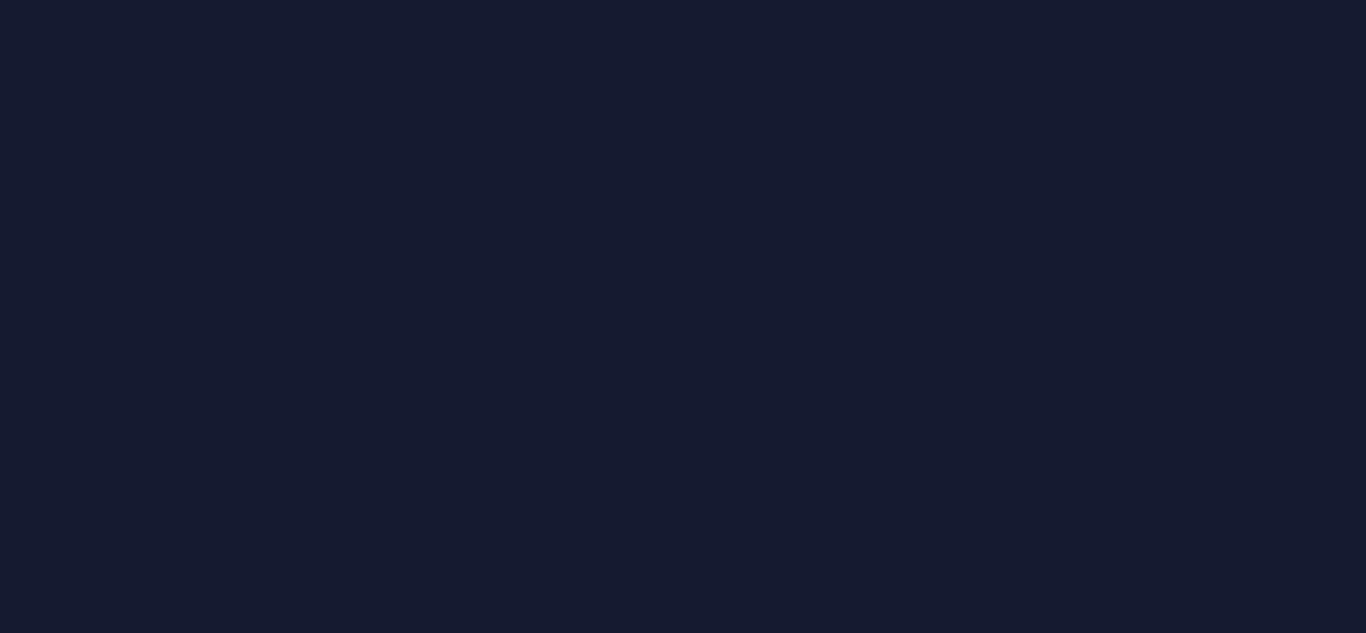 scroll, scrollTop: 0, scrollLeft: 0, axis: both 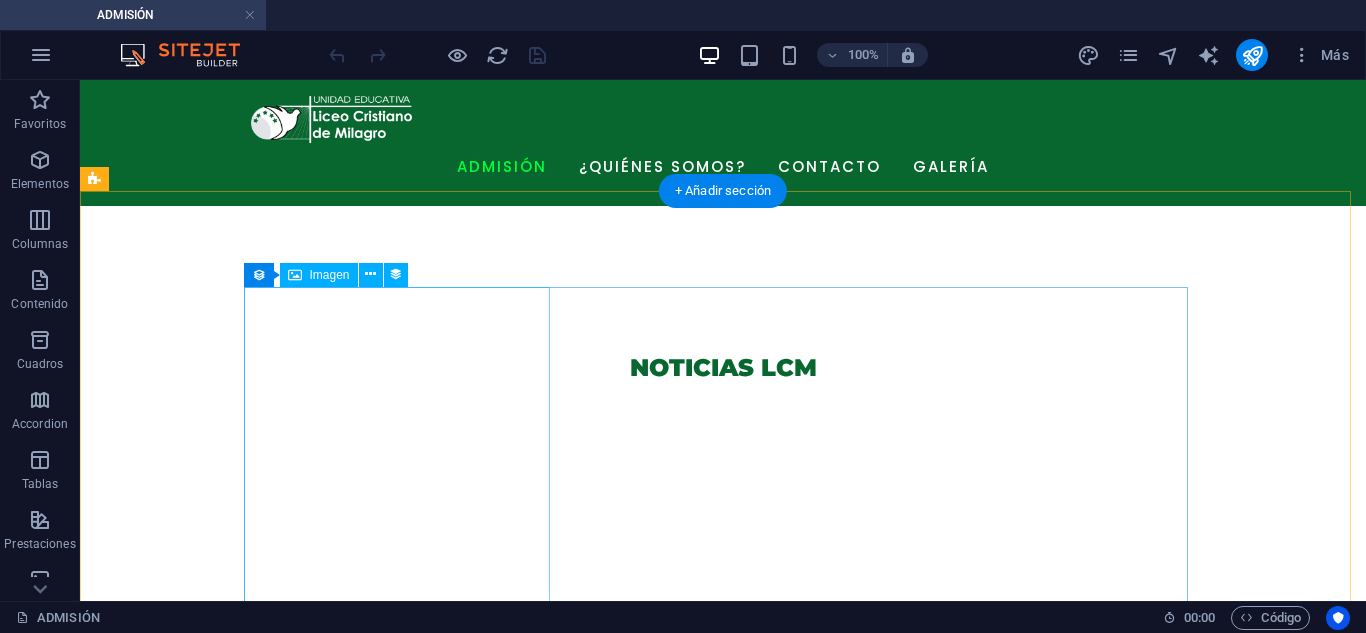 click at bounding box center (568, 1255) 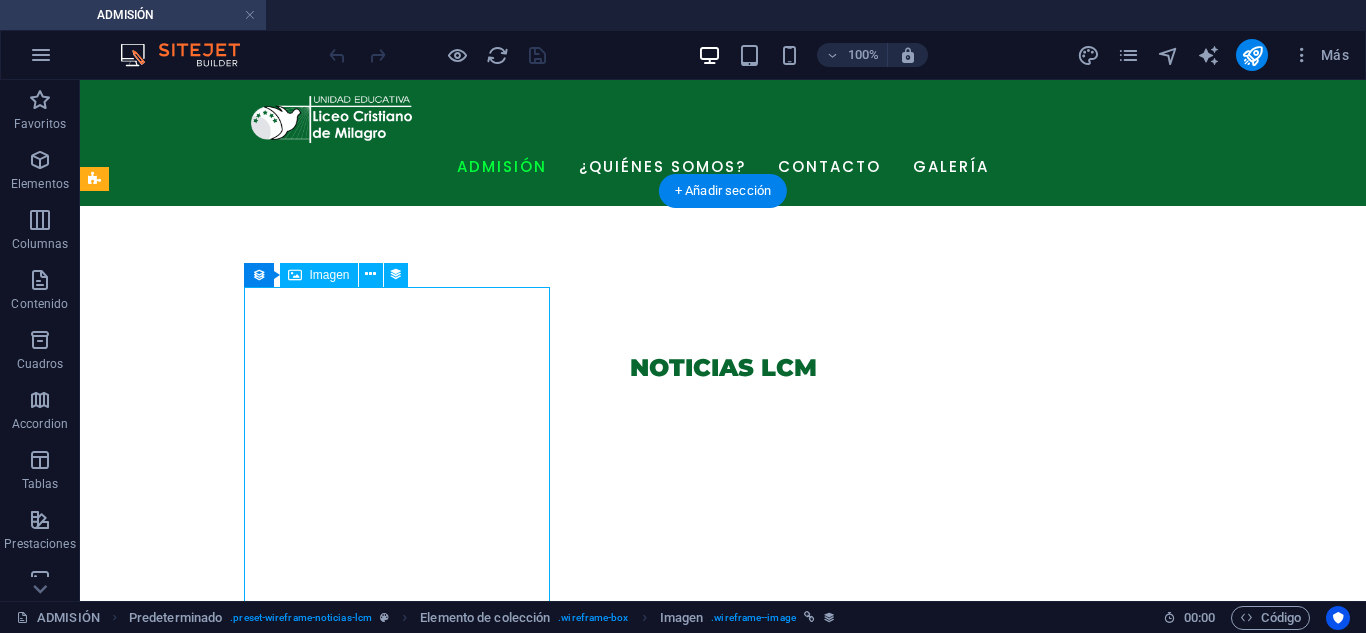 click at bounding box center [568, 1255] 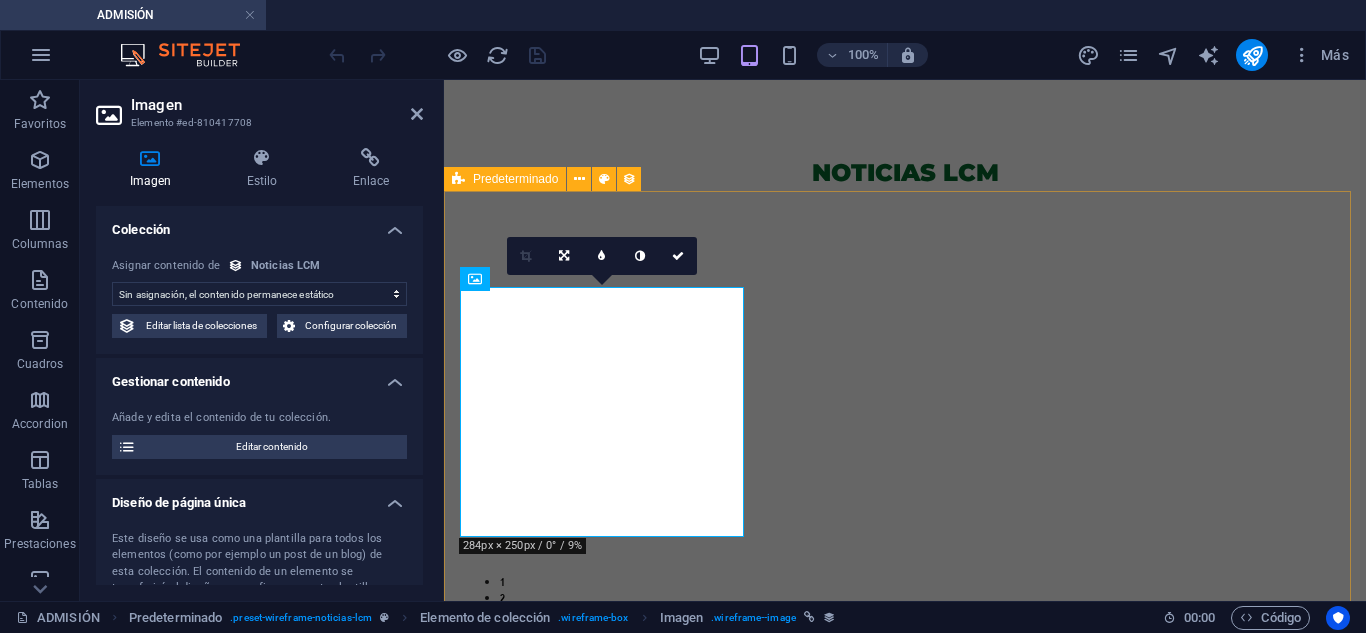 scroll, scrollTop: 1171, scrollLeft: 0, axis: vertical 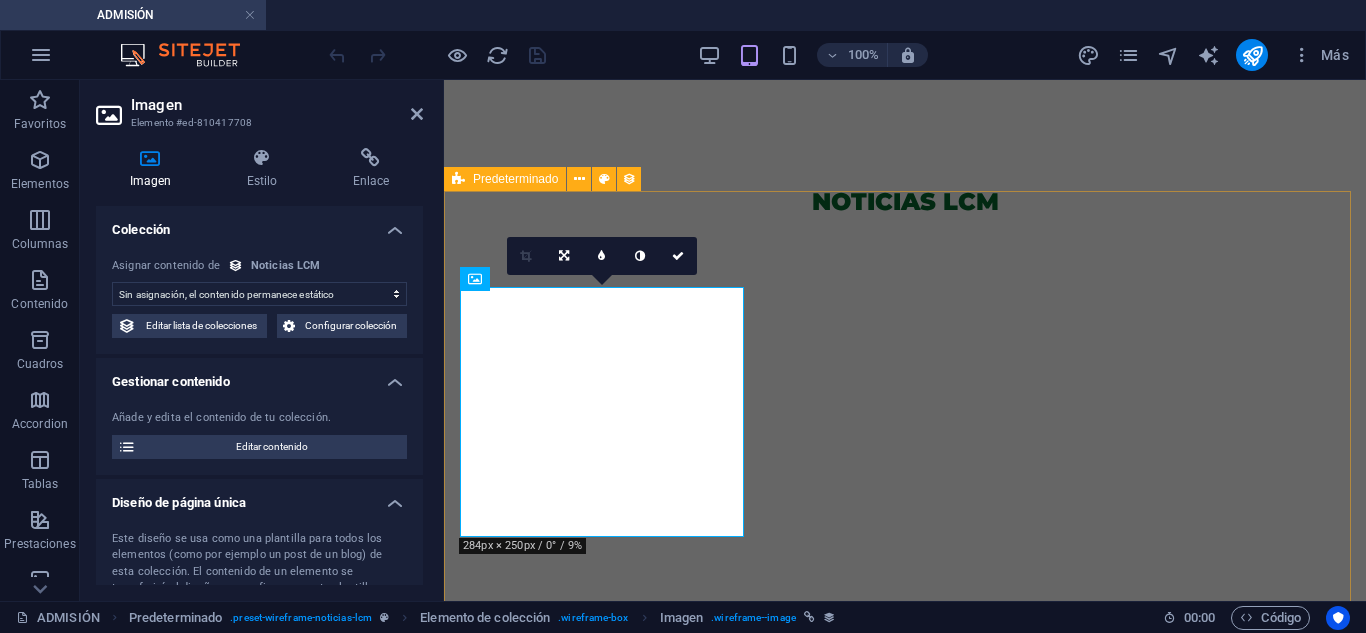 select on "image" 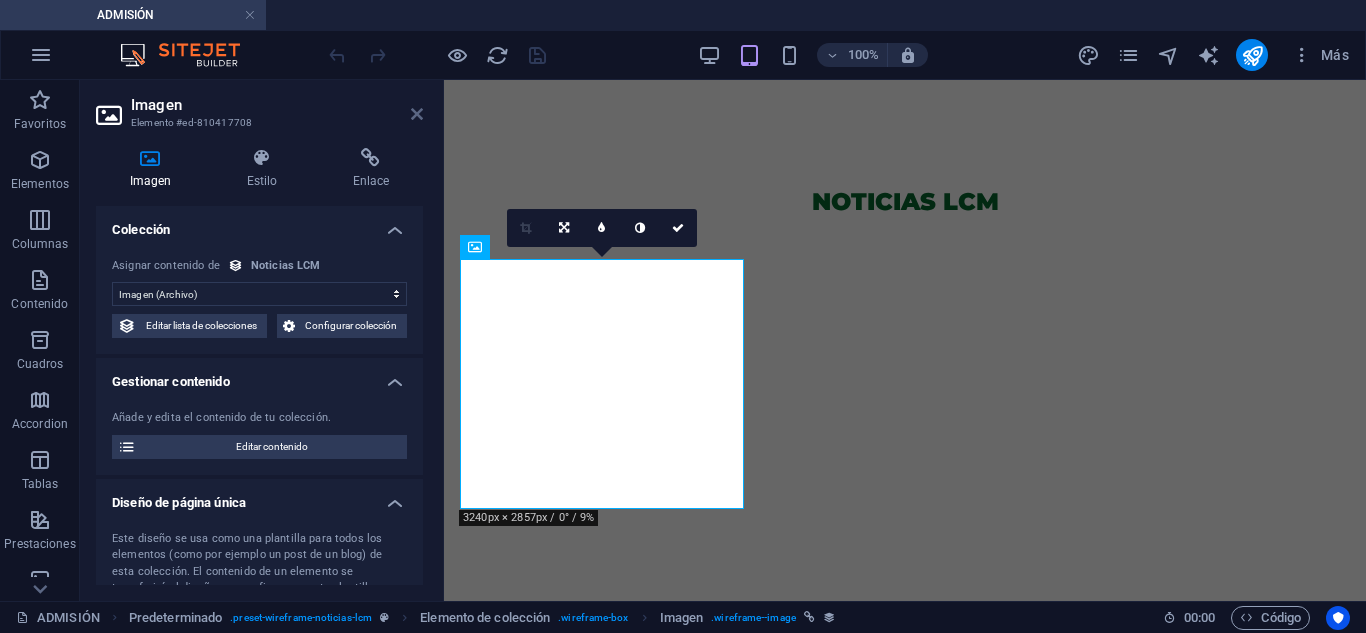 drag, startPoint x: 422, startPoint y: 113, endPoint x: 681, endPoint y: 242, distance: 289.34753 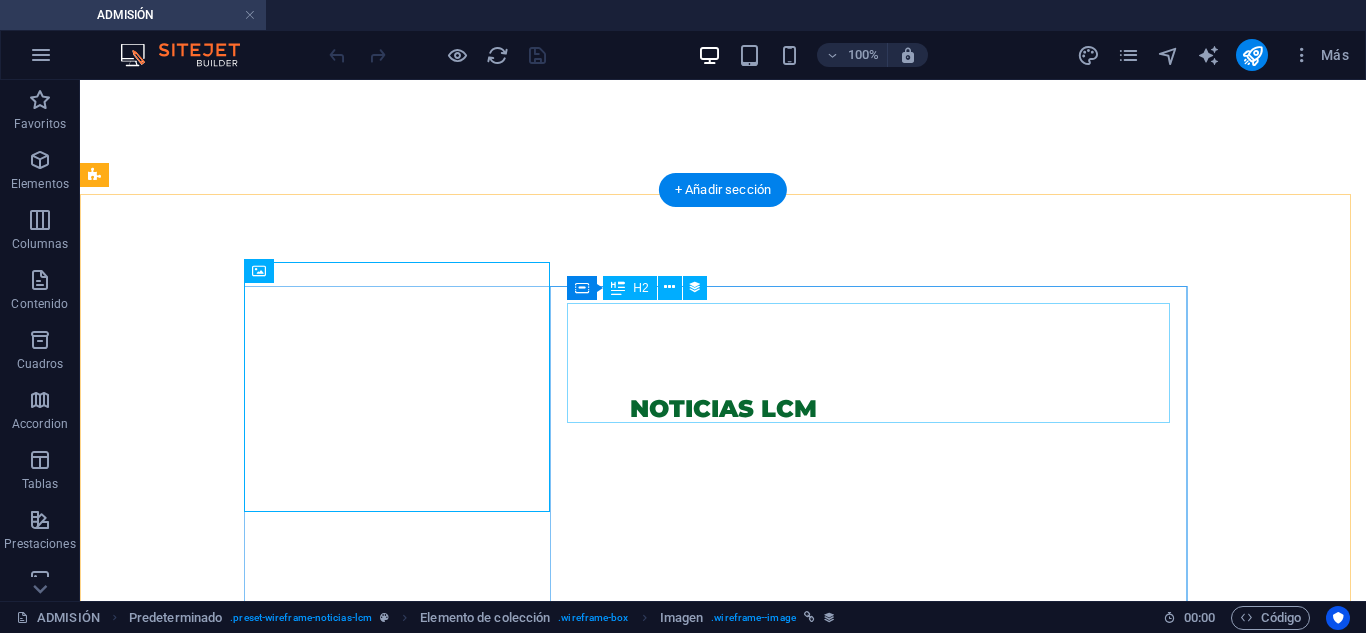scroll, scrollTop: 1205, scrollLeft: 0, axis: vertical 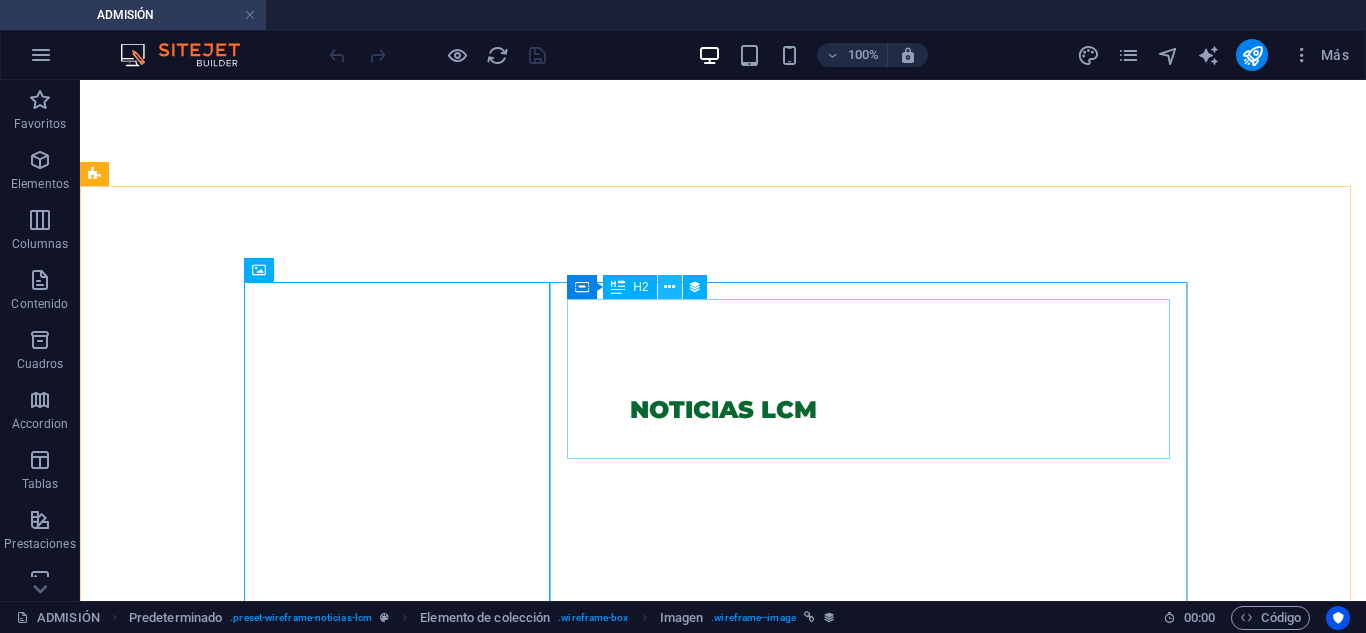 click at bounding box center [669, 287] 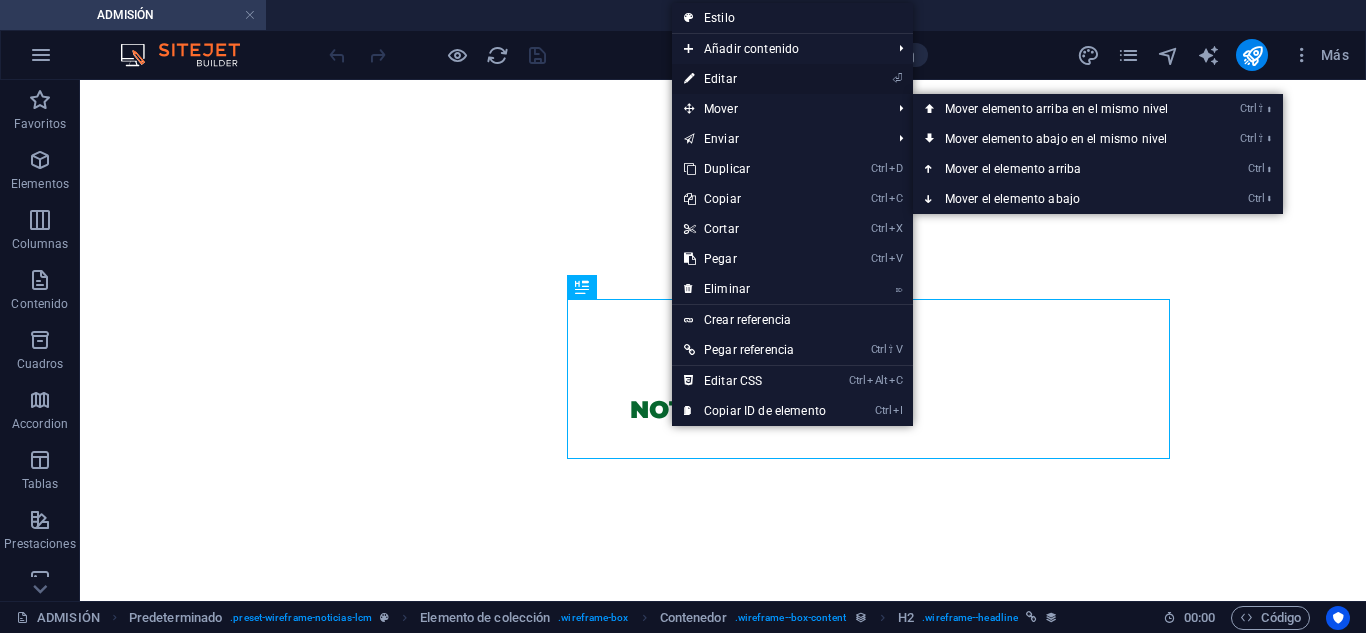click on "⏎  Editar" at bounding box center (755, 79) 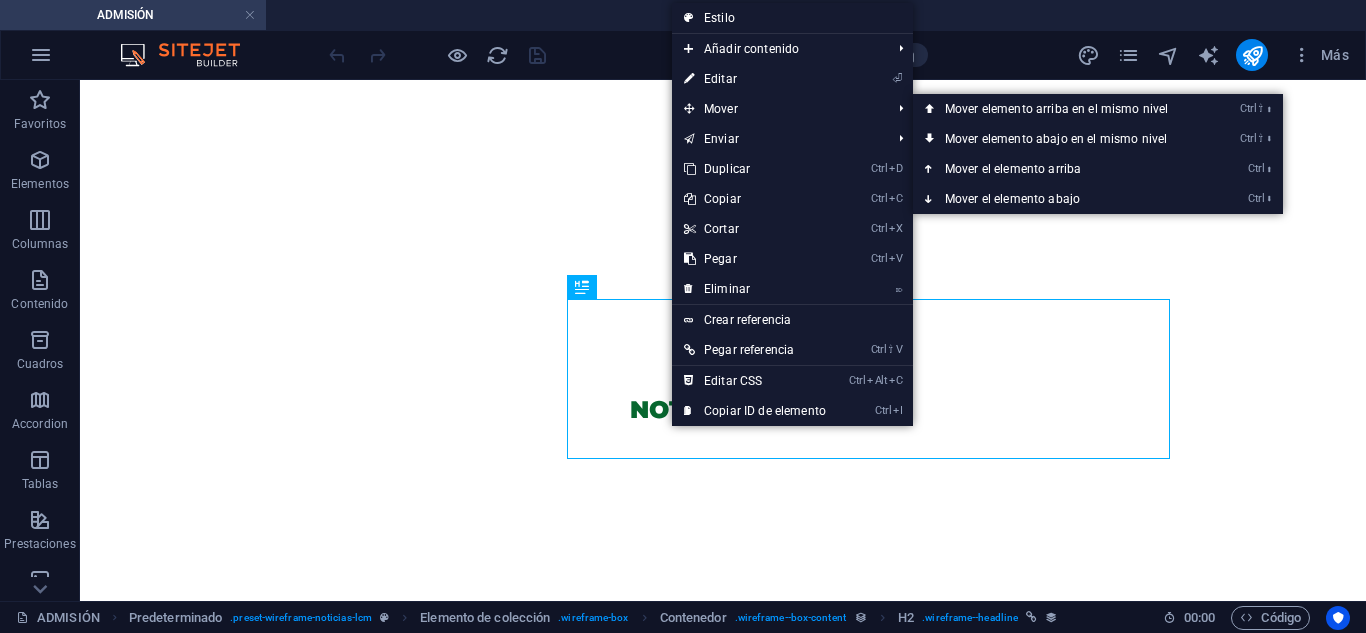 scroll, scrollTop: 1176, scrollLeft: 0, axis: vertical 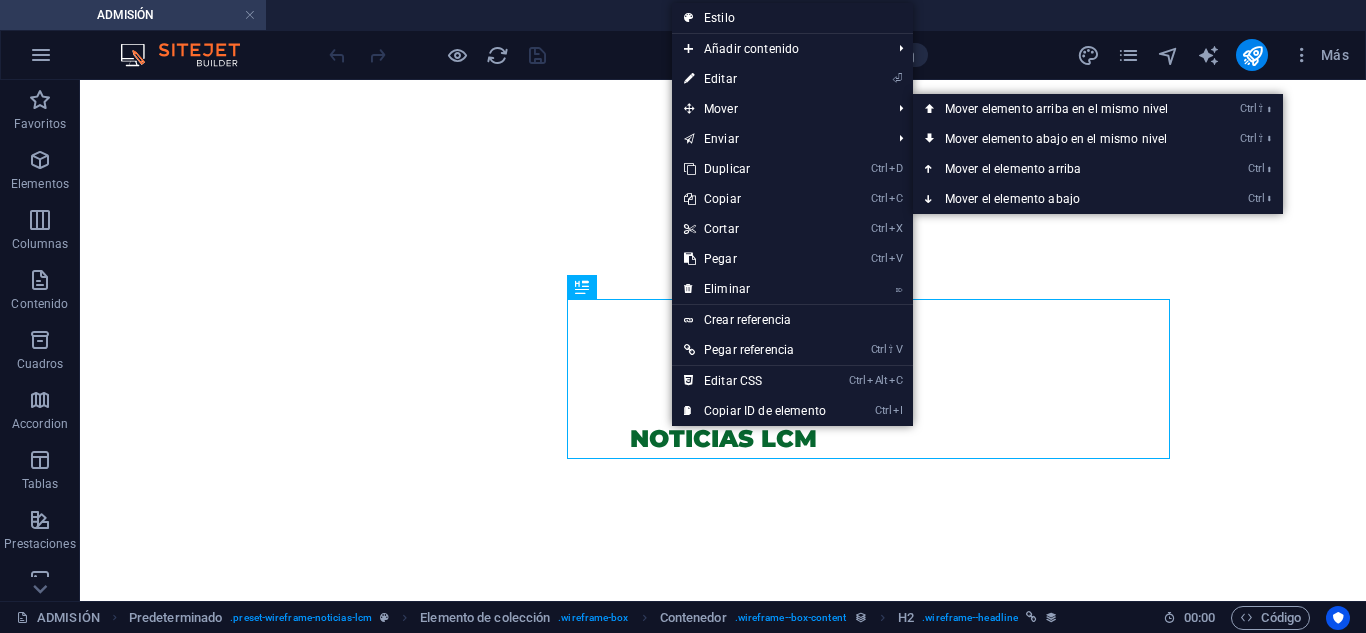 select on "name" 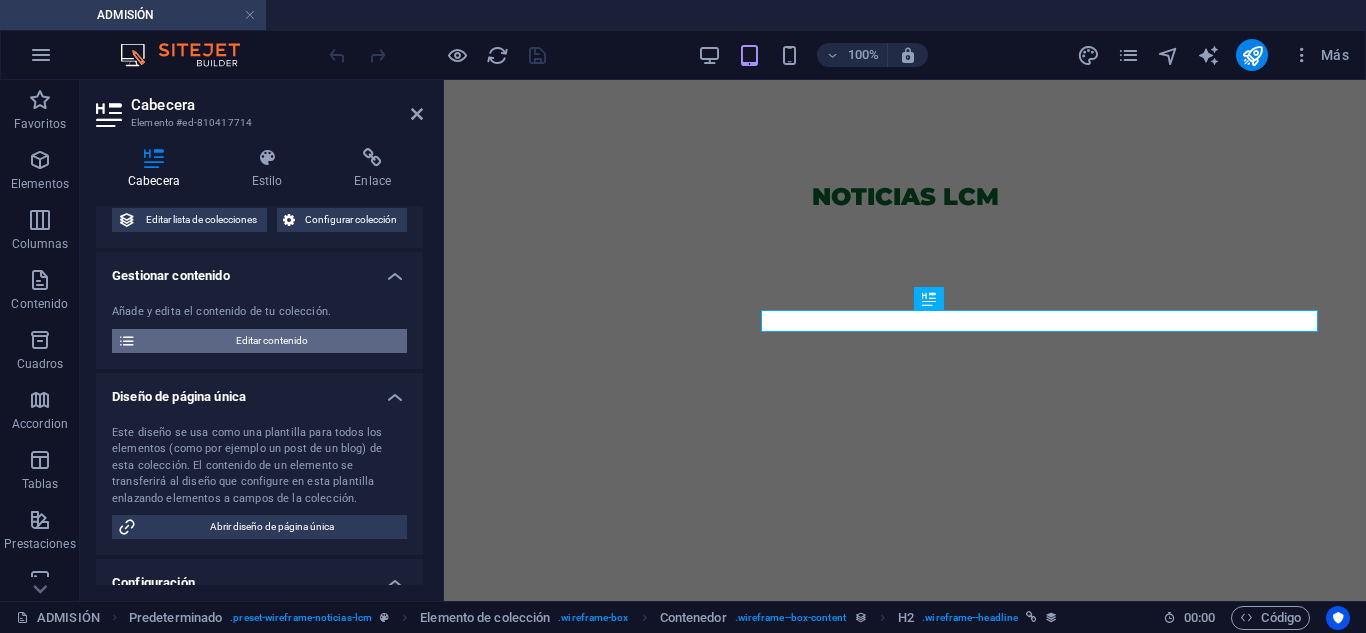 scroll, scrollTop: 200, scrollLeft: 0, axis: vertical 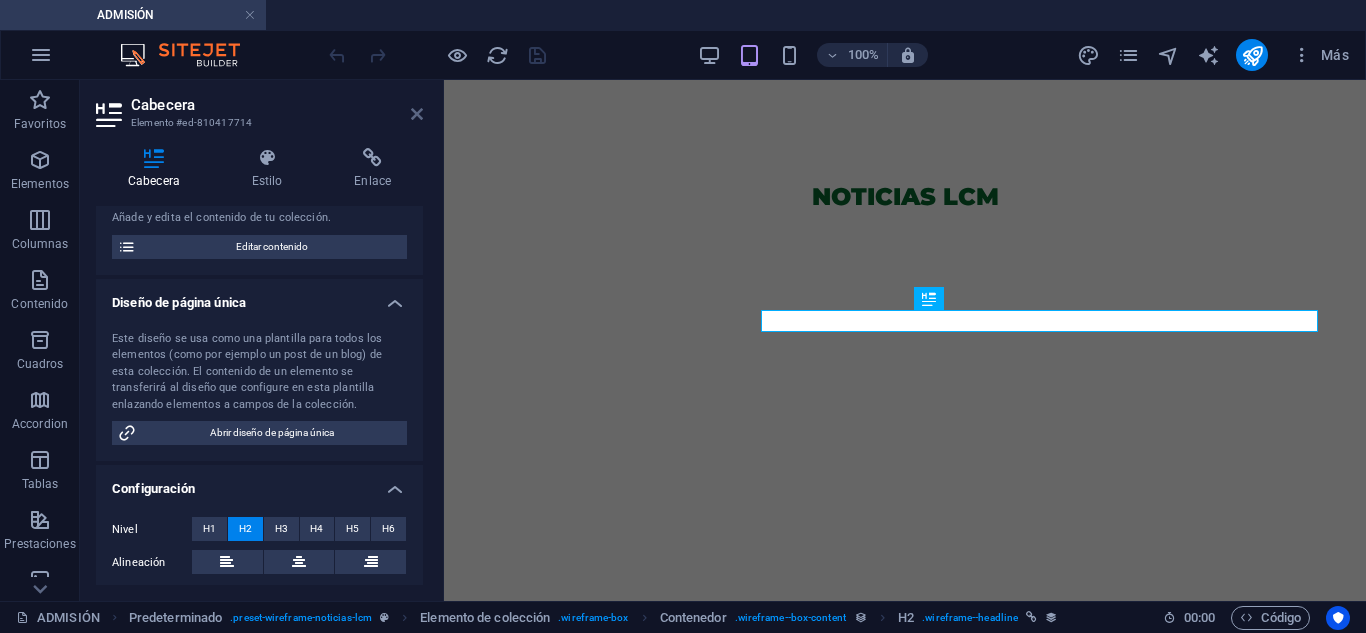 click at bounding box center [417, 114] 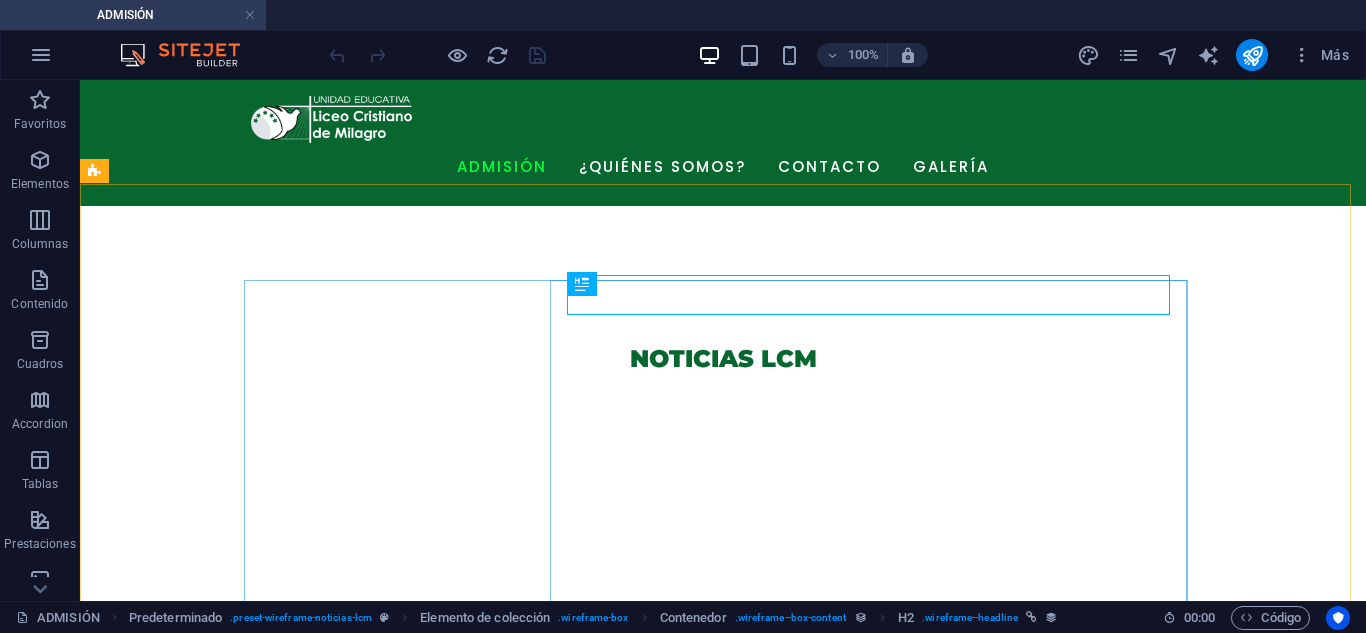 scroll, scrollTop: 1209, scrollLeft: 0, axis: vertical 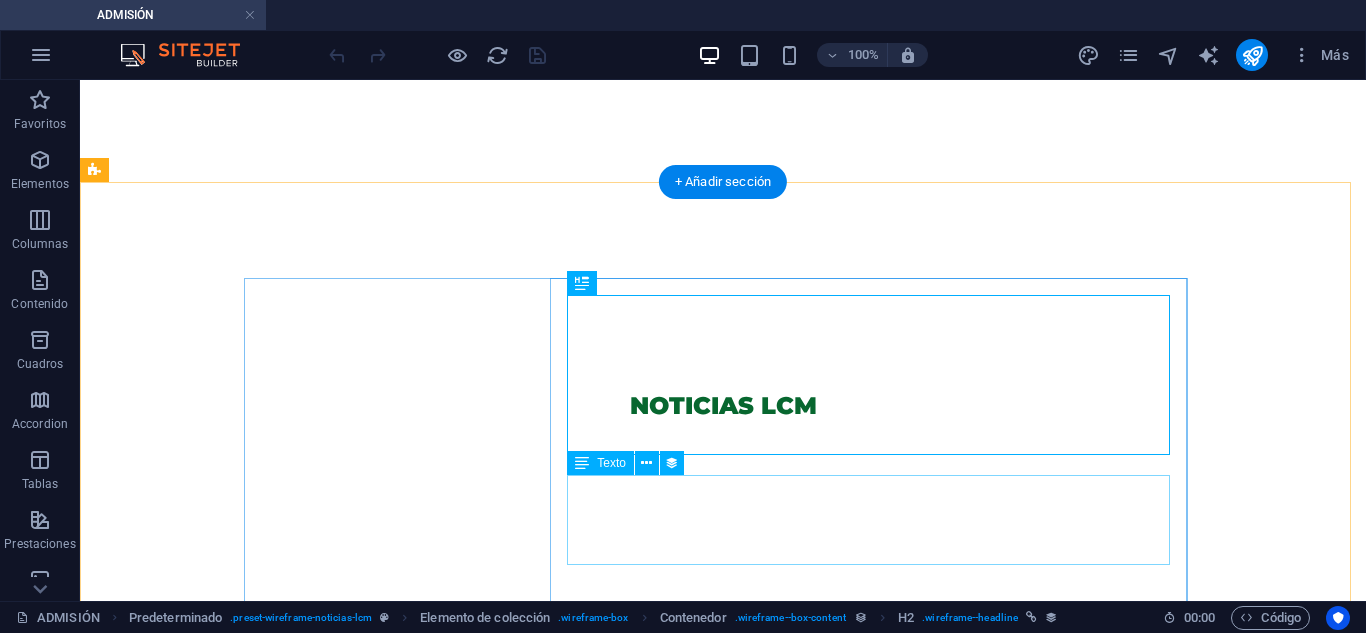 click on "El Liceo Cristiano de Milagro conmemoró las fiestas de la Perla del Pacífico con una jornada llena de tradición, cultura y sentido de pertenencia." at bounding box center [568, 1605] 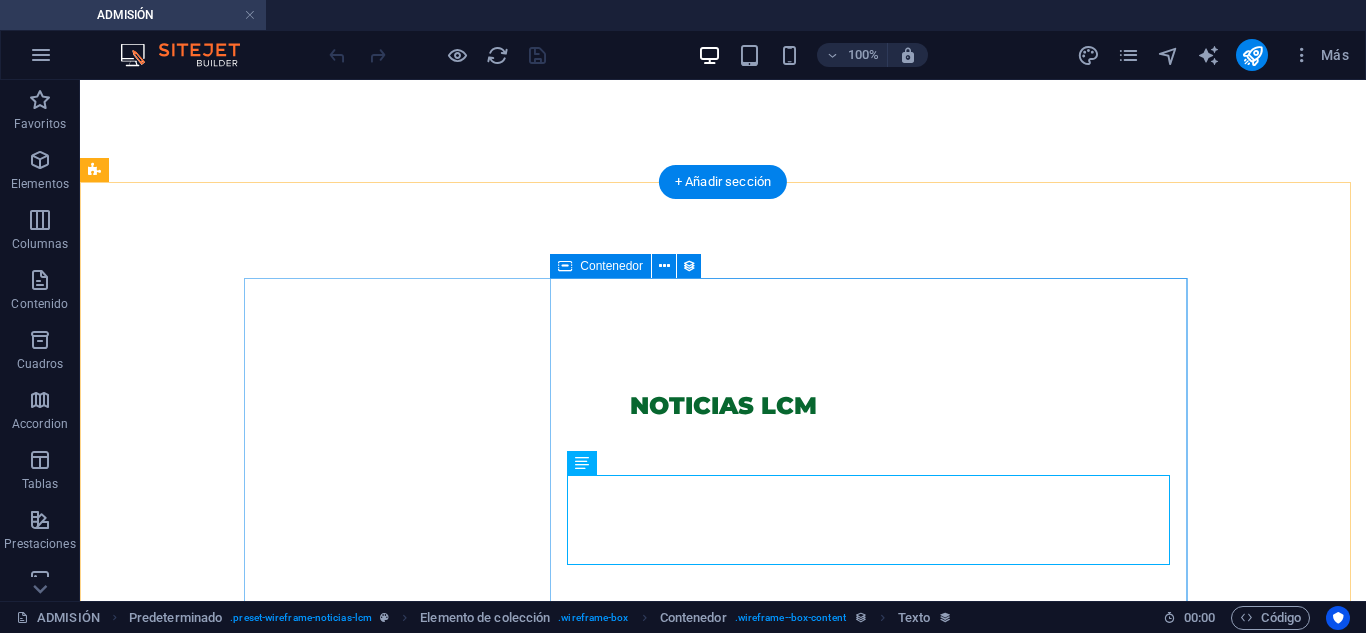 click on "Desde Milagro, un homenaje que celebró el alma de Guayaquil en sus 490 años de fundación El Liceo Cristiano de Milagro conmemoró las fiestas de la Perla del Pacífico con una jornada llena de tradición, cultura y sentido de pertenencia. Más info" at bounding box center [568, 1573] 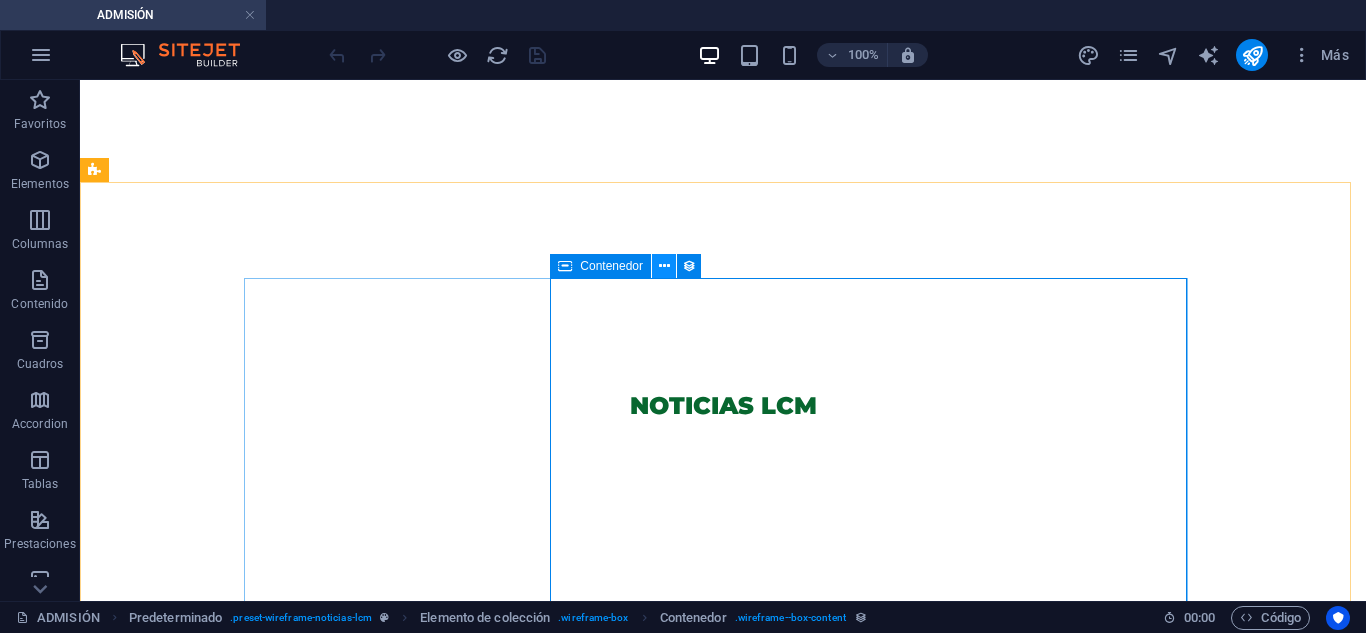 click at bounding box center [664, 266] 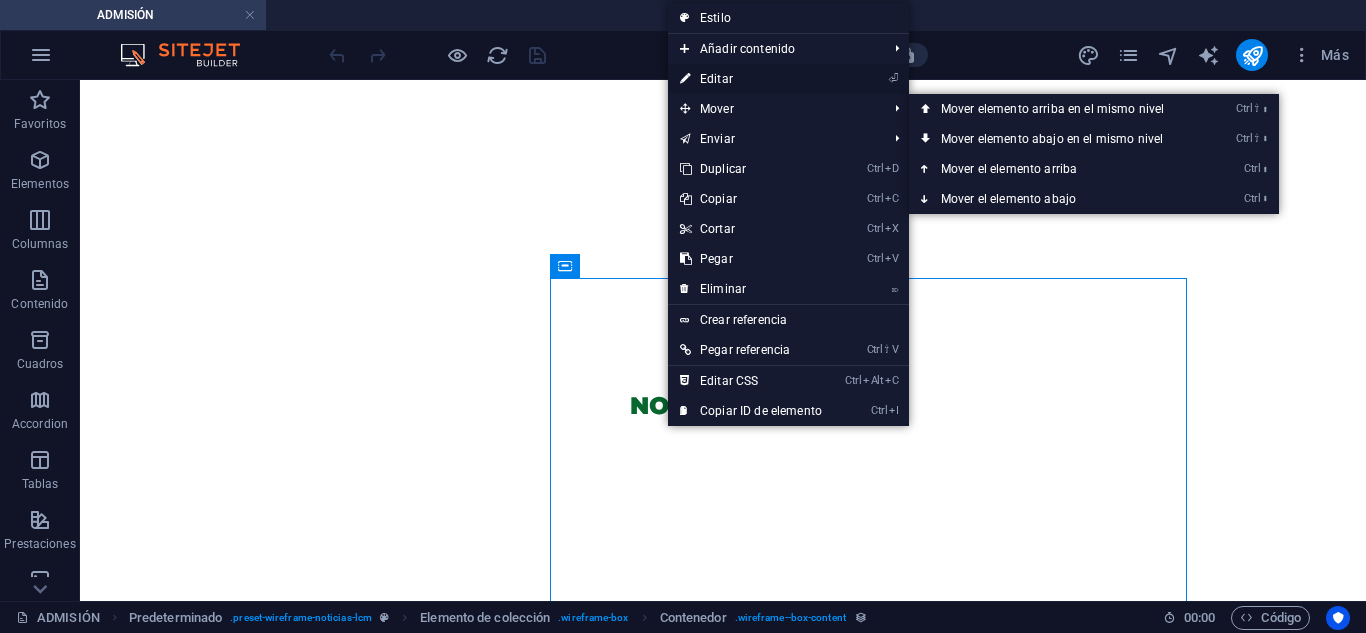 click on "⏎  Editar" at bounding box center [751, 79] 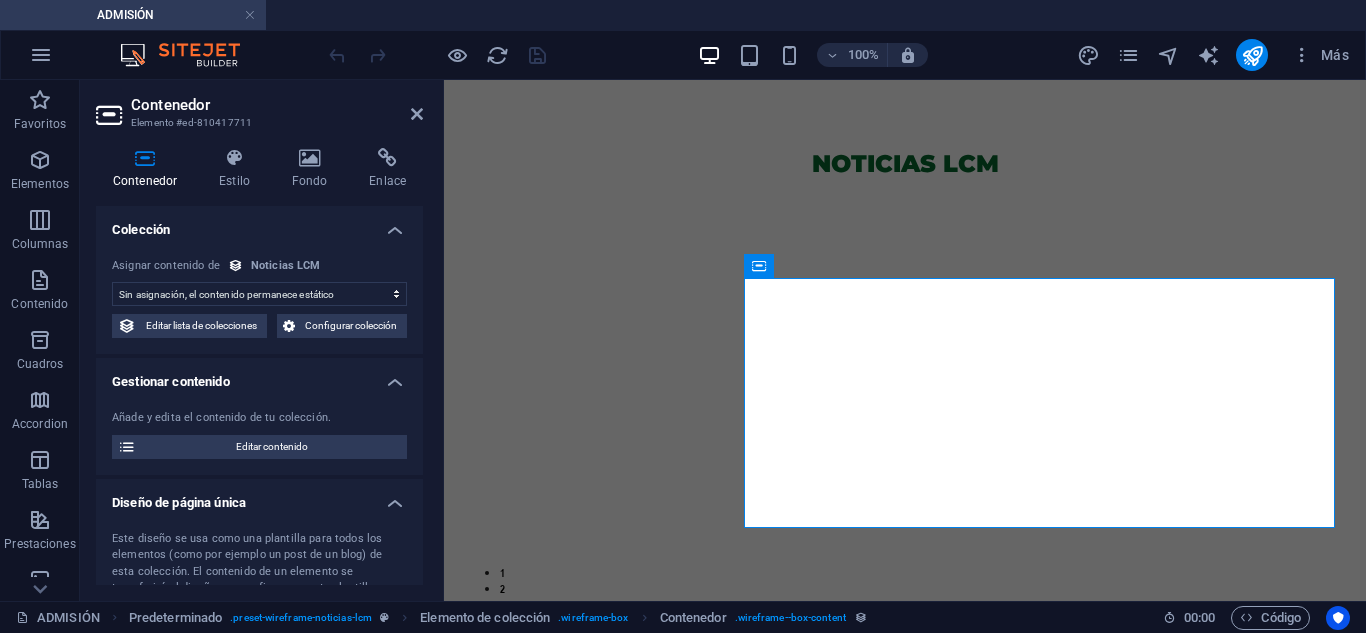scroll, scrollTop: 1180, scrollLeft: 0, axis: vertical 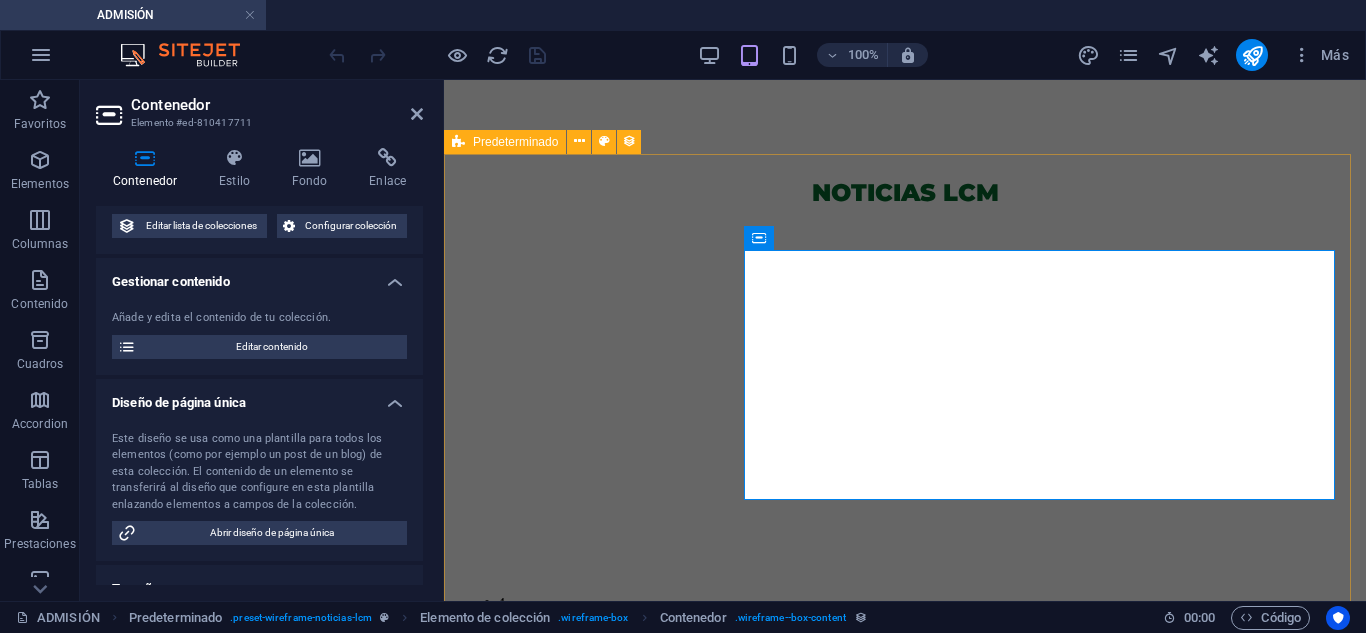 click on "Desde Milagro, un homenaje que celebró el alma de Guayaquil en sus 490 años de fundación El Liceo Cristiano de Milagro conmemoró las fiestas de la Perla del Pacífico con una jornada llena de tradición, cultura y sentido de pertenencia. Más info Conquistadores en fe: una jornada de encuentro con Dios Un mensaje de sanidad, esperanza y confianza en Dios marcó la vida de los estudiantes del Liceo Cristiano de Milagro, durante un culto especial que los llamó a examinar su corazón y fortalecer su fe. Más info LCM Elige 2025: Una jornada que sembró liderazgo y unión El Liceo Cristiano de Milagro vivió una experiencia democrática que trasciende el voto: cultivó convicción, respeto y sentido de pertenencia. Más info  Anterior Siguiente" at bounding box center (905, 1520) 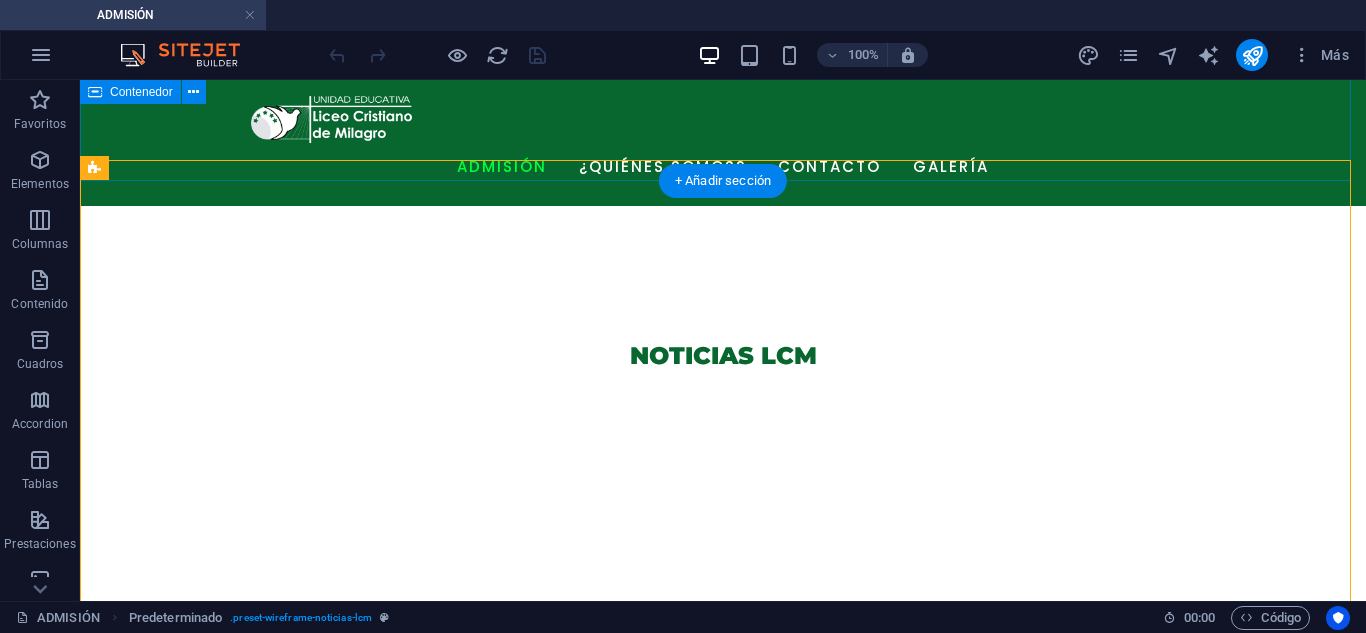 scroll, scrollTop: 1212, scrollLeft: 0, axis: vertical 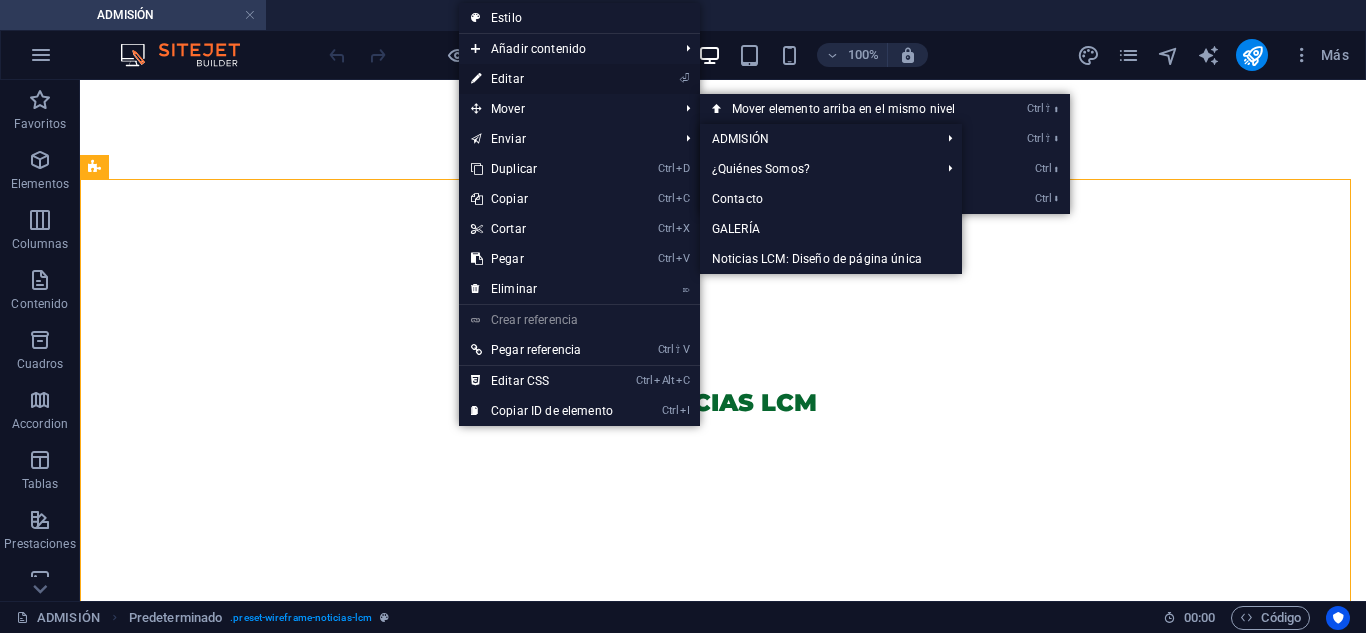 click on "⏎  Editar" at bounding box center [542, 79] 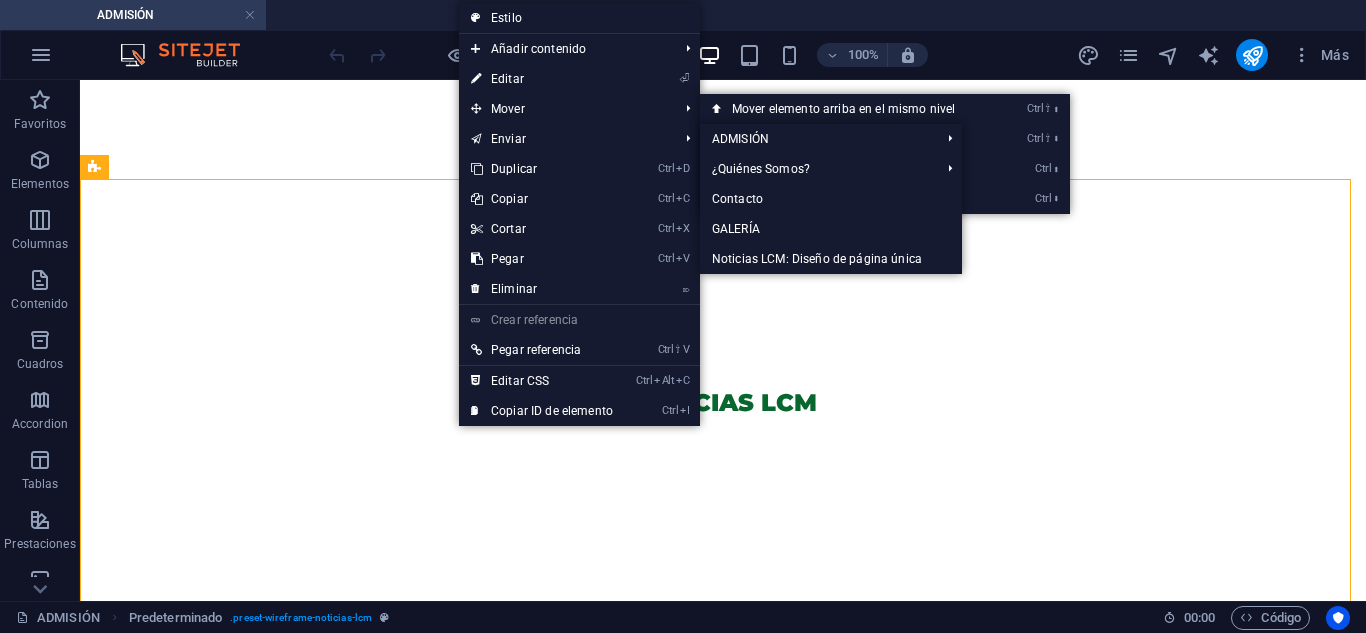 select on "68825e8ed0416a303c001533" 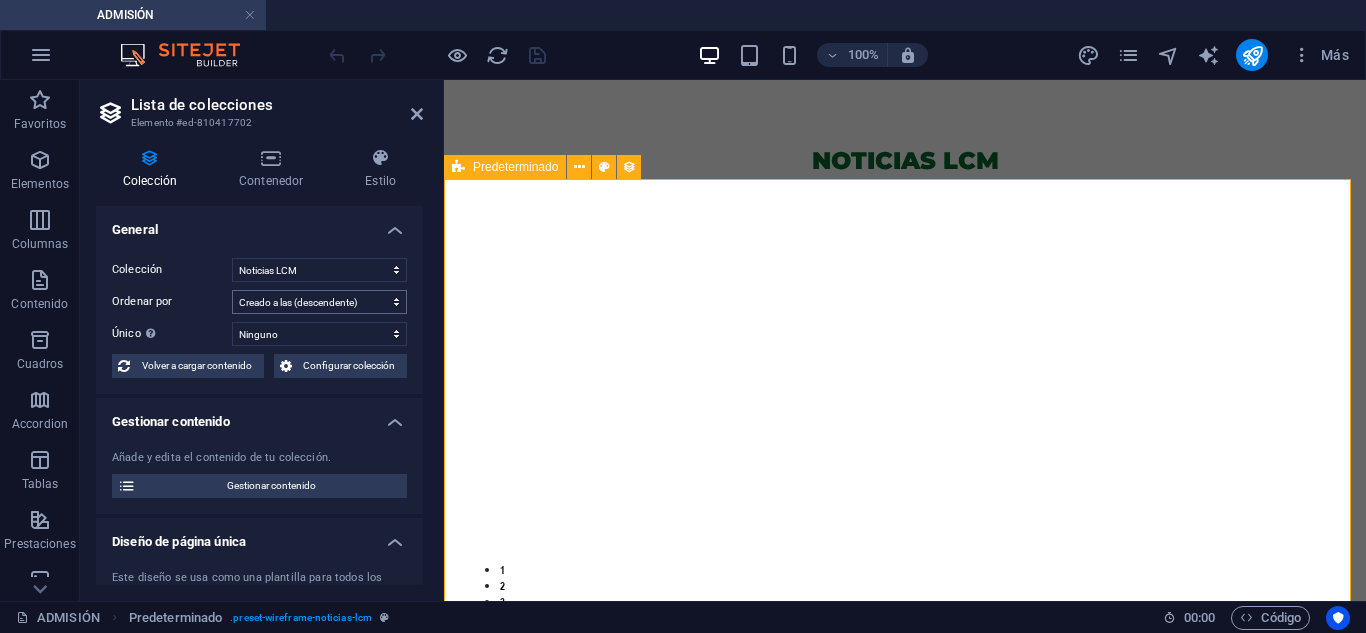 scroll, scrollTop: 1183, scrollLeft: 0, axis: vertical 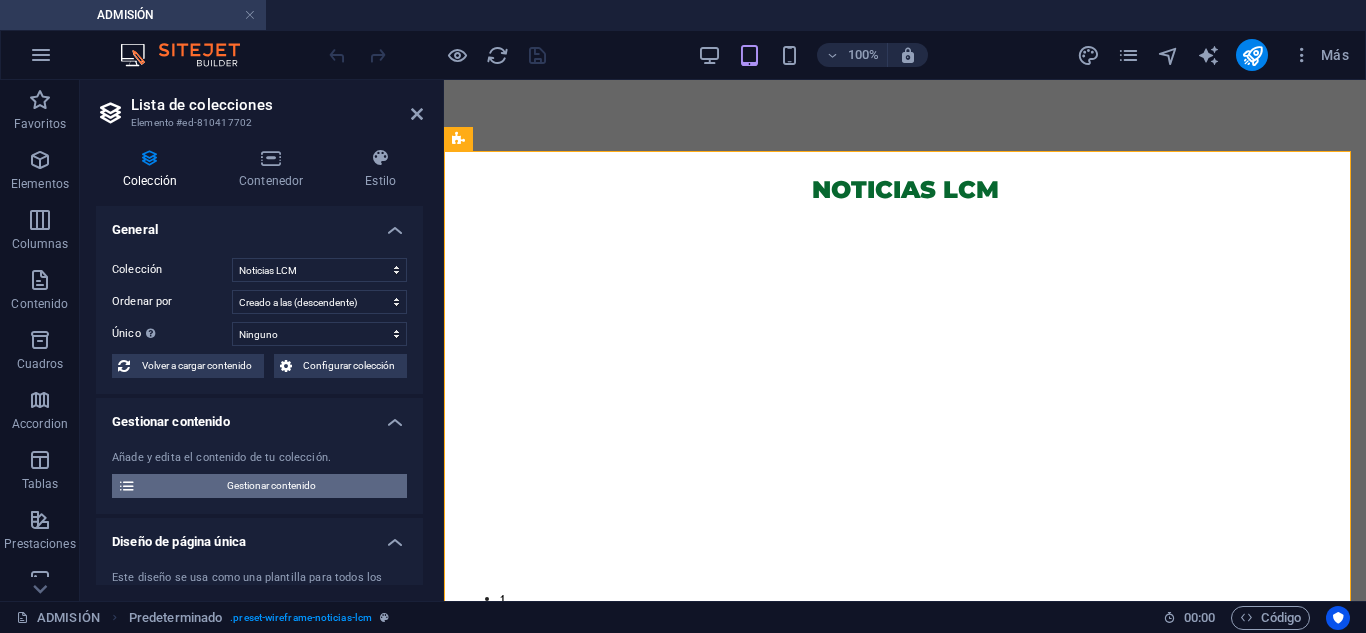 click on "Gestionar contenido" at bounding box center [271, 486] 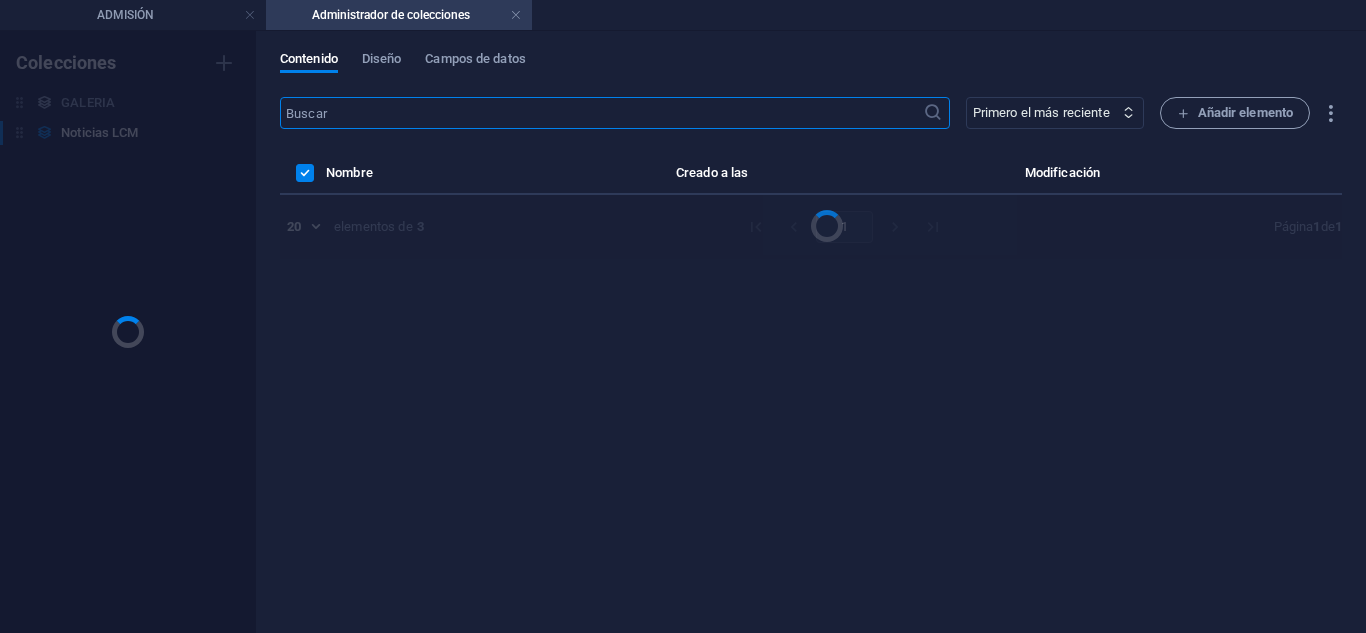 scroll, scrollTop: 0, scrollLeft: 0, axis: both 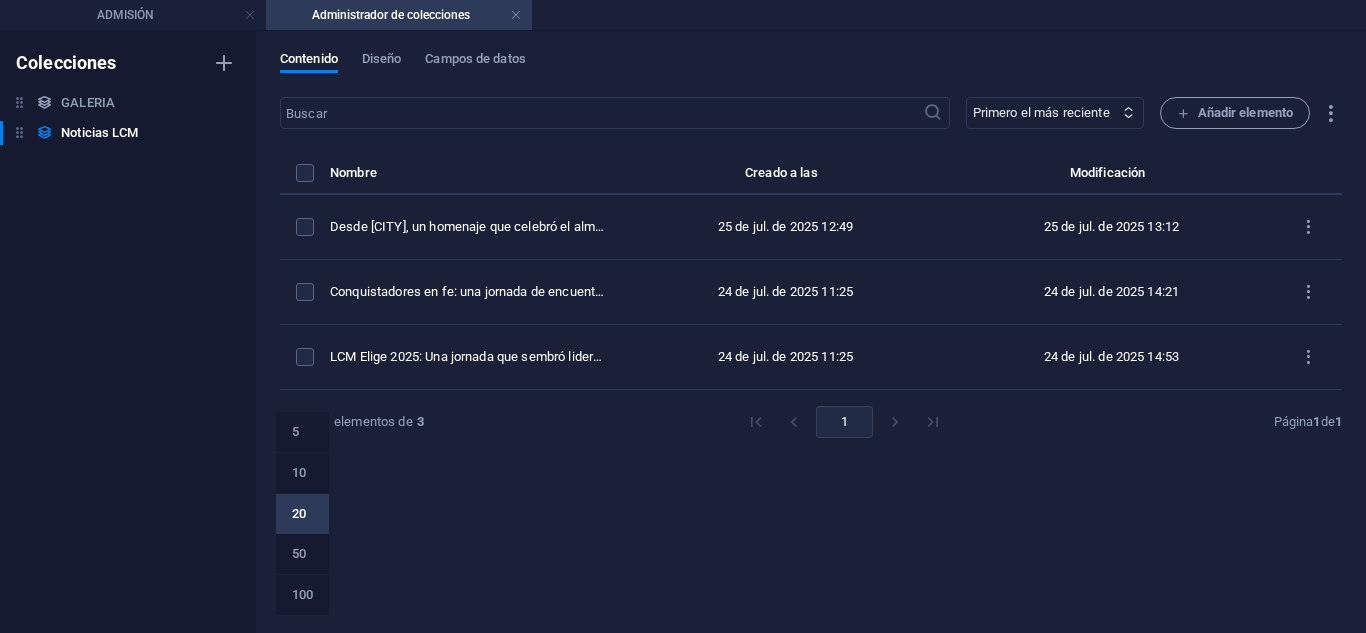 click on "liceocristianodemilagro.edu.ec ADMISIÓN Administrador de colecciones Favoritos Elementos Columnas Contenido Cuadros Accordion Tablas Prestaciones Imágenes Control deslizante Encabezado Pie de página Formularios Marketing Colecciones Lista de colecciones Elemento #ed-810417702
Colección Contenedor Estilo General Colección GALERIA Noticias LCM Ordenar por Creado a las (ascendente) Creado a las (descendente) Actualizado a las (ascendente) Actualizado a las (descendente) Name (ascendente) Name (descendente) Slug (ascendente) Slug (descendente) Random Único Muestra solo valores únicos. En caso de duda, dejarlo desactivado. Ninguno Name Slug Descripción Contenido Imagen Volver a cargar contenido Configurar colección Añade primero una colección Colecciones Gestionar contenido Añade y edita el contenido de tu colección. Gestionar contenido Diseño de página única Abrir diseño de página única Filtro 10 Altura" at bounding box center [683, 316] 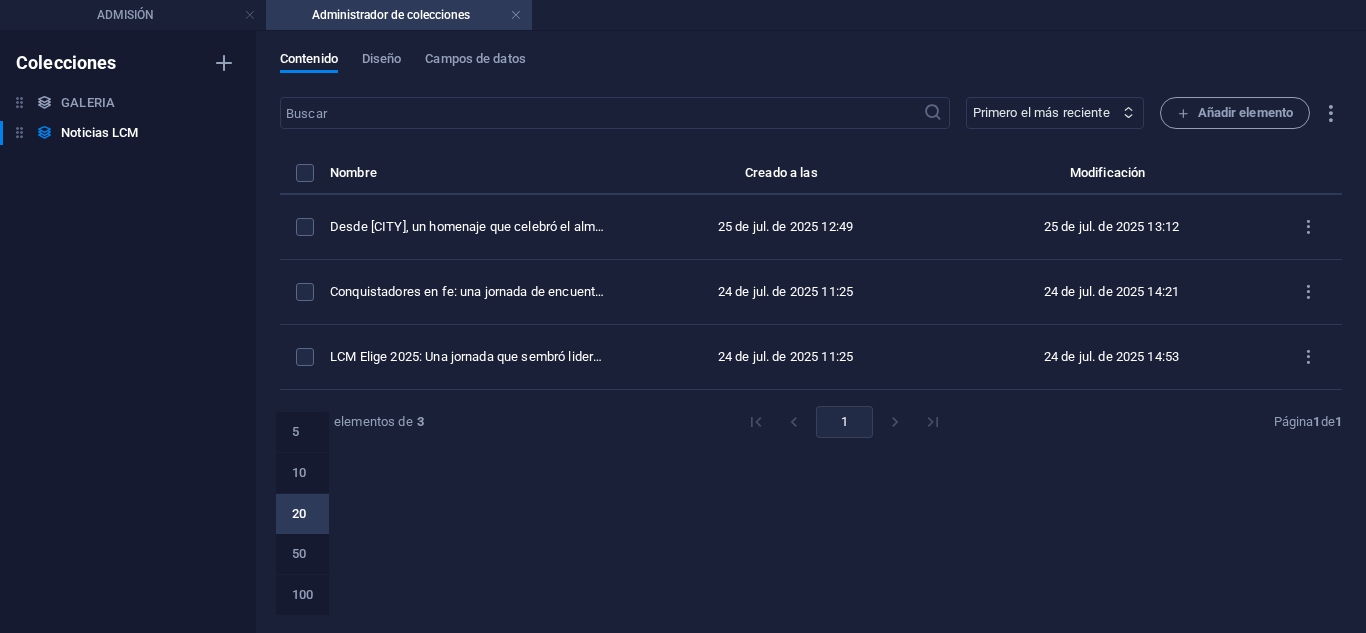 click at bounding box center (683, 316) 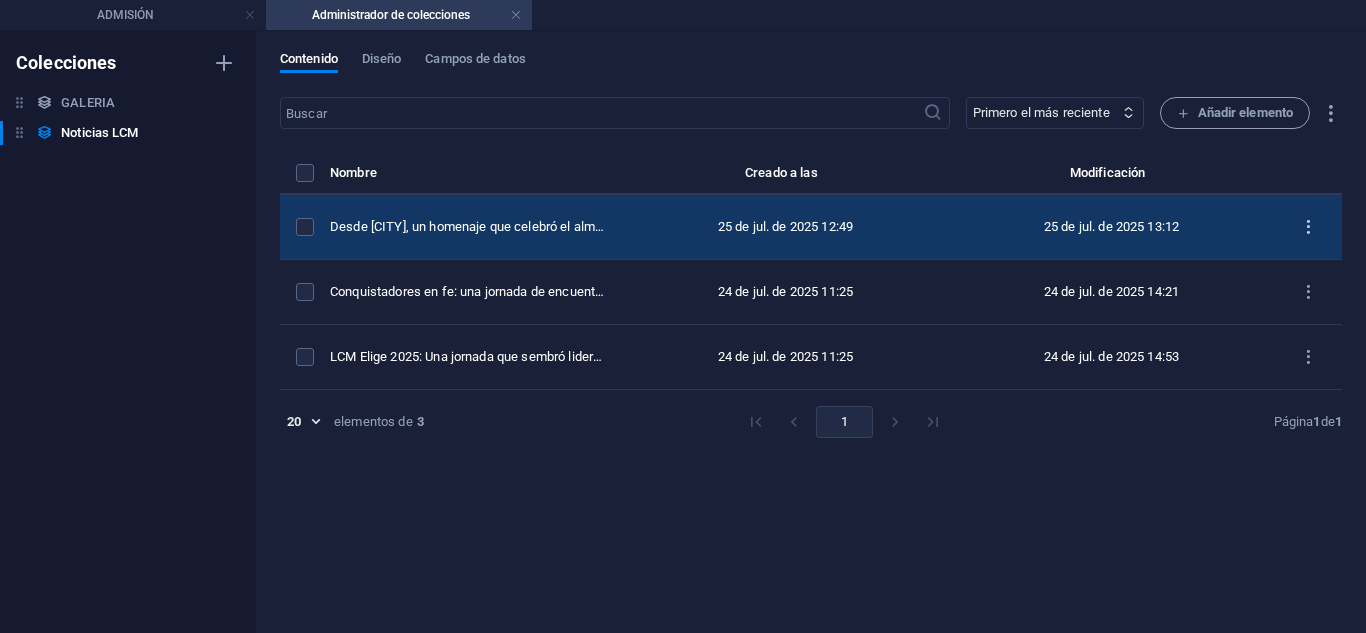 click at bounding box center [1308, 227] 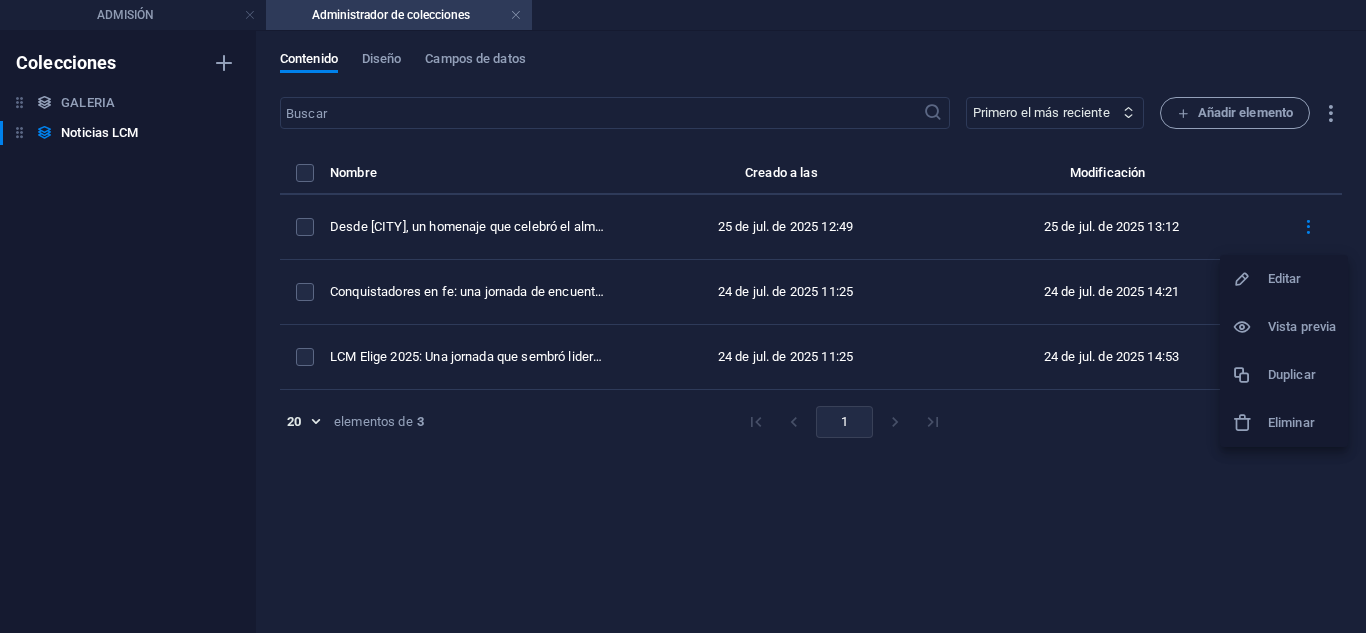 click on "Duplicar" at bounding box center [1302, 375] 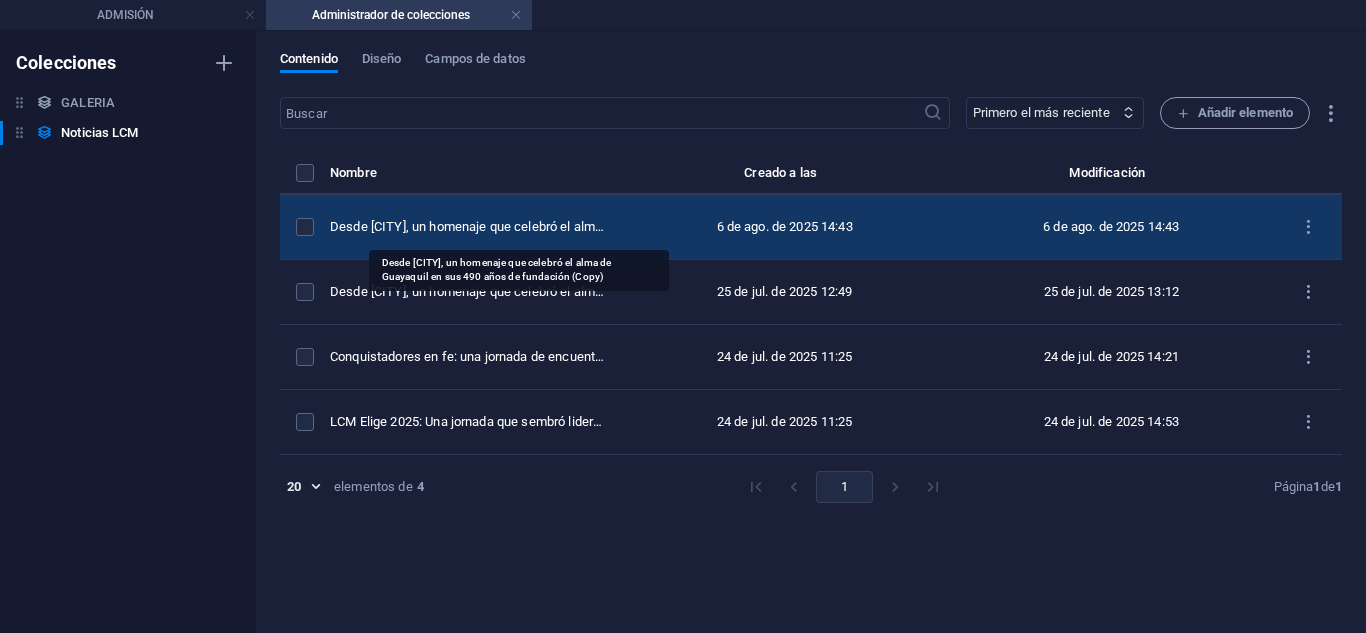 click on "Desde Milagro, un homenaje que celebró el alma de Guayaquil en sus 490 años de fundación (Copy)" at bounding box center (467, 227) 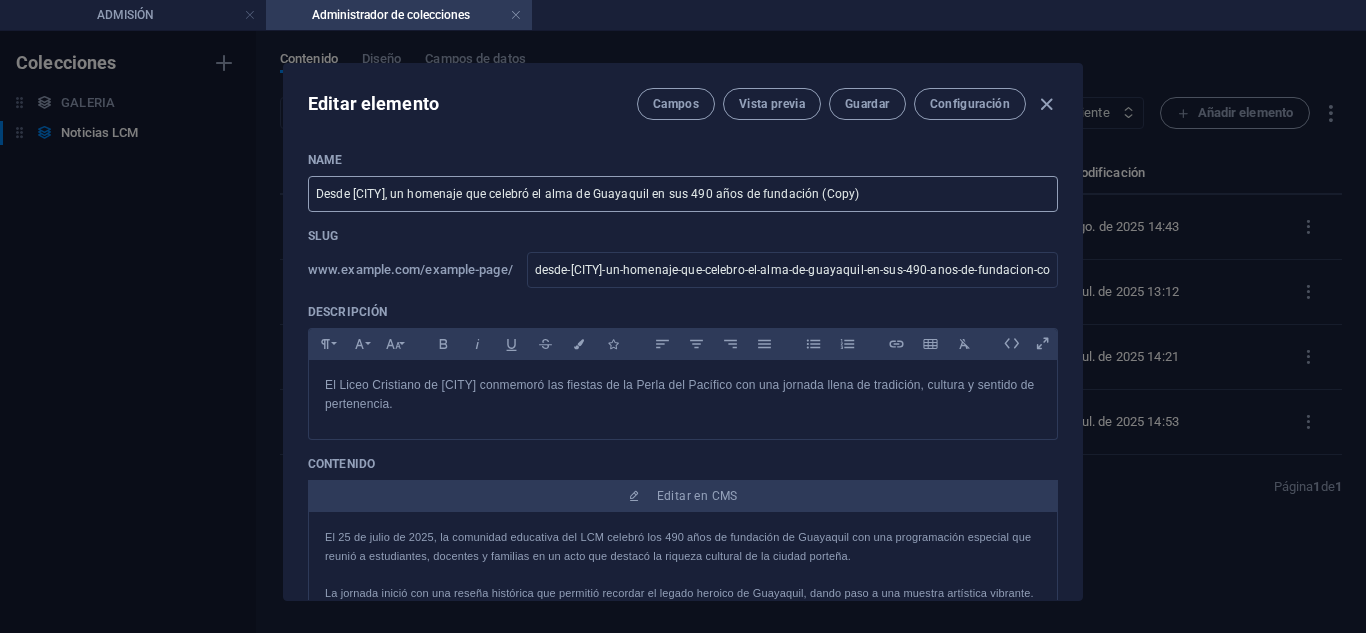 click on "Desde Milagro, un homenaje que celebró el alma de Guayaquil en sus 490 años de fundación (Copy)" at bounding box center (683, 194) 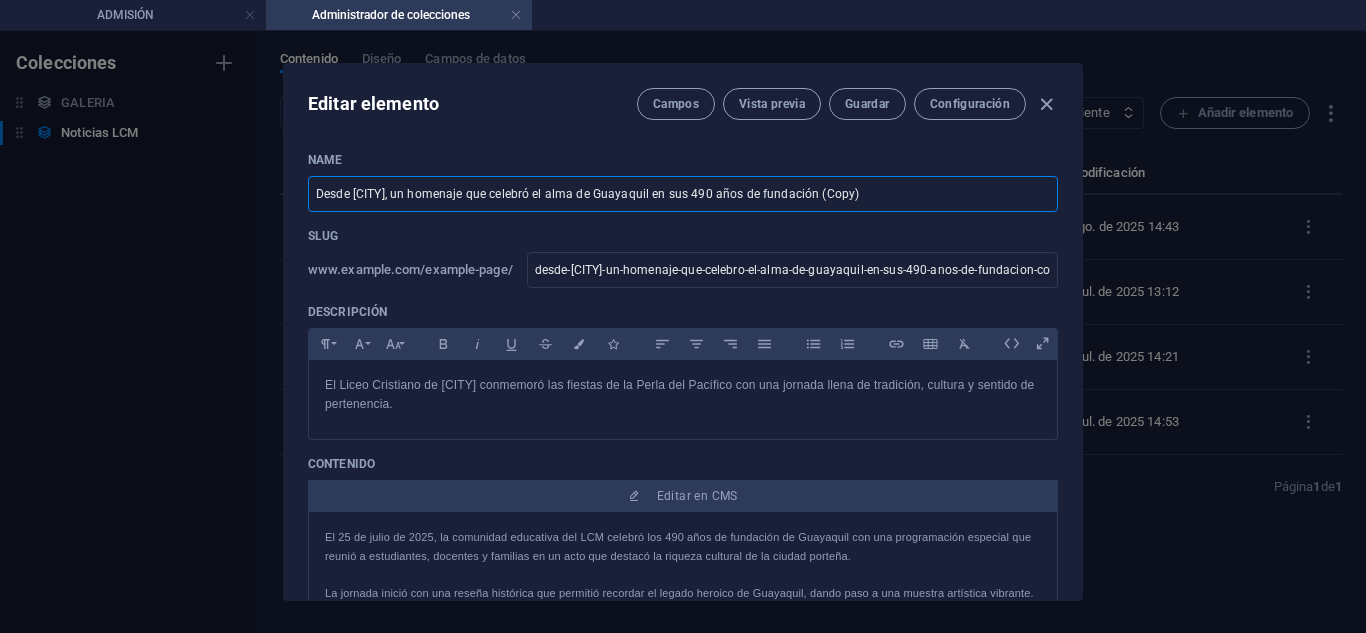 drag, startPoint x: 891, startPoint y: 190, endPoint x: 188, endPoint y: 172, distance: 703.2304 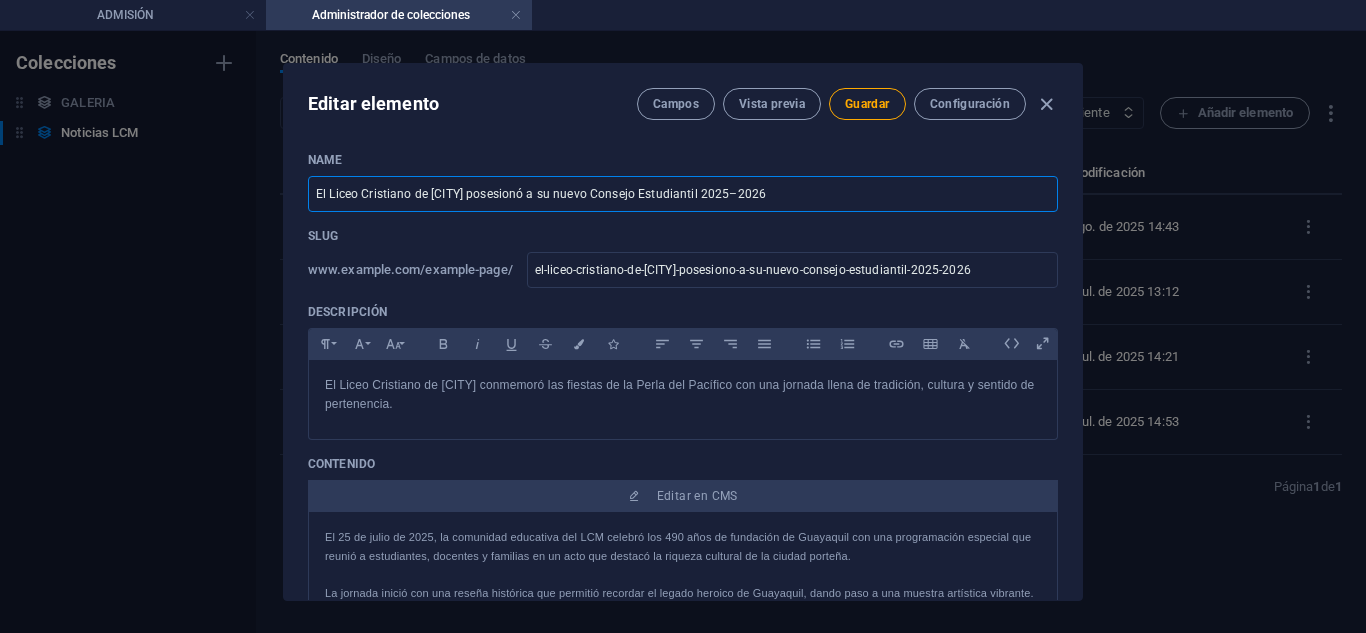 click on "El Liceo Cristiano de Milagro posesionó a su nuevo Consejo Estudiantil 2025–2026" at bounding box center [683, 194] 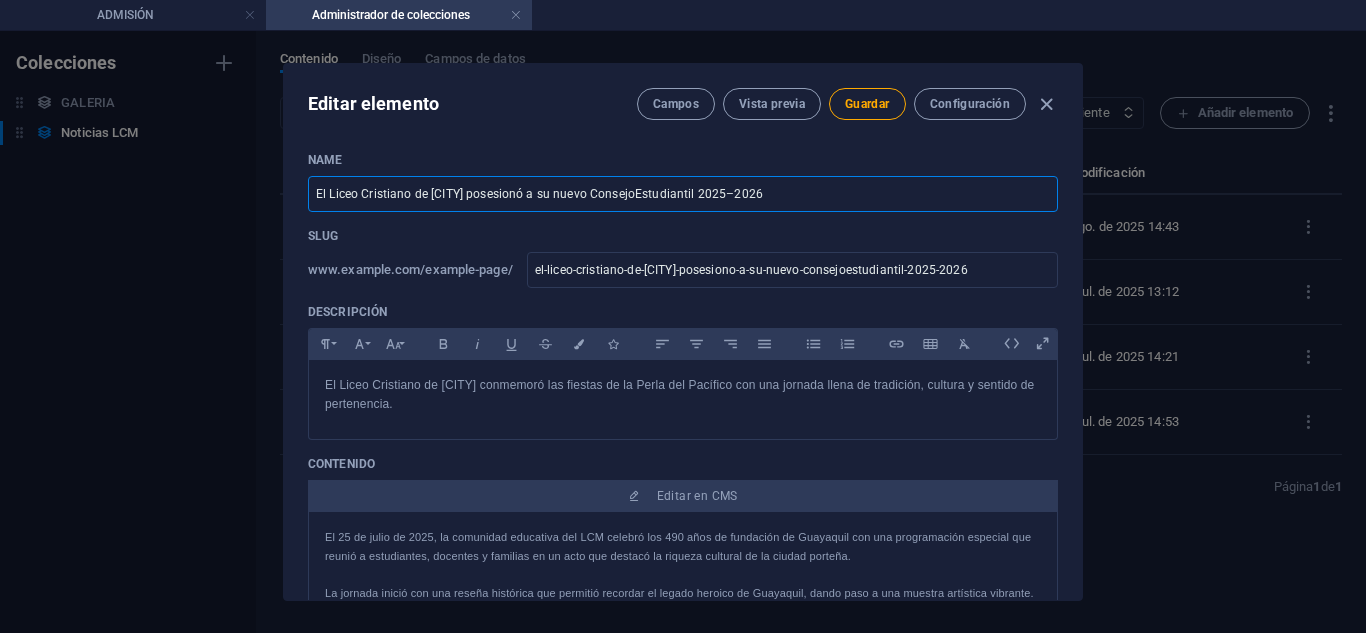 type on "El Liceo Cristiano de Milagro posesionó a su nuevo ConsejEstudiantil 2025–2026" 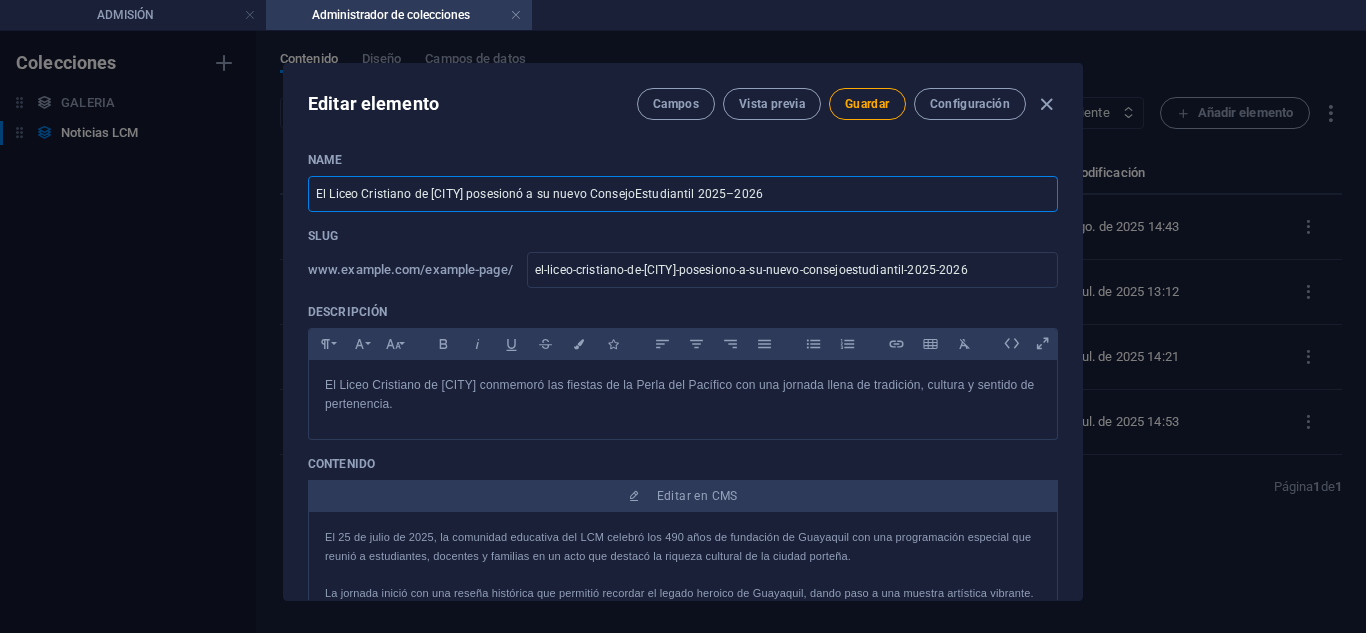 type on "el-liceo-cristiano-de-milagro-posesiono-a-su-nuevo-consejestudiantil-2025-2026" 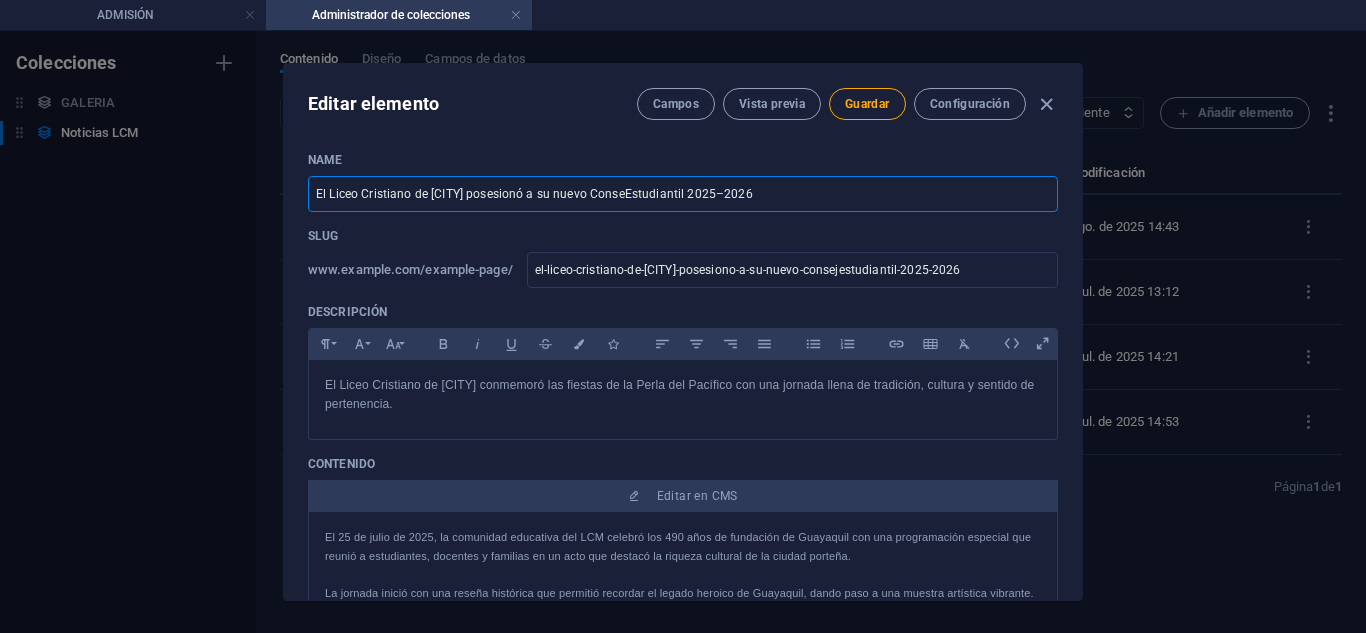 type on "El Liceo Cristiano de Milagro posesionó a su nuevo ConseEstudiantil 2025–2026" 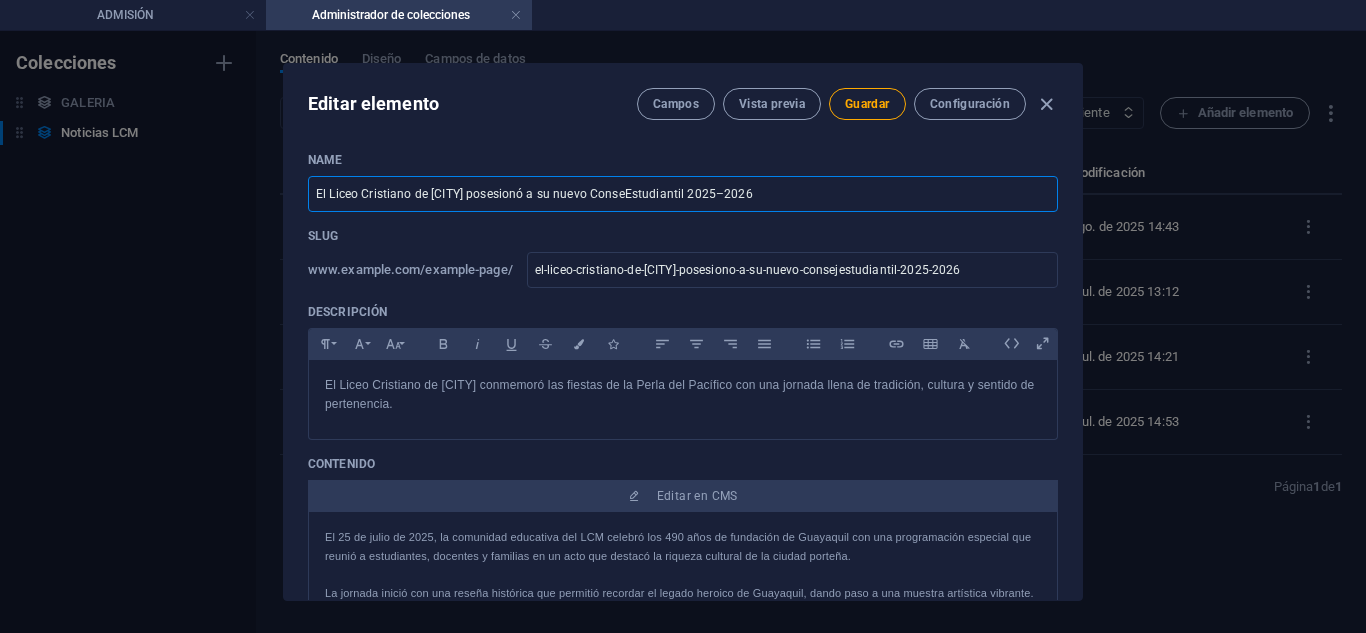 type on "el-liceo-cristiano-de-milagro-posesiono-a-su-nuevo-conseestudiantil-2025-2026" 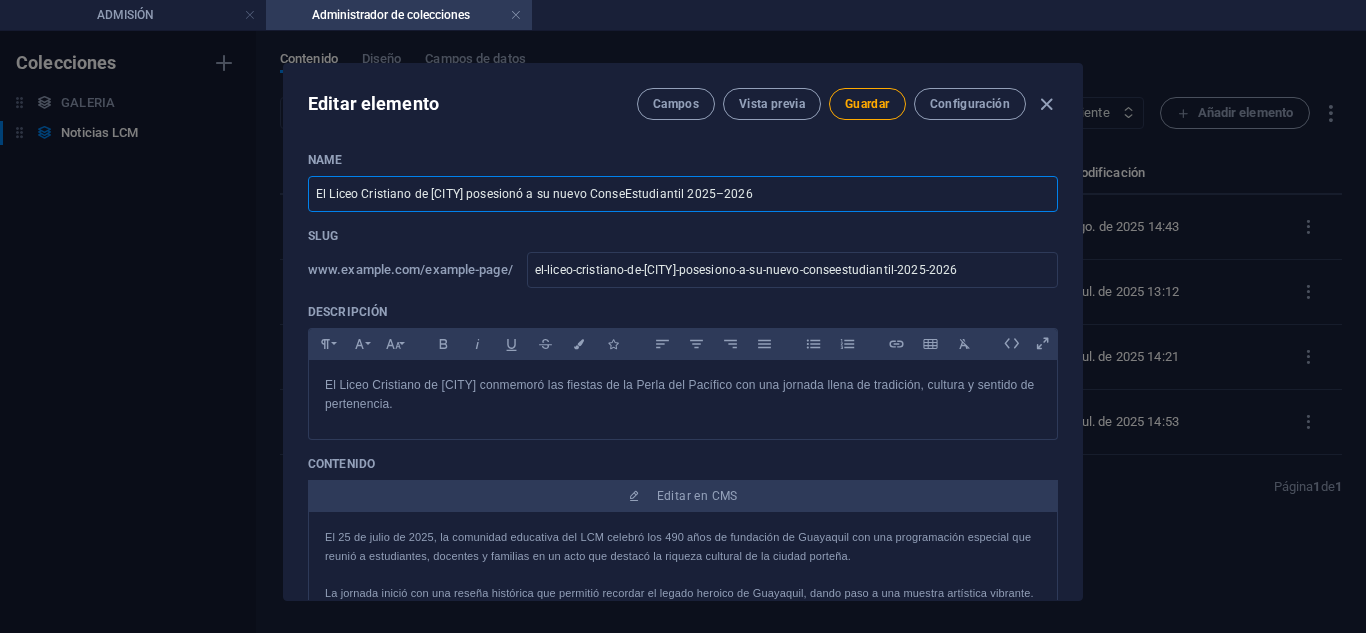 type on "el-liceo-cristiano-de-milagro-posesiono-a-su-nuevo-conseestudiantil-2025-2026" 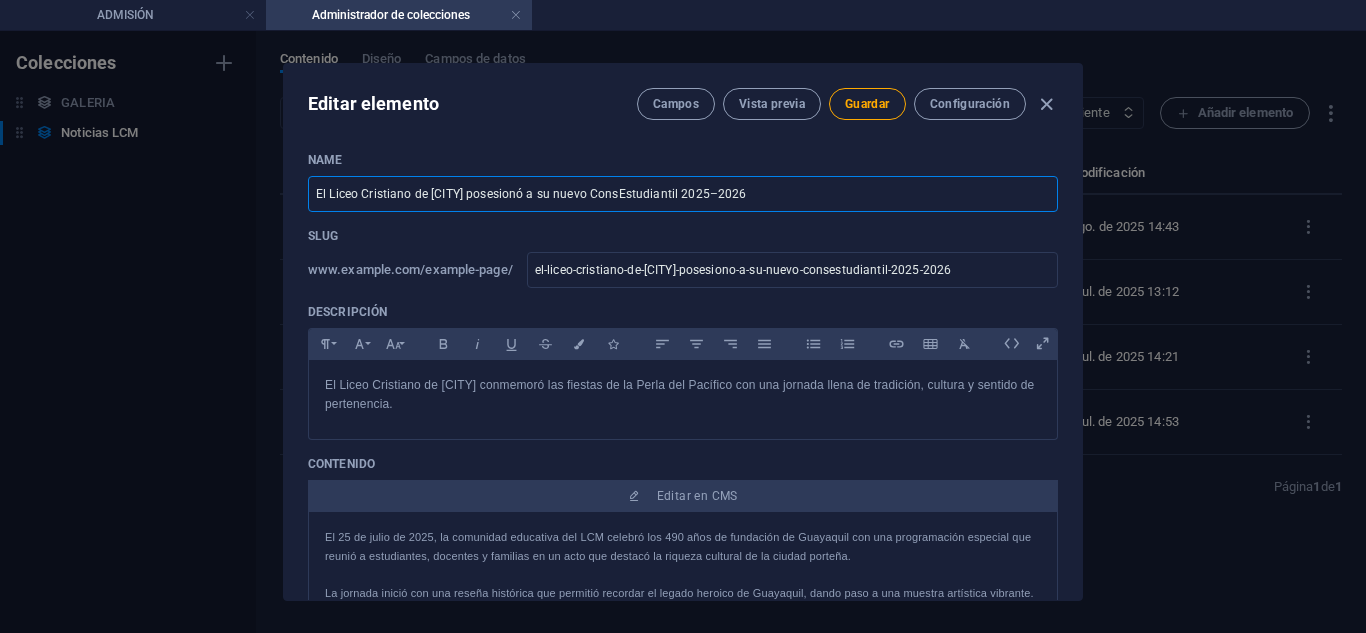 type on "El Liceo Cristiano de Milagro posesionó a su nuevo ConEstudiantil 2025–2026" 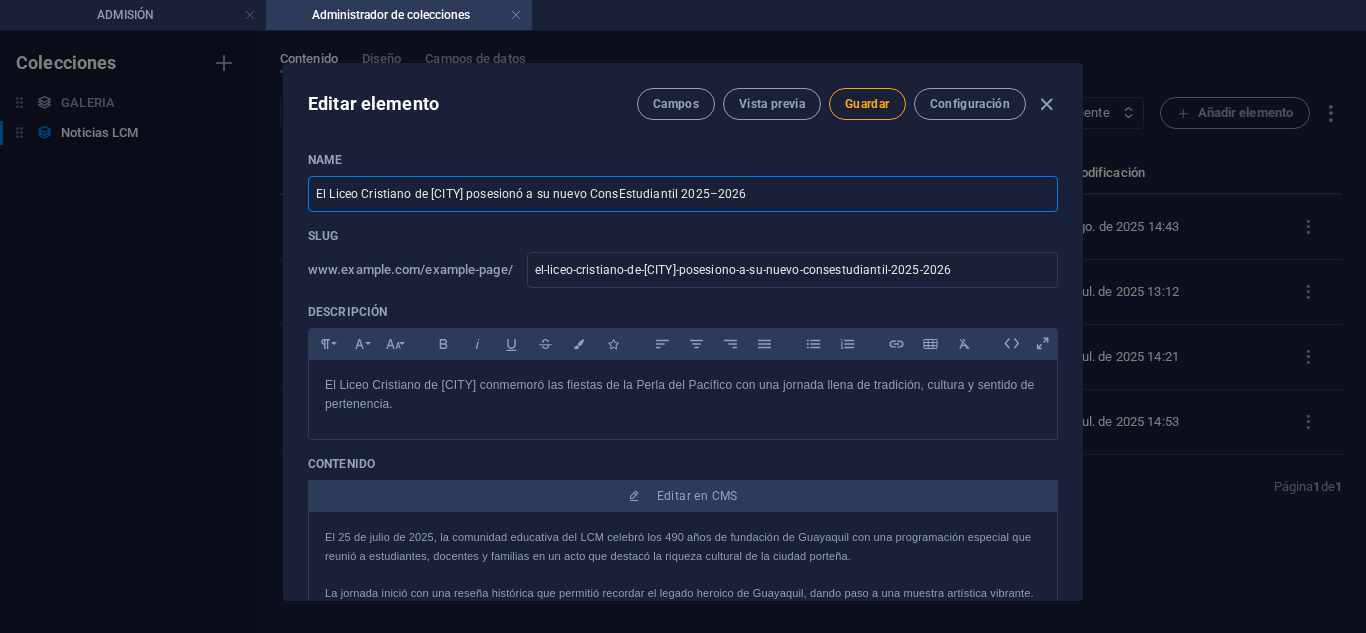 type on "el-liceo-cristiano-de-milagro-posesiono-a-su-nuevo-conestudiantil-2025-2026" 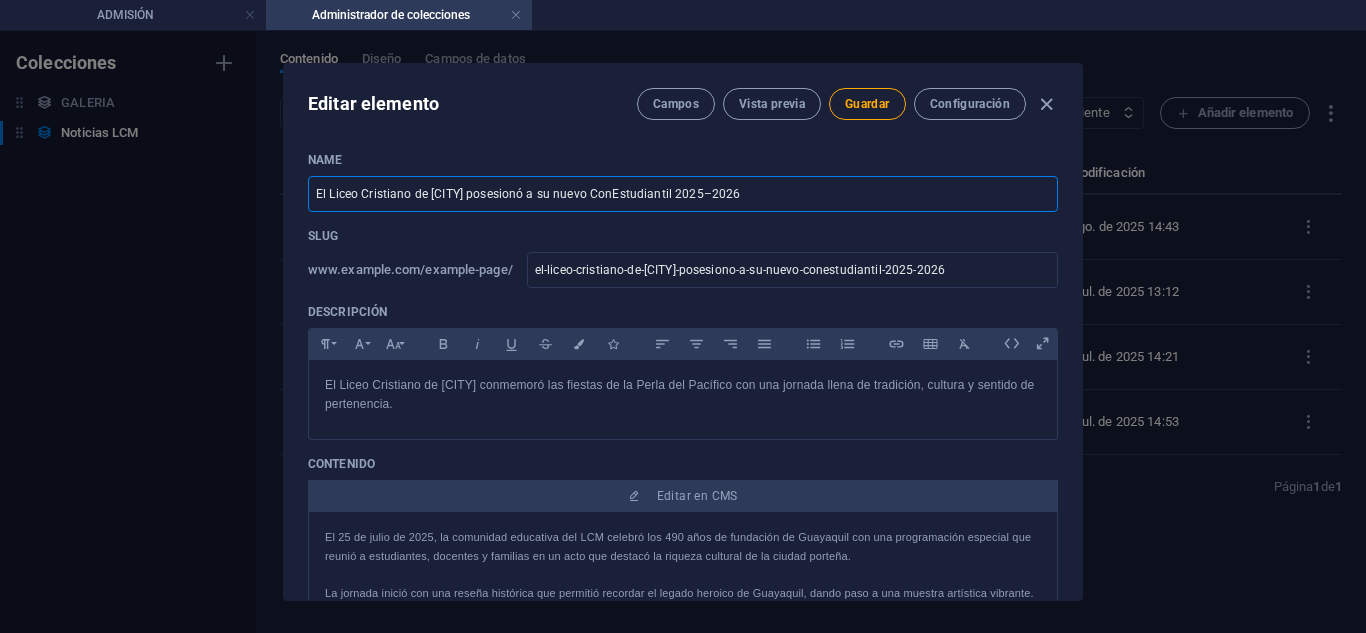 type on "El Liceo Cristiano de Milagro posesionó a su nuevo CoEstudiantil 2025–2026" 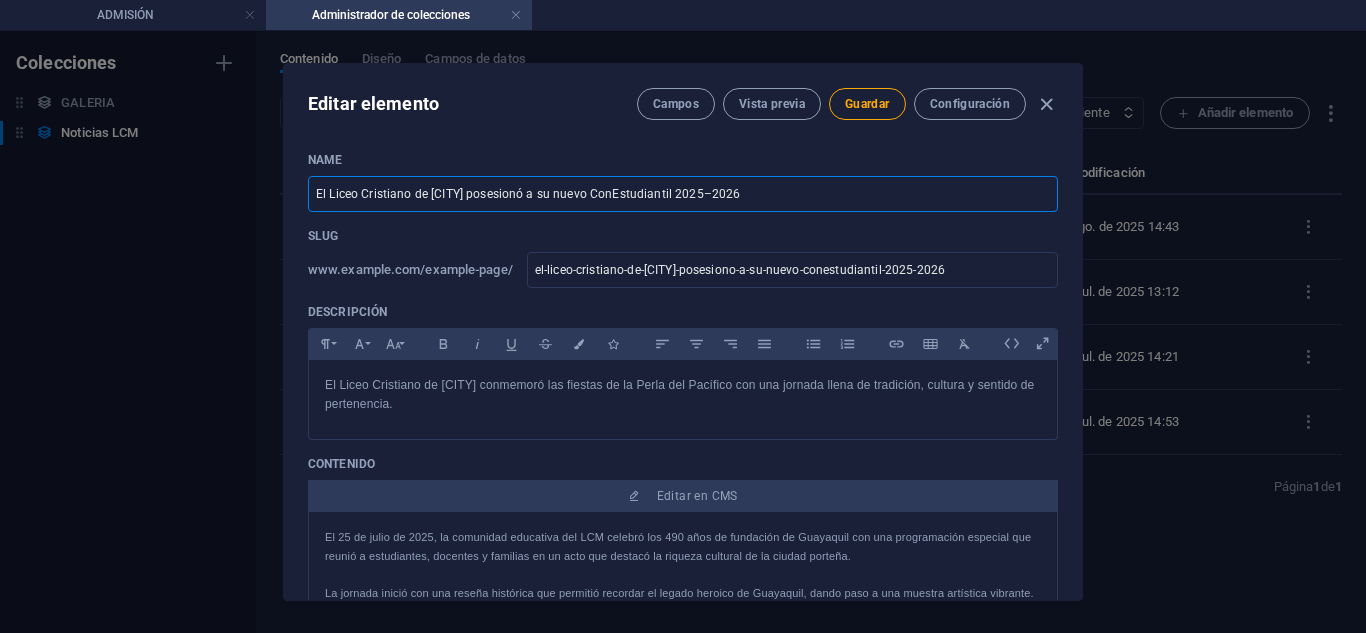 type on "el-liceo-cristiano-de-milagro-posesiono-a-su-nuevo-coestudiantil-2025-2026" 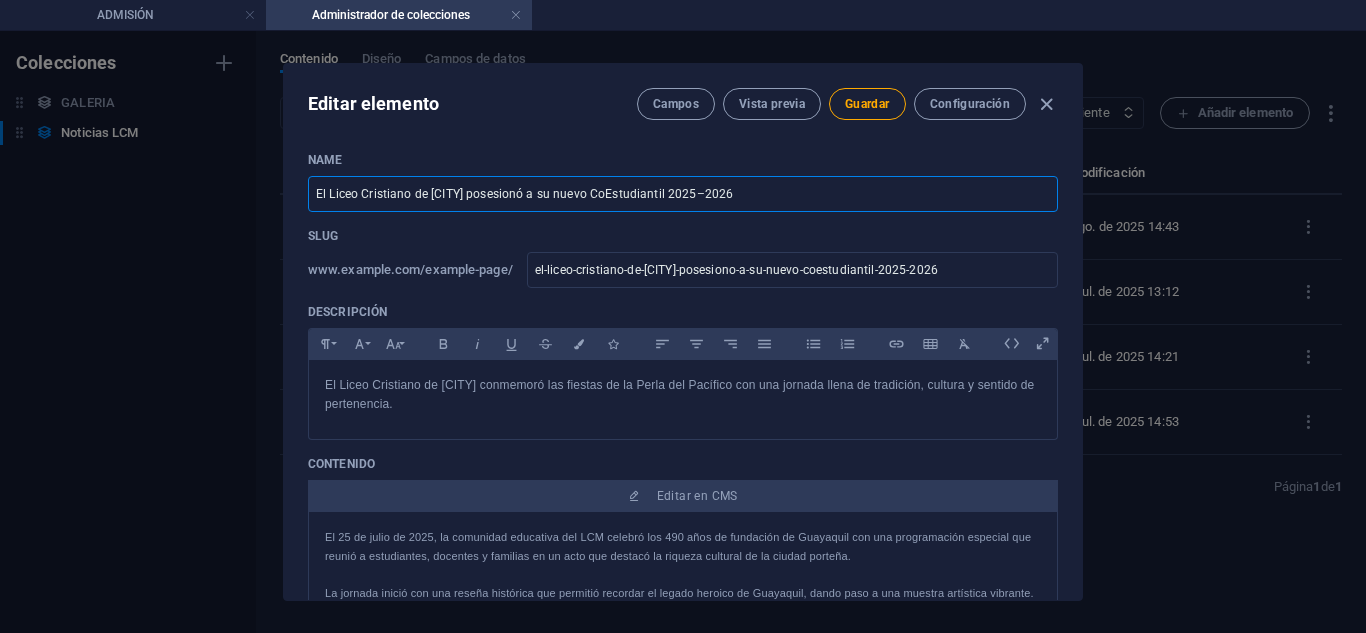 type on "El Liceo Cristiano de Milagro posesionó a su nuevo CEstudiantil 2025–2026" 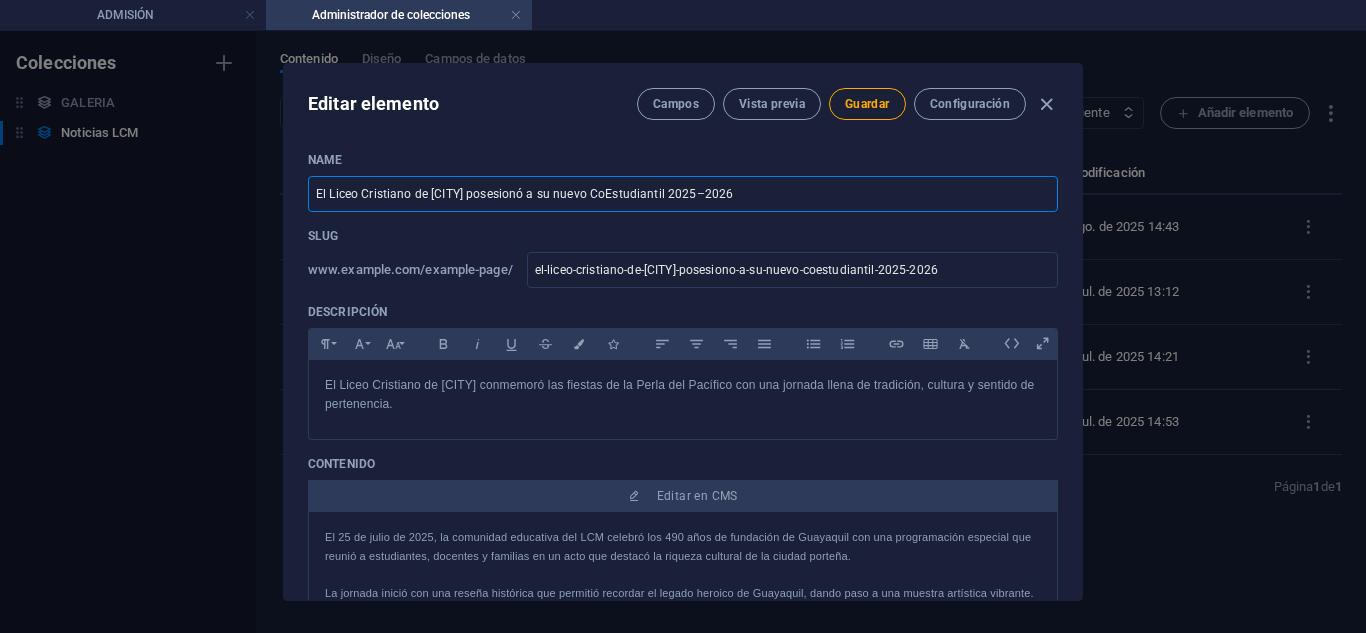 type on "el-liceo-cristiano-de-milagro-posesiono-a-su-nuevo-cestudiantil-2025-2026" 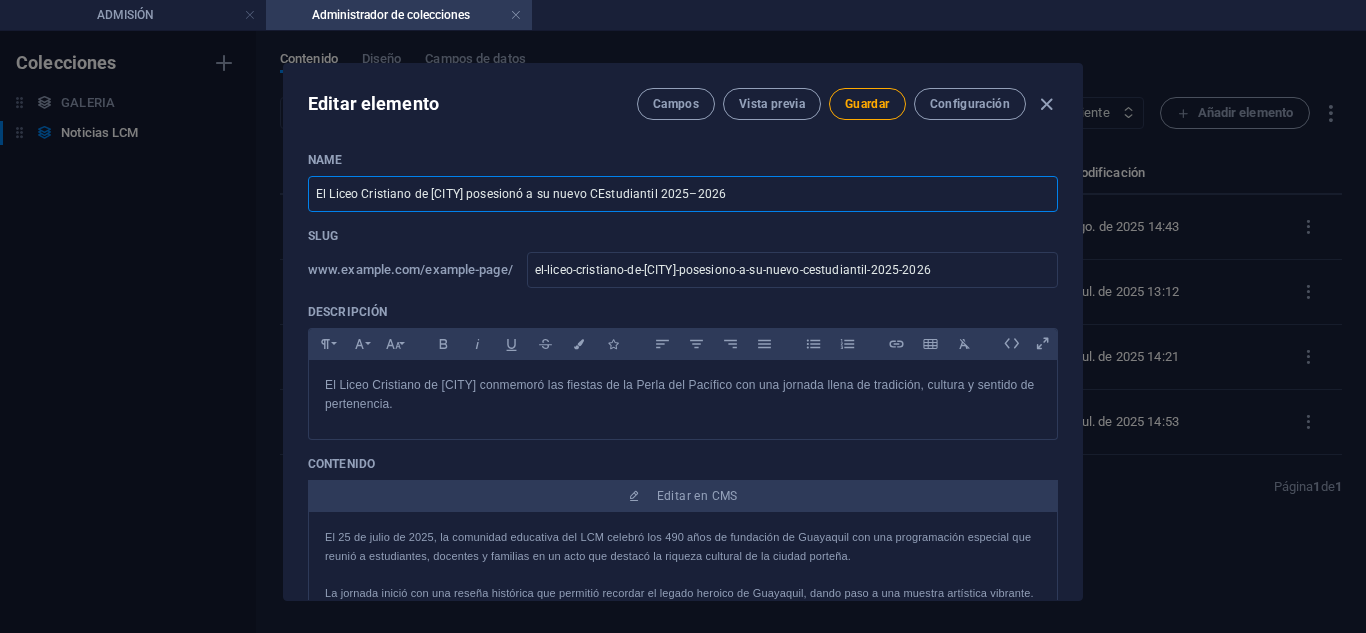type on "El Liceo Cristiano de Milagro posesionó a su nuevo Estudiantil 2025–2026" 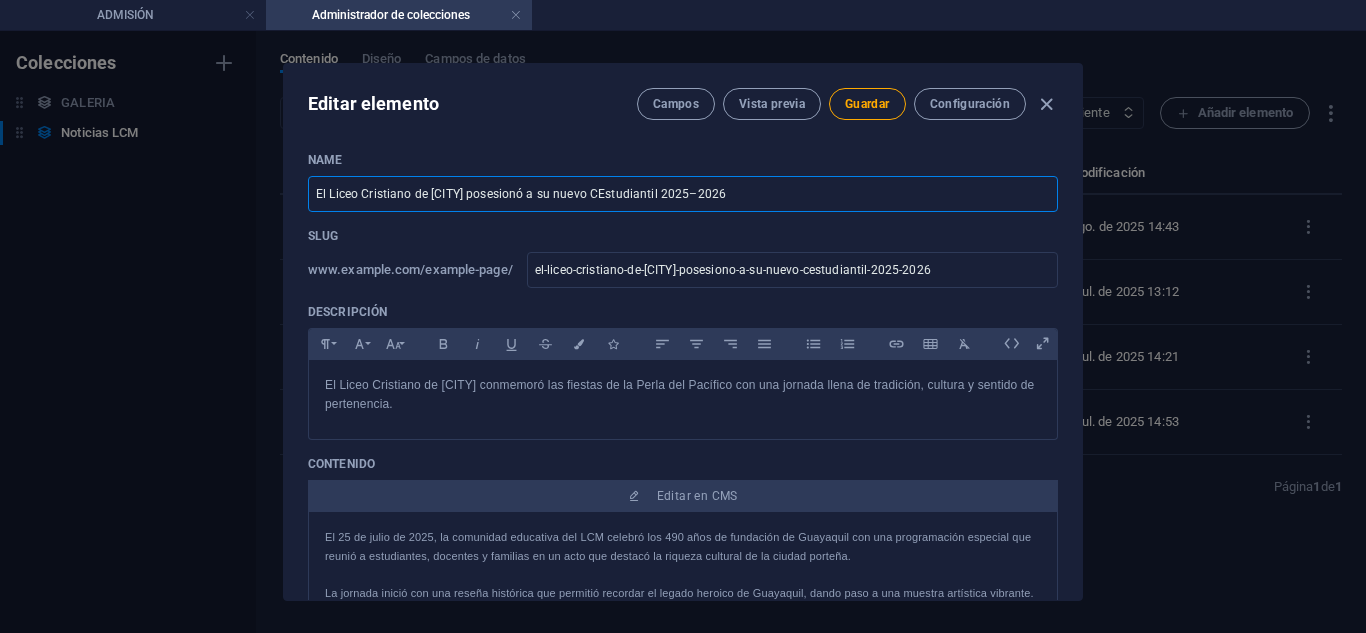 type on "el-liceo-cristiano-de-milagro-posesiono-a-su-nuevo-estudiantil-2025-2026" 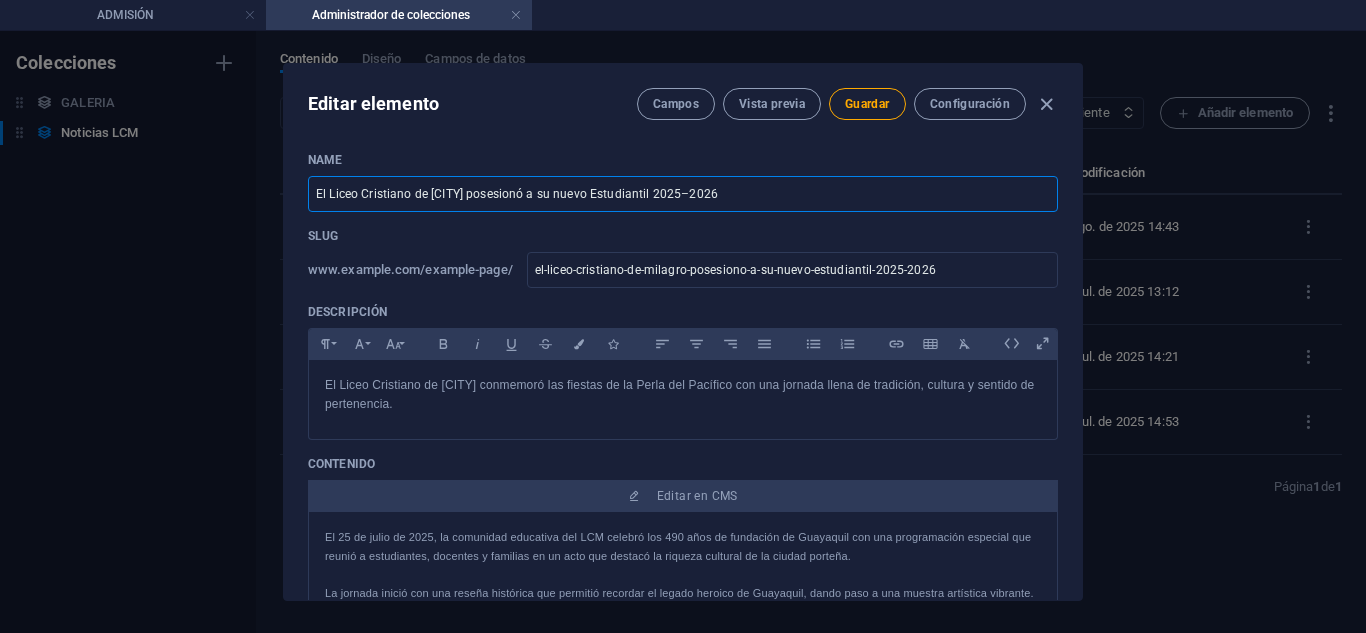 type on "El Liceo Cristiano de Milagro posesionó a su nuevo GEstudiantil 2025–2026" 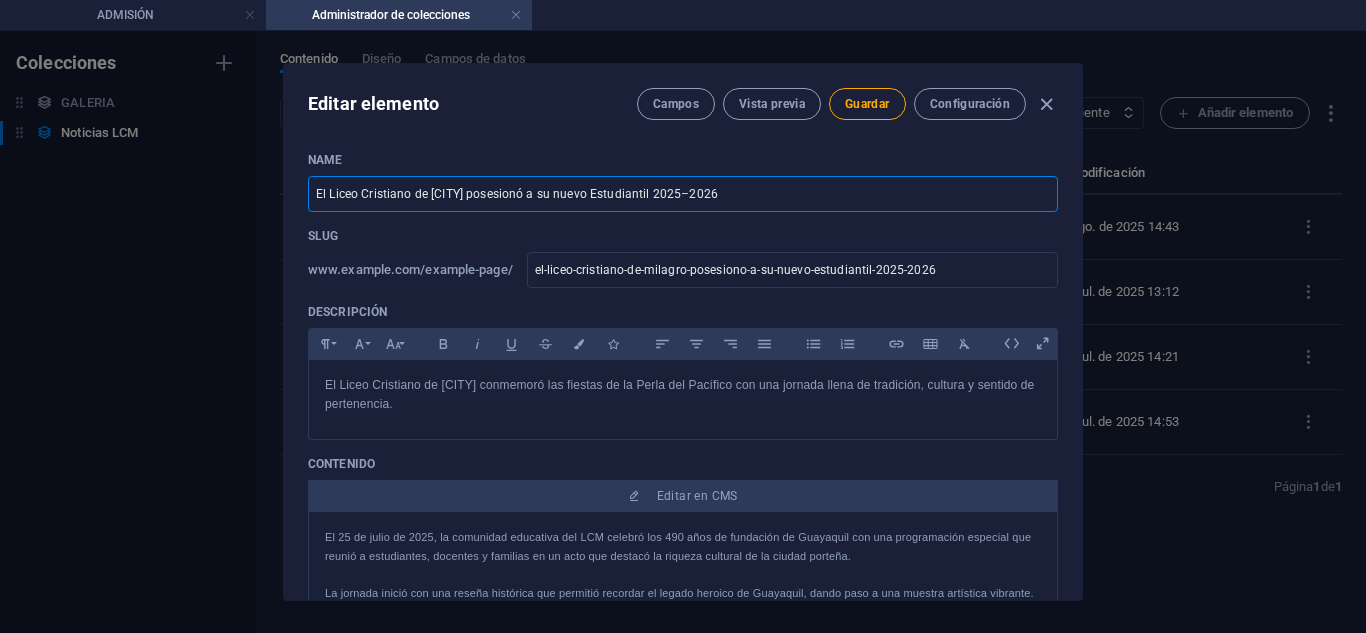 type on "el-liceo-cristiano-de-milagro-posesiono-a-su-nuevo-gestudiantil-2025-2026" 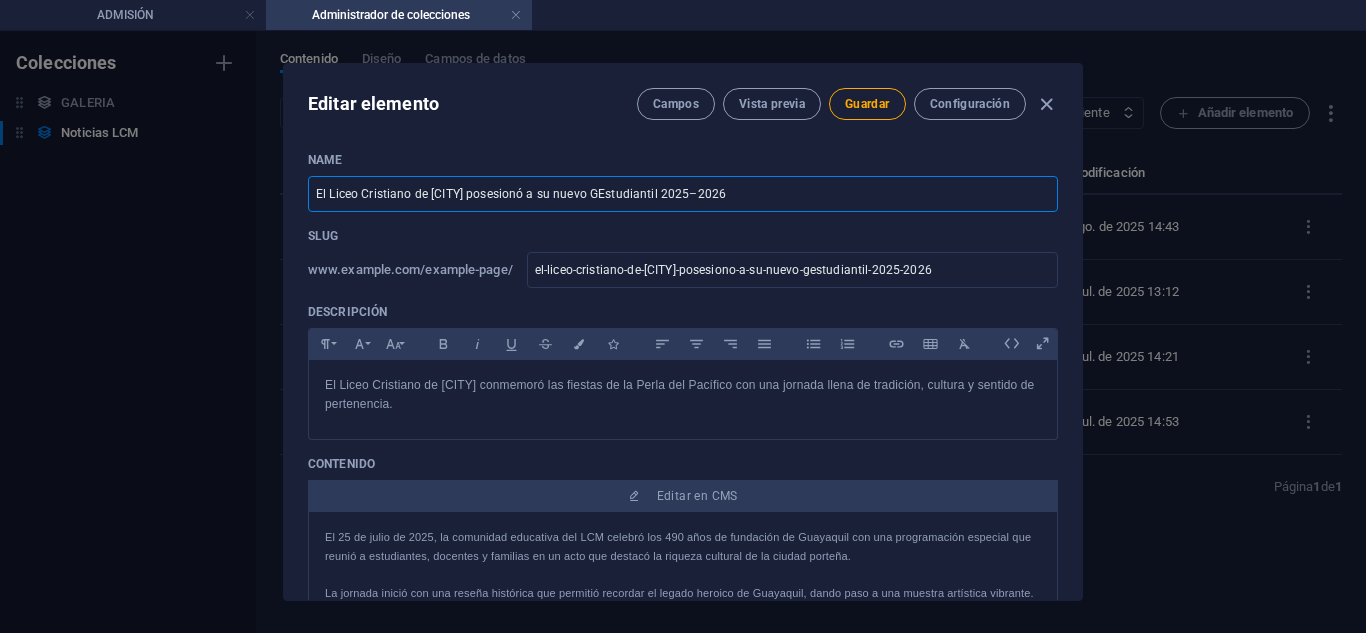 type on "El Liceo Cristiano de Milagro posesionó a su nuevo GoEstudiantil 2025–2026" 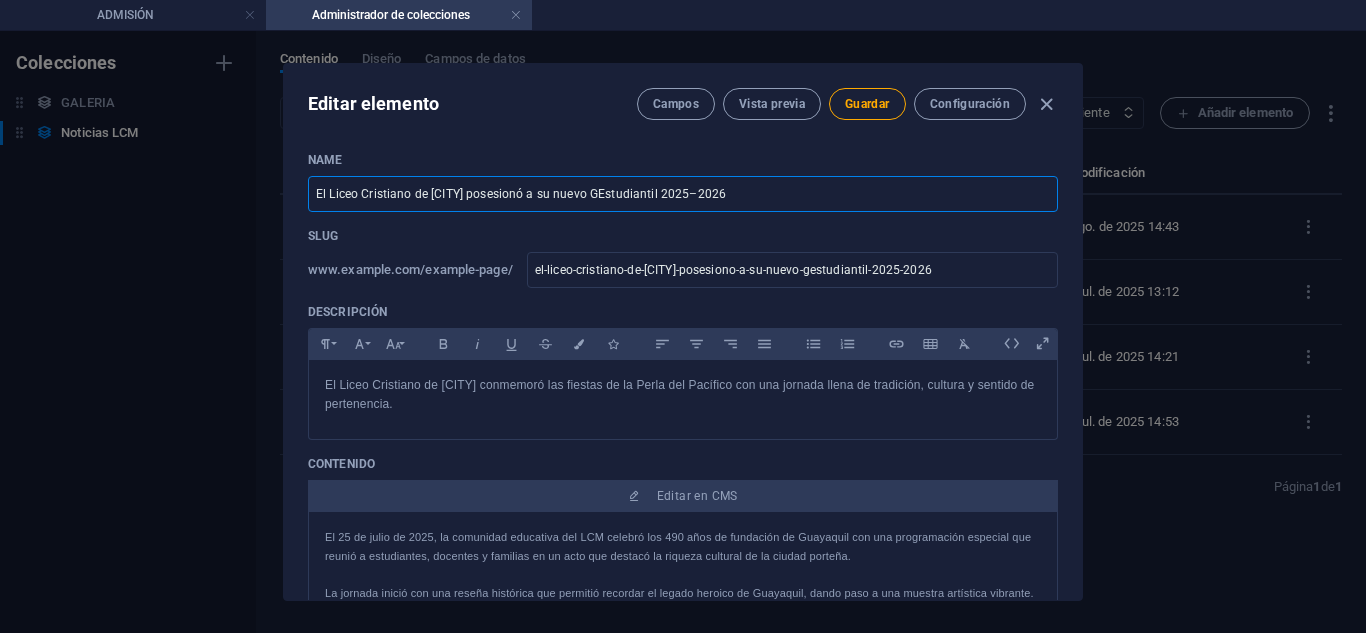 type on "el-liceo-cristiano-de-milagro-posesiono-a-su-nuevo-goestudiantil-2025-2026" 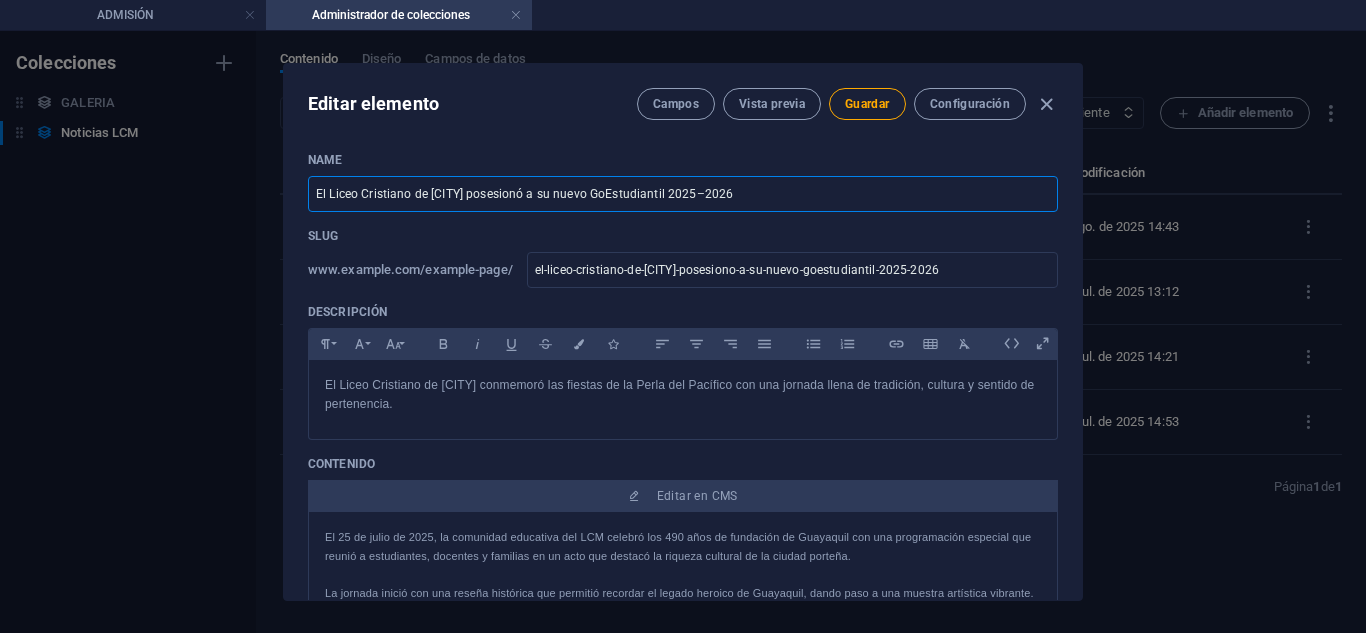 type on "El Liceo Cristiano de Milagro posesionó a su nuevo GobEstudiantil 2025–2026" 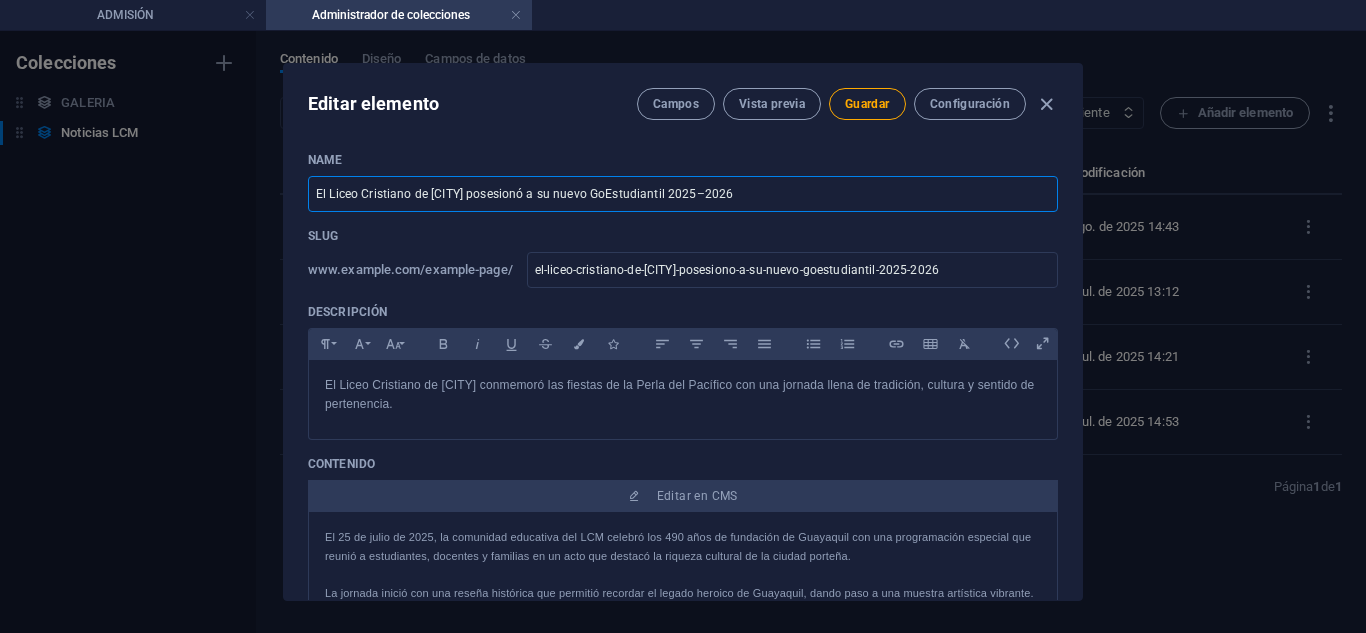 type on "el-liceo-cristiano-de-milagro-posesiono-a-su-nuevo-gobestudiantil-2025-2026" 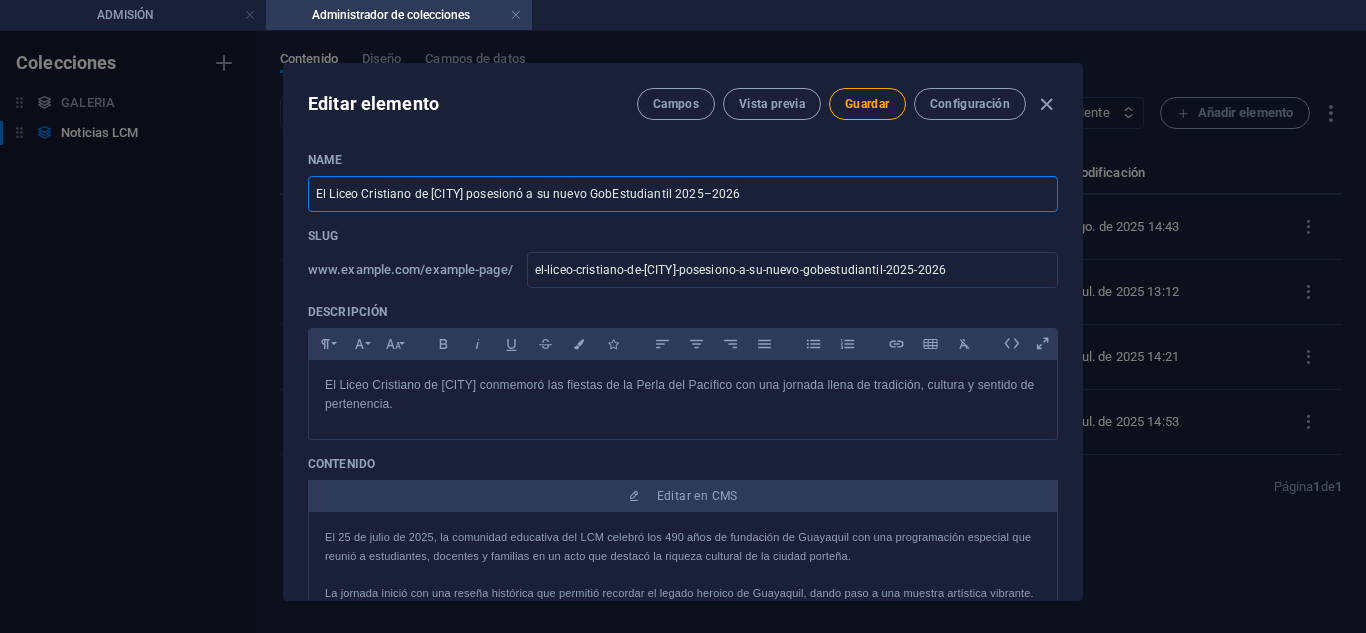 type on "El Liceo Cristiano de Milagro posesionó a su nuevo GobiEstudiantil 2025–2026" 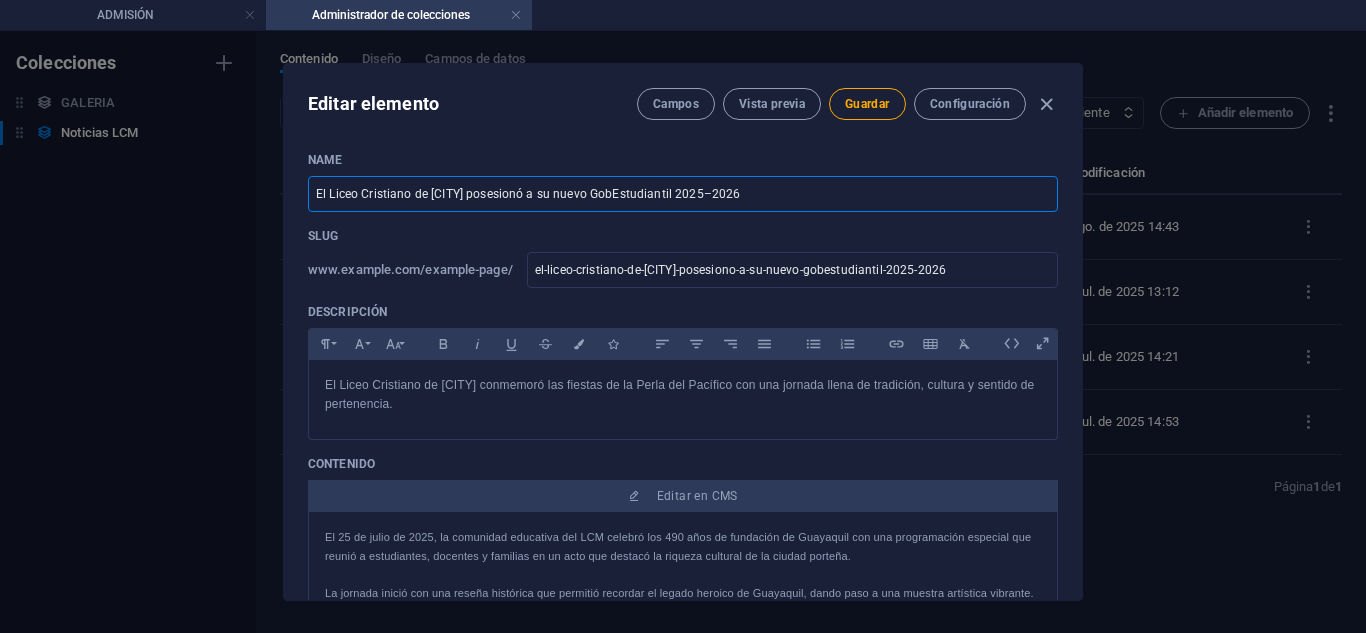 type on "el-liceo-cristiano-de-milagro-posesiono-a-su-nuevo-gobiestudiantil-2025-2026" 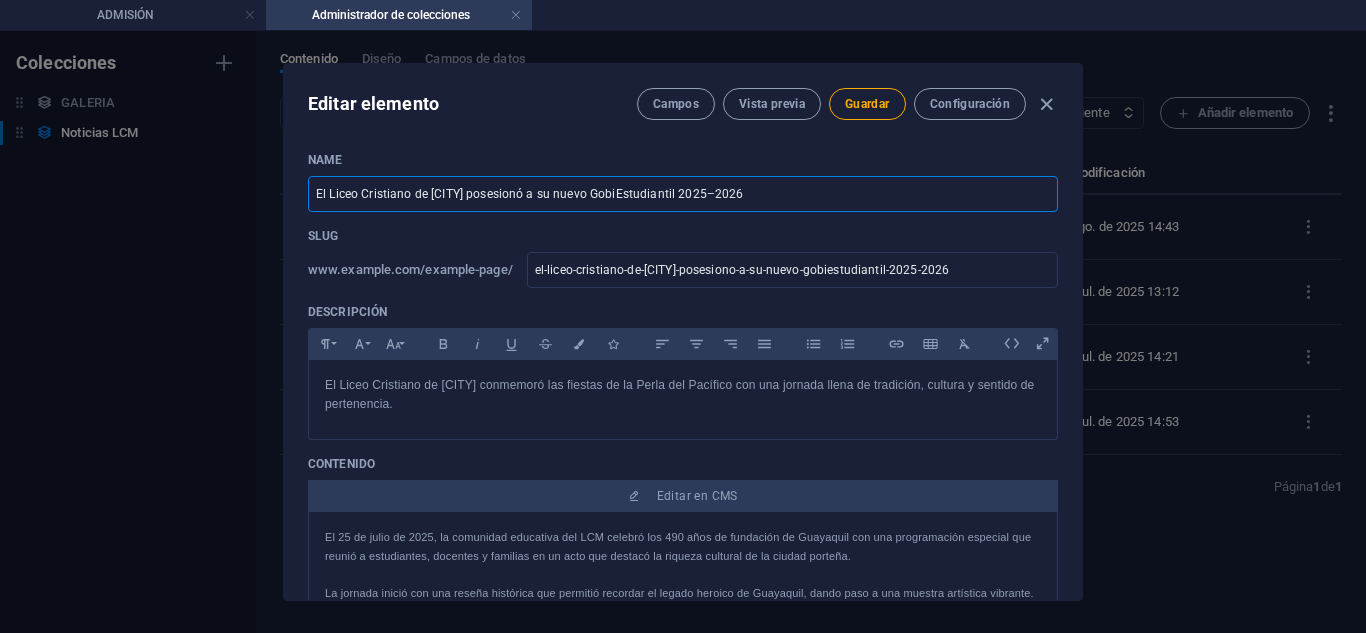 type on "El Liceo Cristiano de Milagro posesionó a su nuevo GobieEstudiantil 2025–2026" 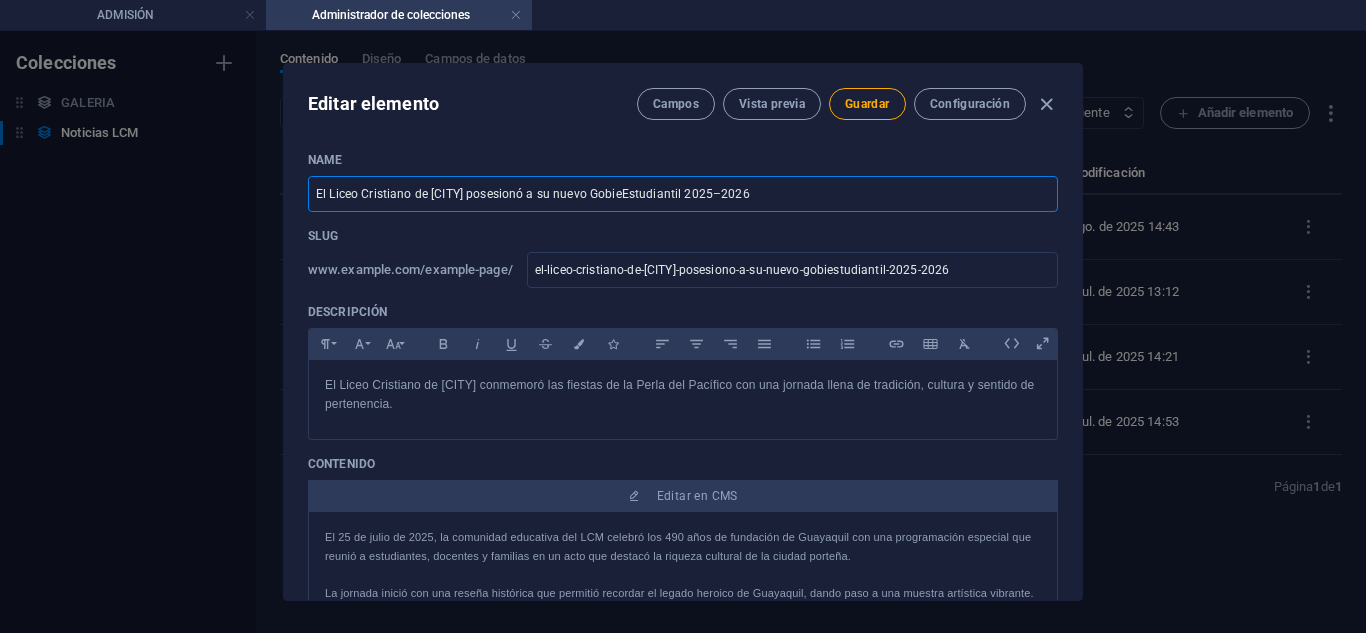 type on "el-liceo-cristiano-de-milagro-posesiono-a-su-nuevo-gobieestudiantil-2025-2026" 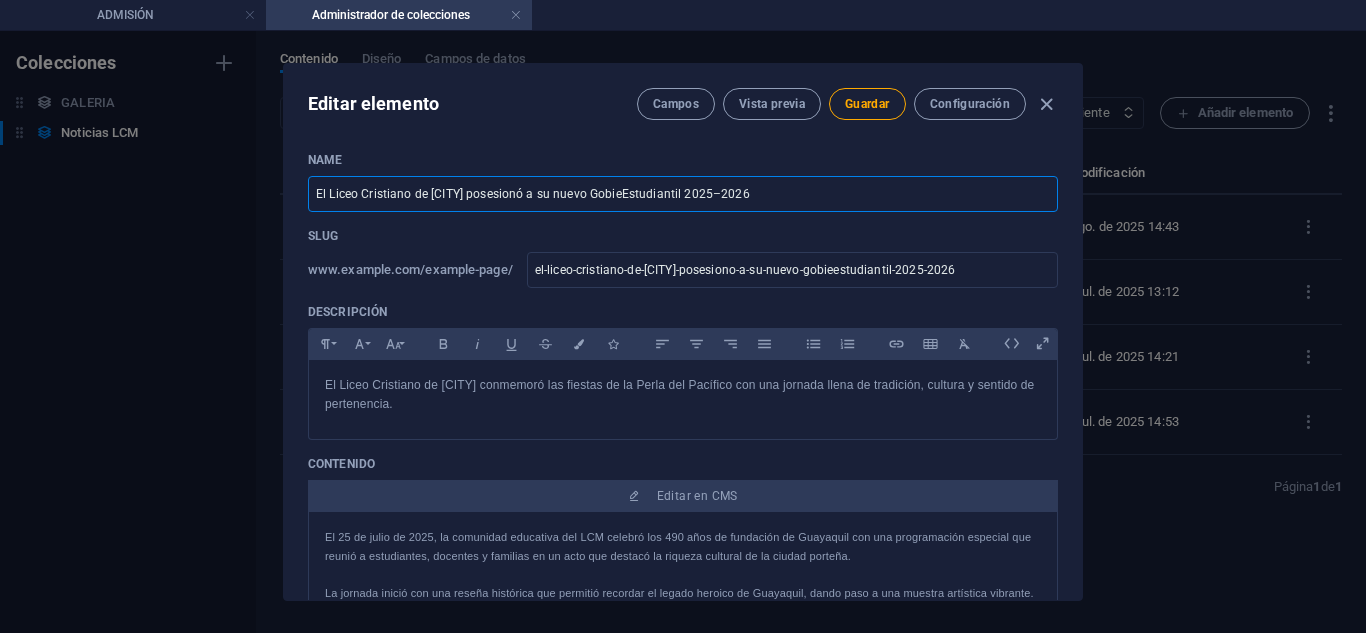 type on "El Liceo Cristiano de Milagro posesionó a su nuevo GobierEstudiantil 2025–2026" 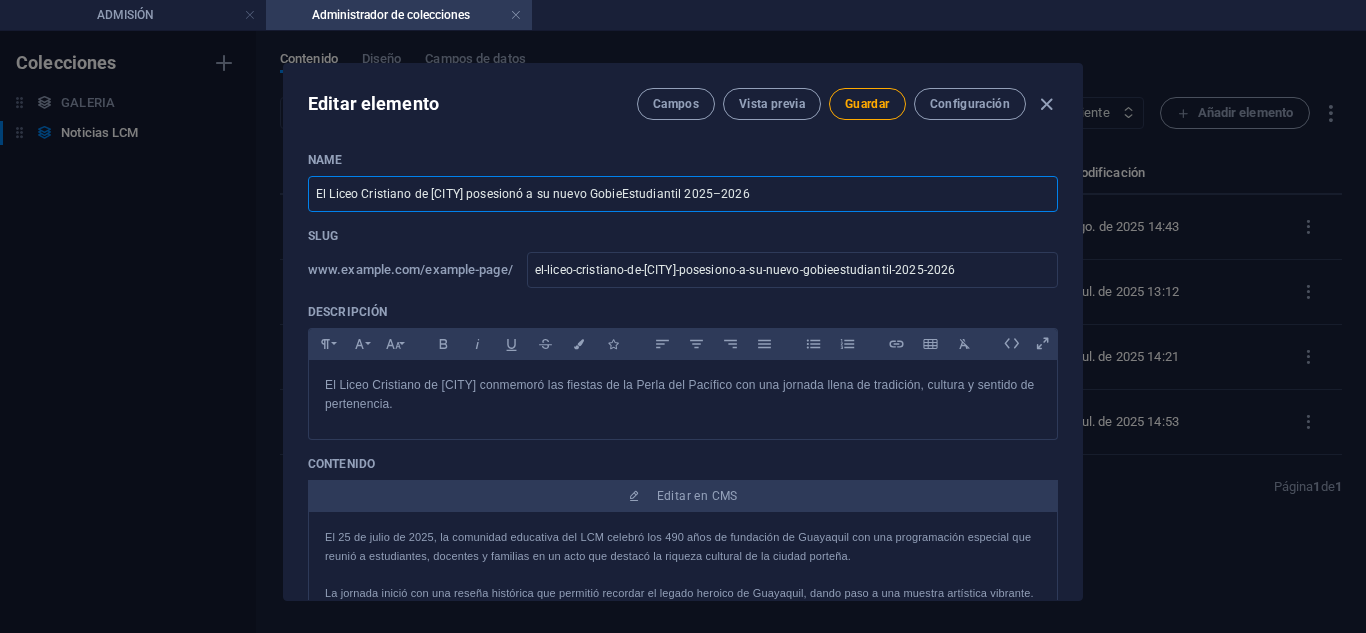 type on "el-liceo-cristiano-de-milagro-posesiono-a-su-nuevo-gobierestudiantil-2025-2026" 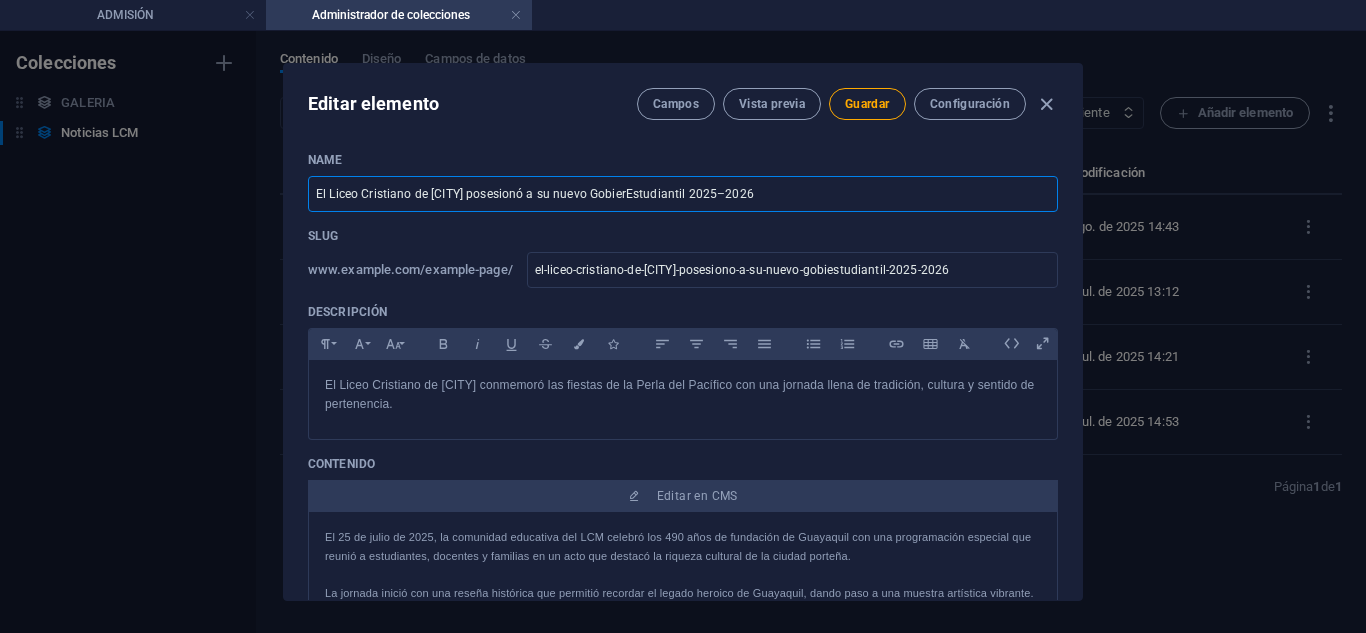 type on "El Liceo Cristiano de Milagro posesionó a su nuevo GobiernEstudiantil 2025–2026" 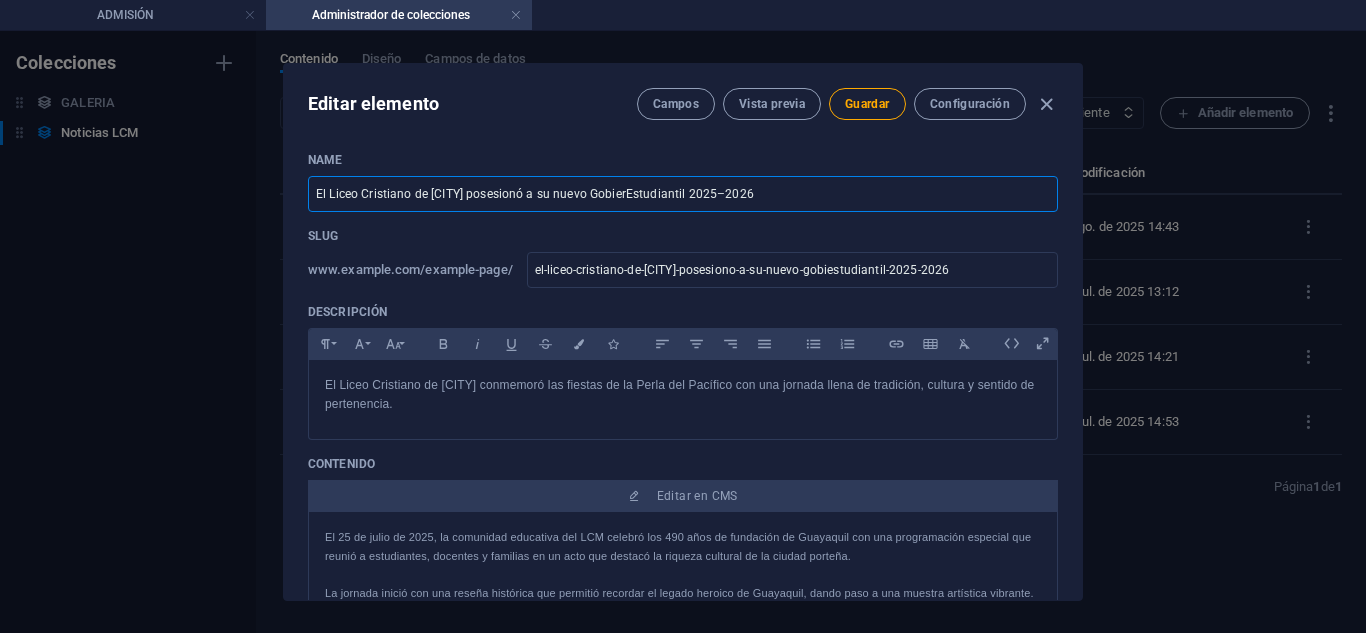 type on "el-liceo-cristiano-de-milagro-posesiono-a-su-nuevo-gobiernestudiantil-2025-2026" 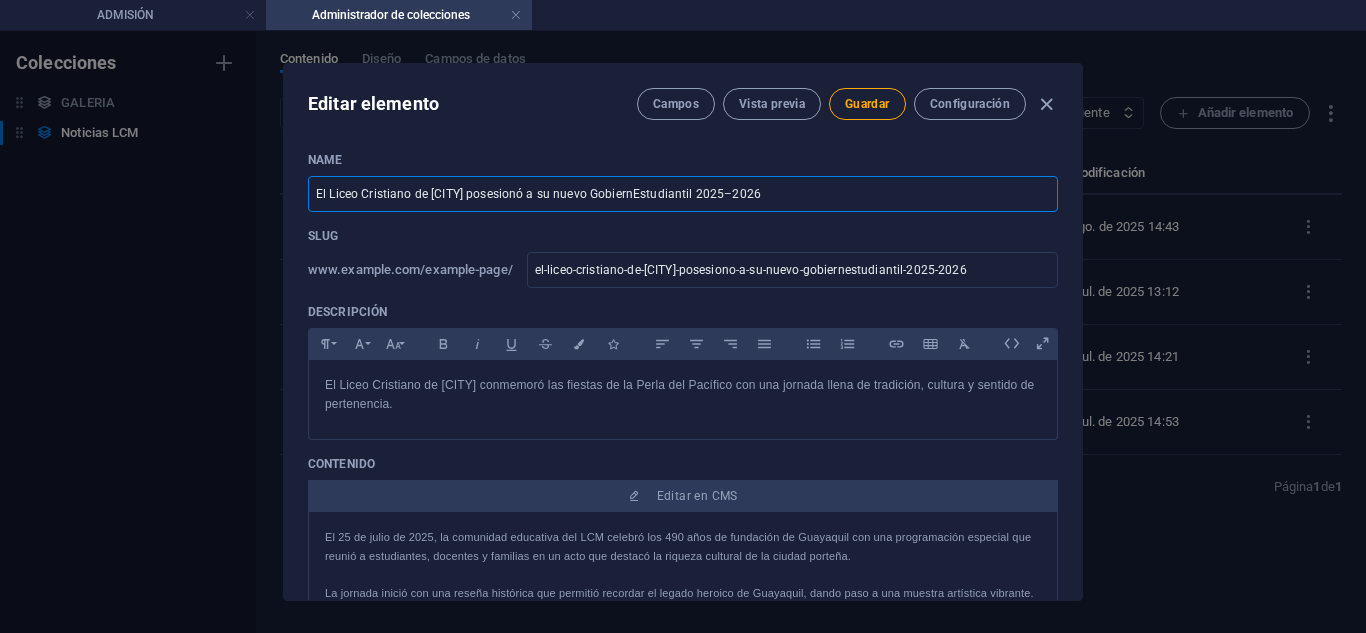 type on "El Liceo Cristiano de Milagro posesionó a su nuevo GobiernoEstudiantil 2025–2026" 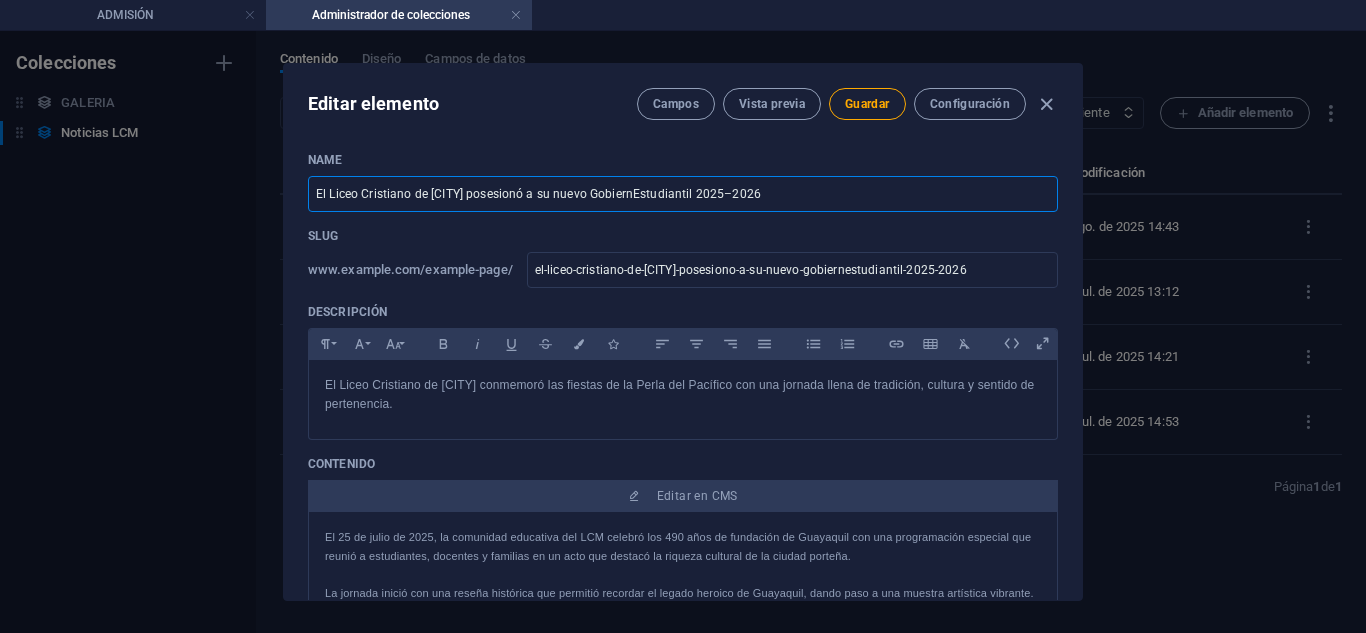 type on "el-liceo-cristiano-de-milagro-posesiono-a-su-nuevo-gobiernoestudiantil-2025-2026" 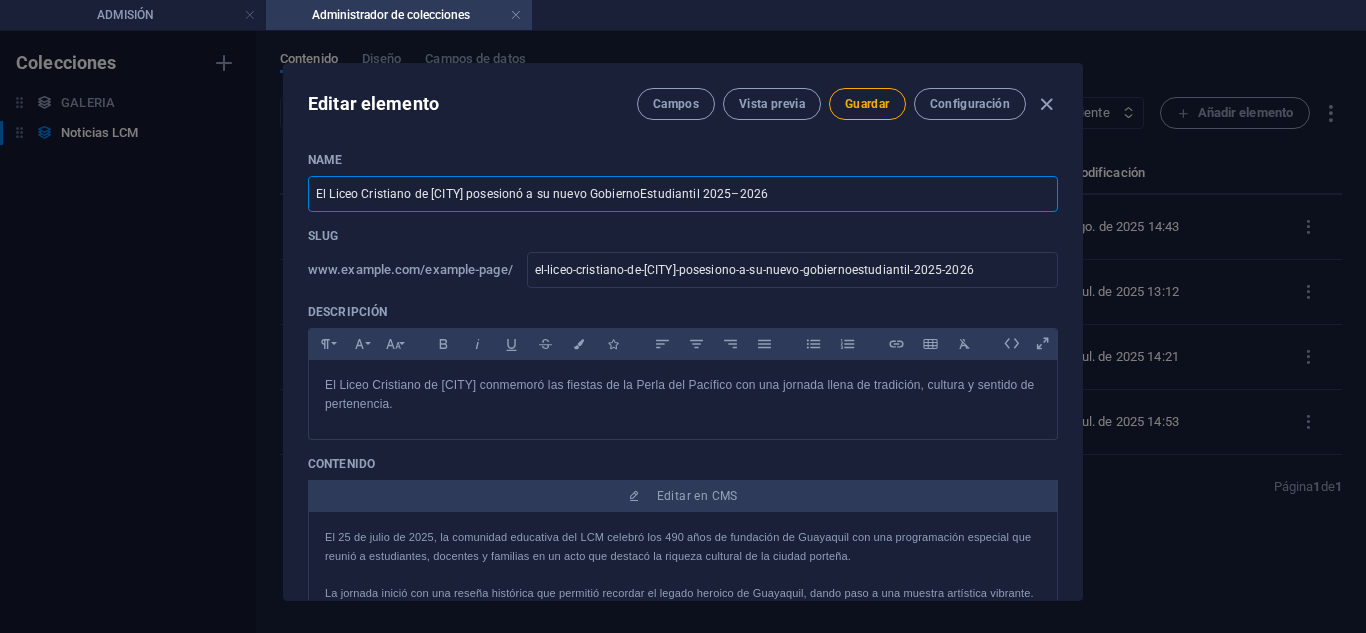 type on "El Liceo Cristiano de Milagro posesionó a su nuevo Gobierno Estudiantil [DATE]–[DATE]" 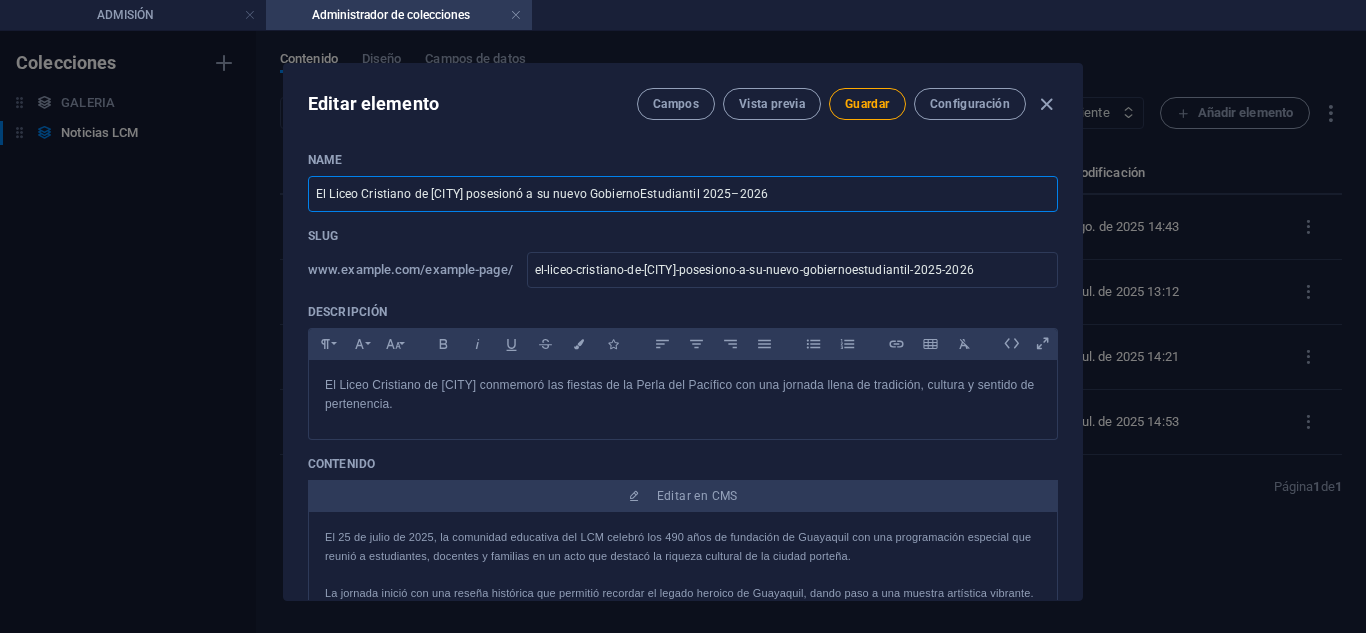 type on "el-liceo-cristiano-de-milagro-posesiono-a-su-nuevo-gobierno-estudiantil-2025-2026" 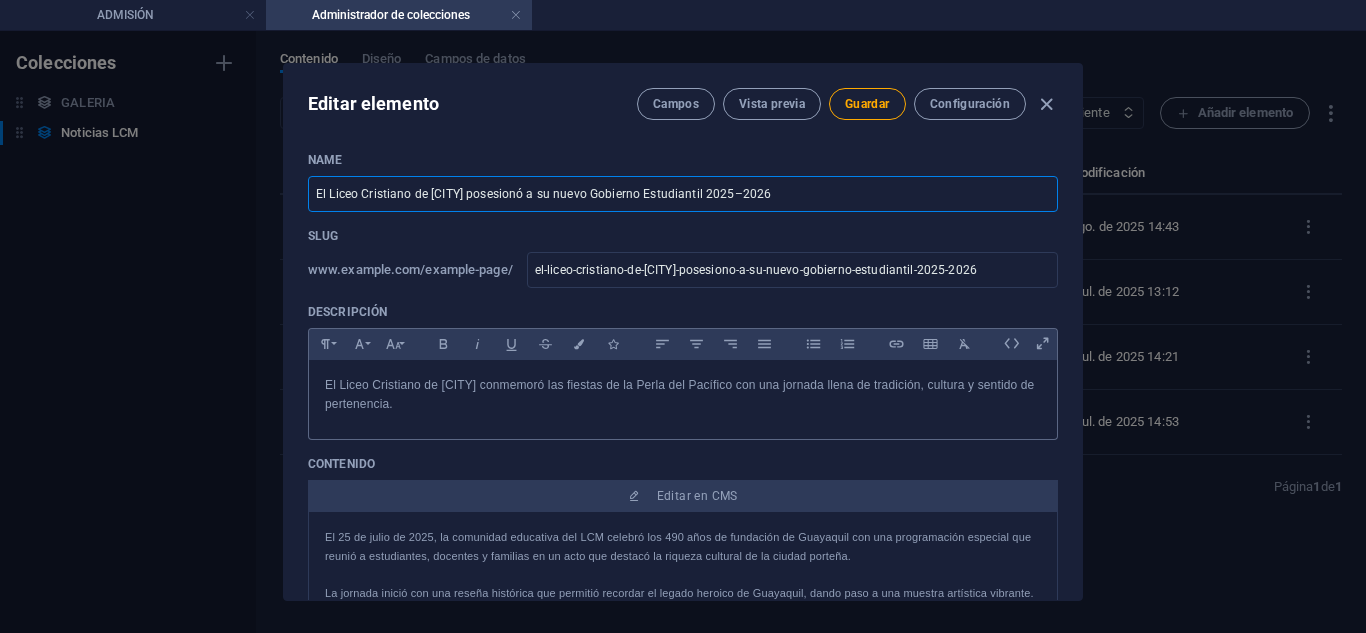 type on "El Liceo Cristiano de Milagro posesionó a su nuevo Gobierno Estudiantil [DATE]–[DATE]" 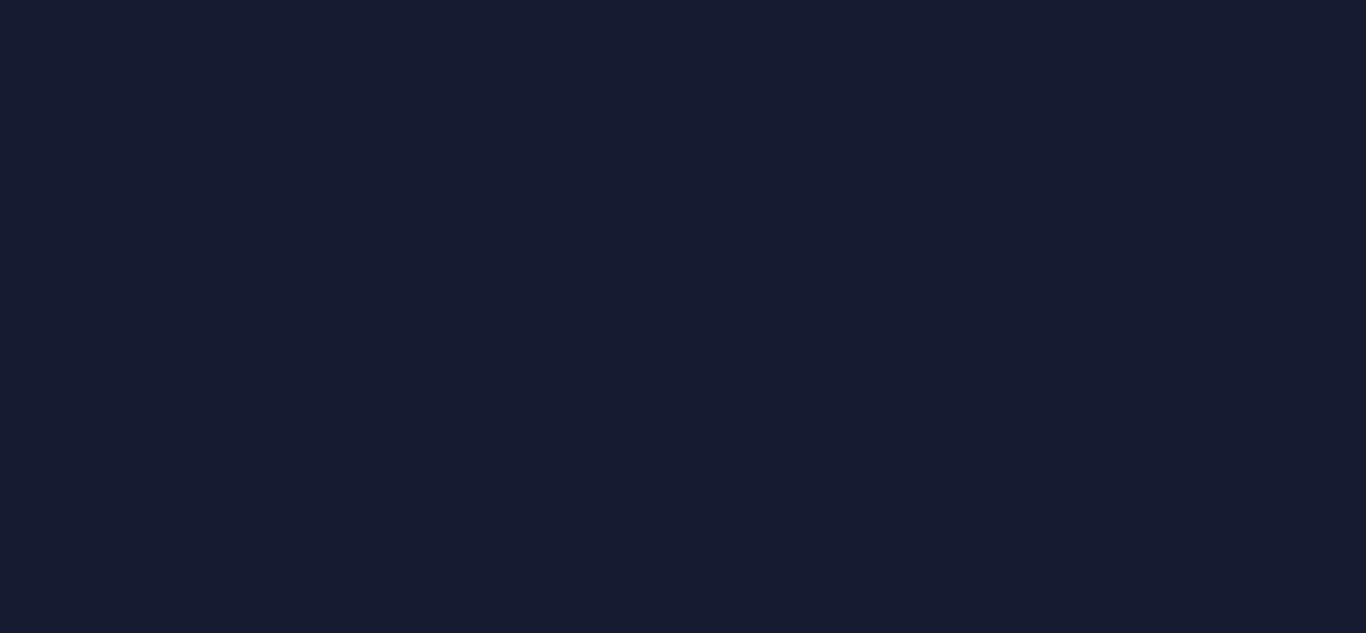 scroll, scrollTop: 0, scrollLeft: 0, axis: both 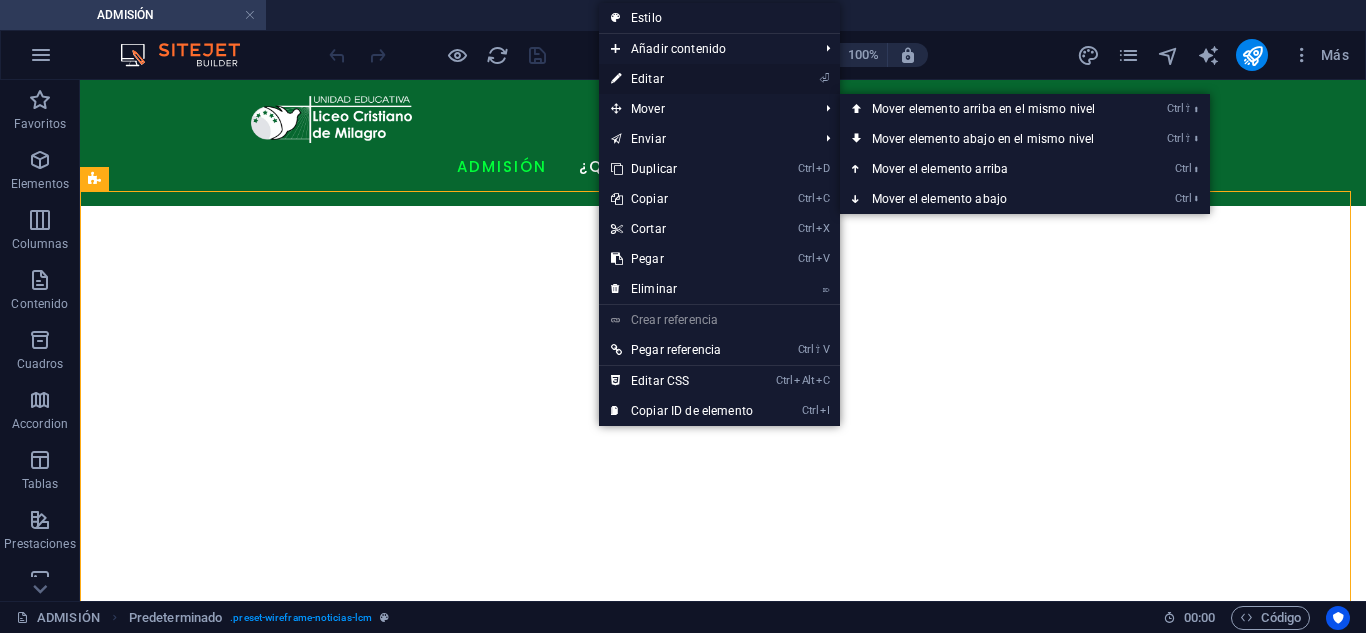click on "⏎  Editar" at bounding box center (682, 79) 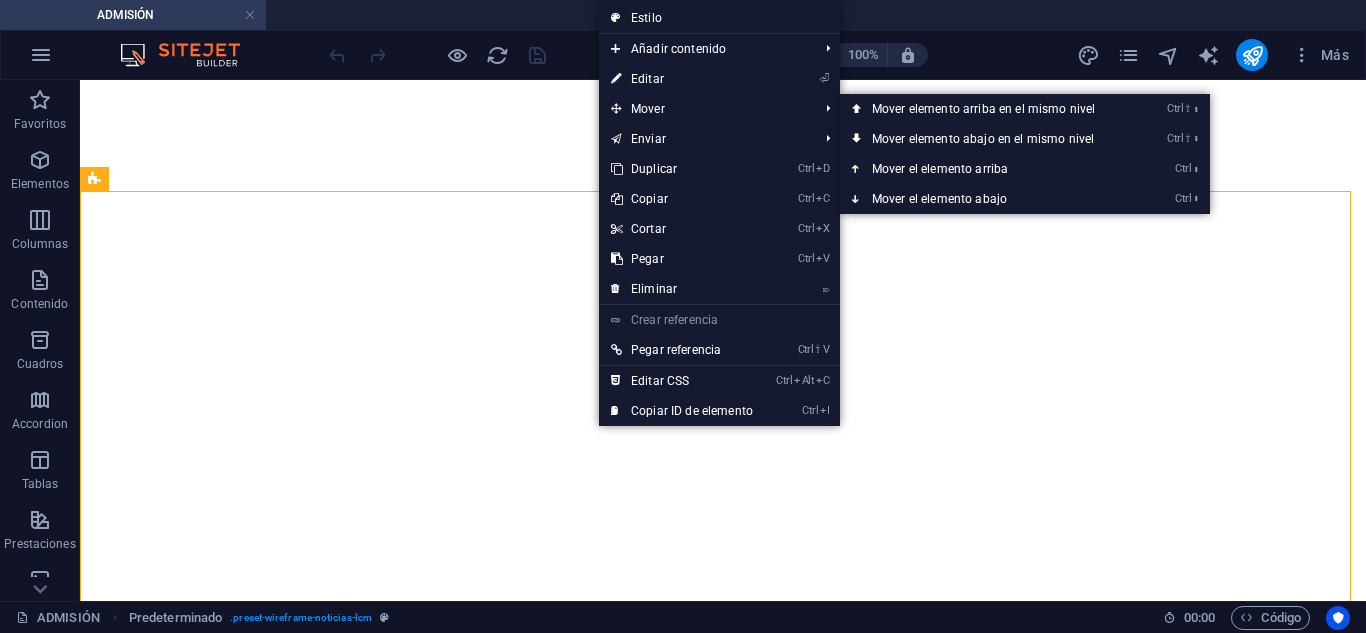 select on "68825e8ed0416a303c001533" 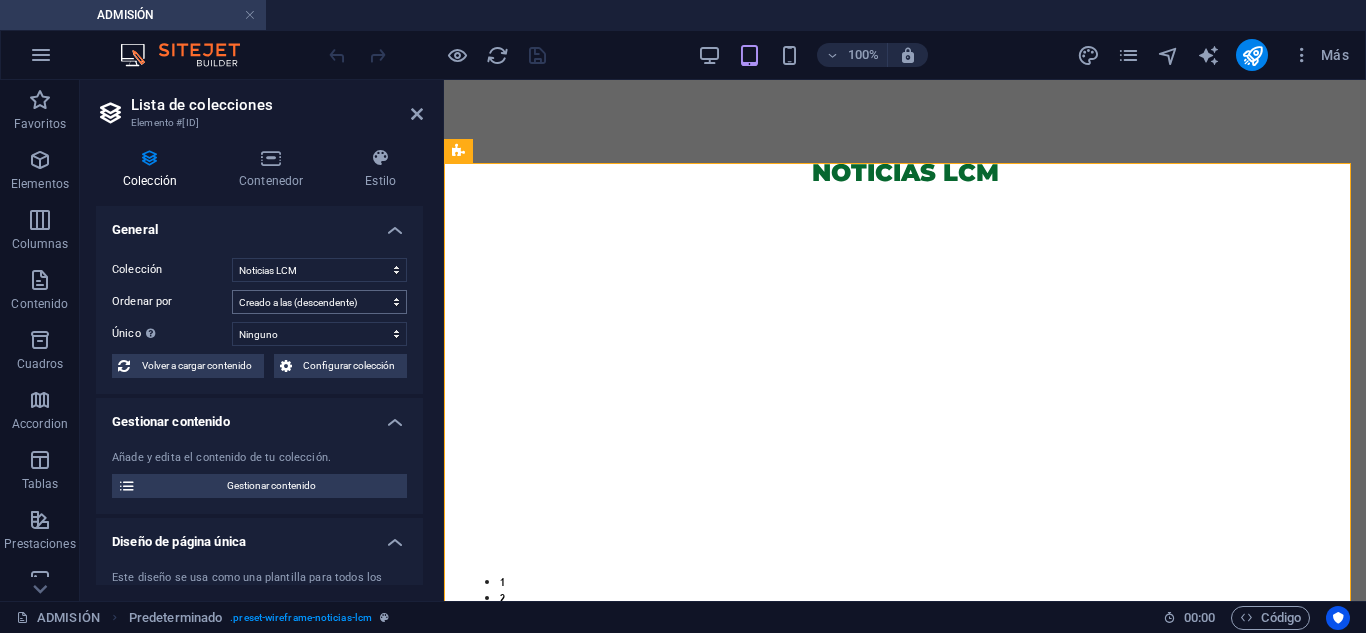 scroll, scrollTop: 1171, scrollLeft: 0, axis: vertical 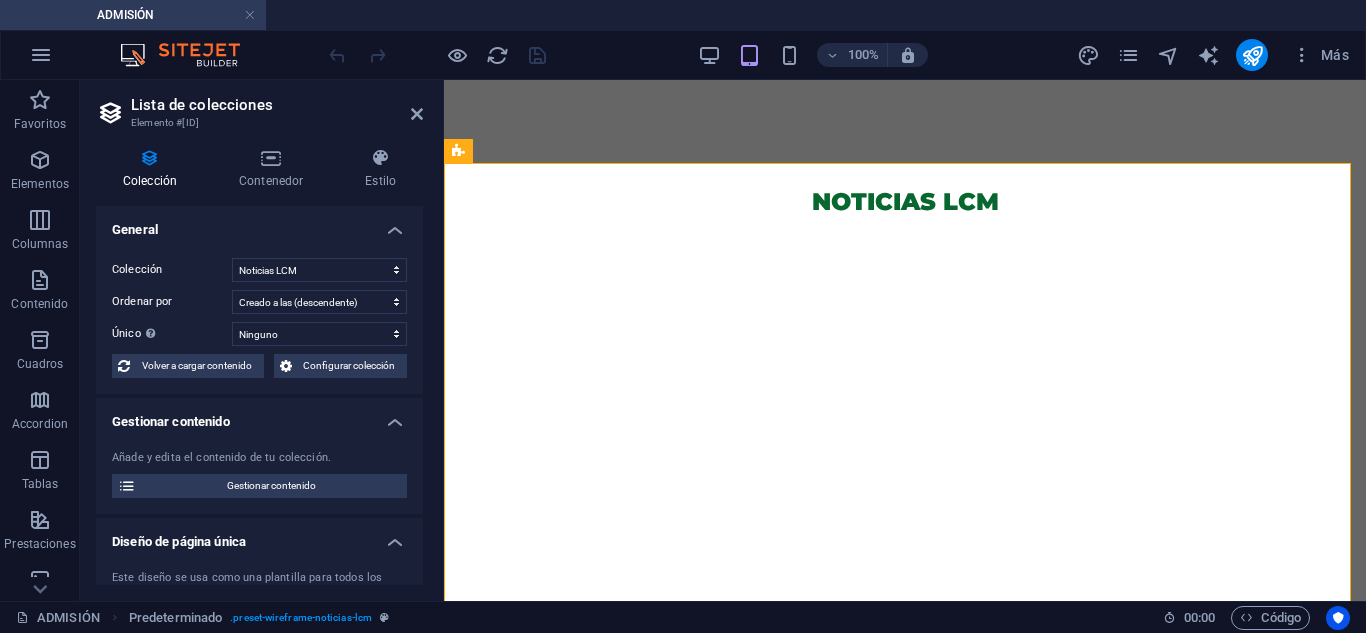 click on "Añade y edita el contenido de tu colección. Gestionar contenido" at bounding box center (259, 474) 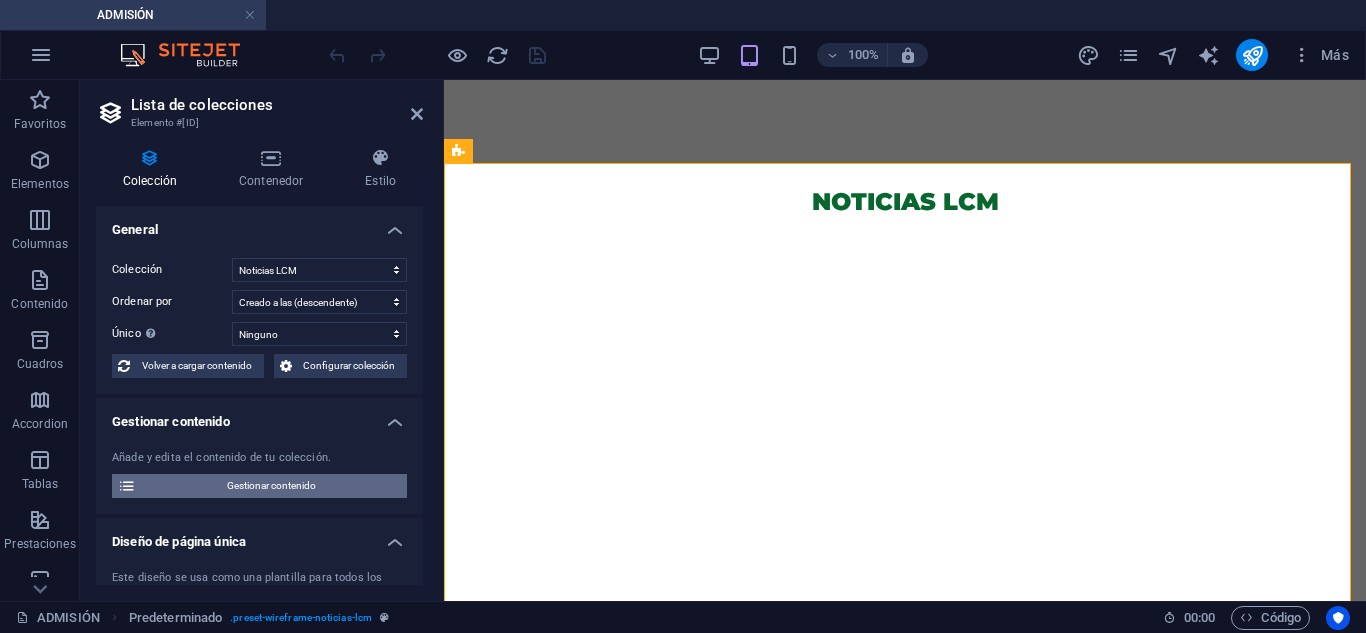 click on "Gestionar contenido" at bounding box center [271, 486] 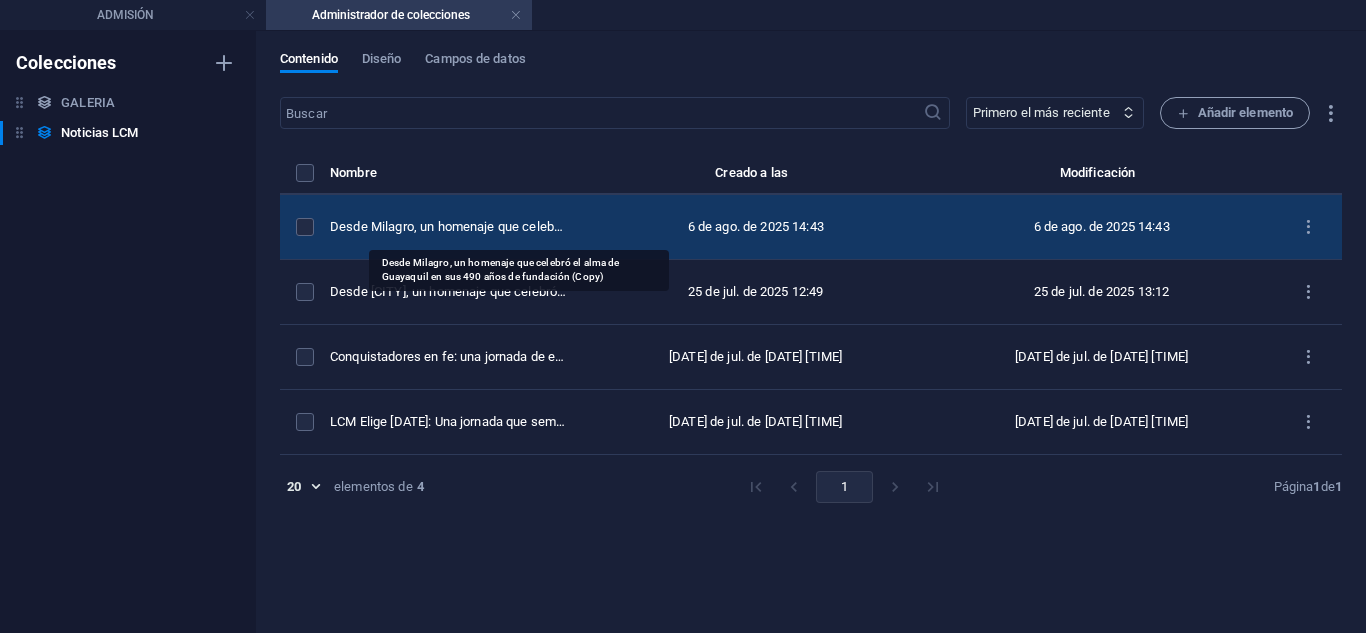 click on "Desde Milagro, un homenaje que celebró el alma de Guayaquil en sus 490 años de fundación (Copy)" at bounding box center [448, 227] 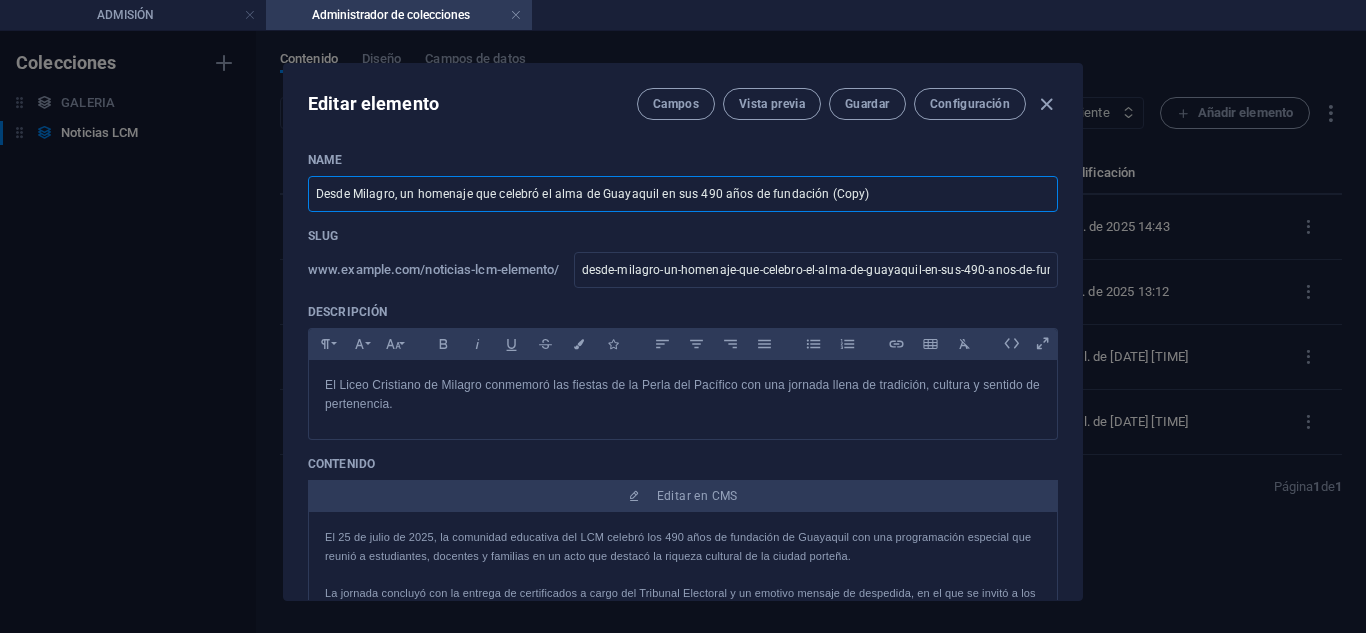 drag, startPoint x: 893, startPoint y: 198, endPoint x: 288, endPoint y: 193, distance: 605.0207 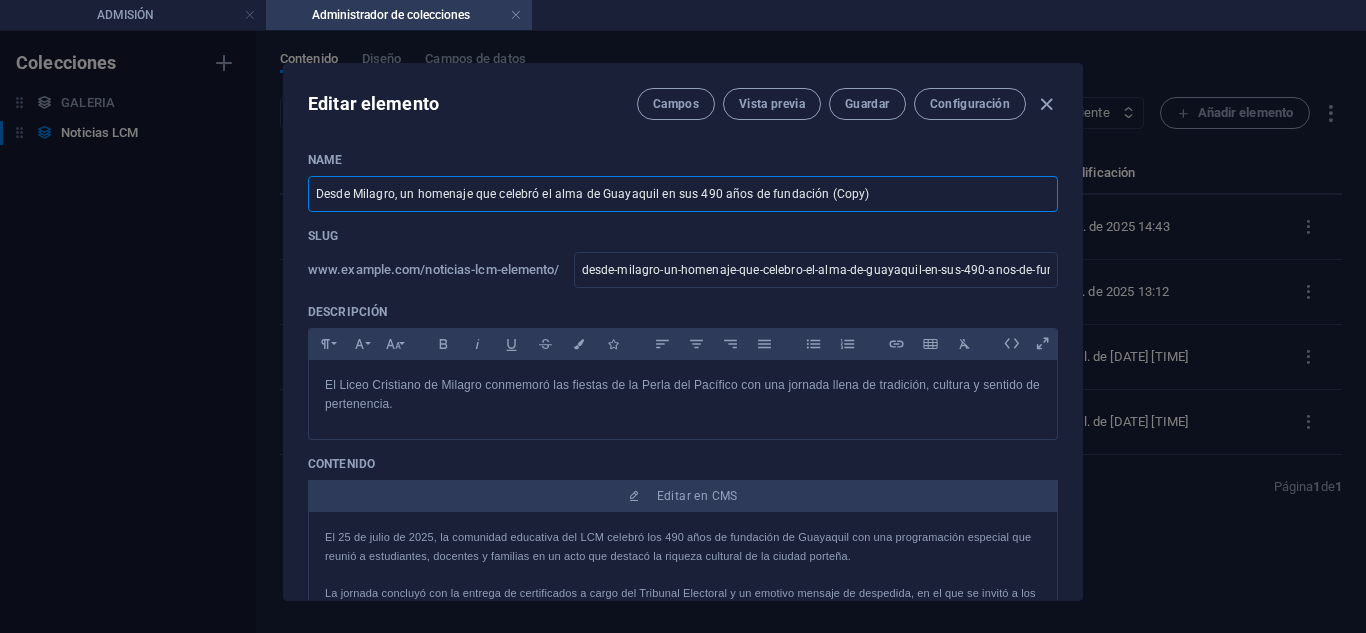 click on "Name Desde Milagro, un homenaje que celebró el alma de Guayaquil en sus [NUMBER] años de fundación (Copy) ​ Slug www.example.com/noticias-lcm-elemento/ desde-milagro-un-homenaje-que-celebro-el-alma-de-guayaquil-en-sus-[NUMBER]-anos-de-fundacion-copy ​ Descripción Paragraph Format Normal Heading 1 Heading 2 Heading 3 Heading 4 Heading 5 Heading 6 Code Font Family Arial Georgia Impact Tahoma Times New Roman Verdana Font Size 8 9 10 11 12 14 18 24 30 36 48 60 72 96 Bold Italic Underline Strikethrough Colors Icons Align Left Align Center Align Right Align Justify Unordered List Ordered List Insert Link Insert Table Clear Formatting El Liceo Cristiano de Milagro conmemoró las fiestas de la Perla del Pacífico con una jornada llena de tradición, cultura y sentido de pertenencia. <p><span style="font-family: Arial,Helvetica,sans-serif;">El Liceo Cristiano de Milagro conmemoró las fiestas de la Perla del Pacífico con una jornada llena de tradición, cultura y sentido de pertenencia.</span></p> Contenido El querido" at bounding box center (683, 368) 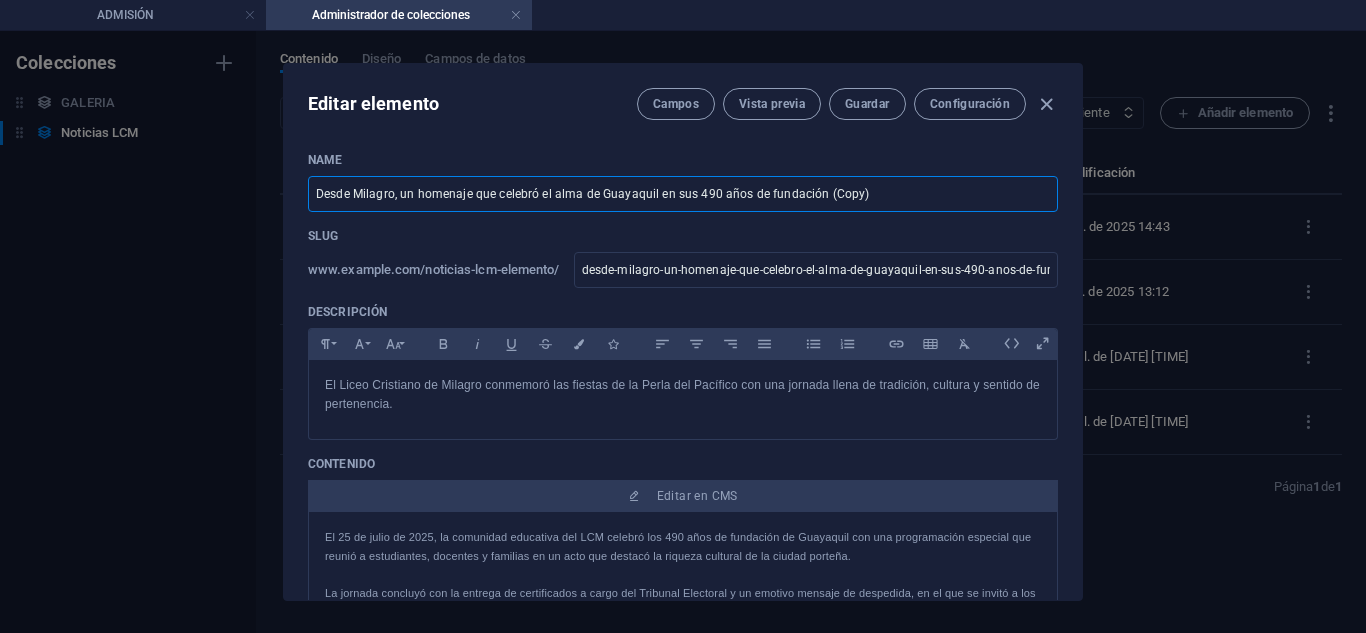 paste on "El Liceo Cristiano de Milagro posesionó a su nuevo Consejo Estudiantil 2025–2026" 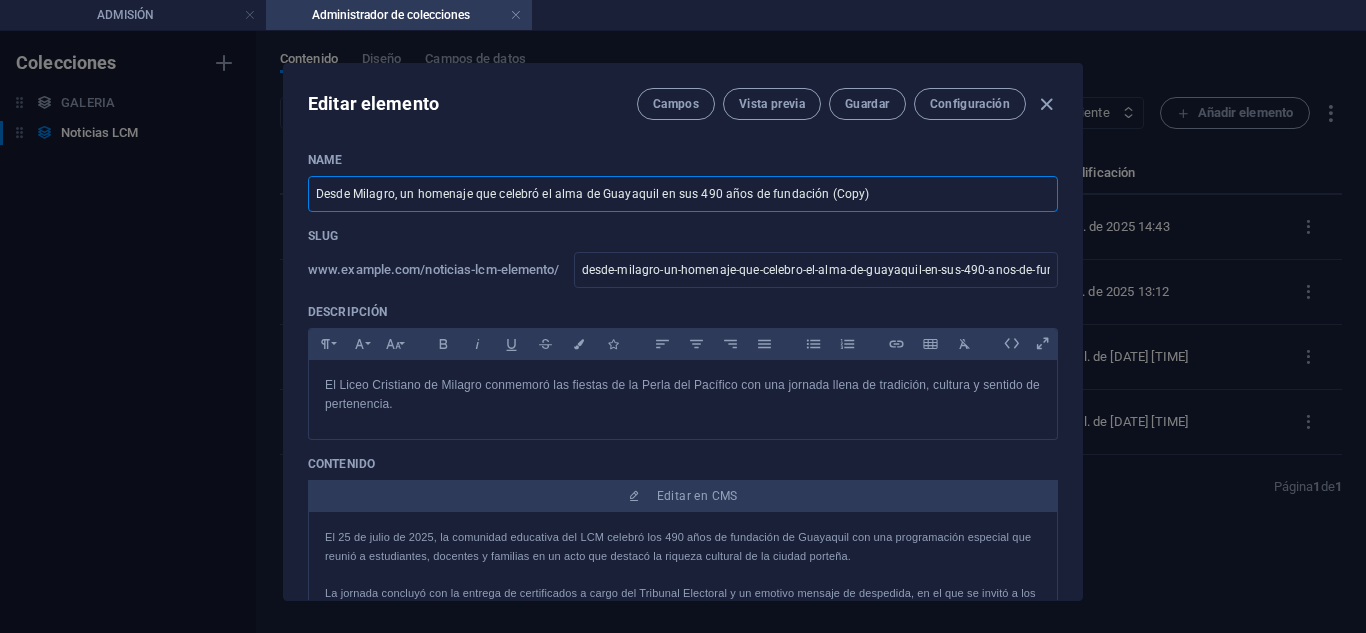 type on "El Liceo Cristiano de Milagro posesionó a su nuevo Consejo Estudiantil 2025–2026" 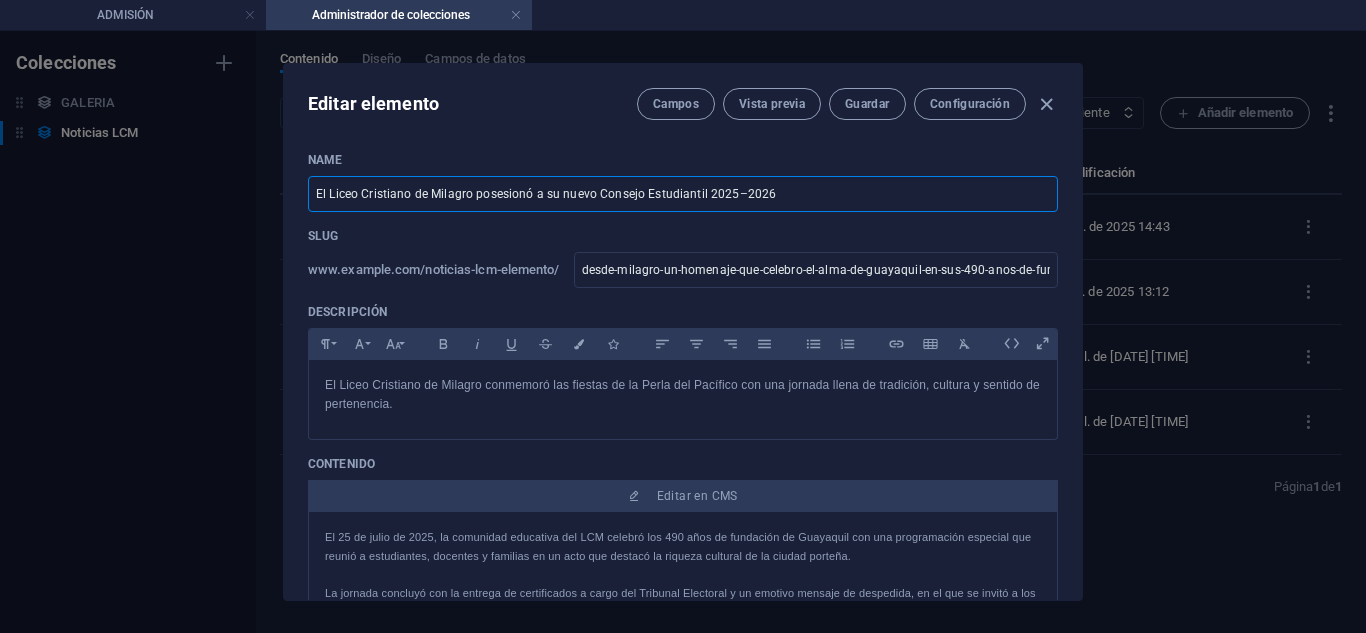 type on "el-liceo-cristiano-de-milagro-posesiono-a-su-nuevo-consejo-estudiantil-[DATE]-[DATE]" 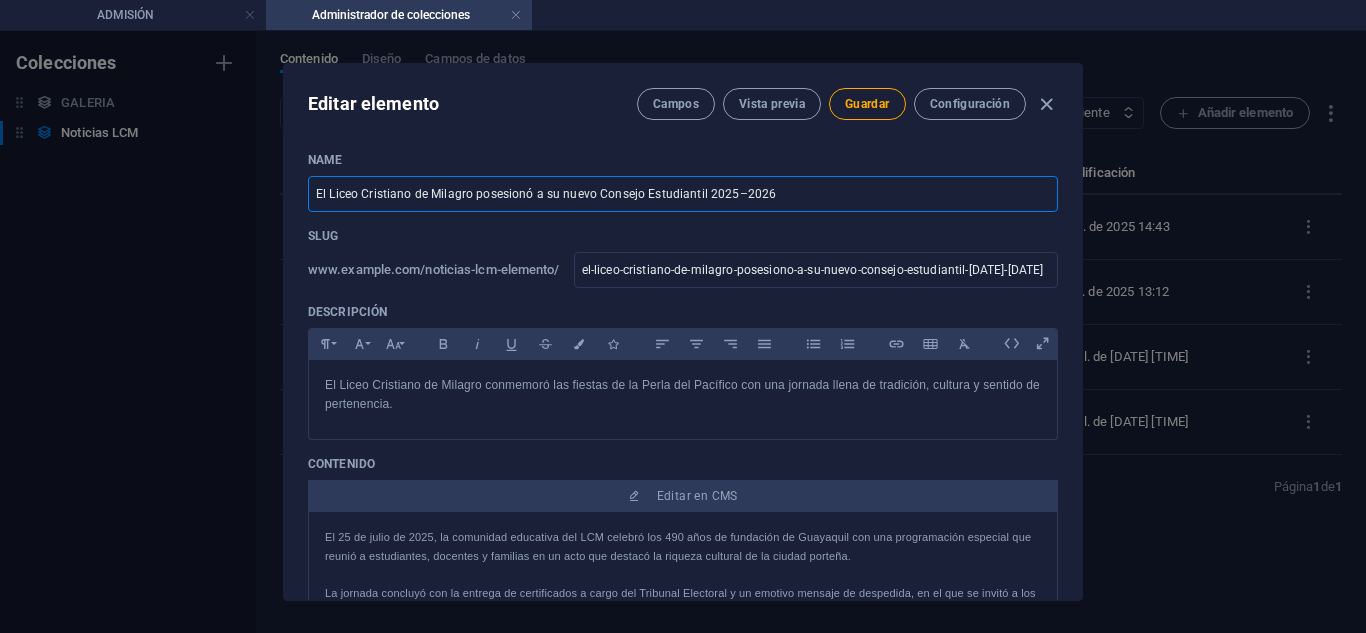 drag, startPoint x: 640, startPoint y: 194, endPoint x: 597, endPoint y: 186, distance: 43.737854 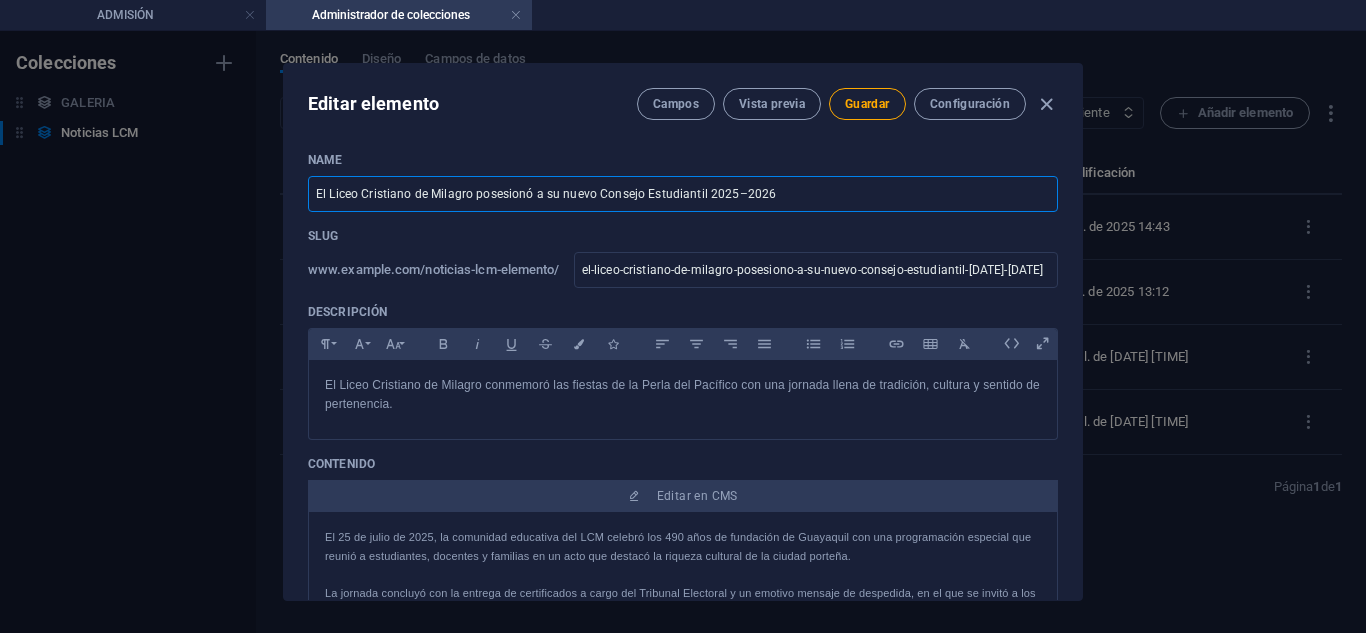 click on "El Liceo Cristiano de Milagro posesionó a su nuevo Consejo Estudiantil 2025–2026" at bounding box center (683, 194) 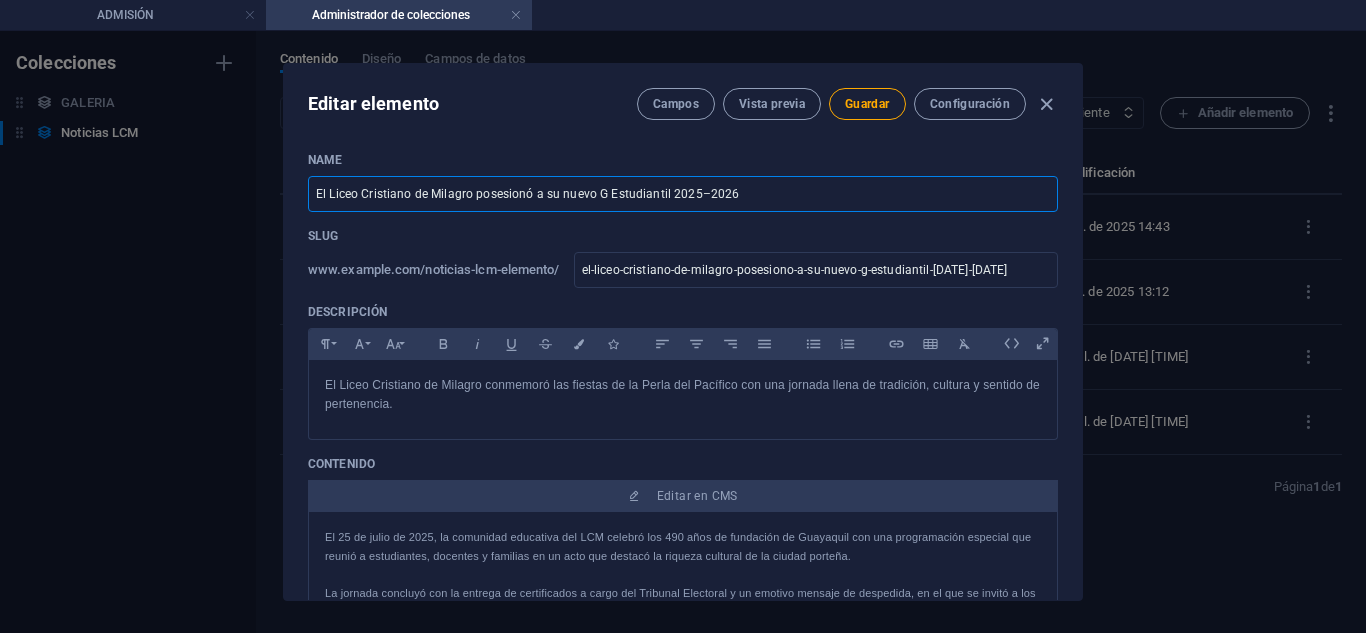 type on "El Liceo Cristiano de Milagro posesionó a su nuevo Go Estudiantil 2025–2026" 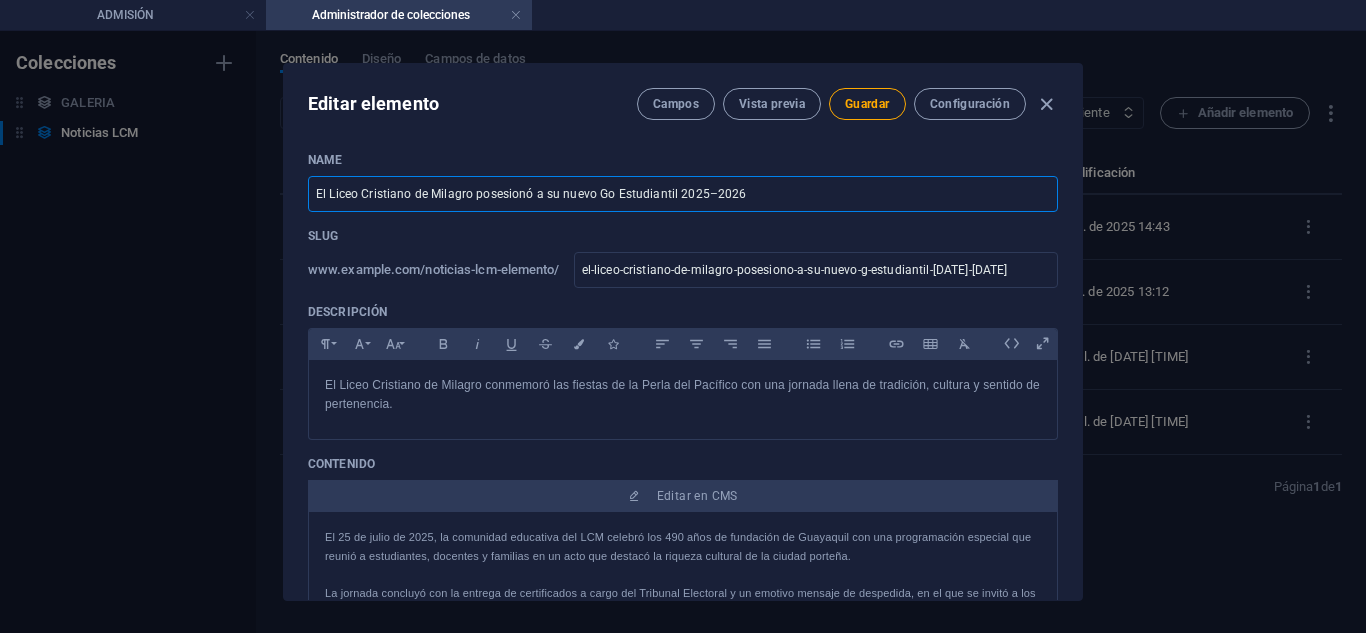 type on "el-liceo-cristiano-de-milagro-posesiono-a-su-nuevo-go-estudiantil-2025-2026" 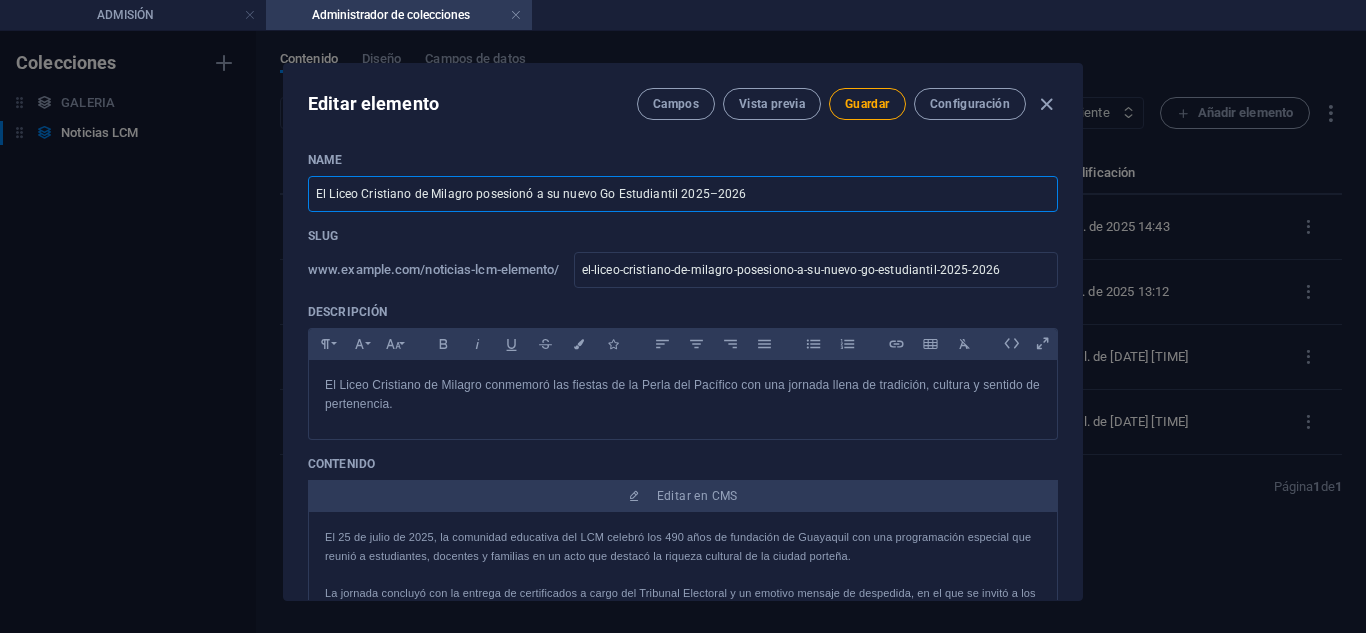 type on "El Liceo Cristiano de Milagro posesionó a su nuevo Gob Estudiantil [DATE]–[DATE]" 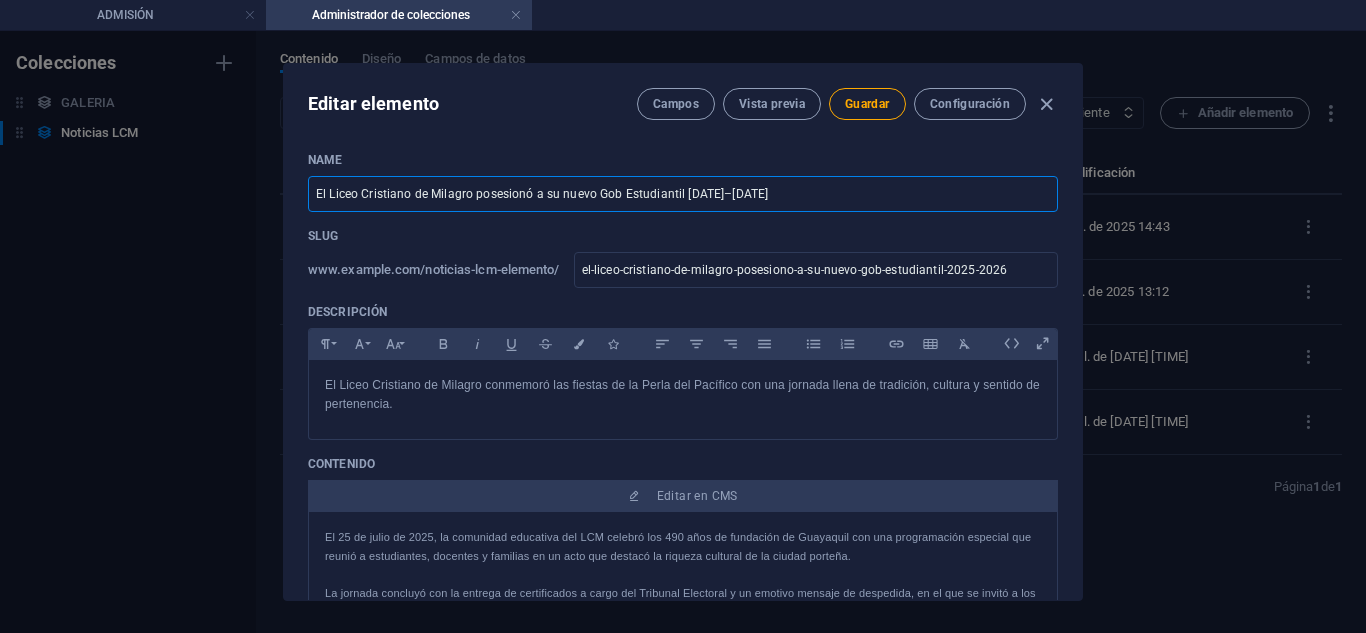 type on "El Liceo Cristiano de Milagro posesionó a su nuevo Gobi Estudiantil [DATE]–[DATE]" 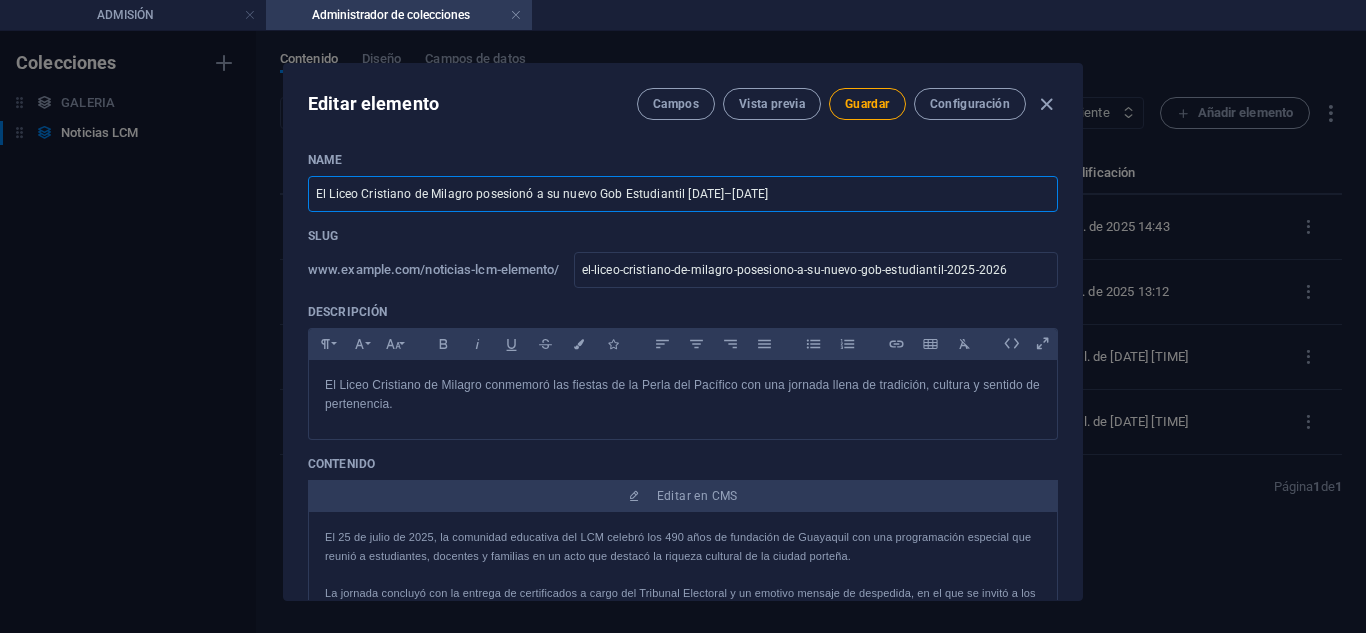 type on "el-liceo-cristiano-de-milagro-posesiono-a-su-nuevo-gobi-estudiantil-[DATE]-[DATE]" 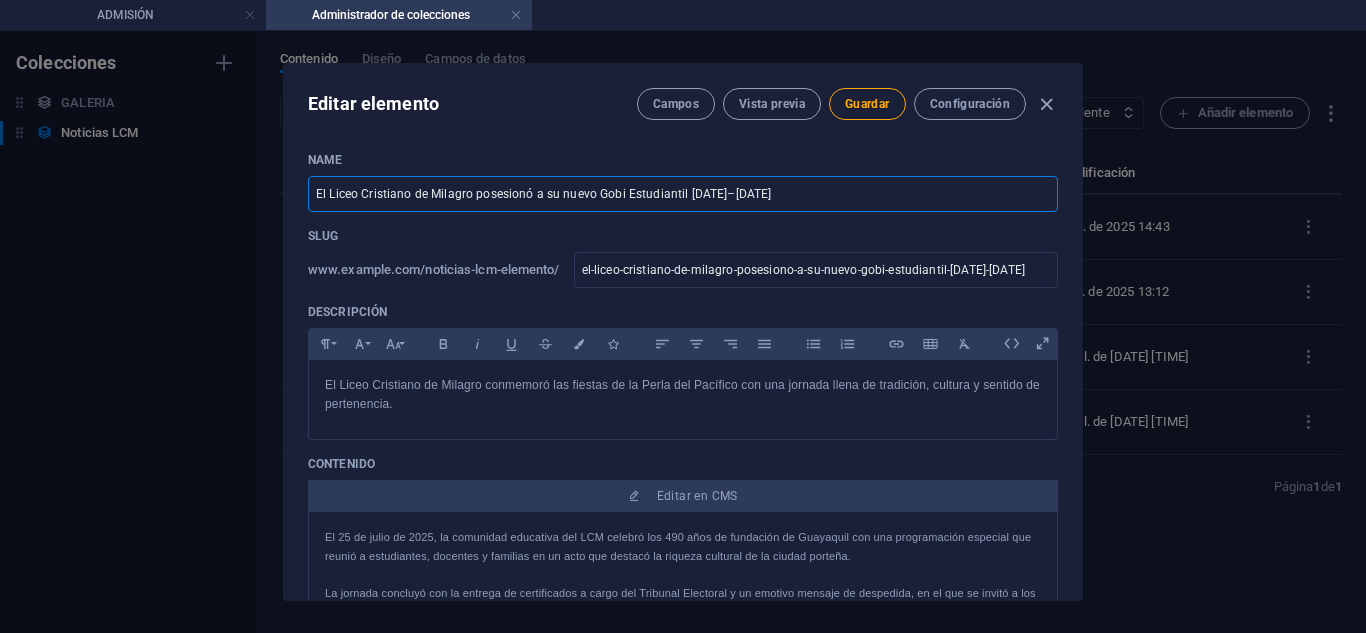 type on "El Liceo Cristiano de Milagro posesionó a su nuevo Gobie Estudiantil 2025–2026" 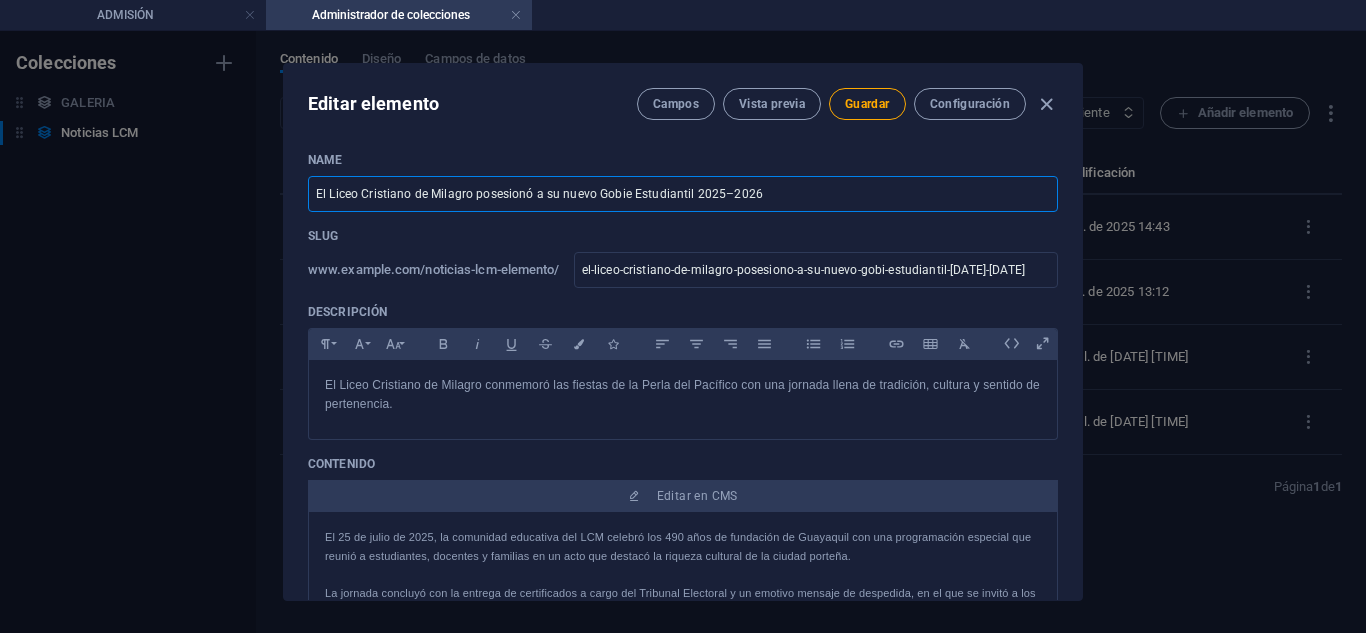 type on "el-liceo-cristiano-de-milagro-posesiono-a-su-nuevo-gobie-estudiantil-[DATE]-[DATE]" 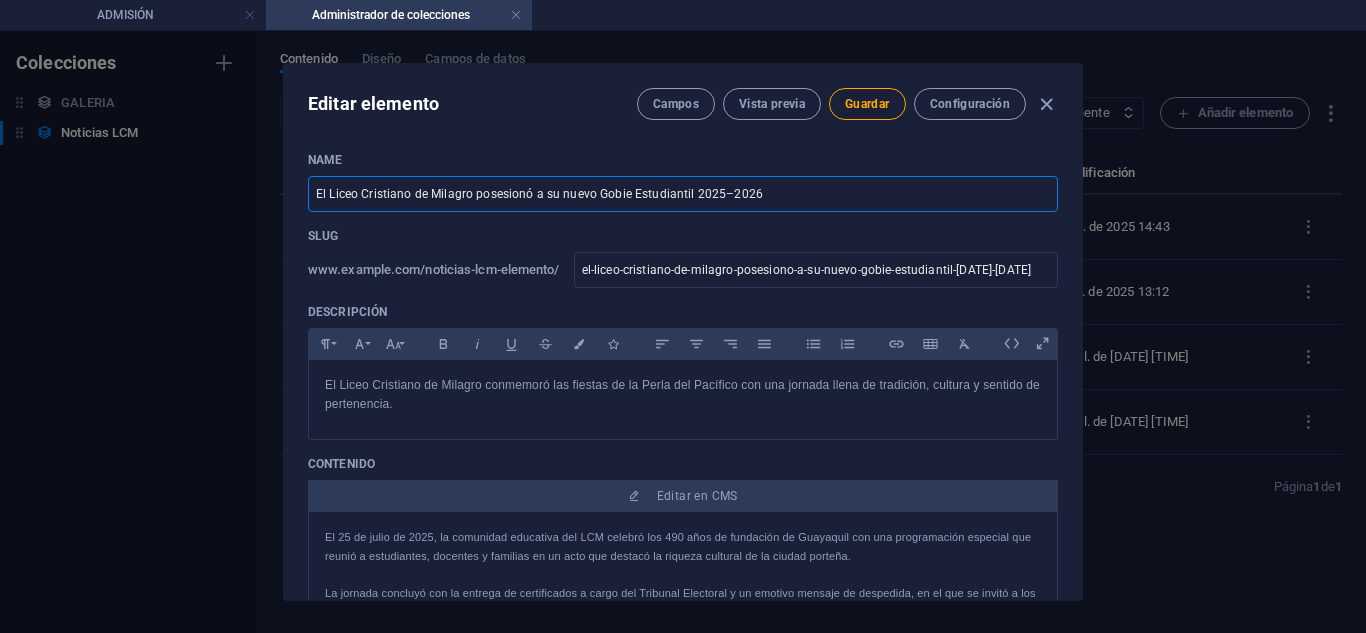 type on "El Liceo Cristiano de Milagro posesionó a su nuevo Gob Estudiantil [DATE]–[DATE]" 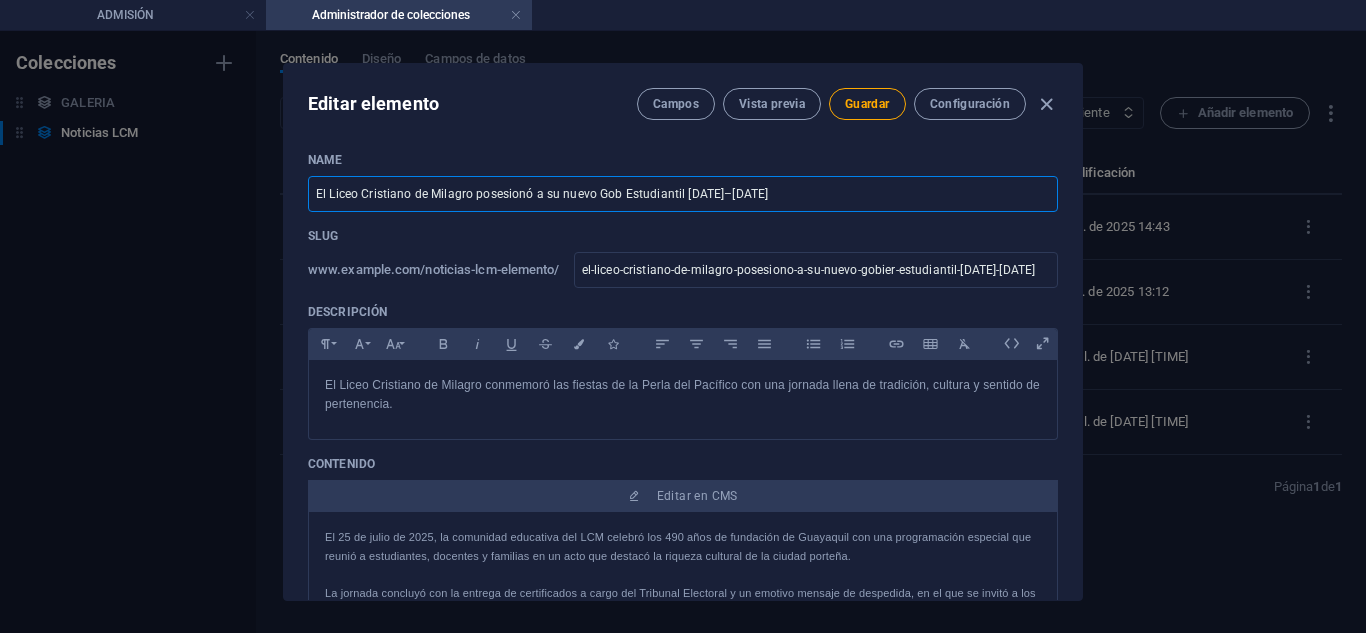 type on "El Liceo Cristiano de Milagro posesionó a su nuevo Gobiern Estudiantil [DATE]–[DATE]" 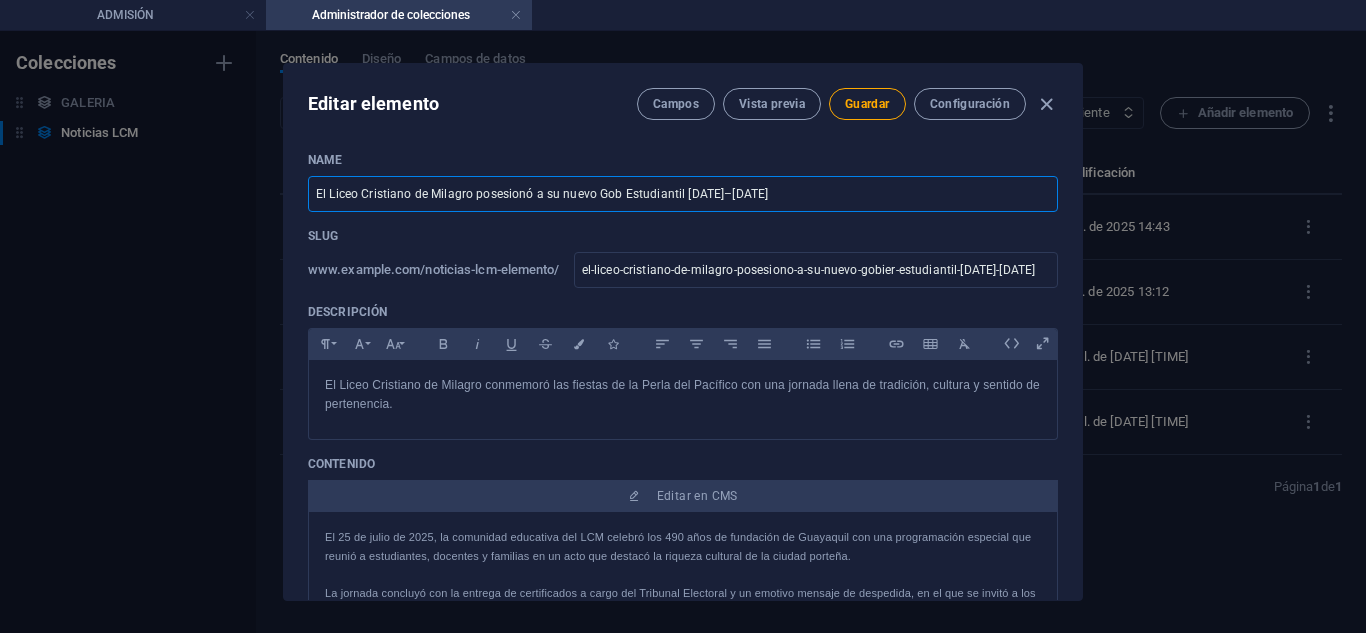 type on "el-liceo-cristiano-de-milagro-posesiono-a-su-nuevo-gobiern-estudiantil-[DATE]-[DATE]" 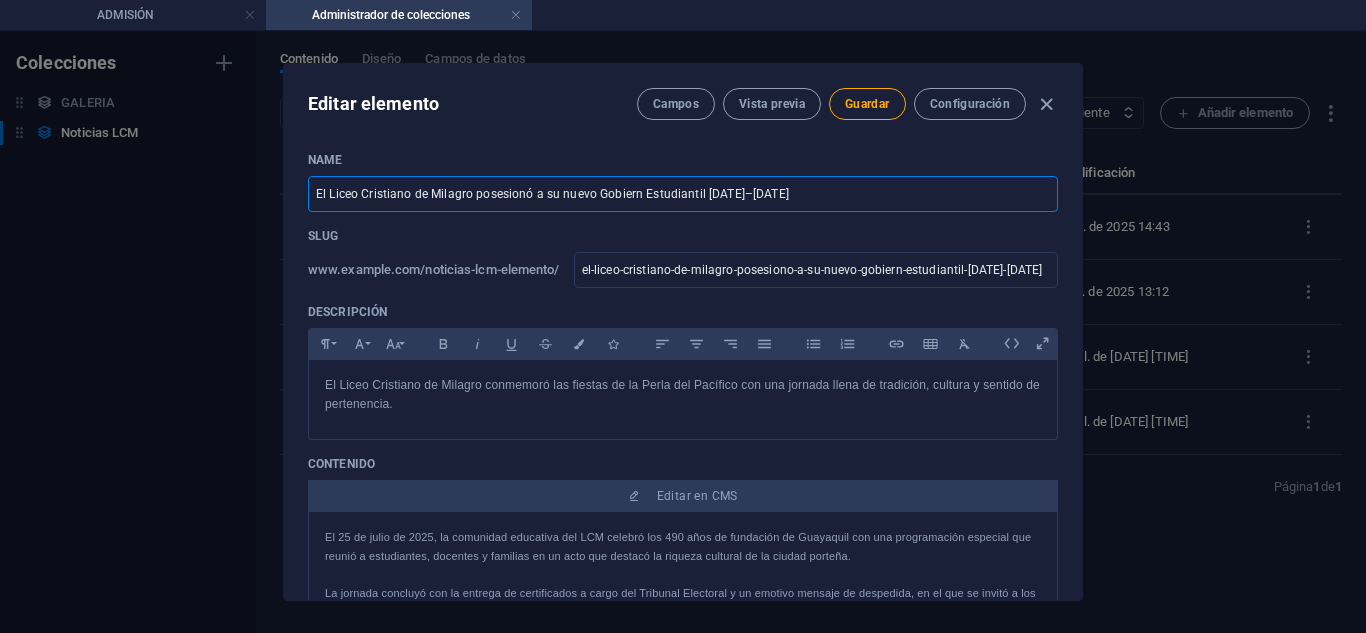 type on "El Liceo Cristiano de Milagro posesionó a su nuevo Gobierno Estudiantil [DATE]–[DATE]" 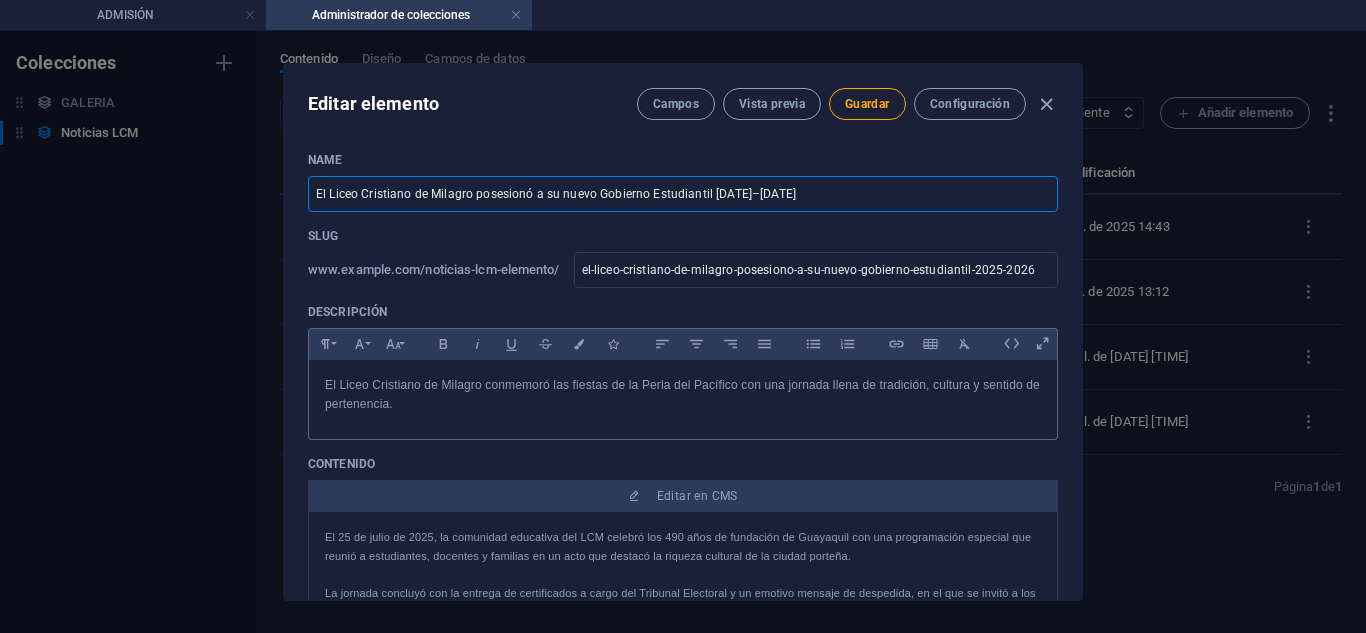 type on "El Liceo Cristiano de Milagro posesionó a su nuevo Gobierno Estudiantil [DATE]–[DATE]" 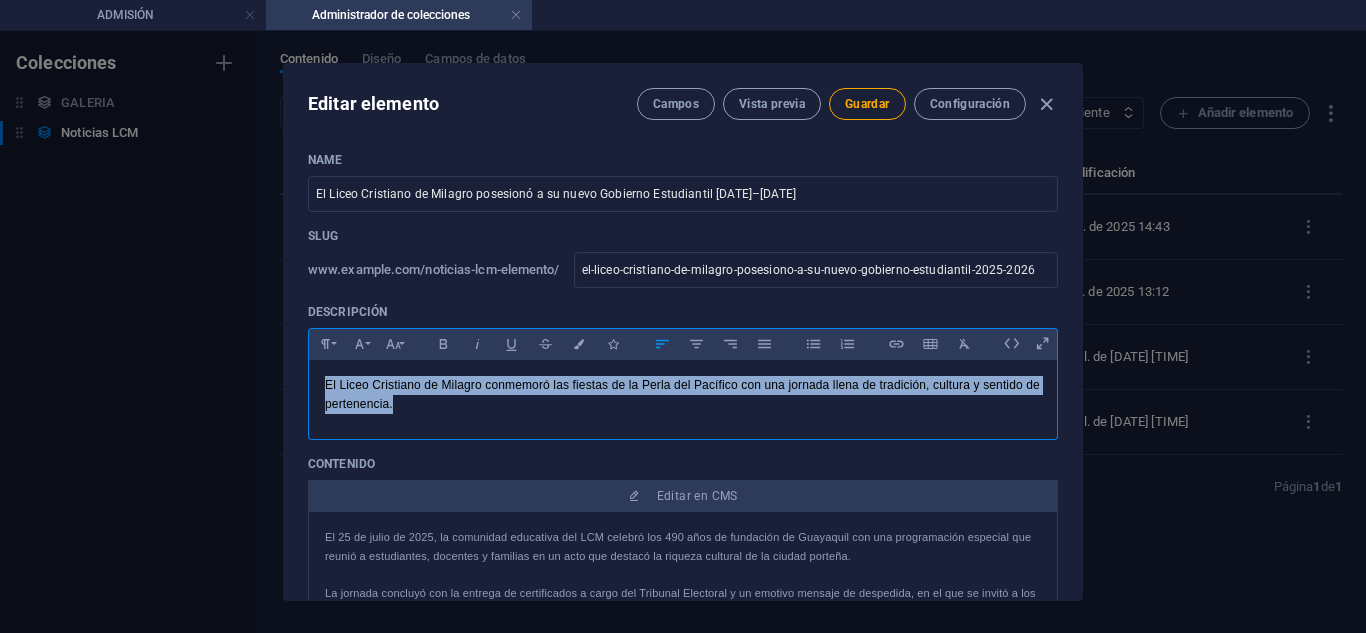 drag, startPoint x: 416, startPoint y: 404, endPoint x: 287, endPoint y: 367, distance: 134.20134 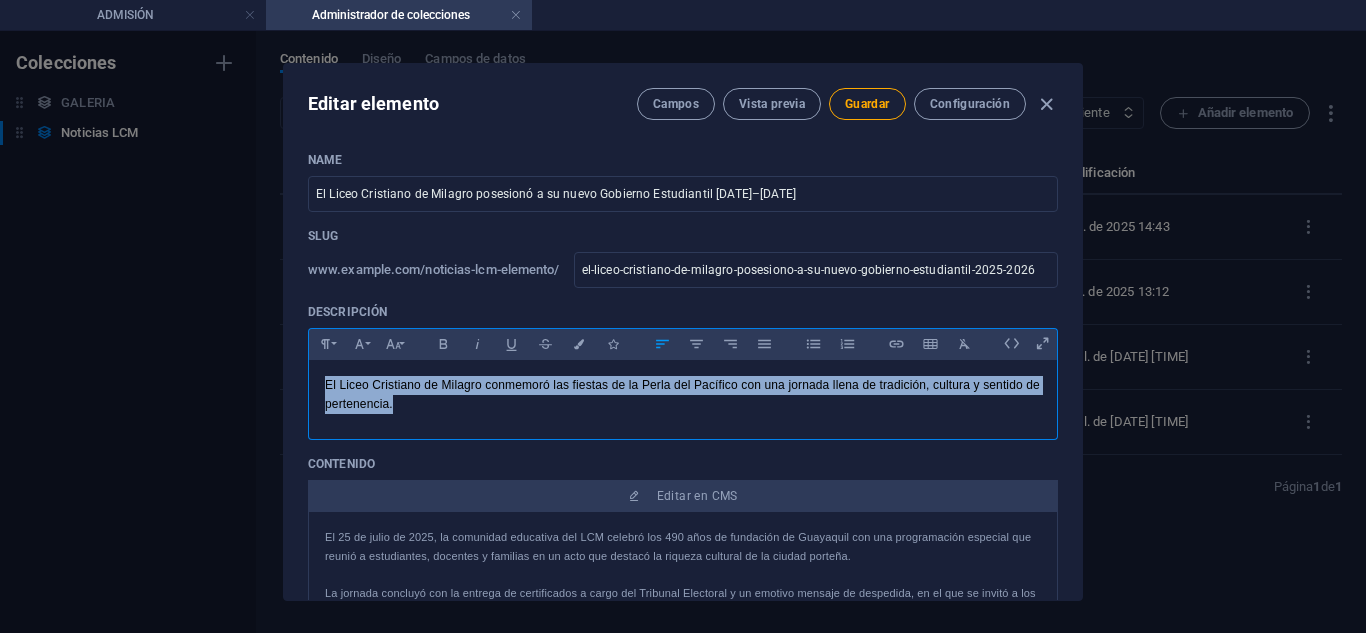 click on "Name El Liceo Cristiano de Milagro posesionó a su nuevo Gobierno Estudiantil [DATE]–[DATE] ​ Slug www.example.com/noticias-lcm-elemento/ el-liceo-cristiano-de-milagro-posesiono-a-su-nuevo-gobierno-estudiantil-[DATE]-[DATE] ​ Descripción Paragraph Format Normal Heading 1 Heading 2 Heading 3 Heading 4 Heading 5 Heading 6 Code Font Family Arial Georgia Impact Tahoma Times New Roman Verdana Font Size 8 9 10 11 12 14 18 24 30 36 48 60 72 96 Bold Italic Underline Strikethrough Colors Icons Align Left Align Center Align Right Align Justify Unordered List Ordered List Insert Link Insert Table Clear Formatting El Liceo Cristiano de Milagro conmemoró las fiestas de la Perla del Pacífico con una jornada llena de tradición, cultura y sentido de pertenencia. <p><span style="font-family: Arial,Helvetica,sans-serif;">El Liceo Cristiano de Milagro conmemoró las fiestas de la Perla del Pacífico con una jornada llena de tradición, cultura y sentido de pertenencia.</span></p> Contenido Editar en CMS El querido Imagen IA" at bounding box center (683, 368) 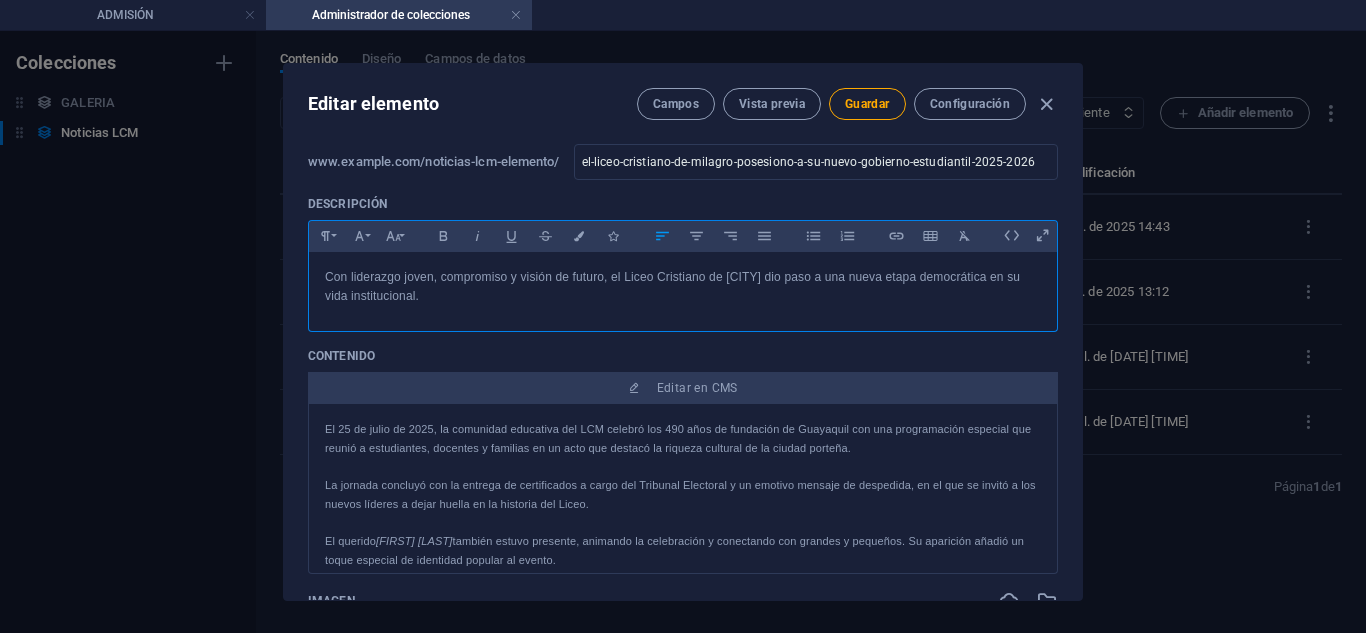 scroll, scrollTop: 200, scrollLeft: 0, axis: vertical 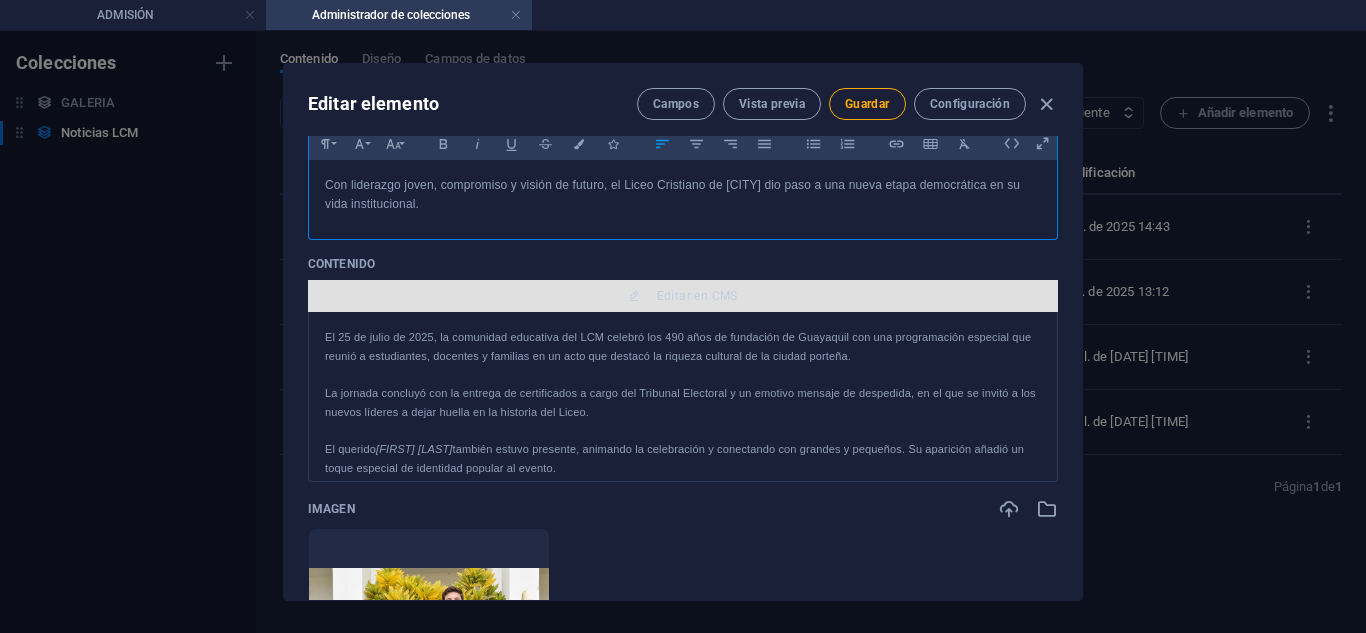 click on "Editar en CMS" at bounding box center [697, 296] 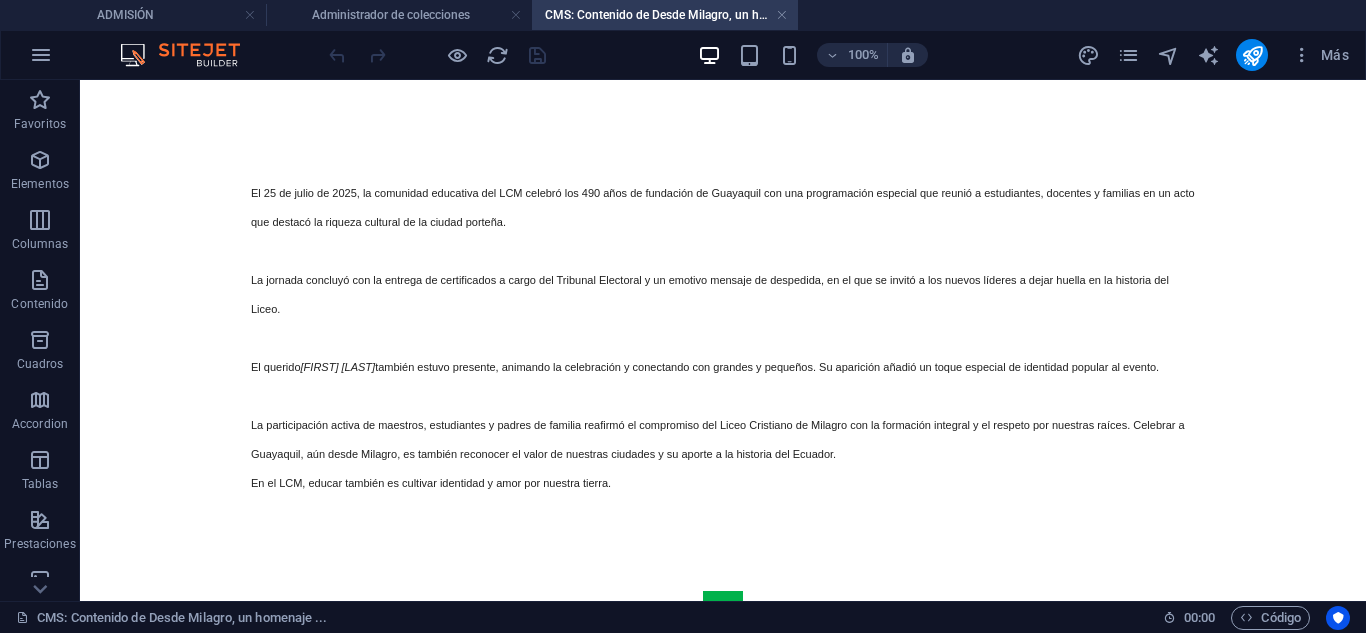 scroll, scrollTop: 0, scrollLeft: 0, axis: both 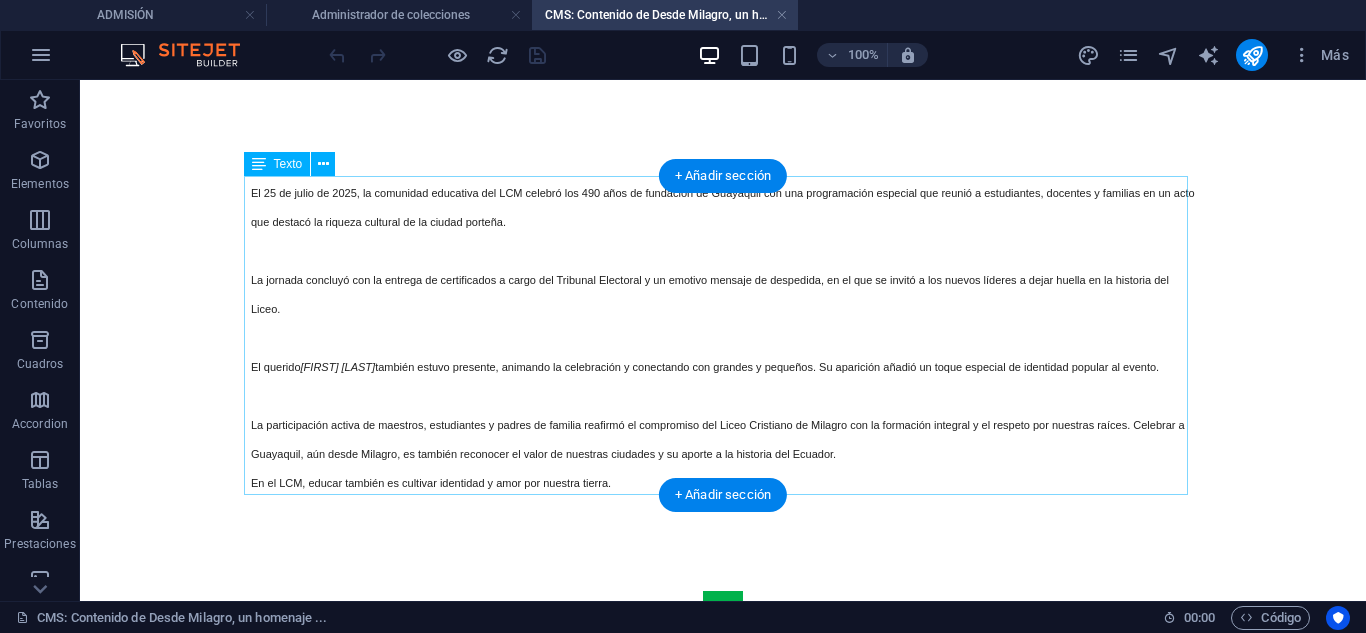 click on "El [DATE] de [MONTH] de [YEAR], la comunidad educativa del LCM celebró los [NUMBER] años de fundación de Guayaquil con una programación especial que reunió a estudiantes, docentes y familias en un acto que destacó la riqueza cultural de la ciudad porteña. La jornada inició con una reseña histórica que permitió recordar el legado heroico de Guayaquil, dando paso a una muestra artística vibrante. Los asistentes disfrutaron de bailes típicos de la región, entre ellos el tradicional pasillo, interpretado con elegancia por los estudiantes. El querido [FIRST] [LAST] también estuvo presente, animando la celebración y conectando con grandes y pequeños. Su aparición añadió un toque especial de identidad popular al evento. En el LCM, educar también es cultivar identidad y amor por nuestra tierra." at bounding box center (723, 335) 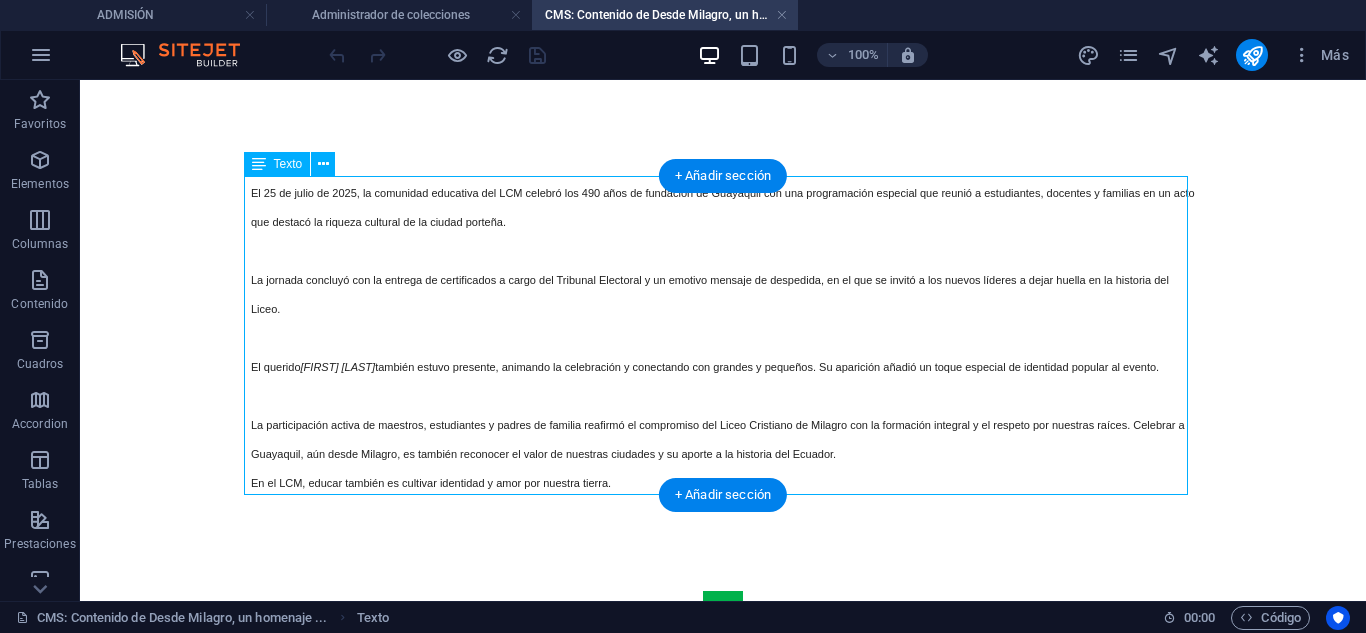 click on "El [DATE] de [MONTH] de [YEAR], la comunidad educativa del LCM celebró los [NUMBER] años de fundación de Guayaquil con una programación especial que reunió a estudiantes, docentes y familias en un acto que destacó la riqueza cultural de la ciudad porteña. La jornada inició con una reseña histórica que permitió recordar el legado heroico de Guayaquil, dando paso a una muestra artística vibrante. Los asistentes disfrutaron de bailes típicos de la región, entre ellos el tradicional pasillo, interpretado con elegancia por los estudiantes. El querido [FIRST] [LAST] también estuvo presente, animando la celebración y conectando con grandes y pequeños. Su aparición añadió un toque especial de identidad popular al evento. En el LCM, educar también es cultivar identidad y amor por nuestra tierra." at bounding box center [723, 335] 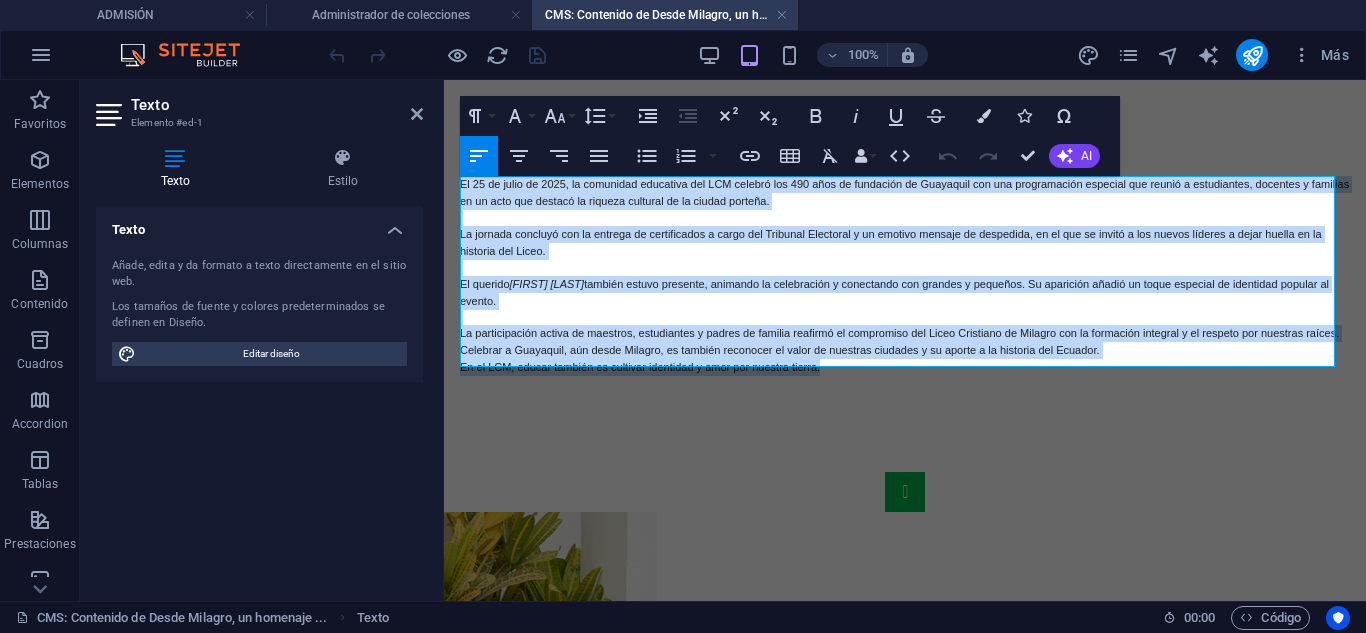drag, startPoint x: 833, startPoint y: 357, endPoint x: 886, endPoint y: 263, distance: 107.912 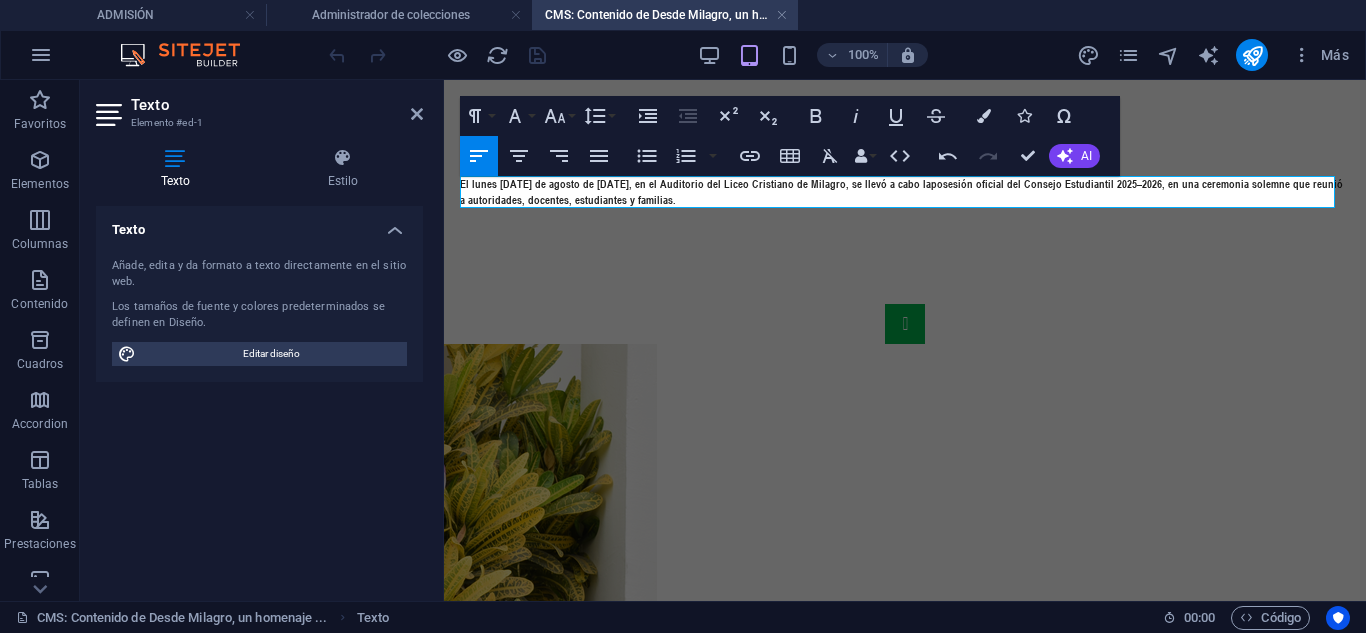click on "El lunes [DATE] de agosto de [DATE], en el Auditorio del Liceo Cristiano de Milagro, se llevó a cabo la posesión oficial del Consejo Estudiantil [DATE]–[DATE], en una ceremonia solemne que reunió a autoridades, docentes, estudiantes y familias." at bounding box center (905, 192) 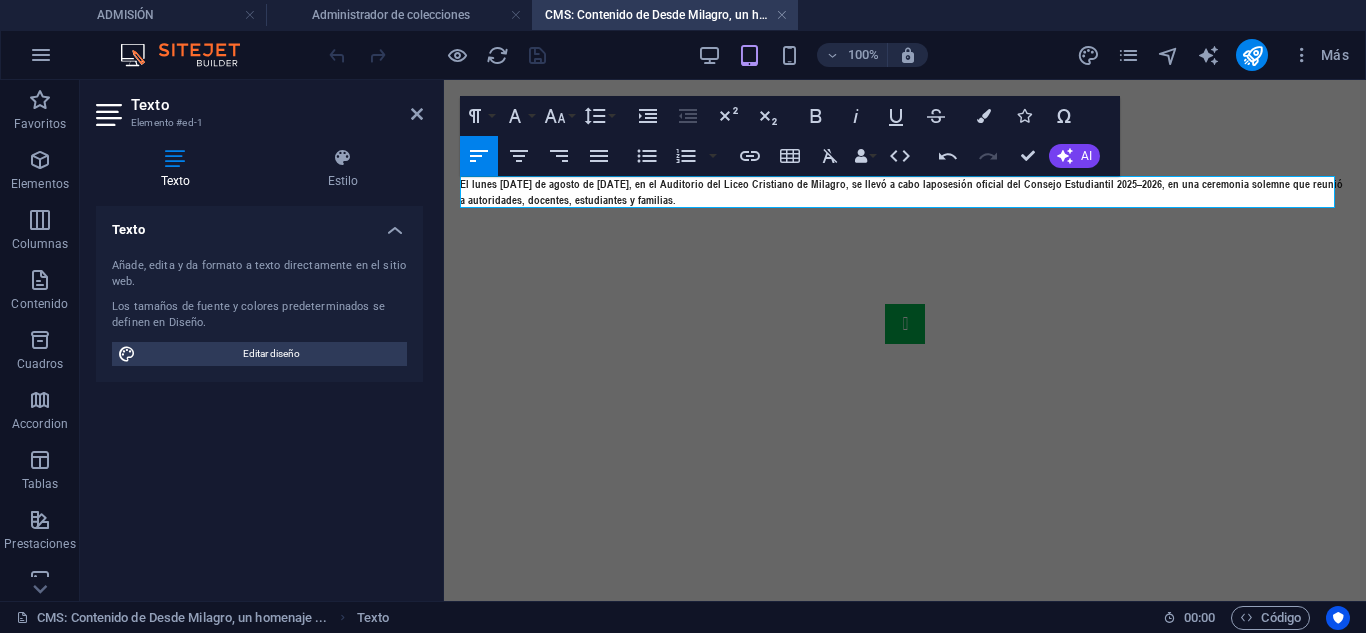 click on "posesión oficial del Consejo Estudiantil 2025–2026" at bounding box center [1046, 183] 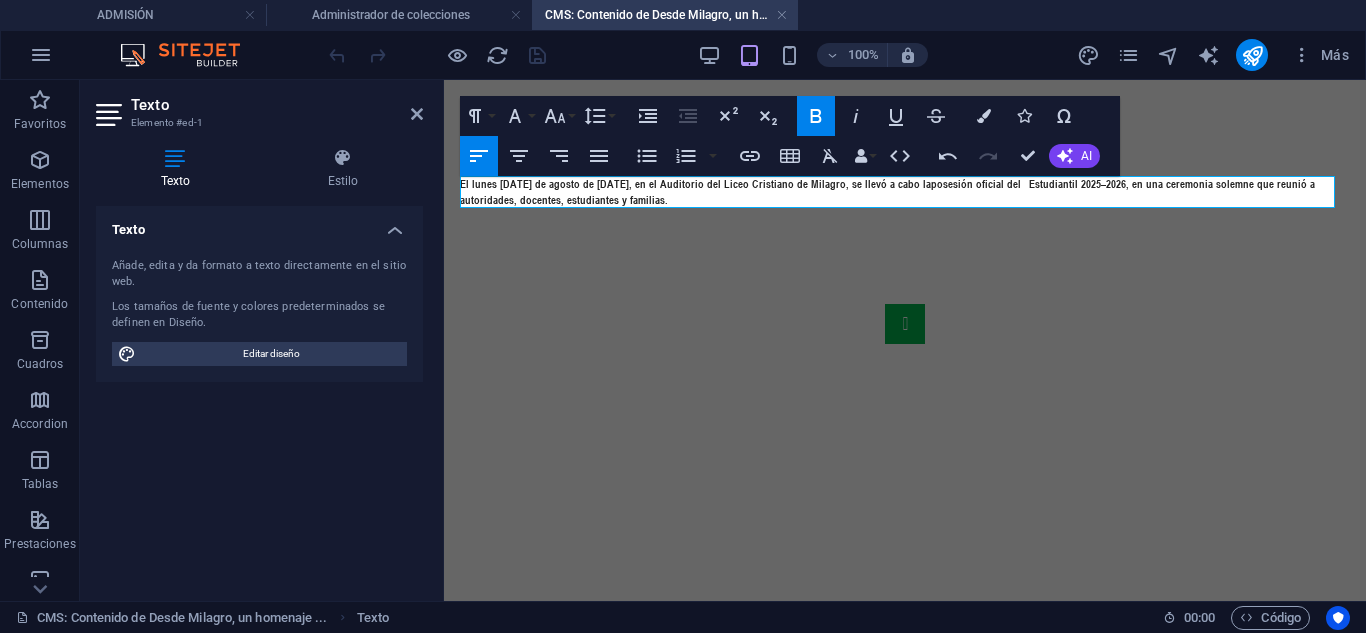 type 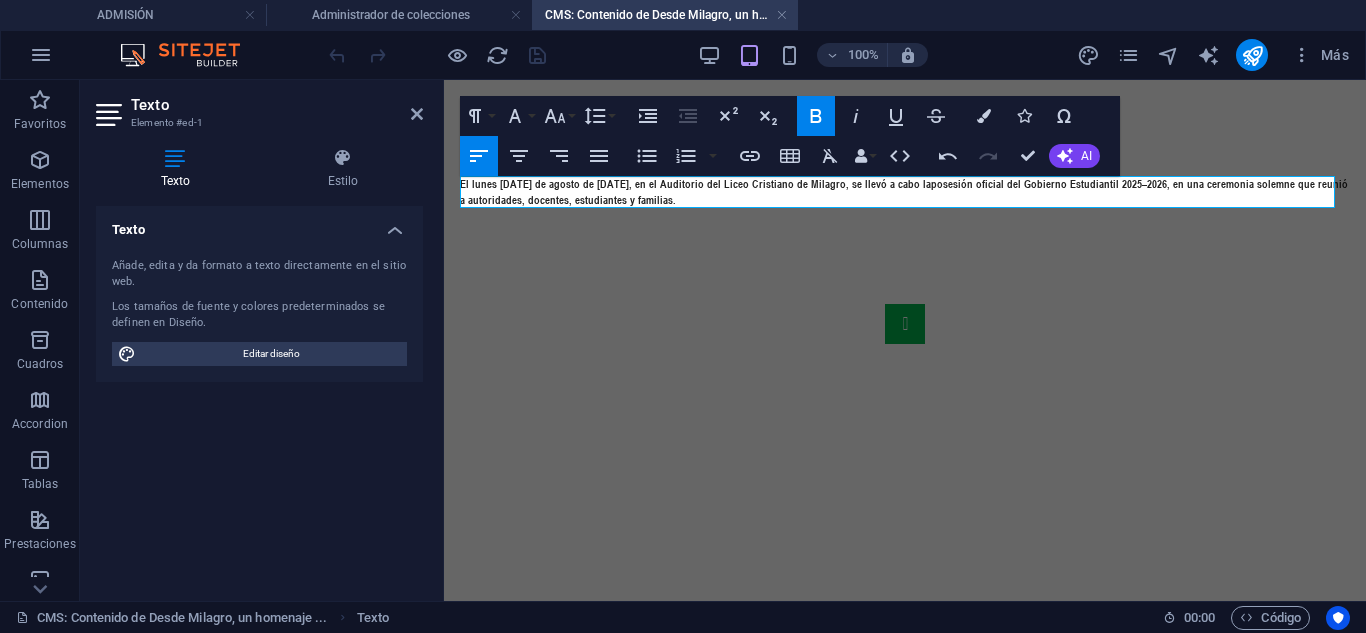 click on "El lunes 4 de agosto de 2025, en el Auditorio del Liceo Cristiano de Milagro, se llevó a cabo la  posesión oficial del Gobierno Estudiantil 2025–2026 , en una ceremonia solemne que reunió a autoridades, docentes, estudiantes y familias." at bounding box center [905, 192] 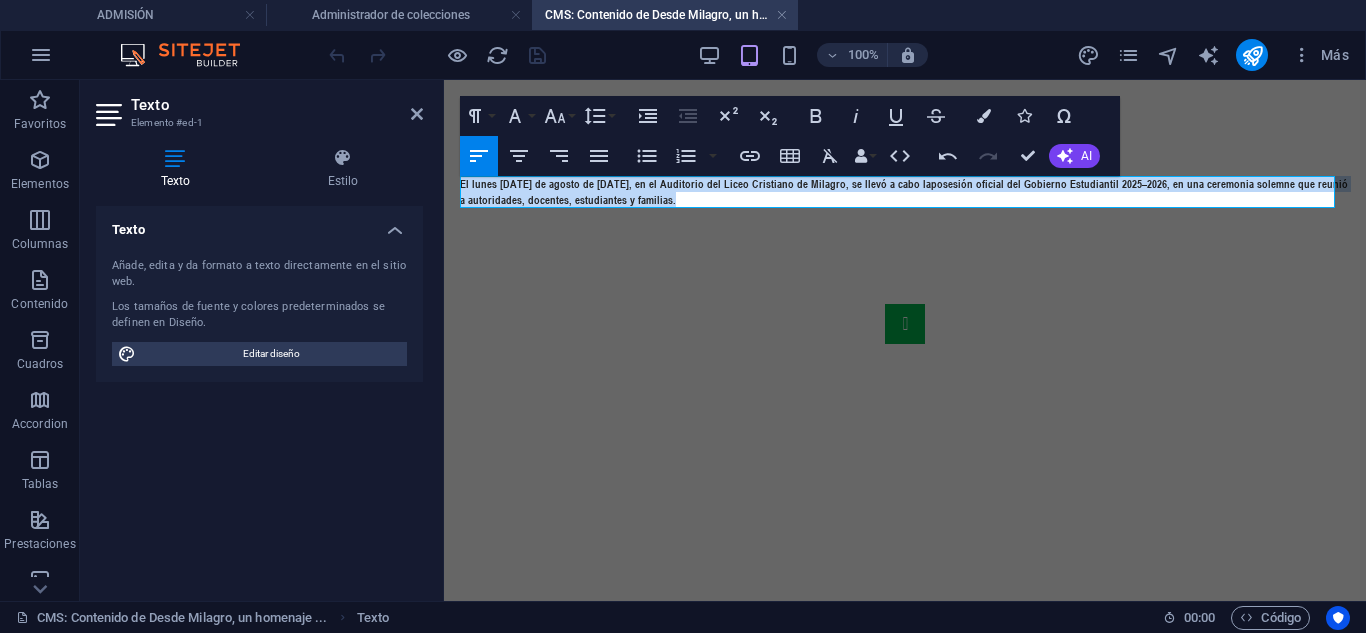 drag, startPoint x: 696, startPoint y: 194, endPoint x: 929, endPoint y: 231, distance: 235.91948 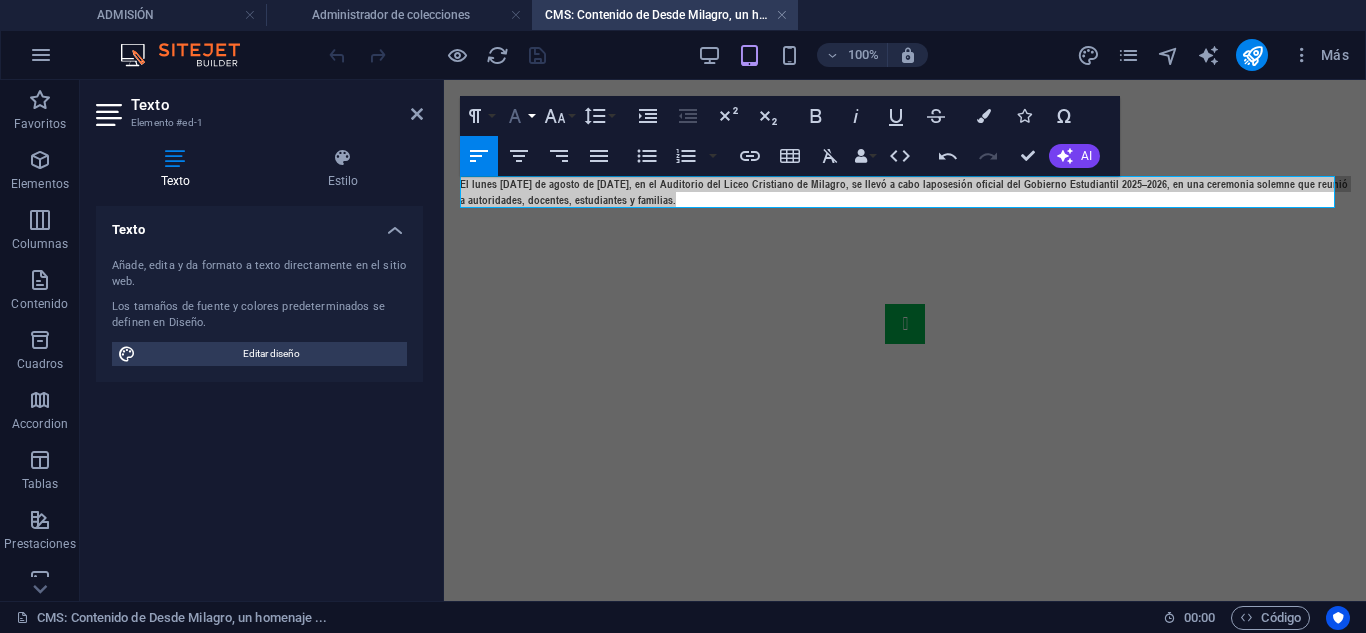 click 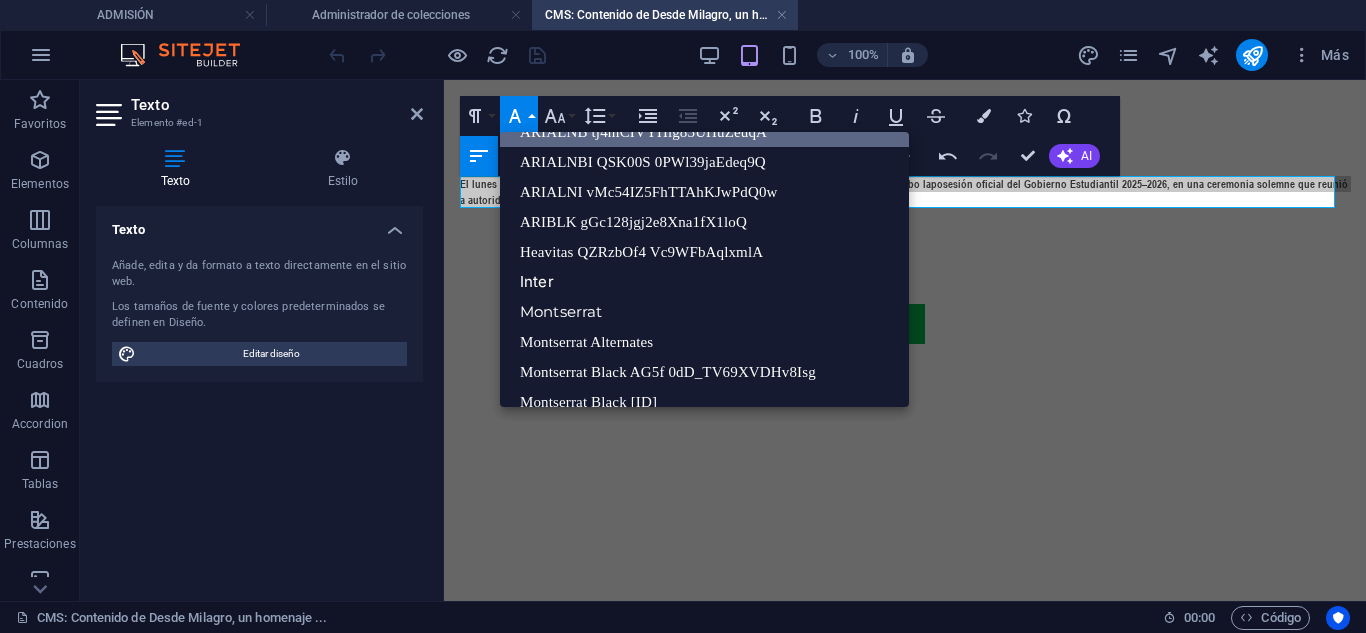 scroll, scrollTop: 0, scrollLeft: 0, axis: both 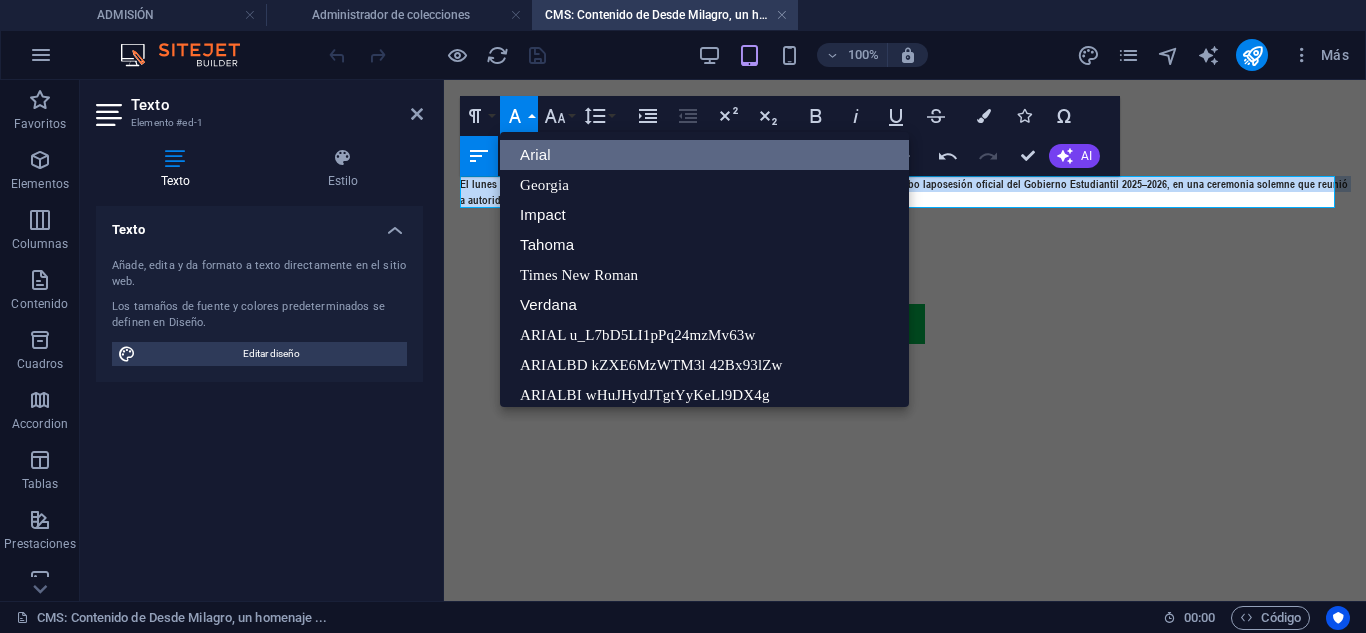 click on "Arial" at bounding box center (704, 155) 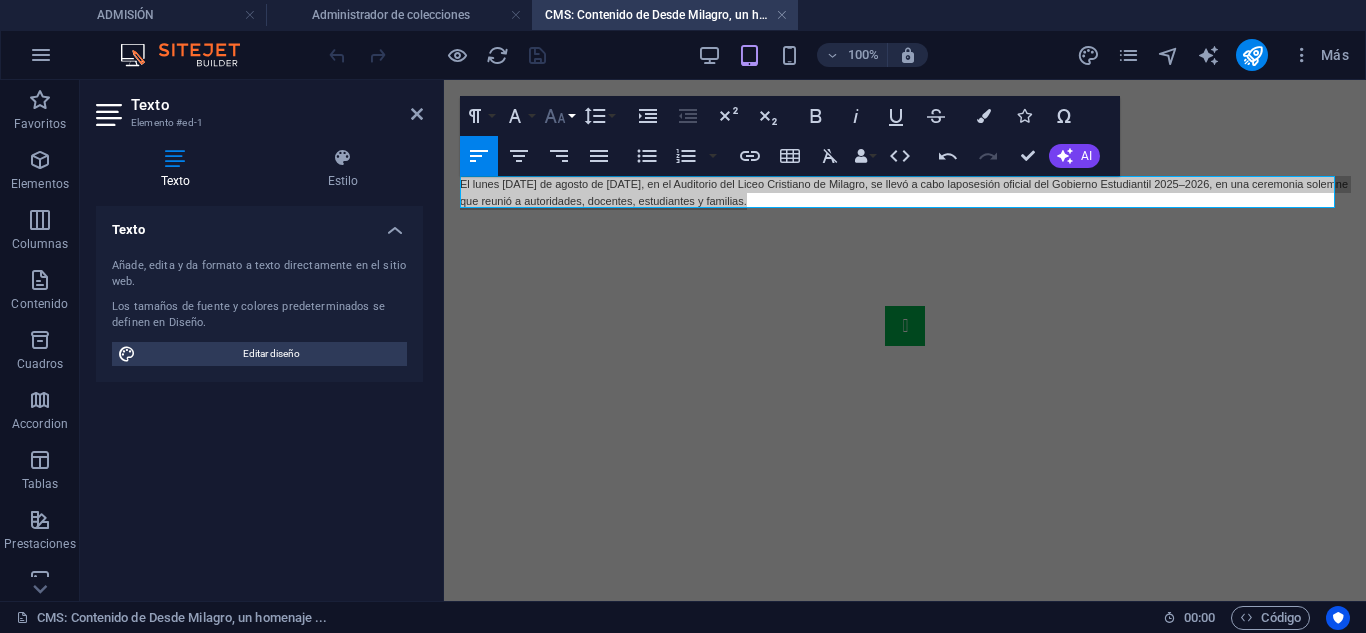 click on "Font Size" at bounding box center (559, 116) 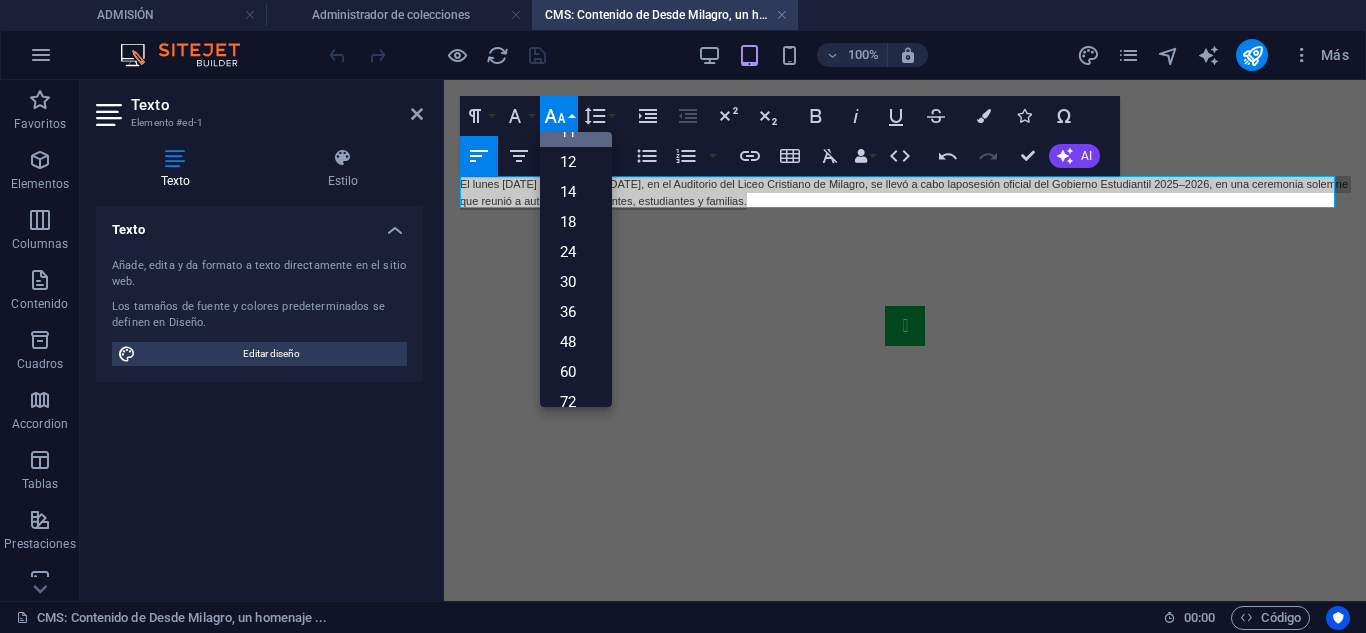 scroll, scrollTop: 13, scrollLeft: 0, axis: vertical 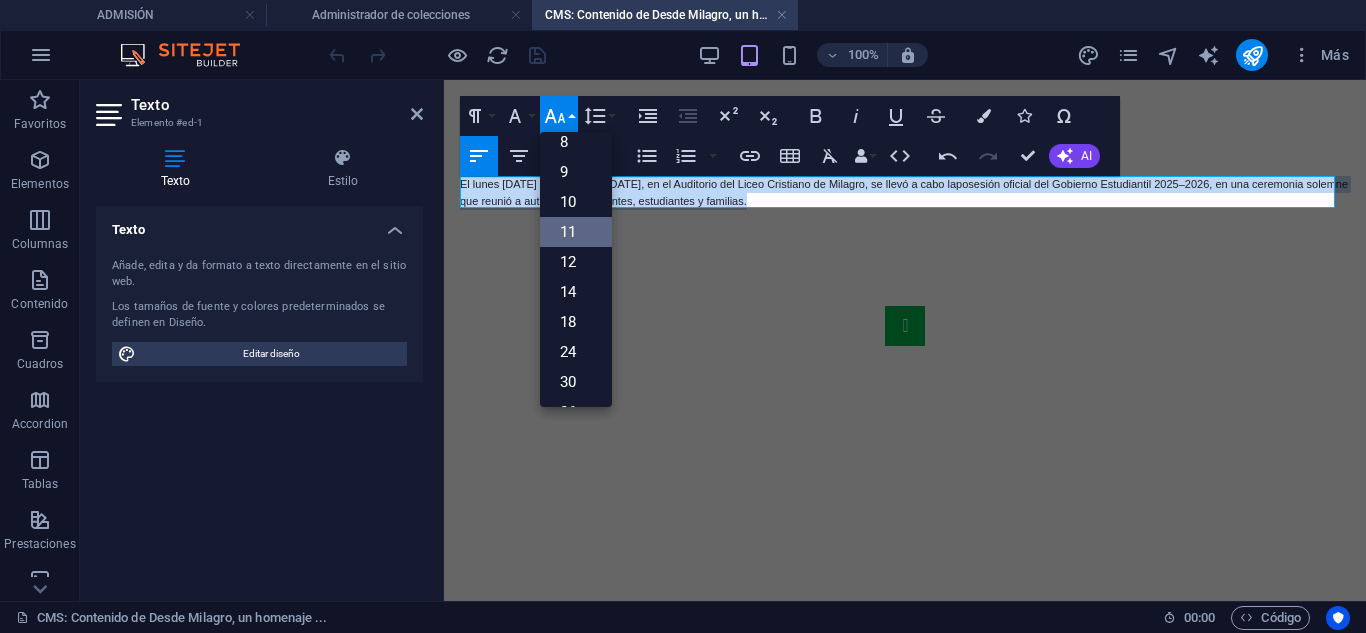 click on "11" at bounding box center (576, 232) 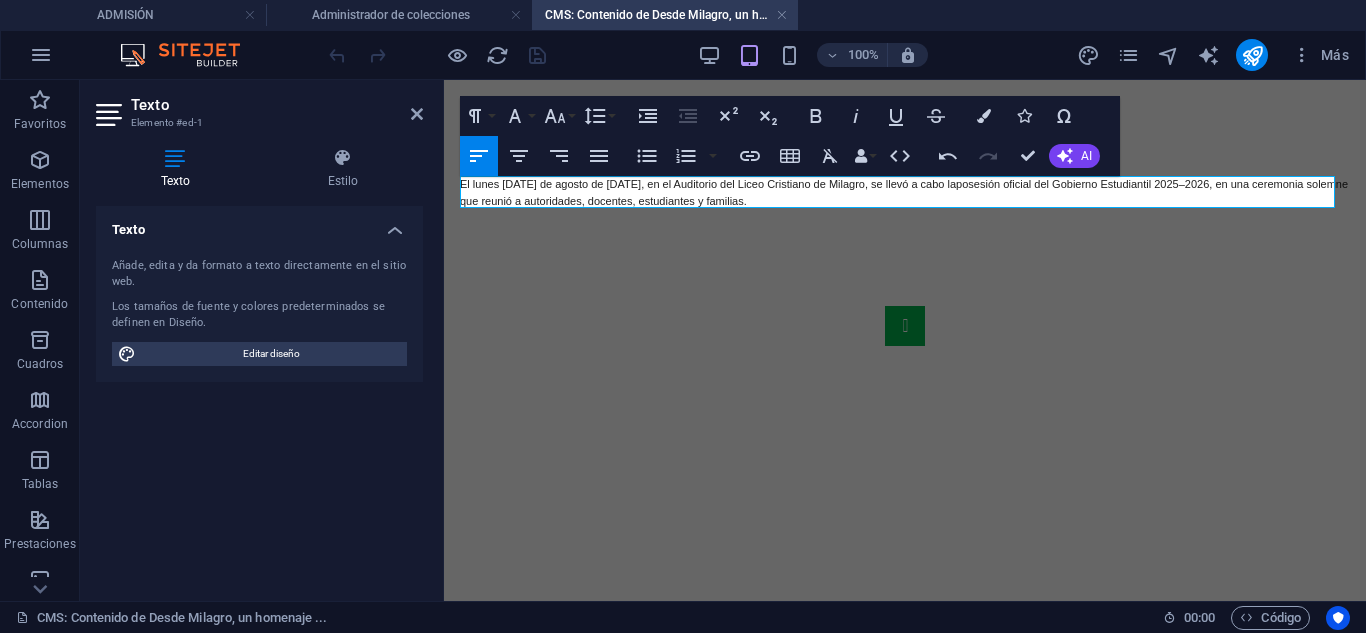 click on "El lunes 4 de agosto de 2025, en el Auditorio del Liceo Cristiano de Milagro, se llevó a cabo la  posesión oficial del Gobierno Estudiantil 2025–2026 , en una ceremonia solemne que reunió a autoridades, docentes, estudiantes y familias." at bounding box center (905, 193) 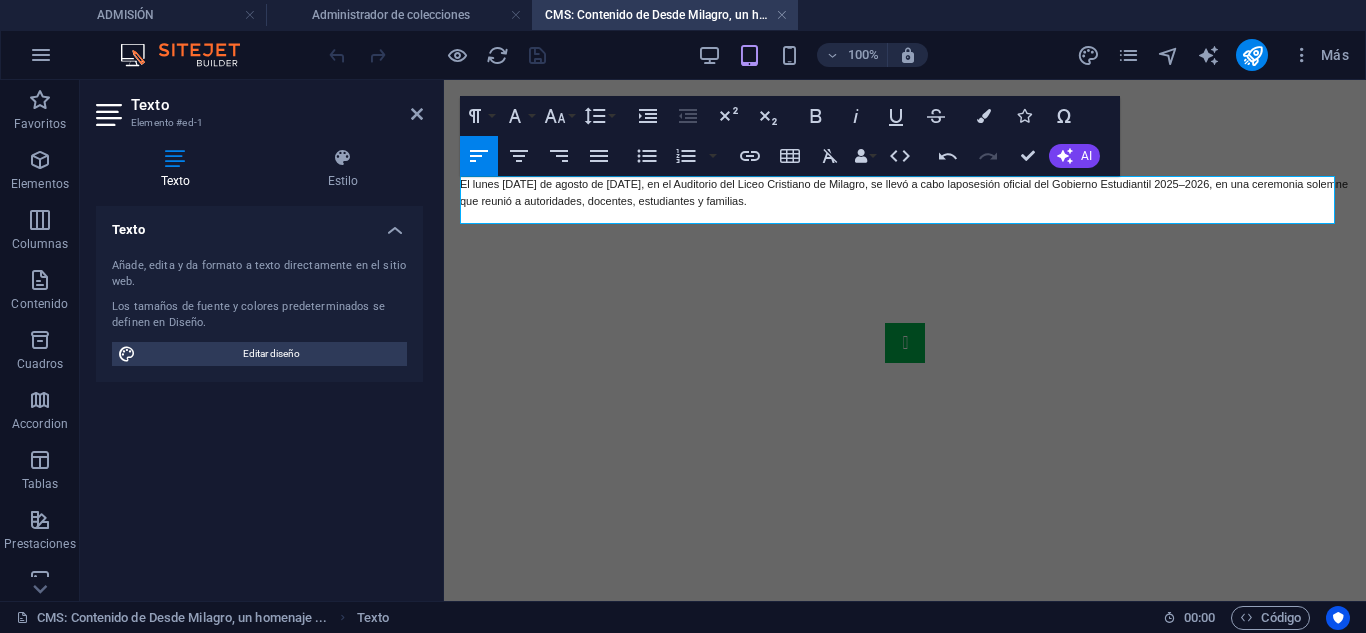 click on "​" at bounding box center (905, 218) 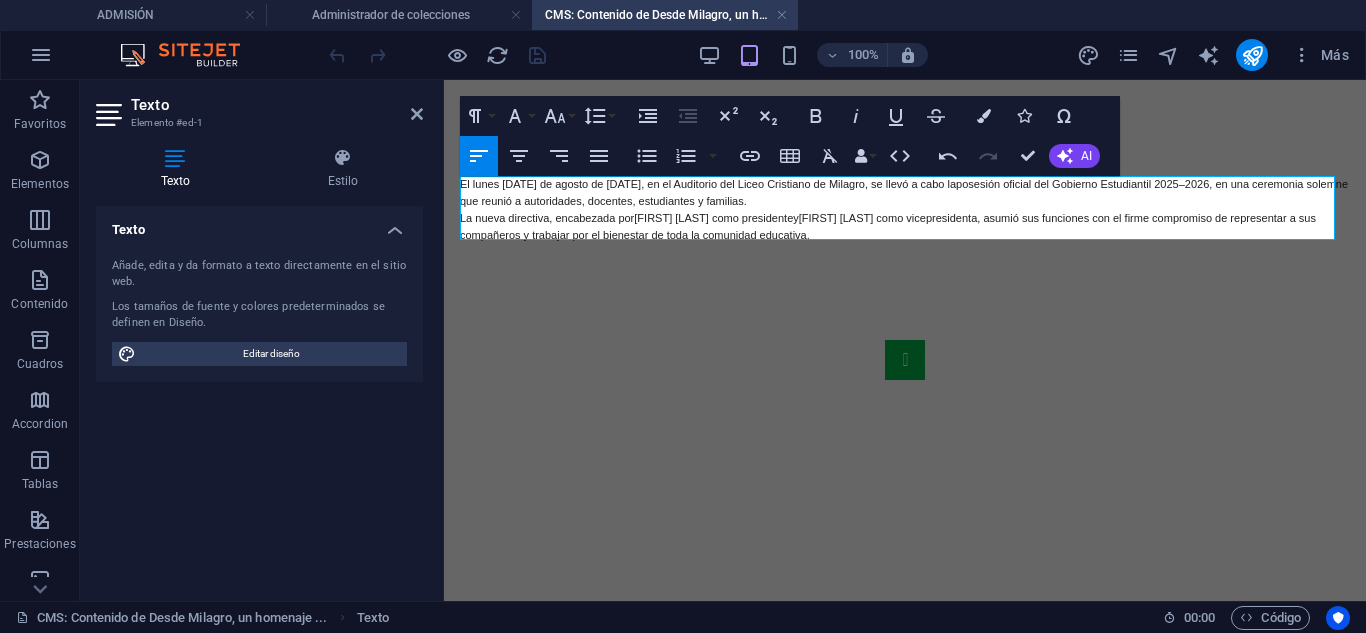 click on "El lunes 4 de agosto de 2025, en el Auditorio del Liceo Cristiano de Milagro, se llevó a cabo la  posesión oficial del Gobierno Estudiantil 2025–2026 , en una ceremonia solemne que reunió a autoridades, docentes, estudiantes y familias." at bounding box center (905, 193) 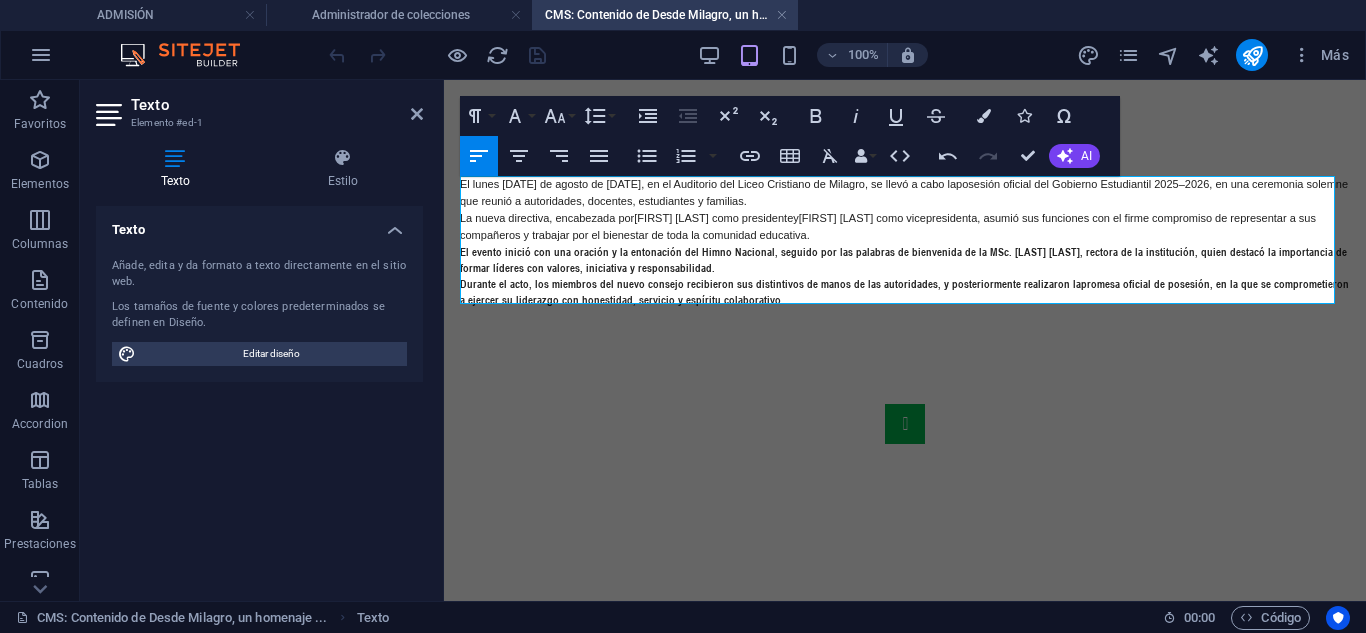 click on "Durante el acto, los miembros del nuevo consejo recibieron sus distintivos de manos de las autoridades, y posteriormente realizaron la  promesa oficial de posesión , en la que se comprometieron a ejercer su liderazgo con honestidad, servicio y espíritu colaborativo." at bounding box center [905, 292] 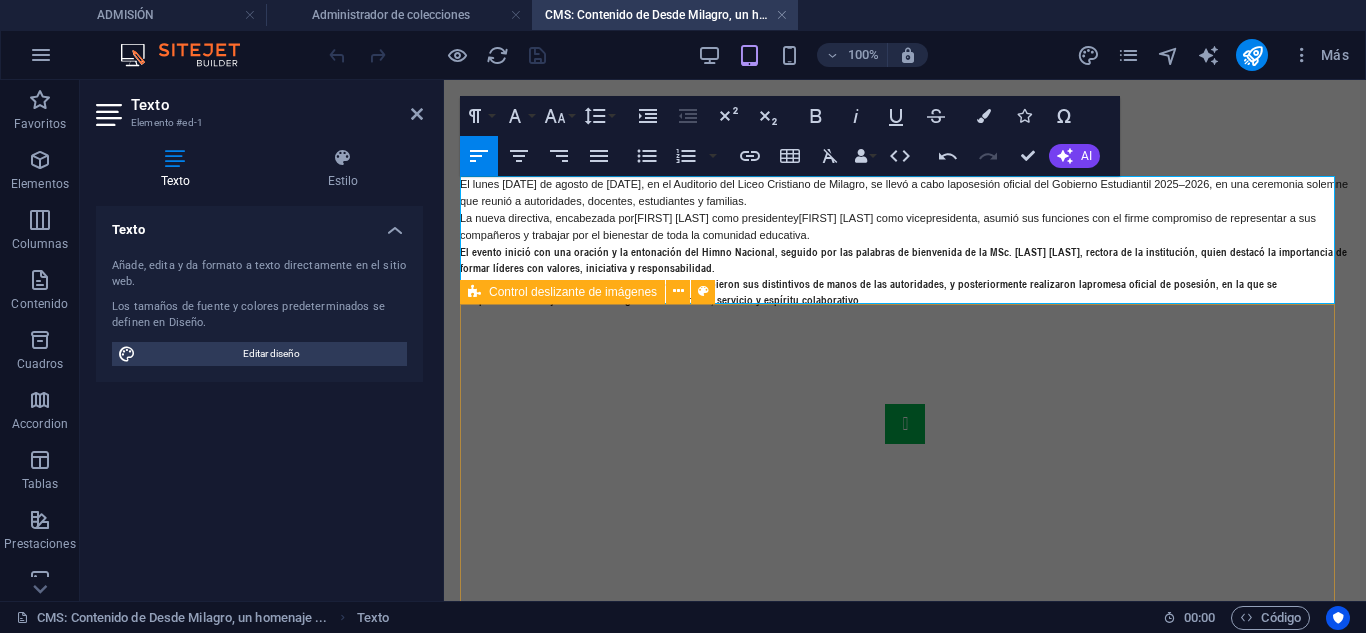 click on "Durante el acto, los miembros del nuevo gobierno recibieron sus distintivos de manos de las autoridades, y posteriormente realizaron la  promesa oficial de posesión , en la que se comprometieron a ejercer su liderazgo con honestidad, servicio y espíritu colaborativo." at bounding box center (905, 292) 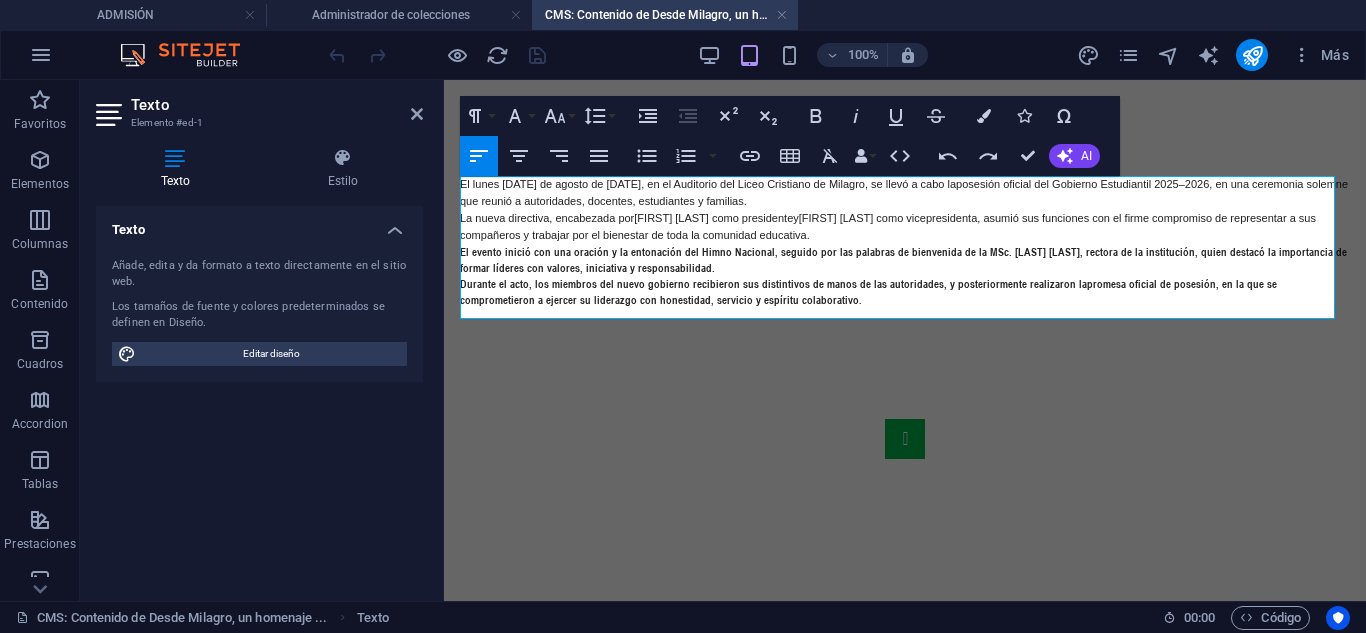 click on "Durante el acto, los miembros del nuevo gobierno recibieron sus distintivos de manos de las autoridades, y posteriormente realizaron la  promesa oficial de posesión , en la que se comprometieron a ejercer su liderazgo con honestidad, servicio y espíritu colaborativo." at bounding box center (905, 292) 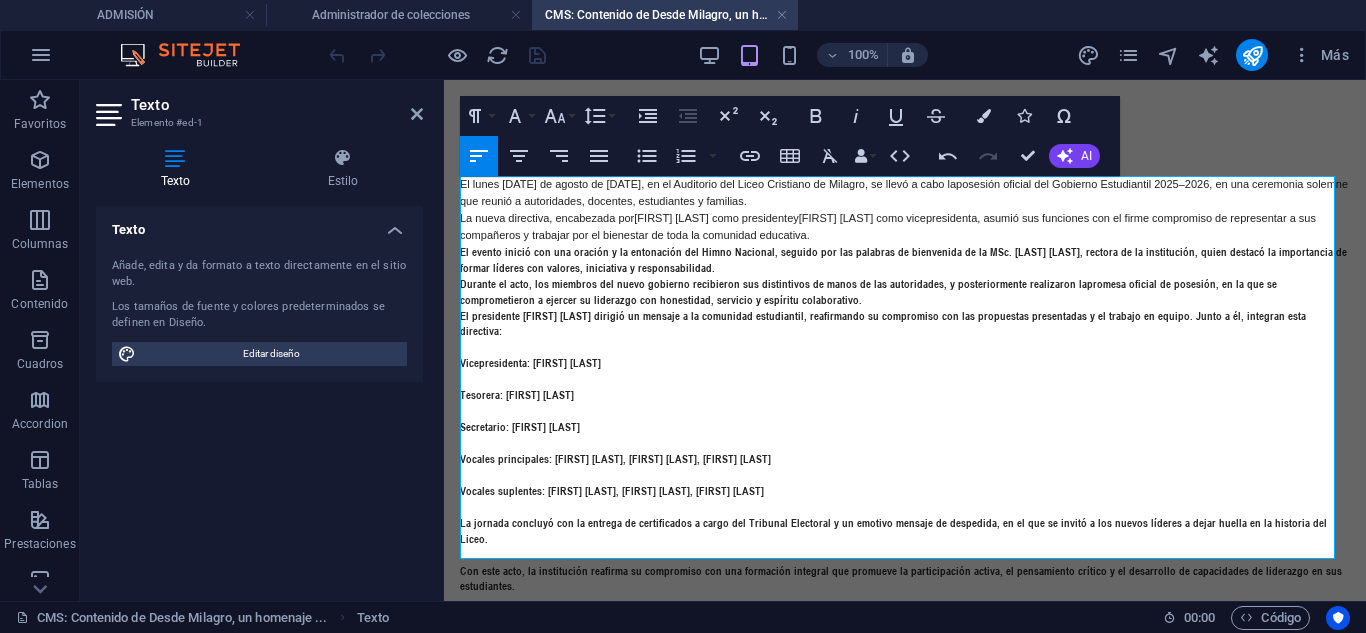 scroll, scrollTop: 11124, scrollLeft: 1, axis: both 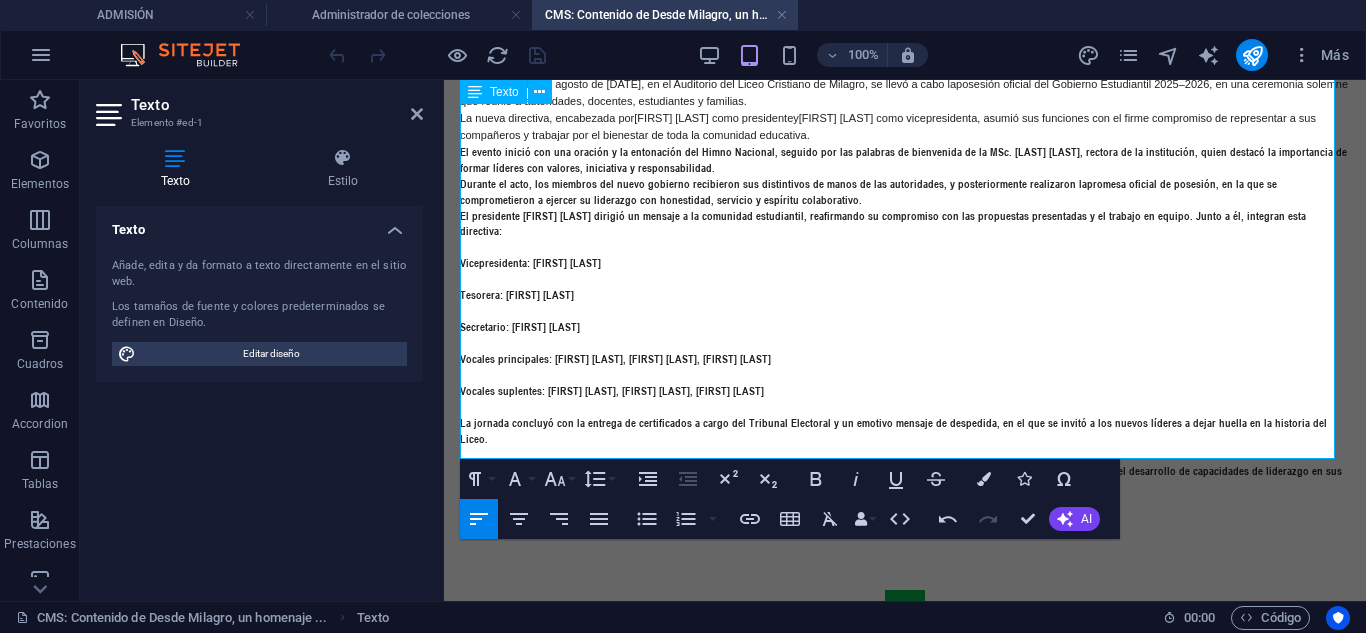click on "Vocales suplentes: [FIRST] [LAST], [FIRST] [LAST], [FIRST] [LAST]" at bounding box center [905, 391] 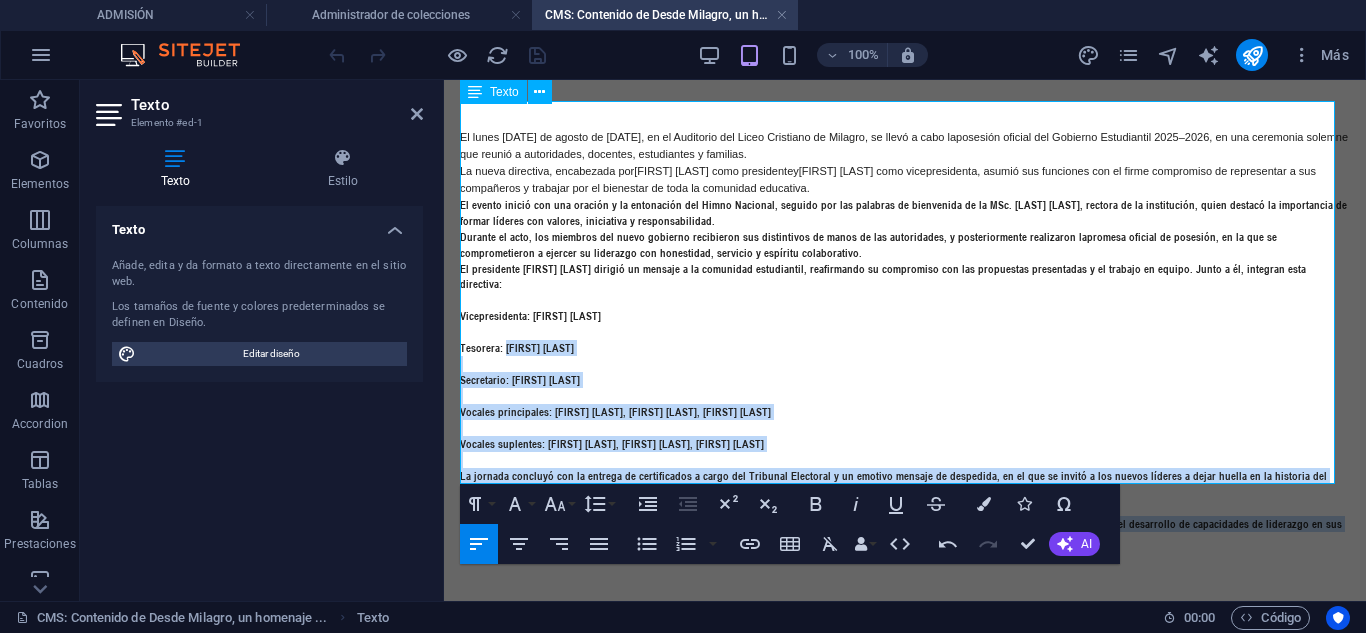 scroll, scrollTop: 0, scrollLeft: 0, axis: both 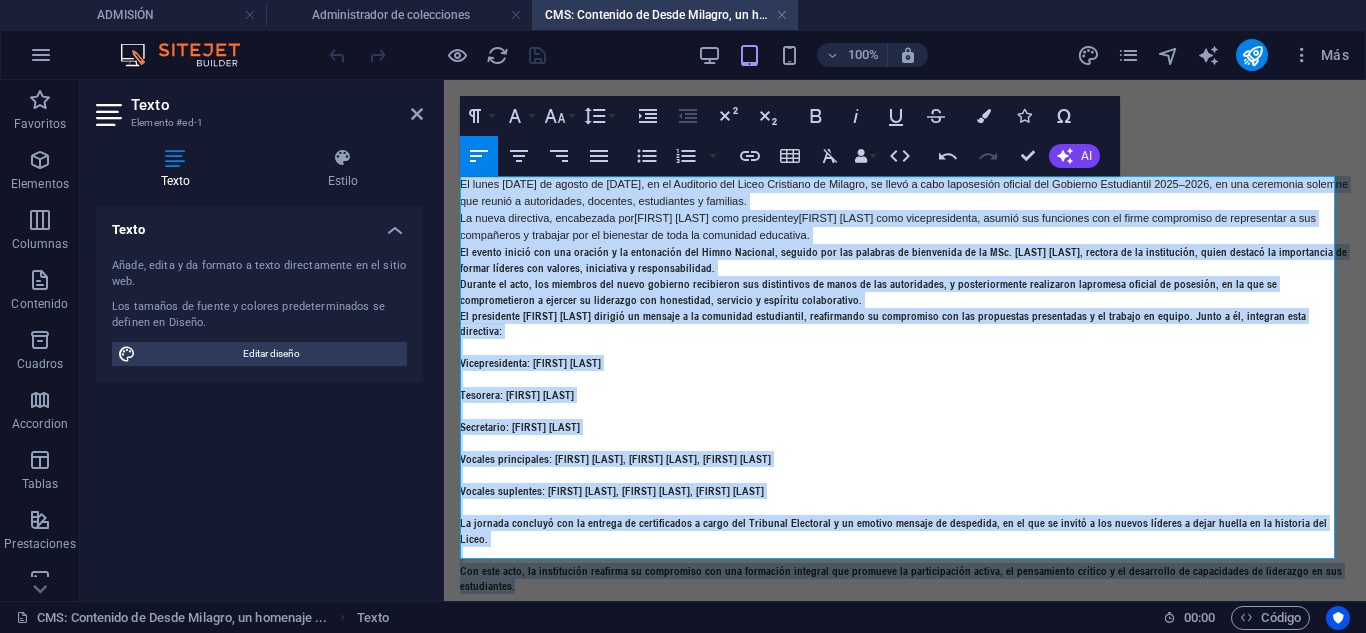 drag, startPoint x: 528, startPoint y: 449, endPoint x: 416, endPoint y: 174, distance: 296.93265 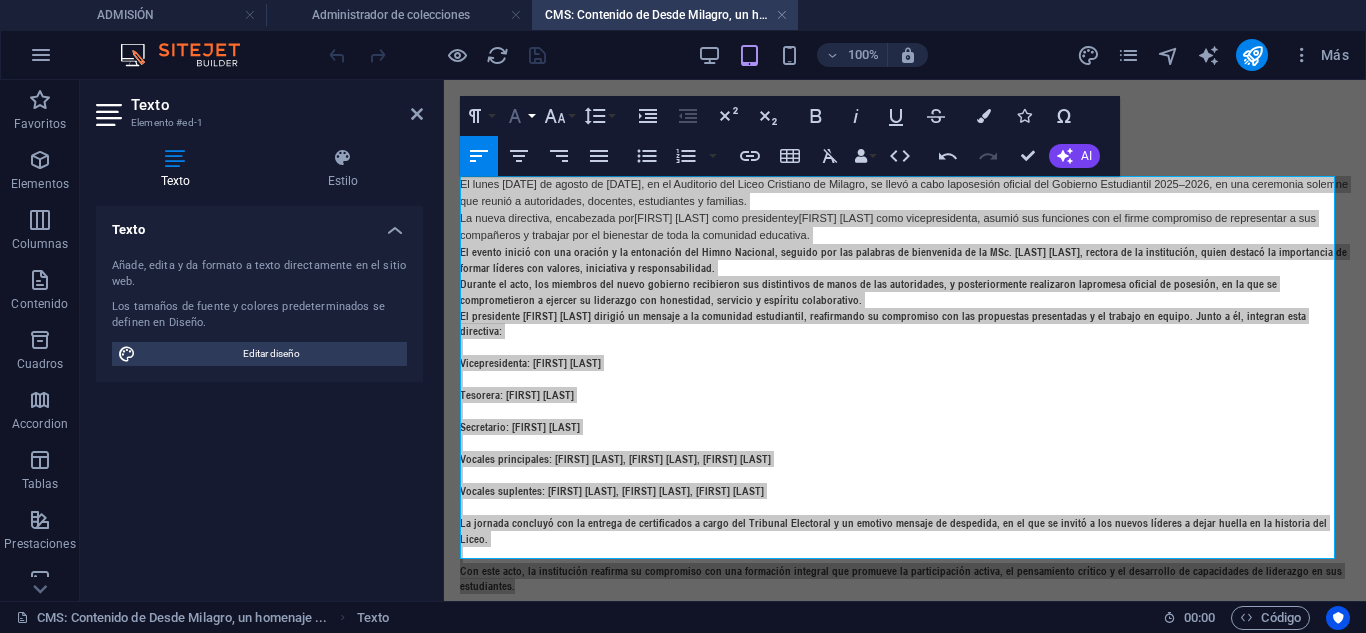 click 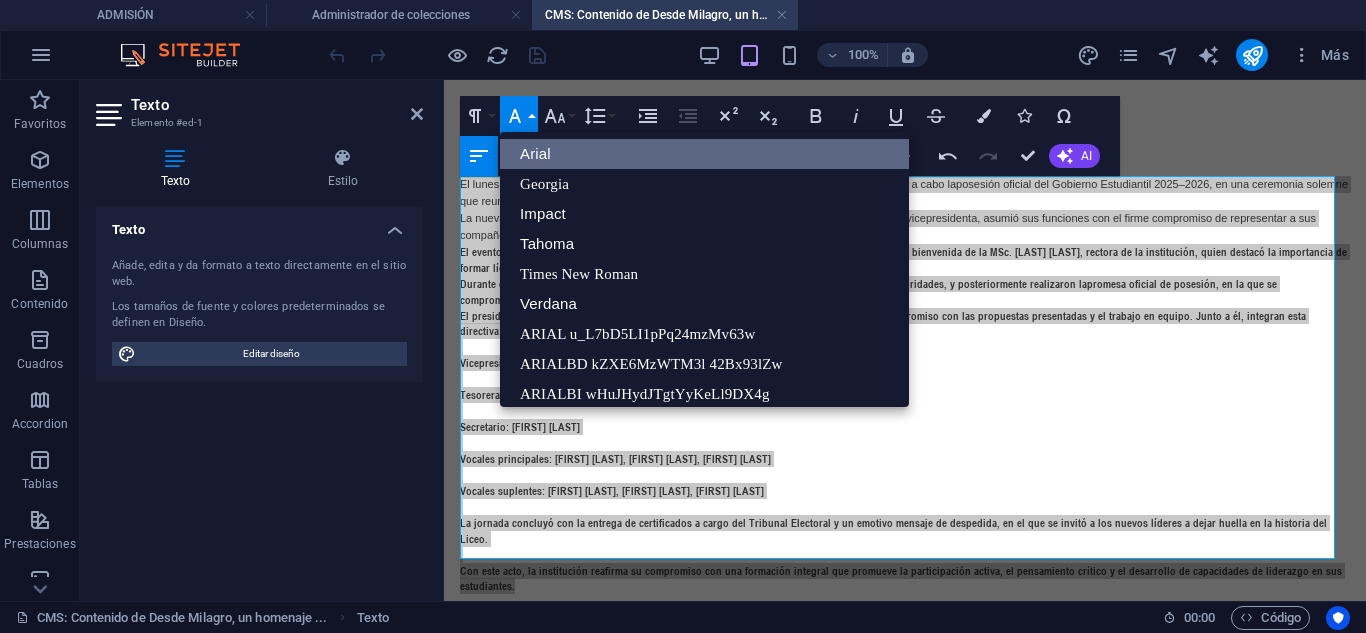 scroll, scrollTop: 0, scrollLeft: 0, axis: both 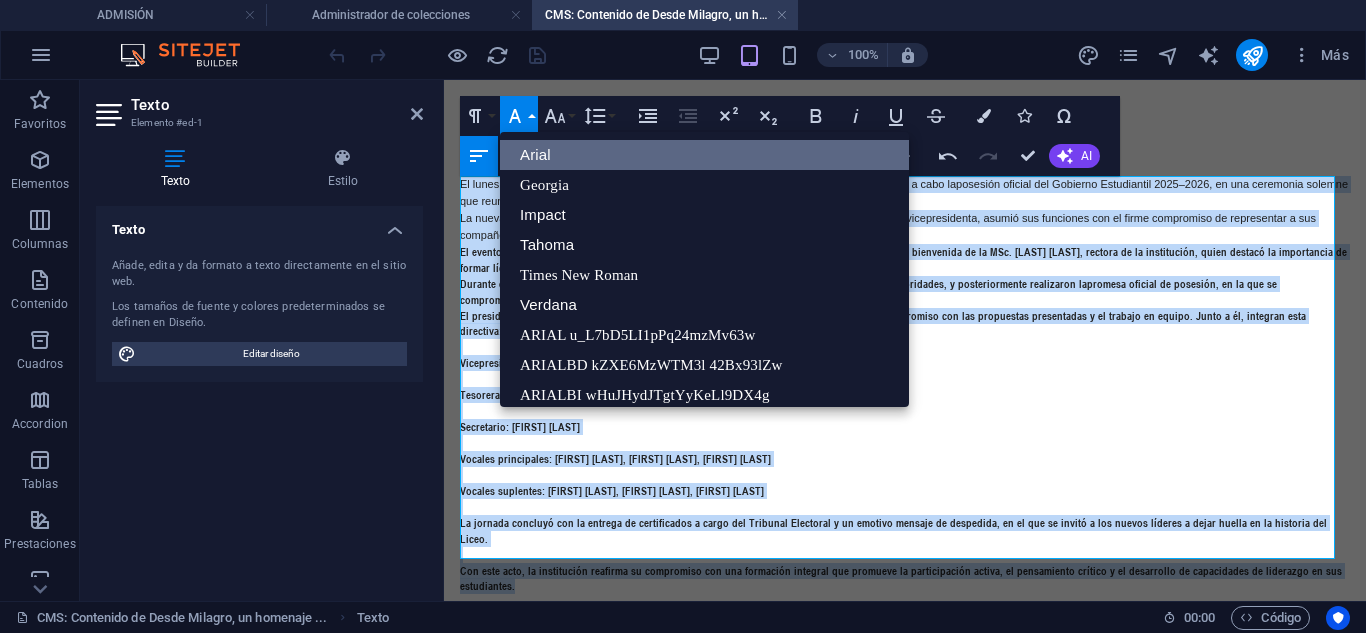 click on "Arial" at bounding box center (704, 155) 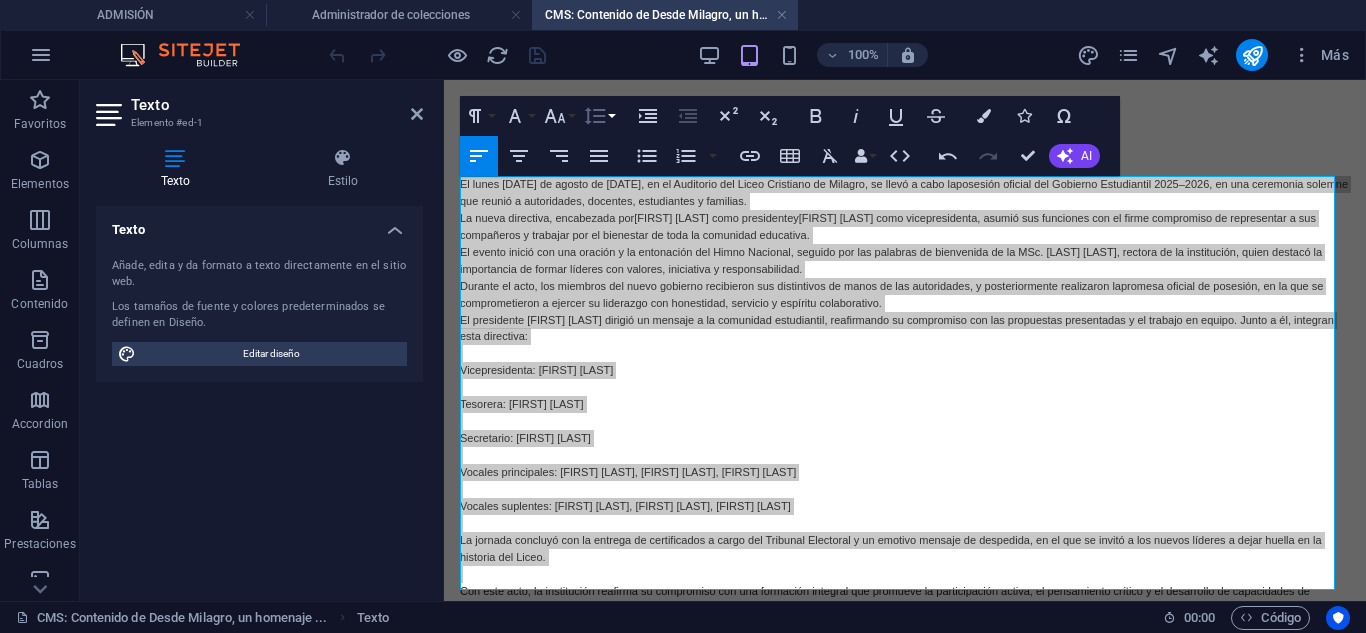 click 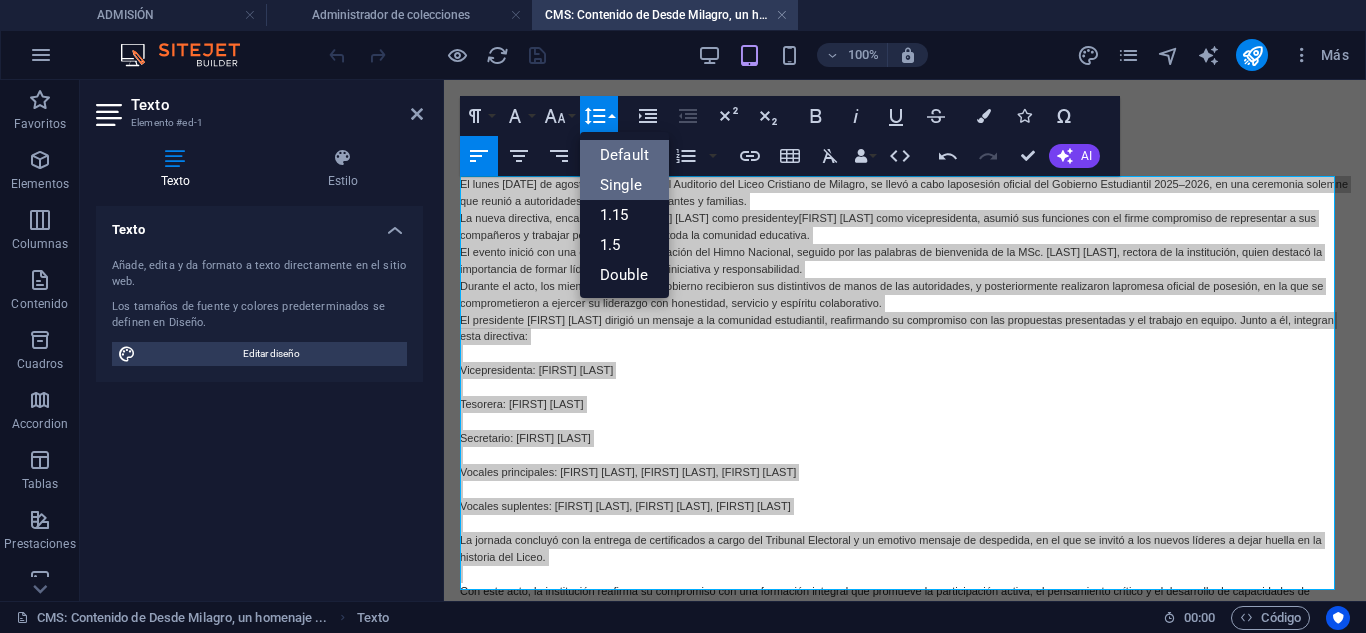 scroll, scrollTop: 0, scrollLeft: 0, axis: both 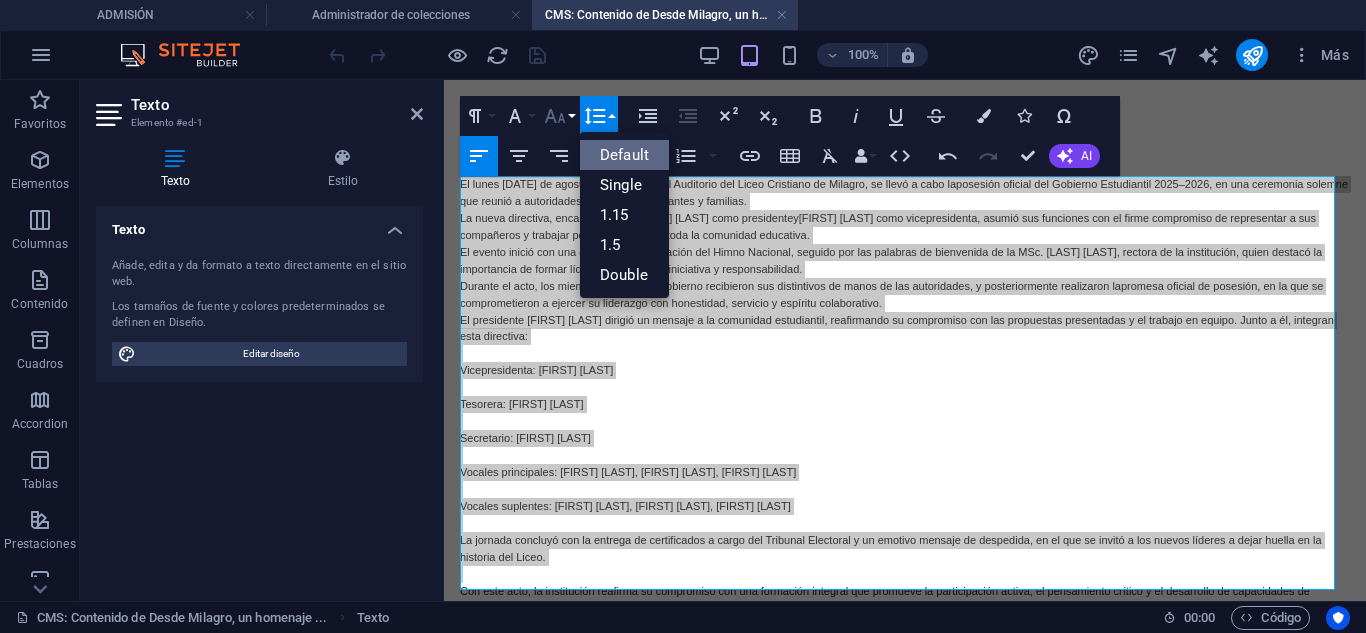 click 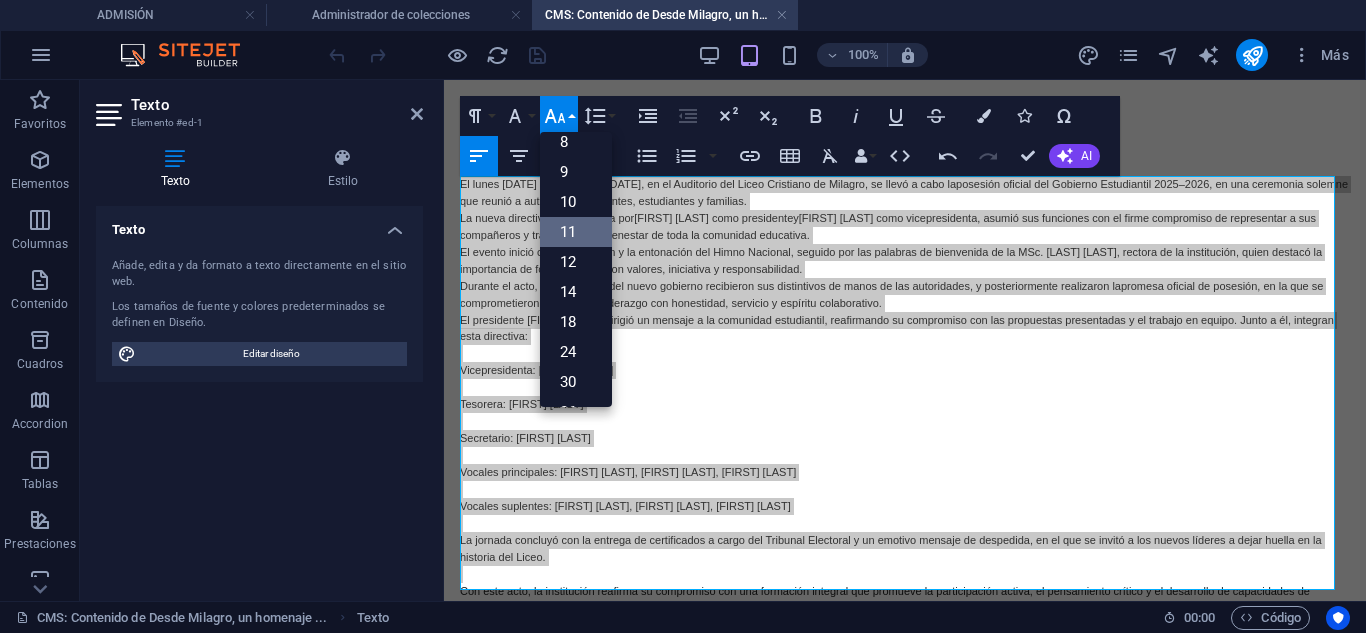 scroll, scrollTop: 113, scrollLeft: 0, axis: vertical 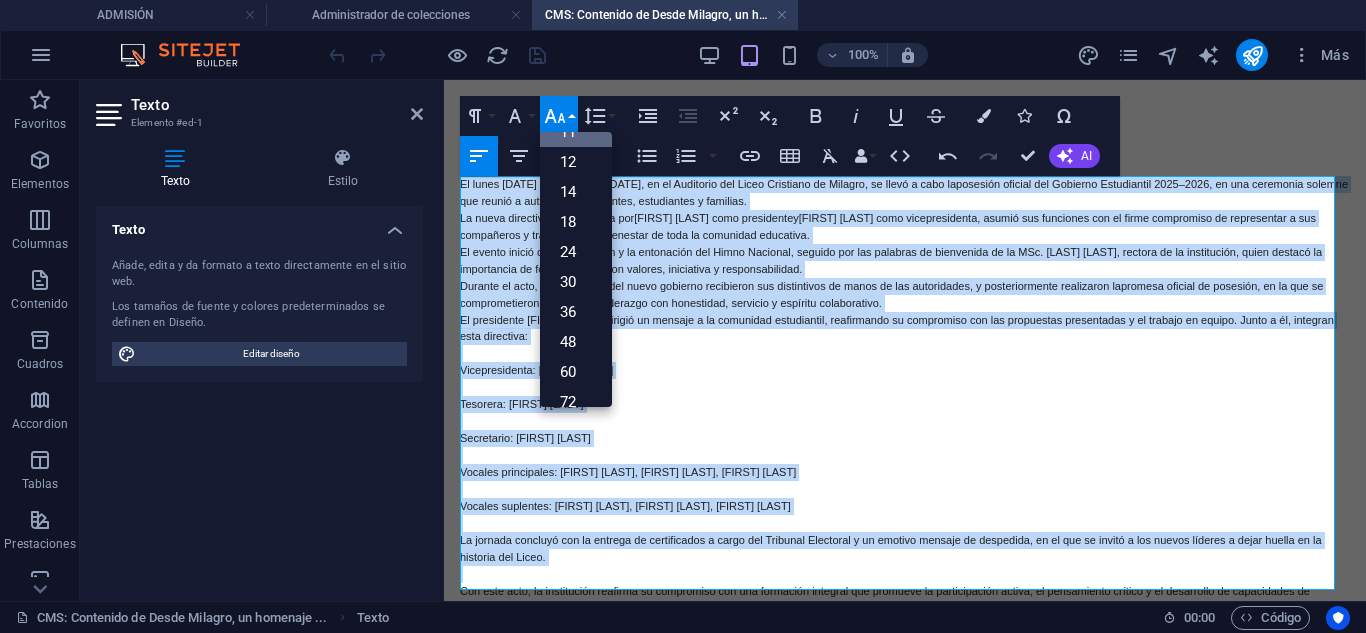click on "11" at bounding box center (576, 132) 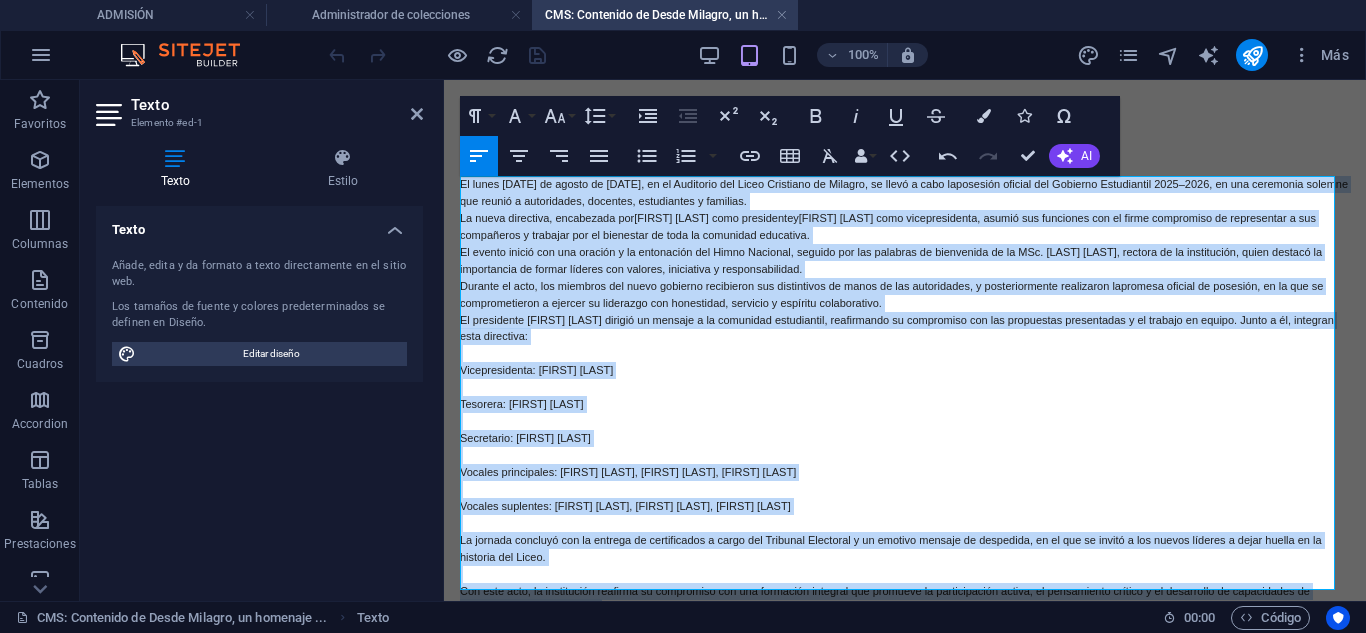 click at bounding box center [905, 387] 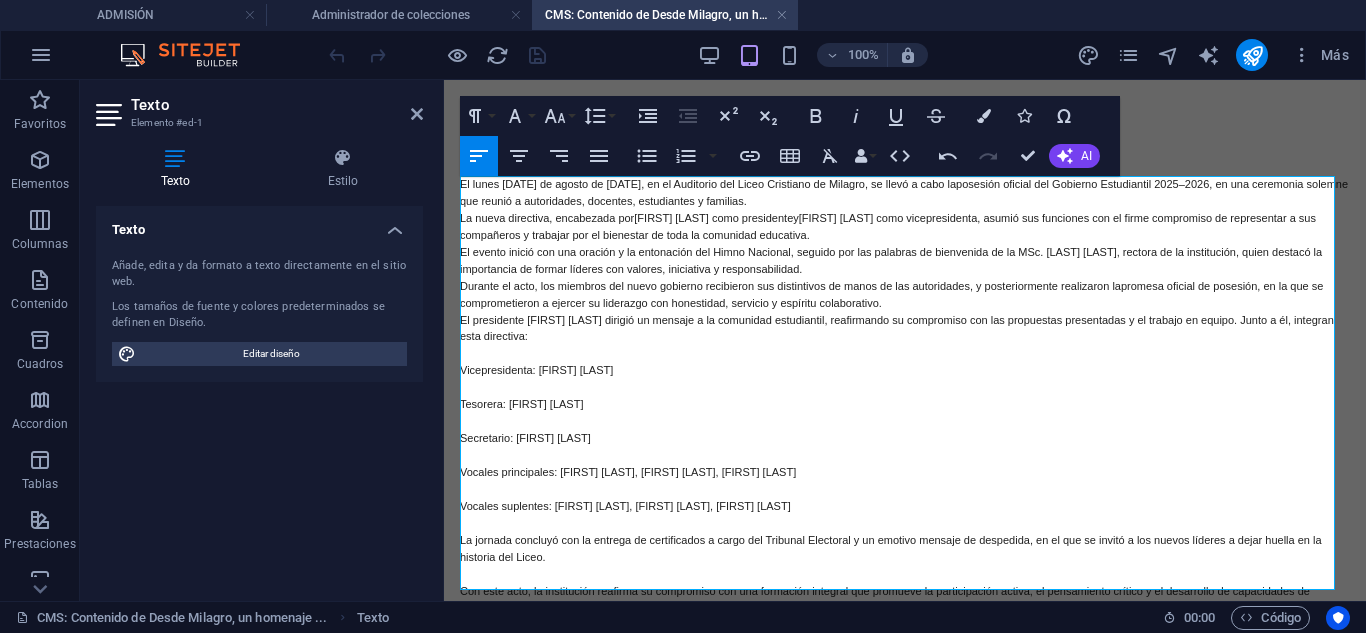 click on "Durante el acto, los miembros del nuevo gobierno recibieron sus distintivos de manos de las autoridades, y posteriormente realizaron la  promesa oficial de posesión , en la que se comprometieron a ejercer su liderazgo con honestidad, servicio y espíritu colaborativo." at bounding box center (905, 295) 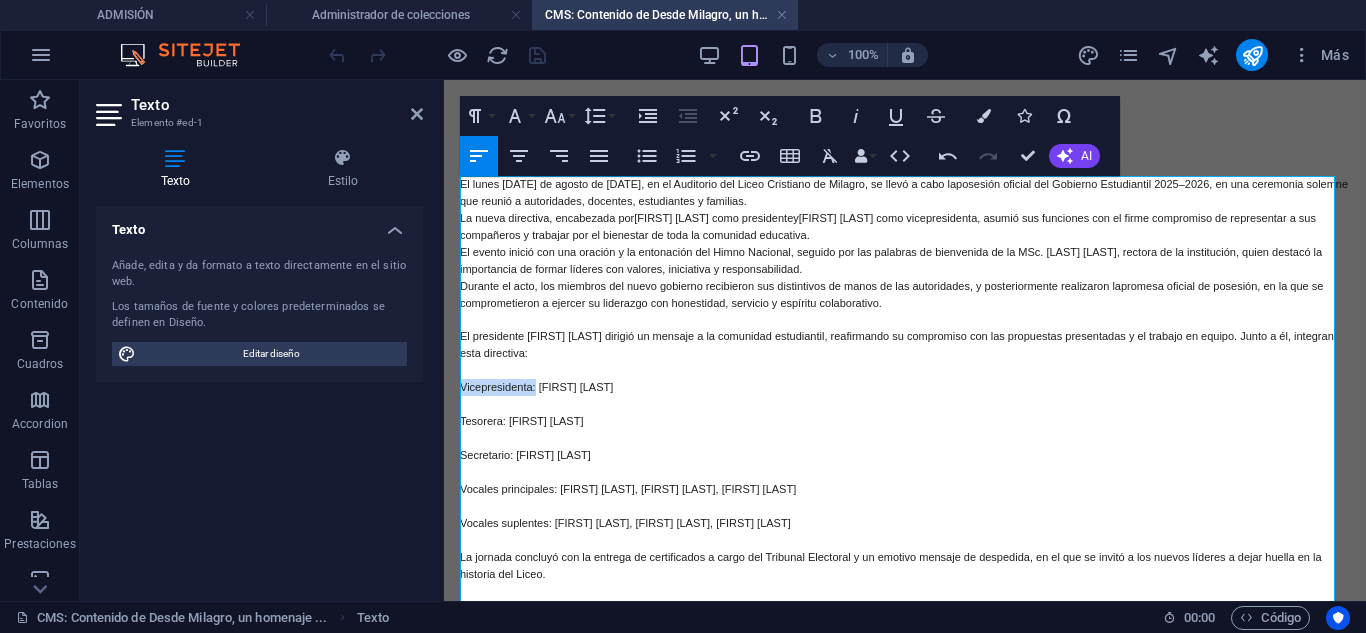 drag, startPoint x: 536, startPoint y: 374, endPoint x: 457, endPoint y: 377, distance: 79.05694 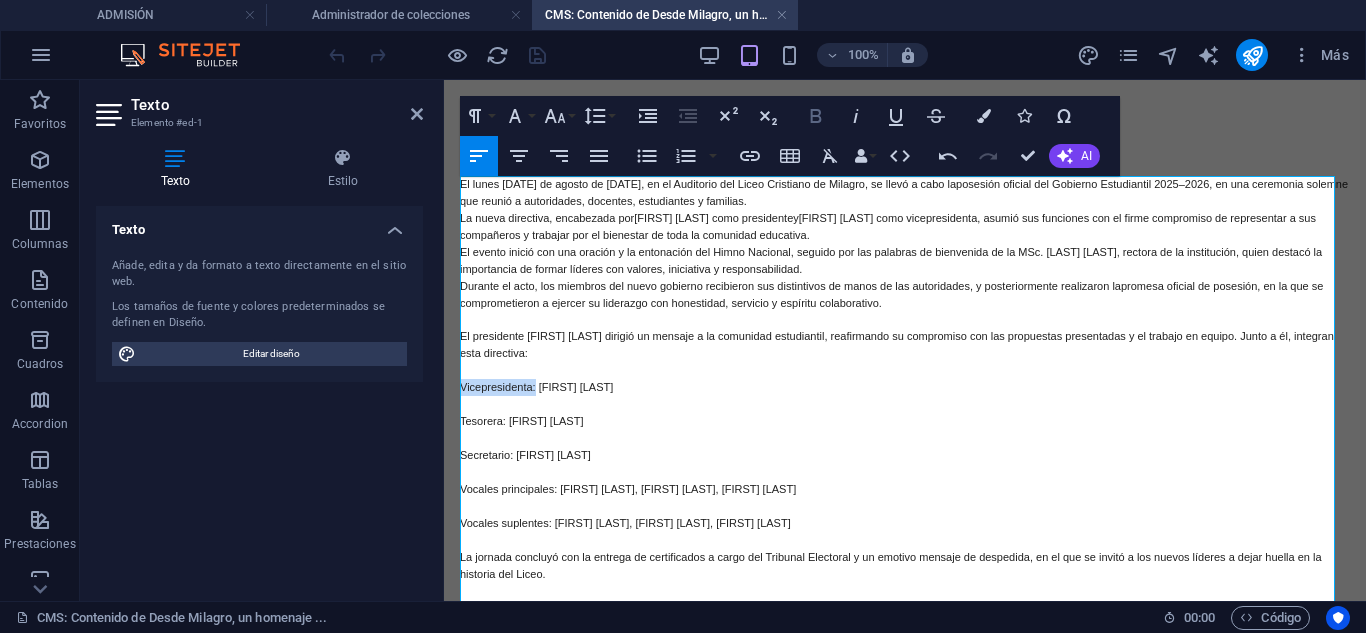click 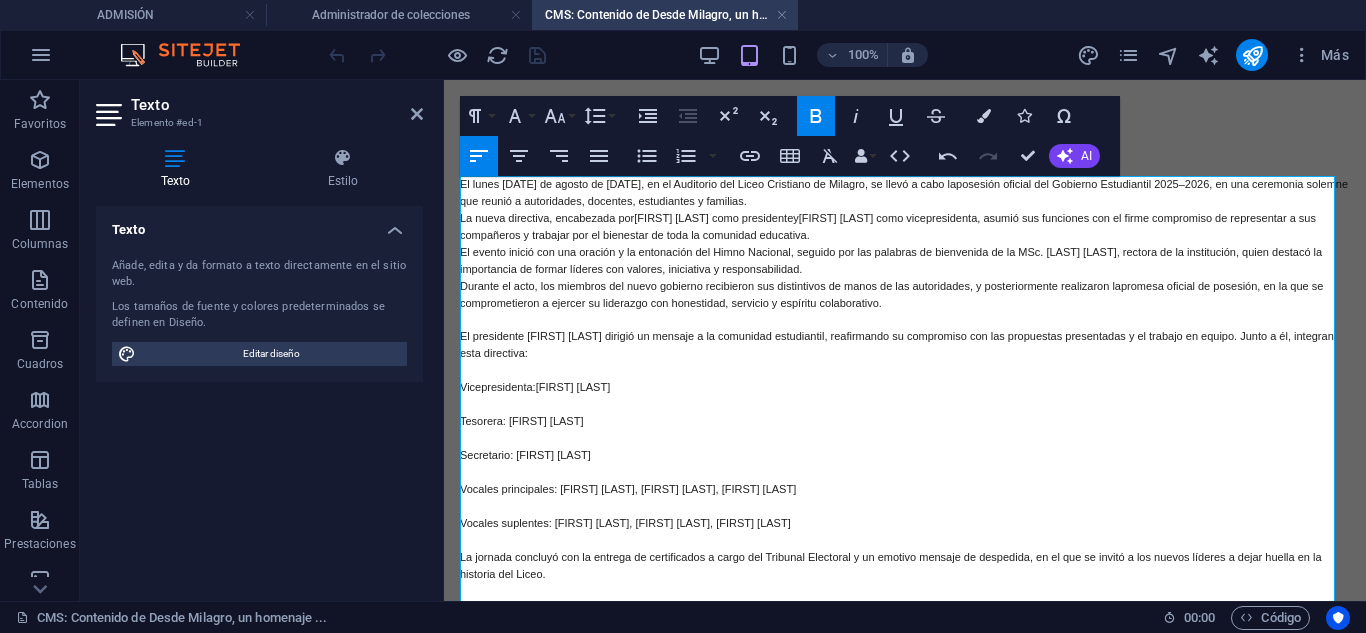 click 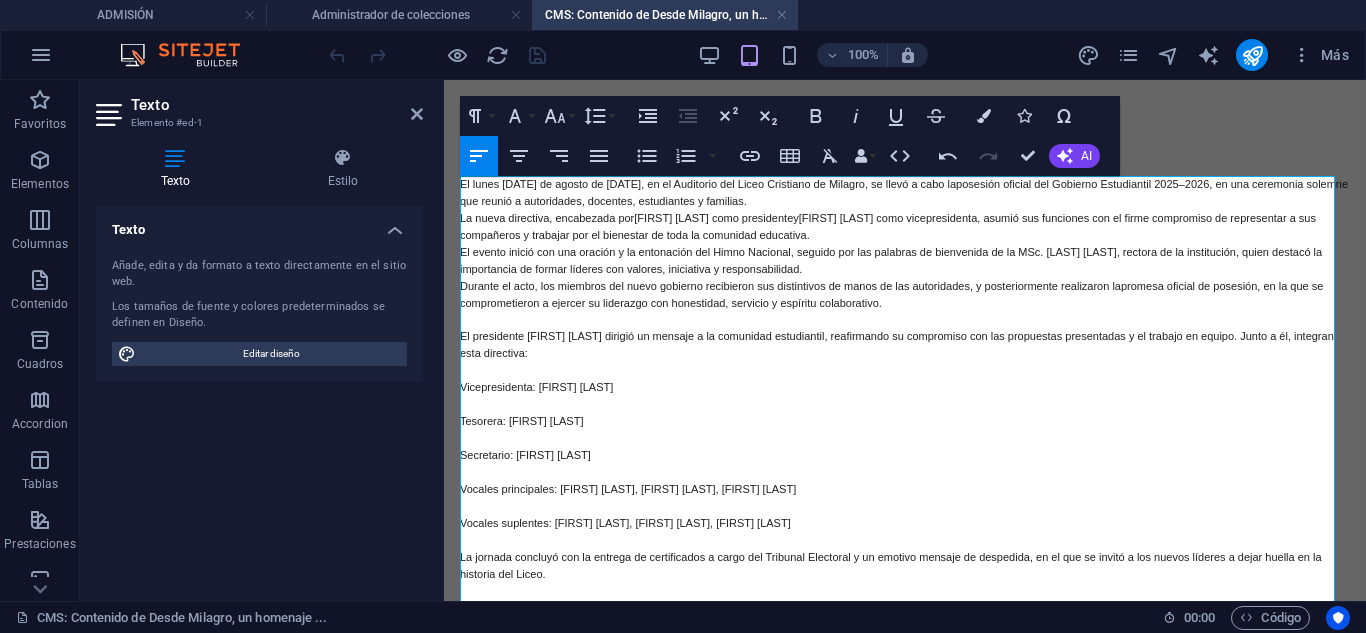 click at bounding box center (905, 472) 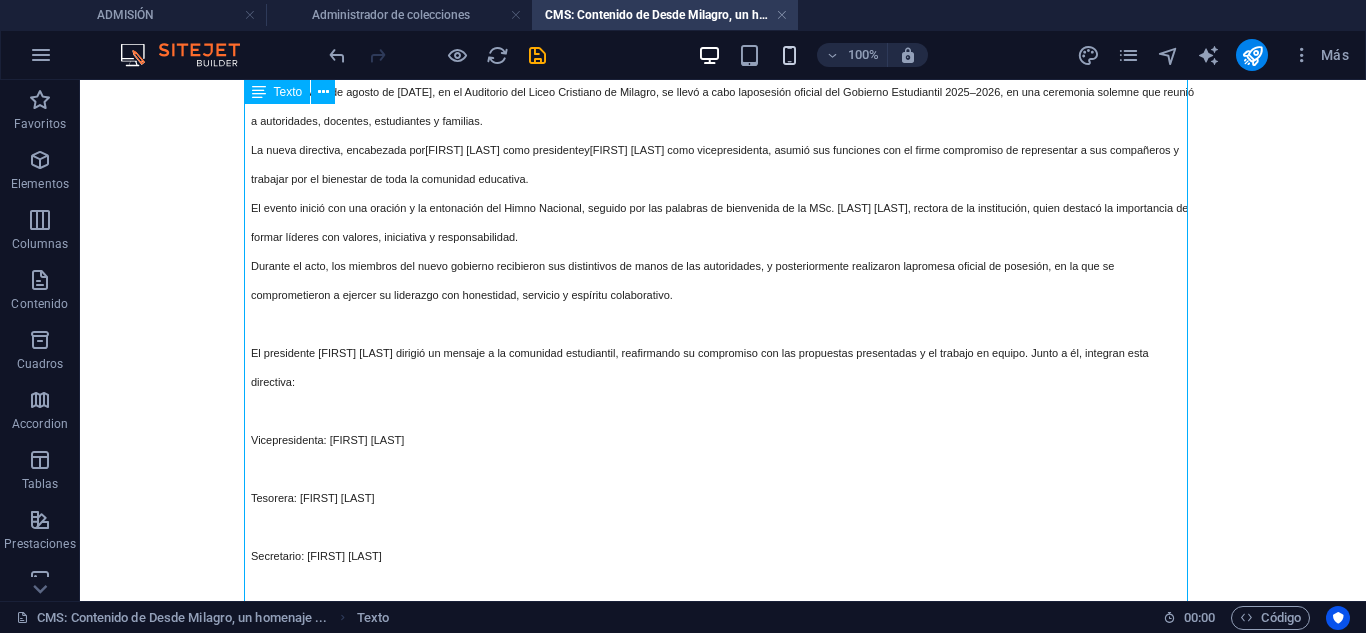 scroll, scrollTop: 100, scrollLeft: 0, axis: vertical 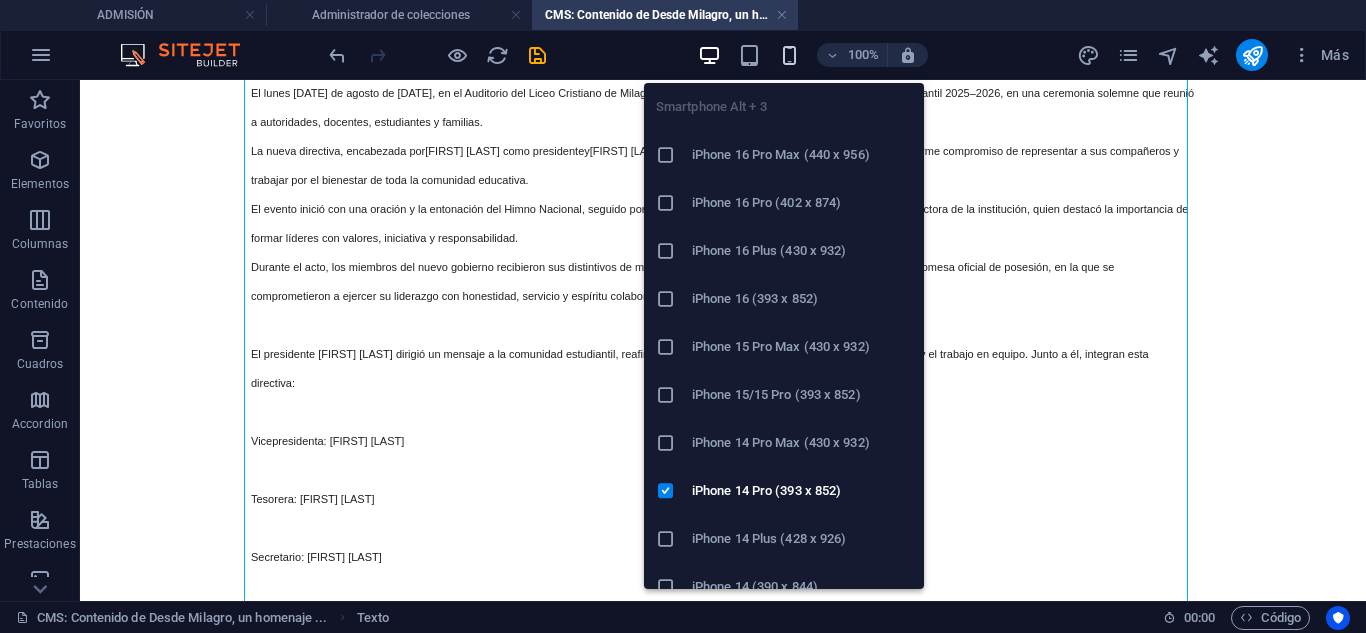 click at bounding box center [789, 55] 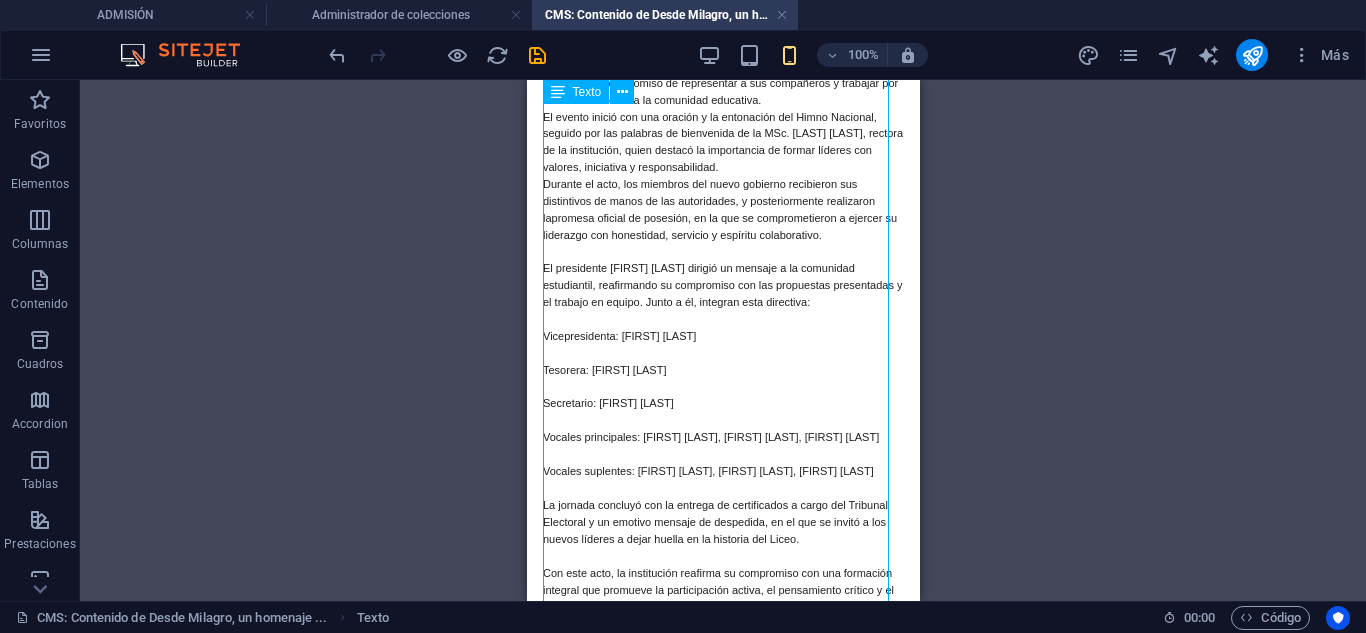 scroll, scrollTop: 200, scrollLeft: 0, axis: vertical 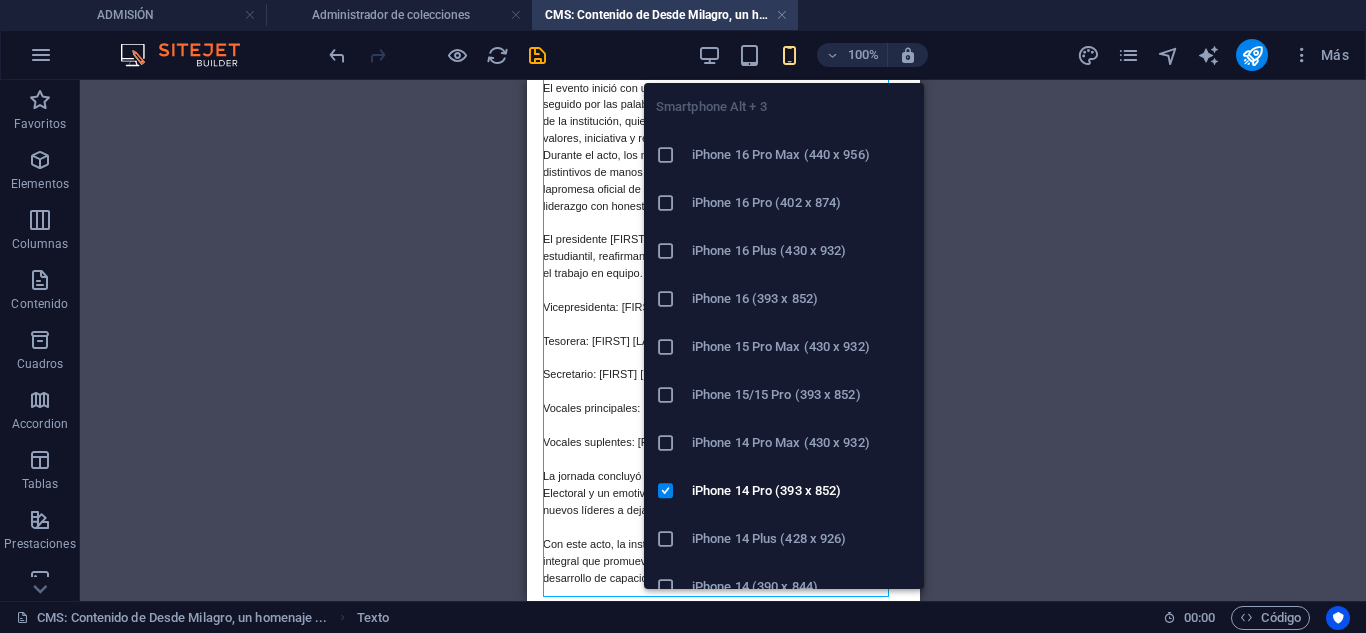 click at bounding box center [789, 55] 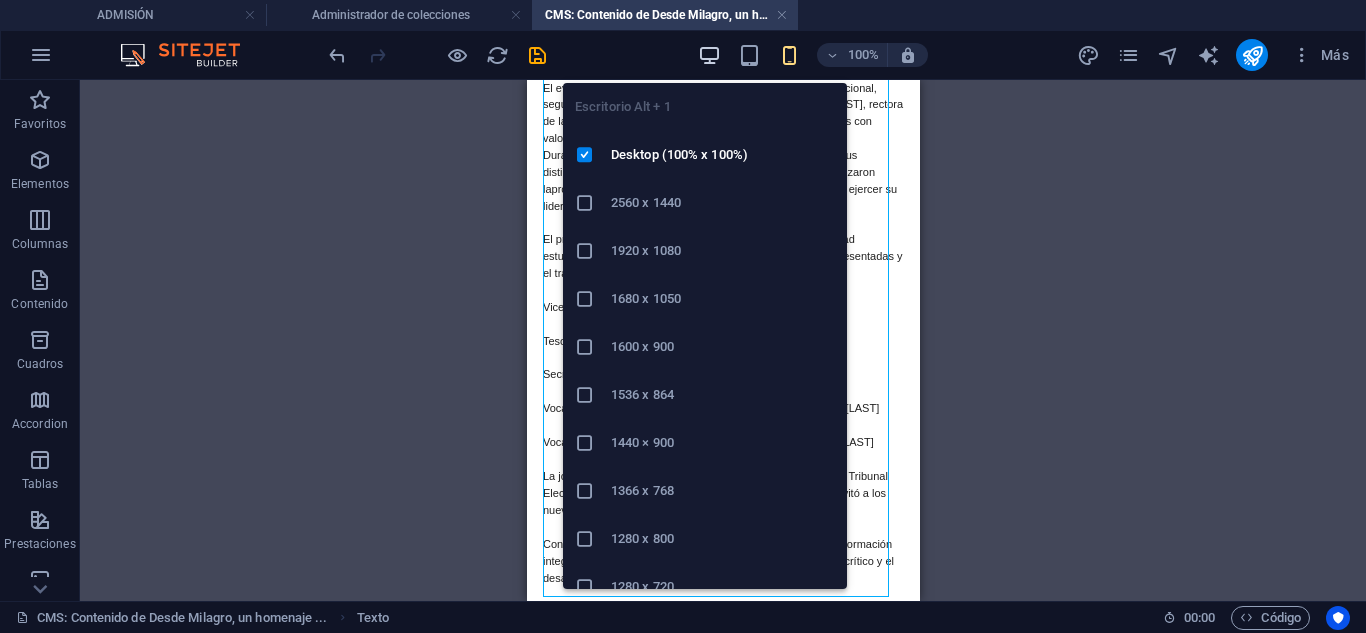click at bounding box center (709, 55) 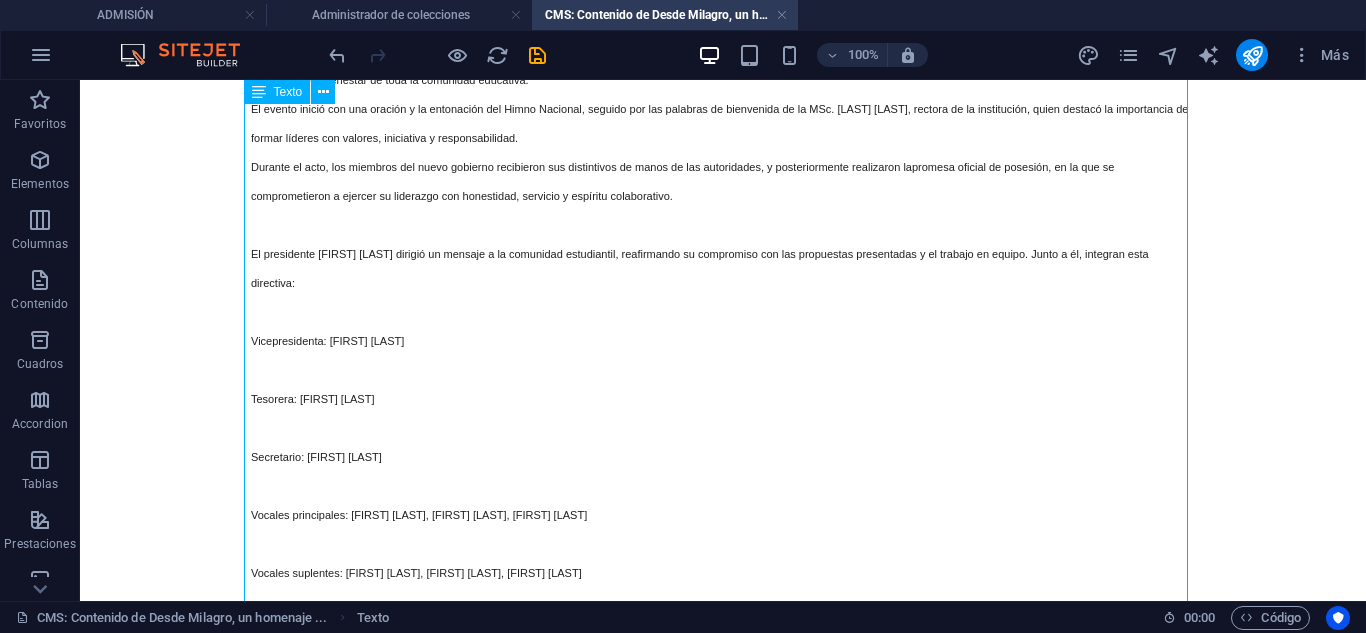 click on "El lunes [DATE] de agosto de [DATE], en el Auditorio del Liceo Cristiano de Milagro, se llevó a cabo la posesión oficial del Gobierno Estudiantil [DATE]–[DATE], en una ceremonia solemne que reunió a autoridades, docentes, estudiantes y familias. La nueva directiva, encabezada por [FIRST] [LAST] como presidente y [FIRST] [LAST] como vicepresidenta, asumió sus funciones con el firme compromiso de representar a sus compañeros y trabajar por el bienestar de toda la comunidad educativa. El evento inició con una oración y la entonación del Himno Nacional, seguido por las palabras de bienvenida de la MSc. [FIRST] [LAST], rectora de la institución, quien destacó la importancia de formar líderes con valores, iniciativa y responsabilidad. Durante el acto, los miembros del nuevo gobierno recibieron sus distintivos de manos de las autoridades, y posteriormente realizaron la promesa oficial de posesión Vicepresidenta: [FIRST] [LAST] Tesorera: [FIRST] [LAST]" at bounding box center [723, 367] 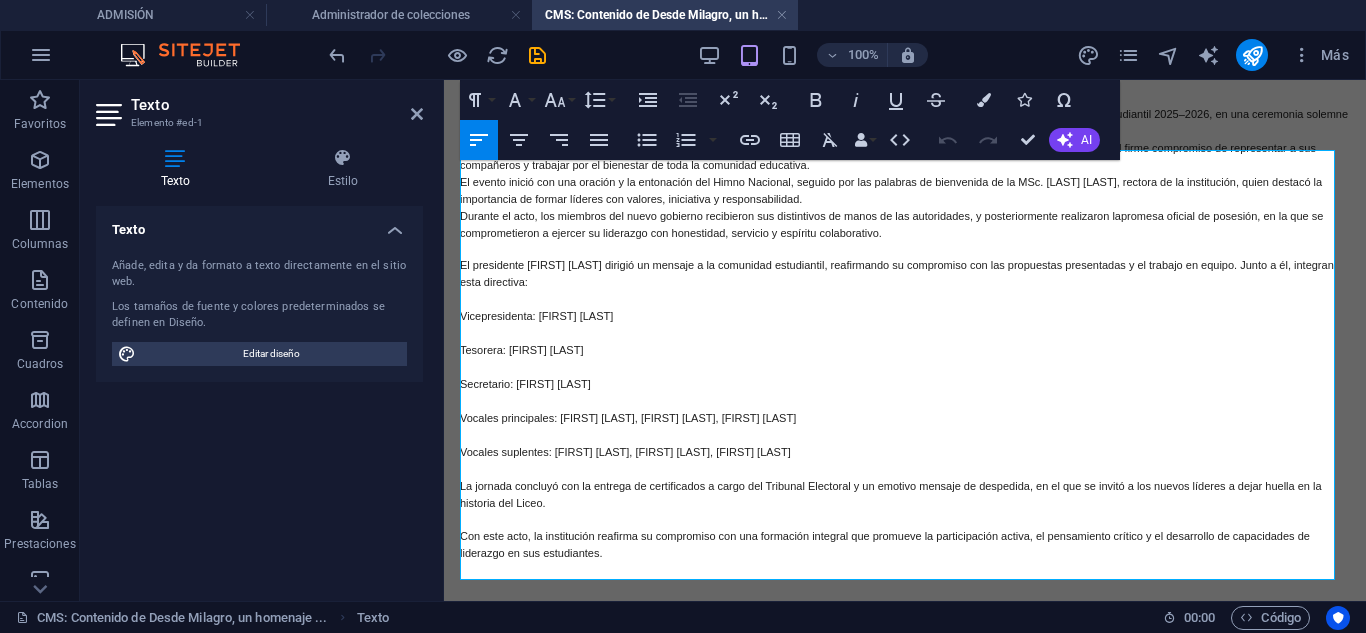 scroll, scrollTop: 100, scrollLeft: 0, axis: vertical 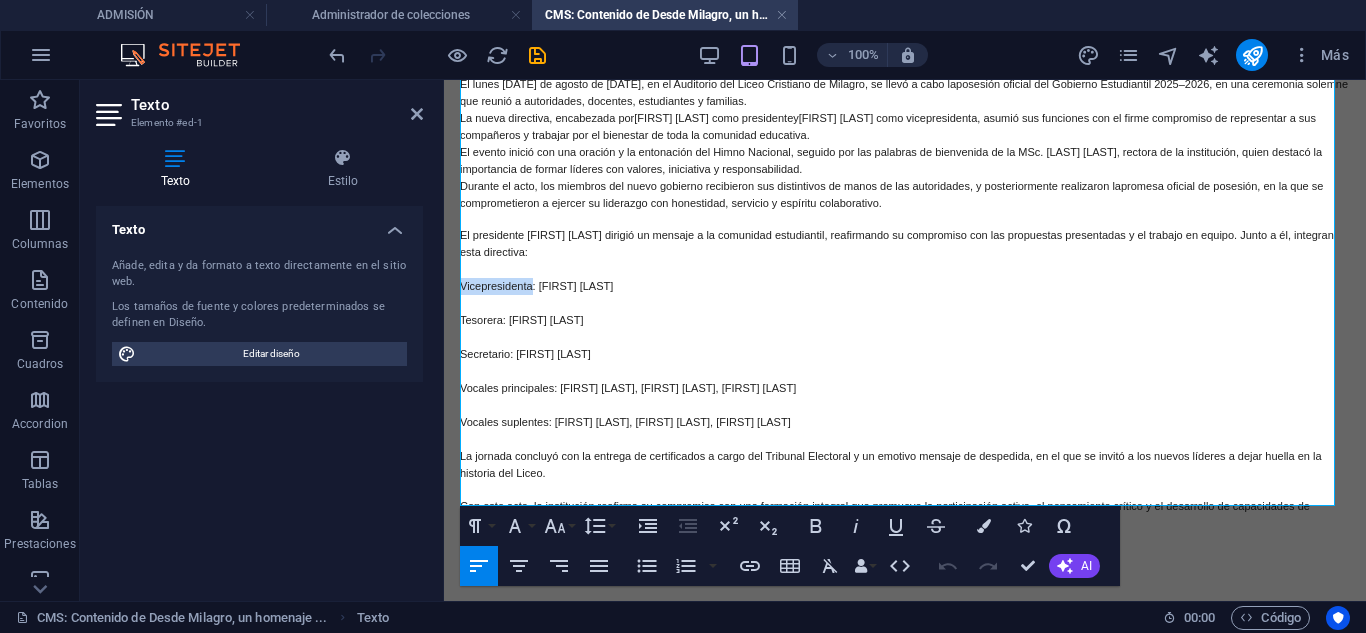 drag, startPoint x: 534, startPoint y: 274, endPoint x: 445, endPoint y: 277, distance: 89.050545 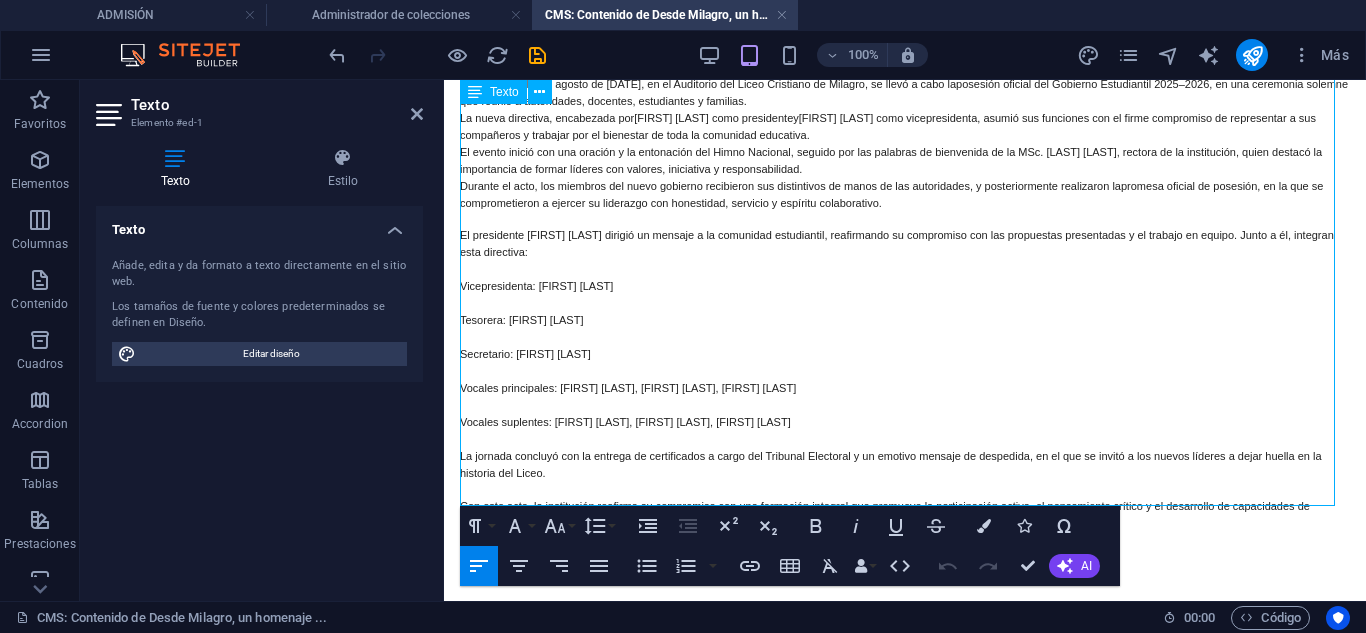 click on "Vicepresidenta: [FIRST] [LAST]" at bounding box center [536, 286] 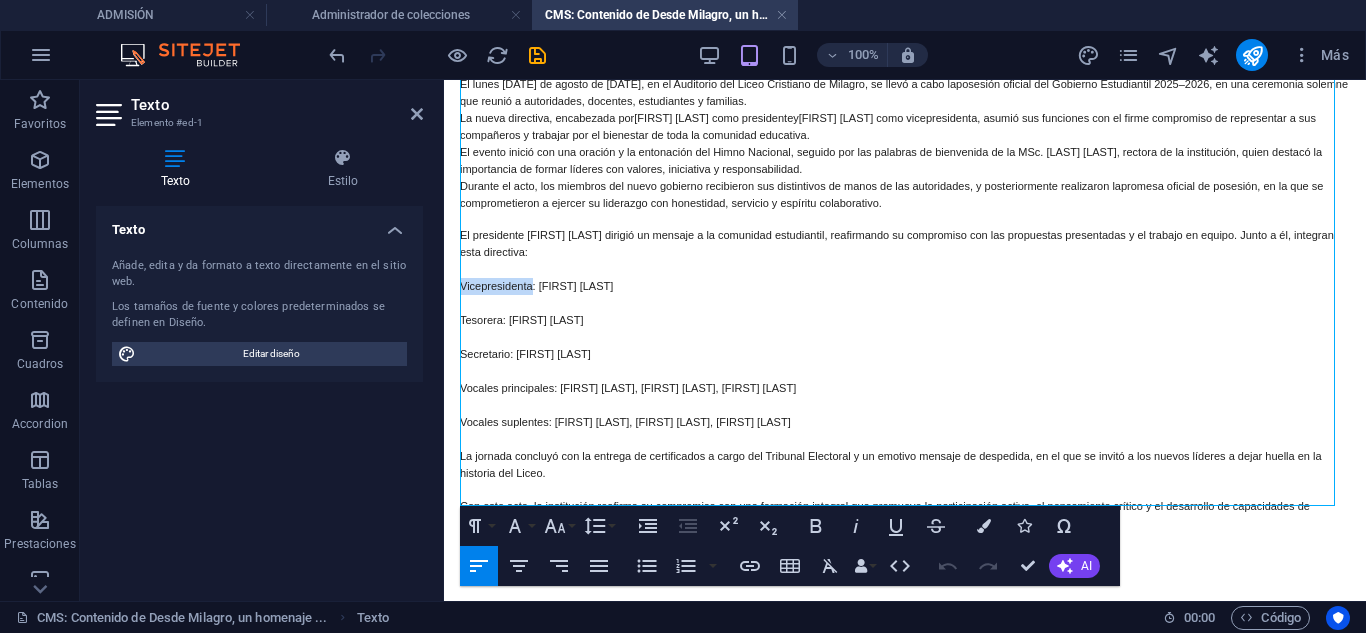 drag, startPoint x: 534, startPoint y: 273, endPoint x: 449, endPoint y: 275, distance: 85.02353 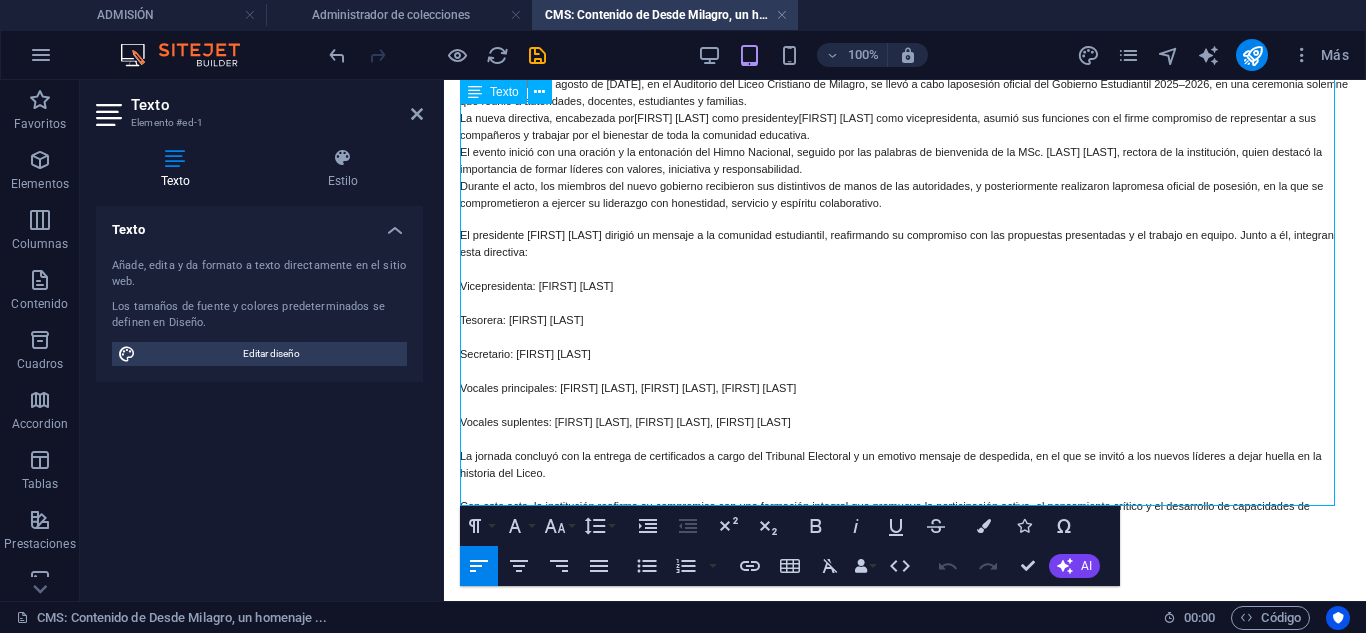 click on "Vicepresidenta: [FIRST] [LAST]" at bounding box center (536, 286) 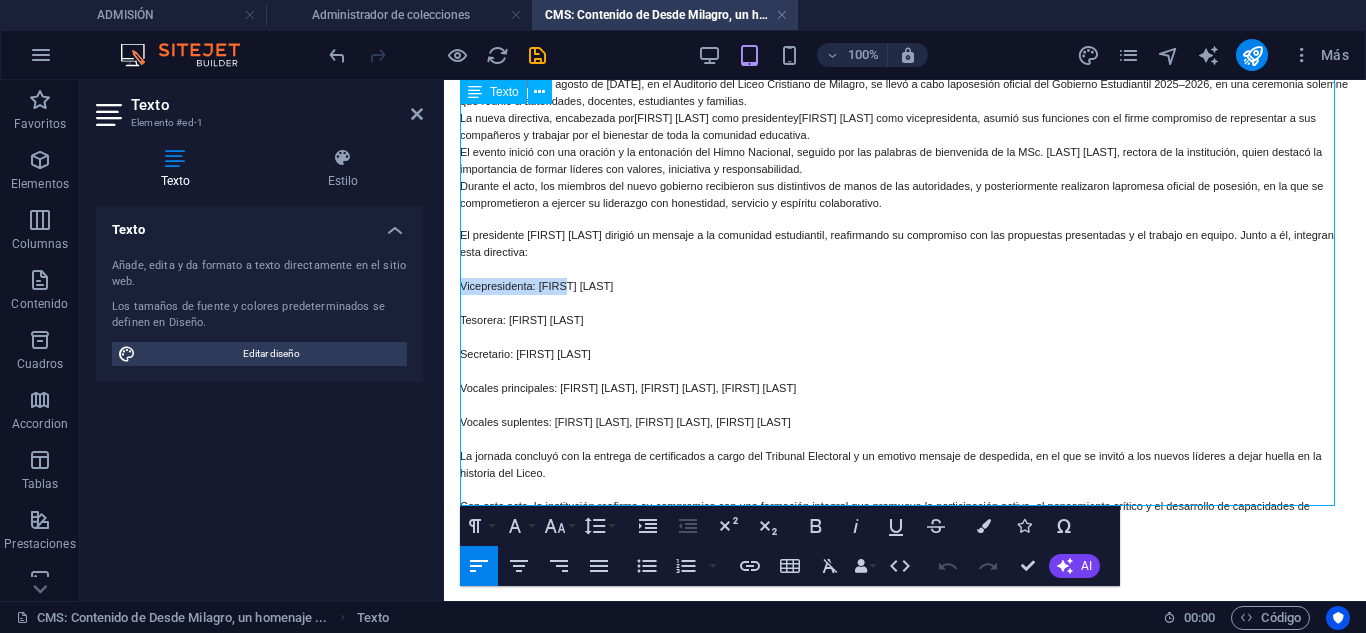drag, startPoint x: 538, startPoint y: 274, endPoint x: 462, endPoint y: 274, distance: 76 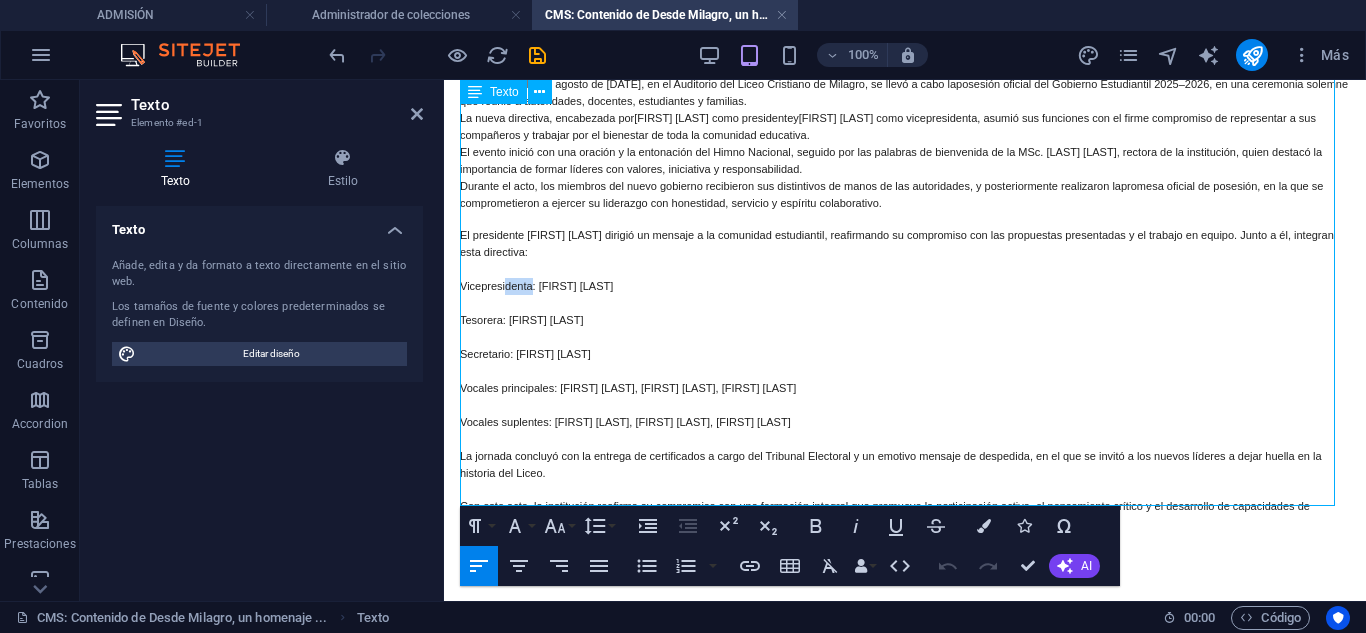 drag, startPoint x: 534, startPoint y: 273, endPoint x: 508, endPoint y: 274, distance: 26.019224 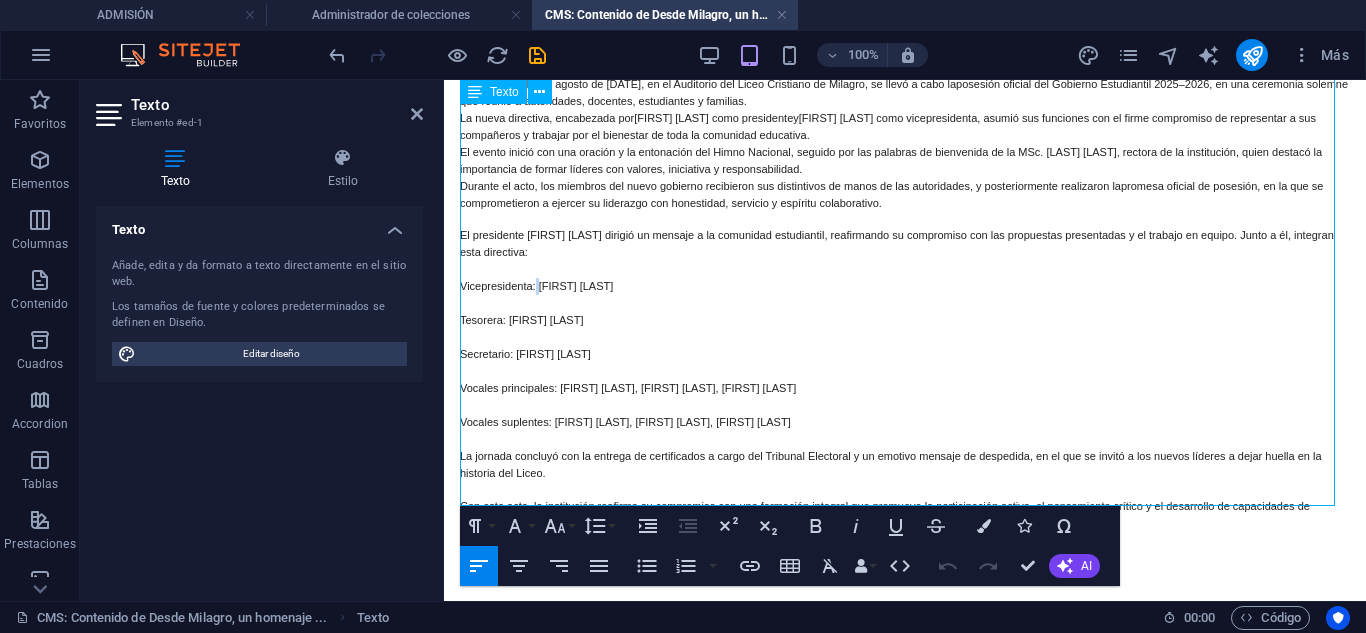 click on "Vicepresidenta: [FIRST] [LAST]" at bounding box center [536, 286] 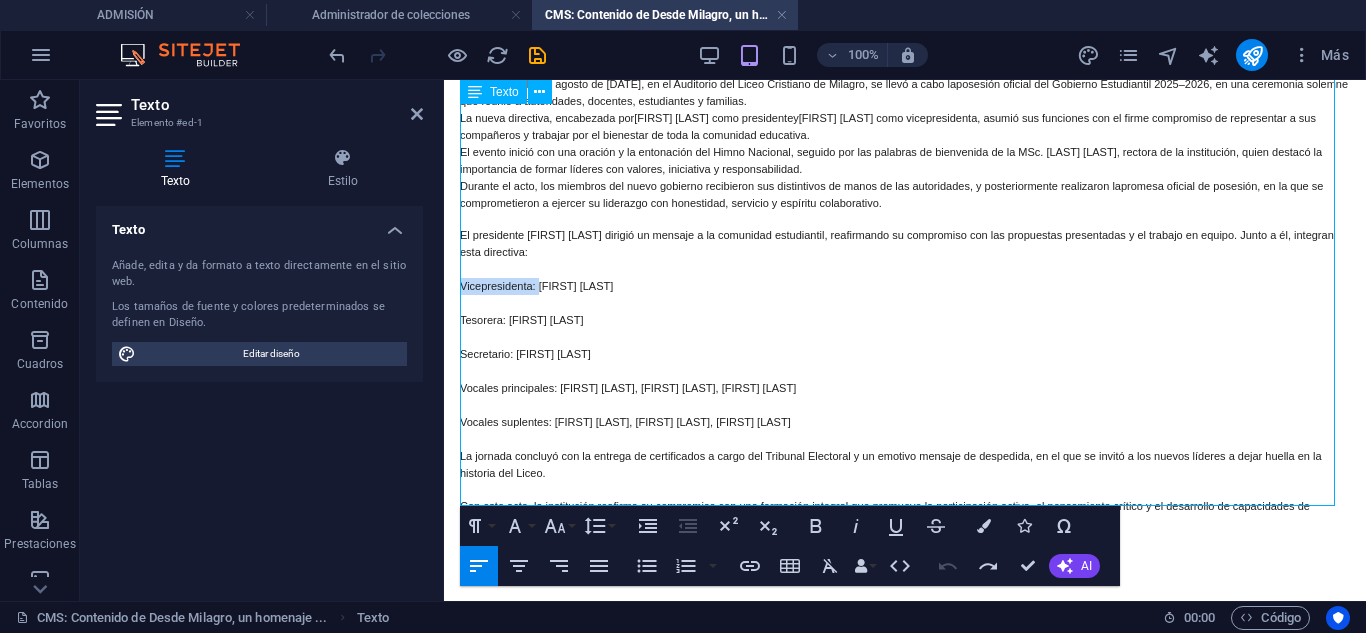 drag, startPoint x: 461, startPoint y: 274, endPoint x: 539, endPoint y: 275, distance: 78.00641 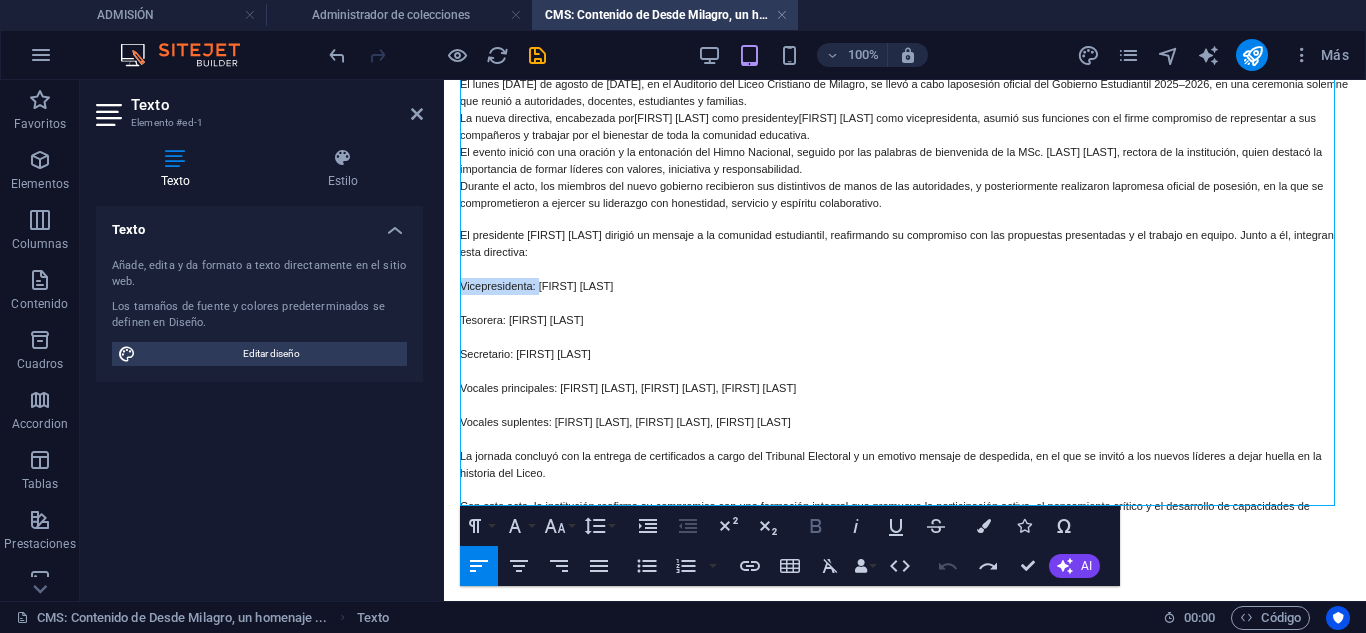 click 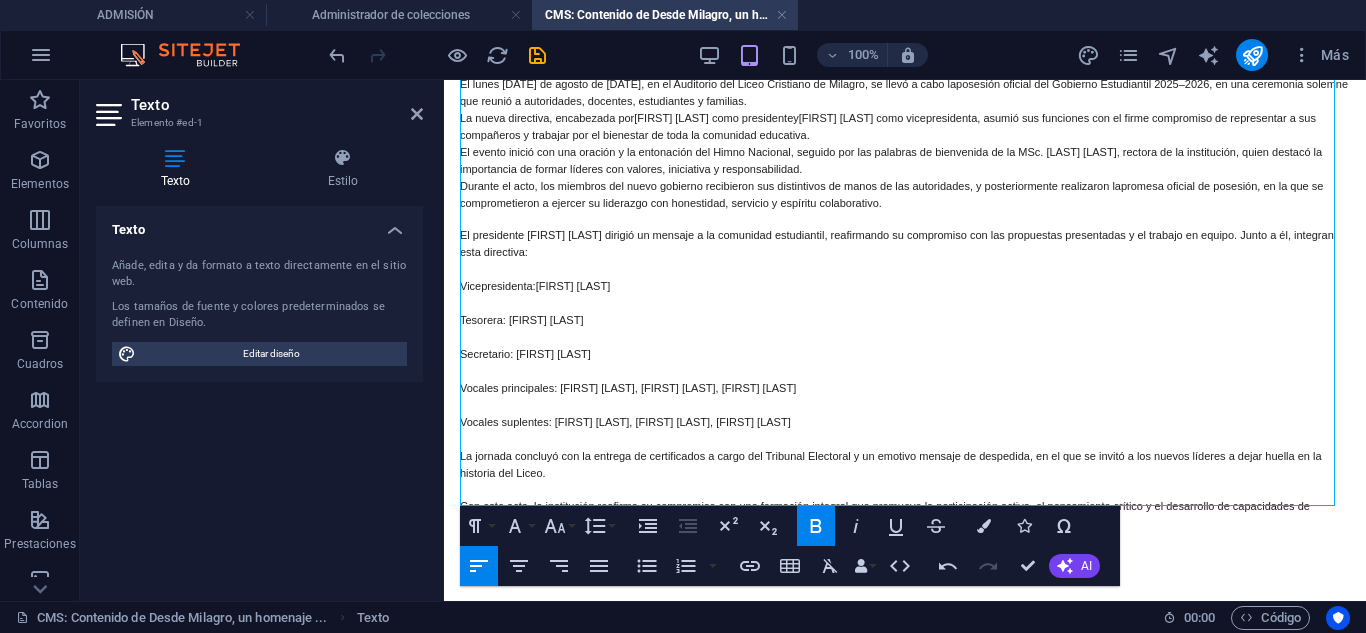 click 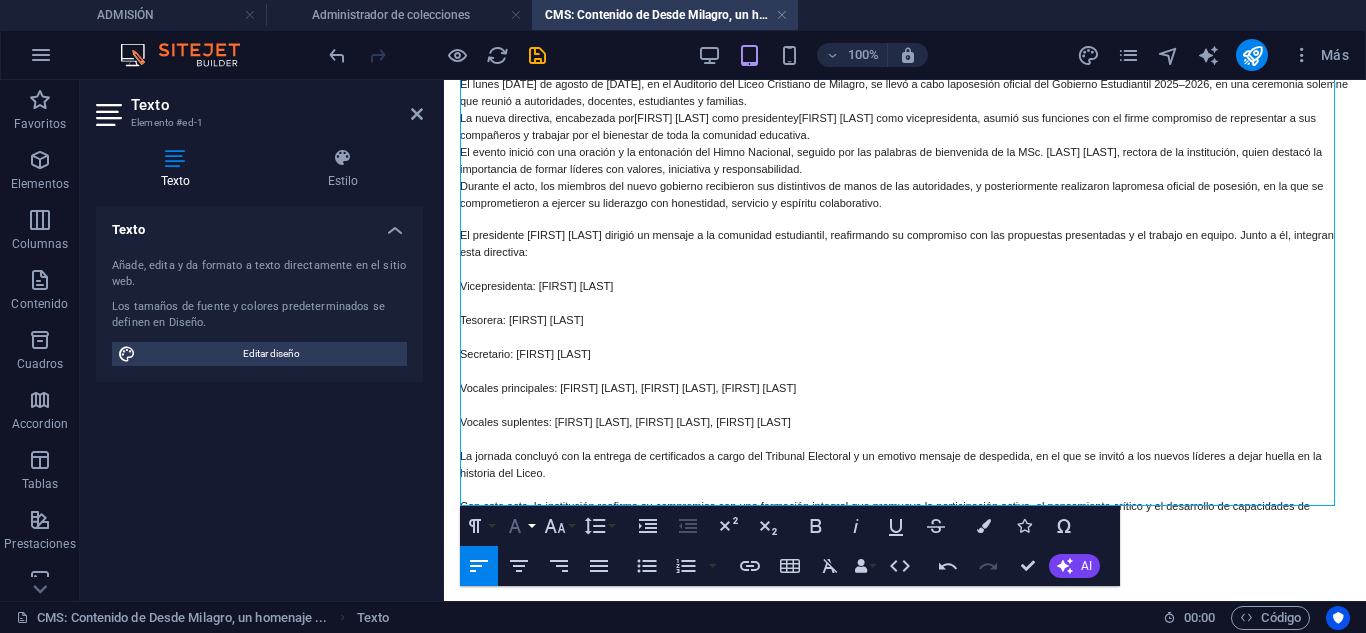 click on "Font Family" at bounding box center (519, 526) 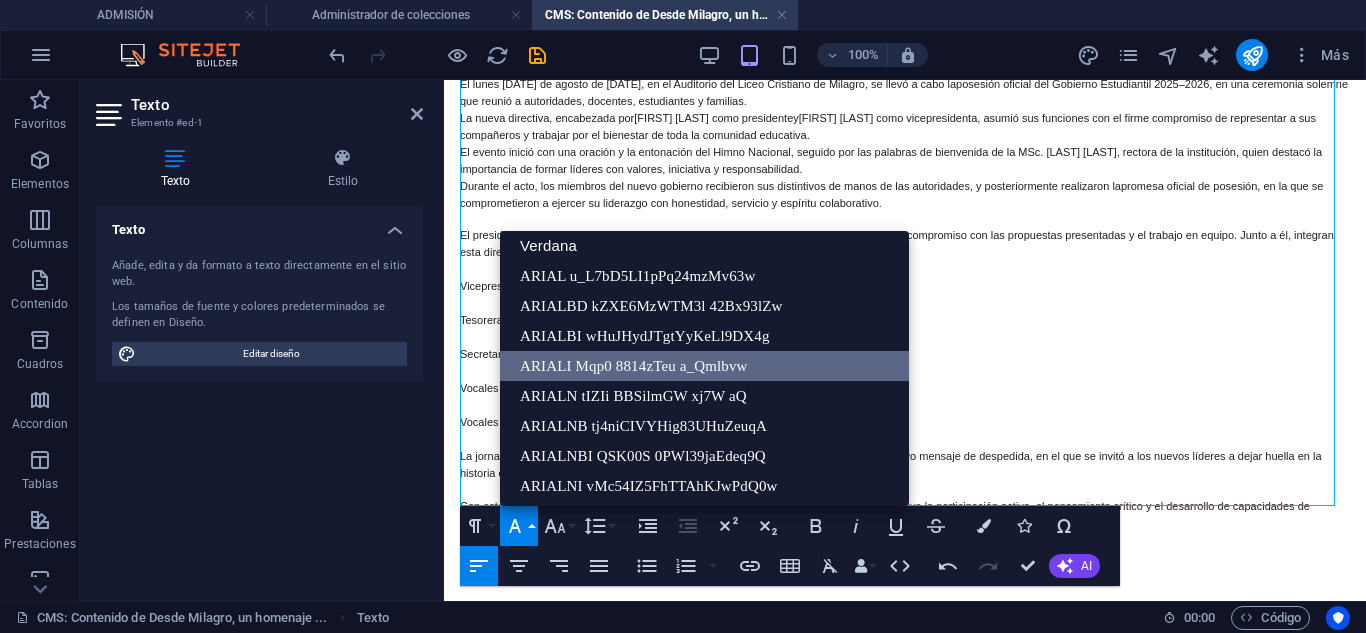 scroll, scrollTop: 123, scrollLeft: 0, axis: vertical 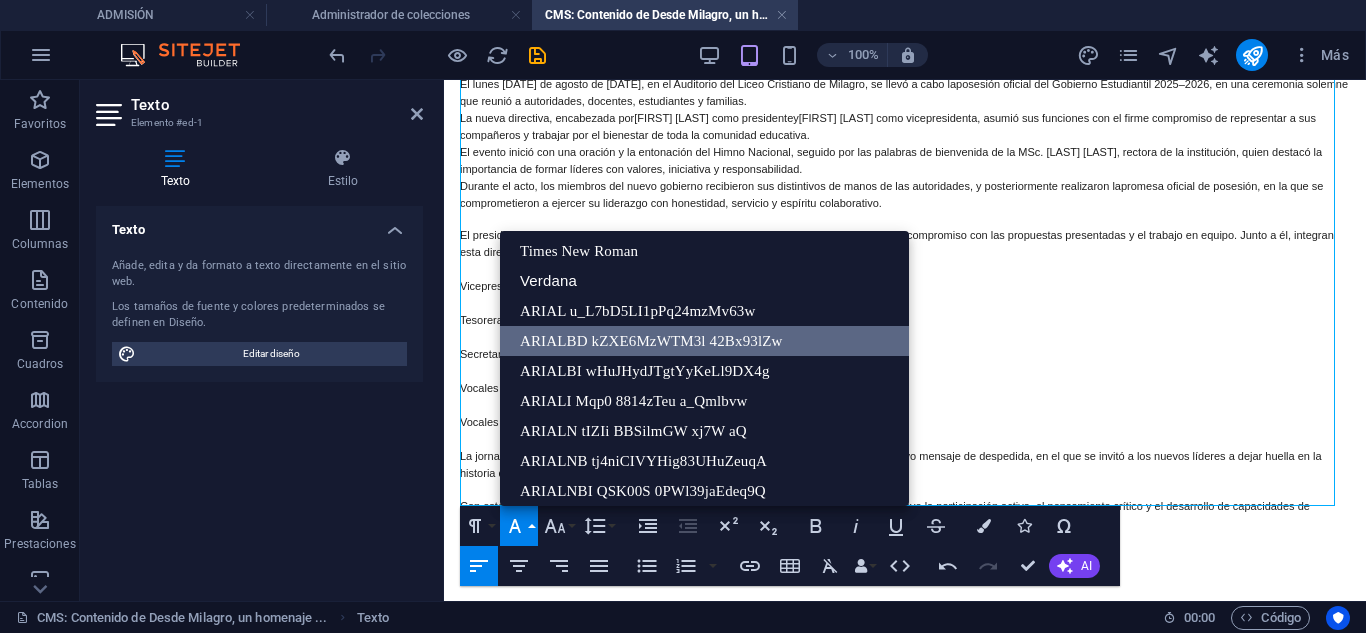 click on "ARIALBD kZXE6MzWTM3l 42Bx93lZw" at bounding box center [704, 341] 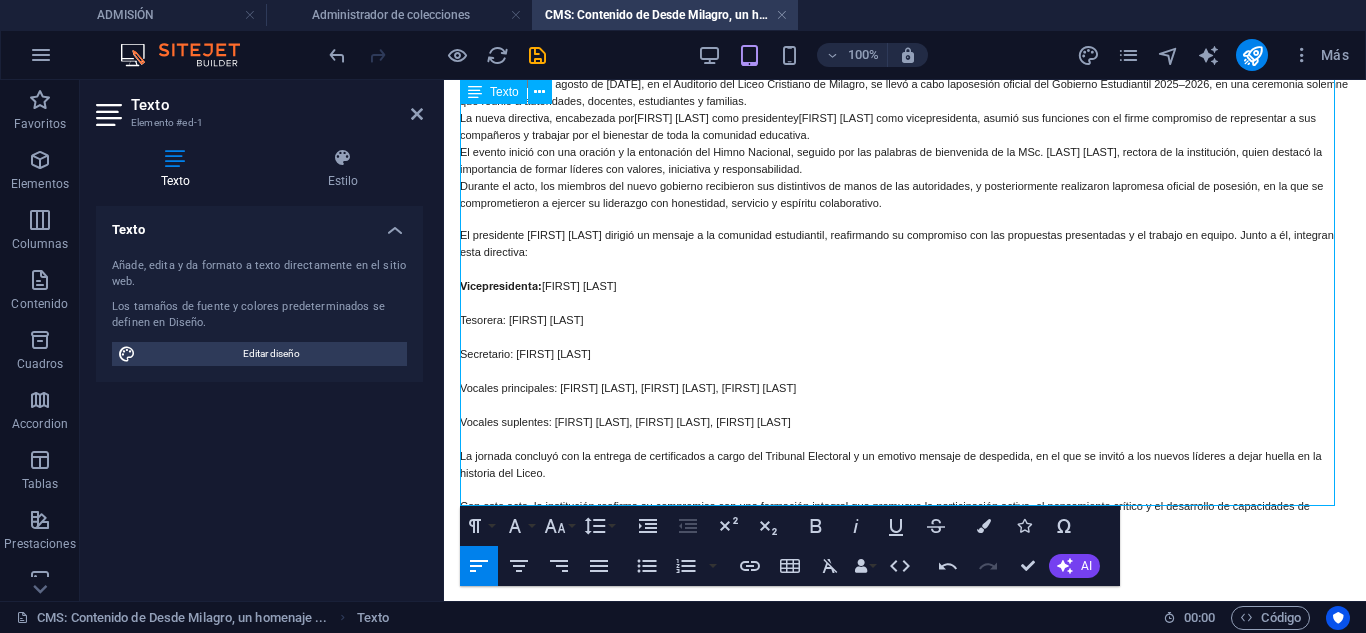 click on "Tesorera: [FIRST] [LAST]" at bounding box center (521, 320) 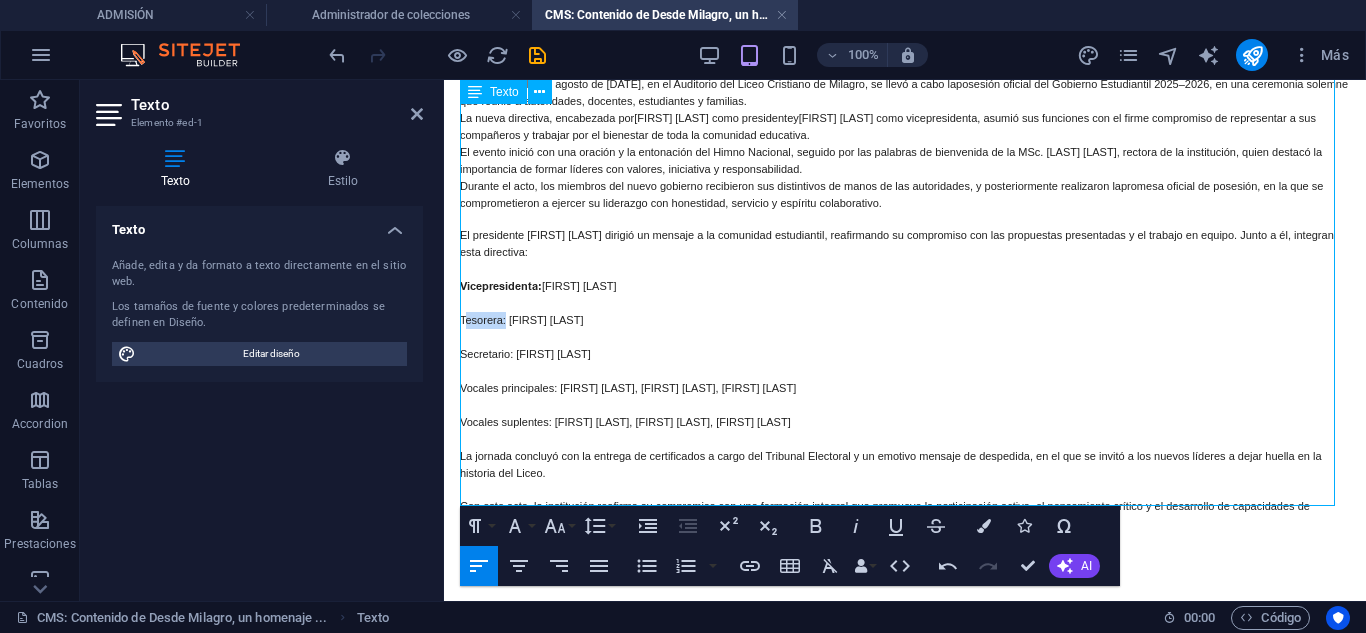 drag, startPoint x: 505, startPoint y: 308, endPoint x: 464, endPoint y: 307, distance: 41.01219 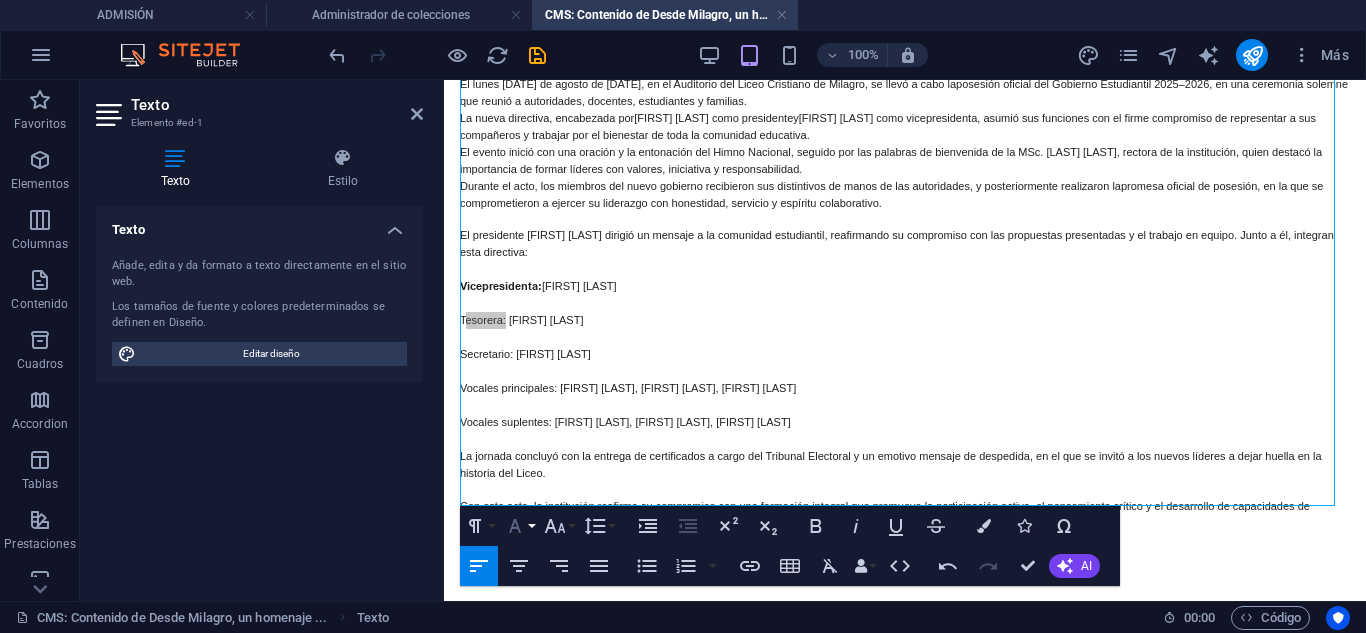 click 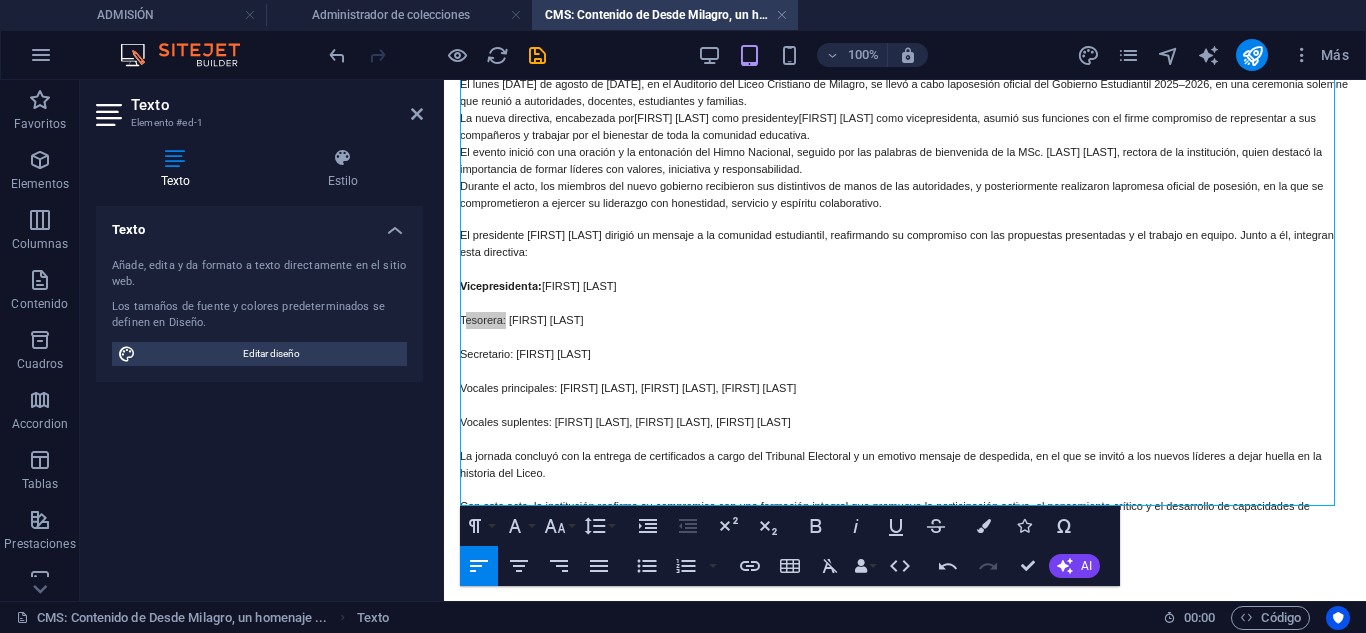 scroll, scrollTop: 23, scrollLeft: 0, axis: vertical 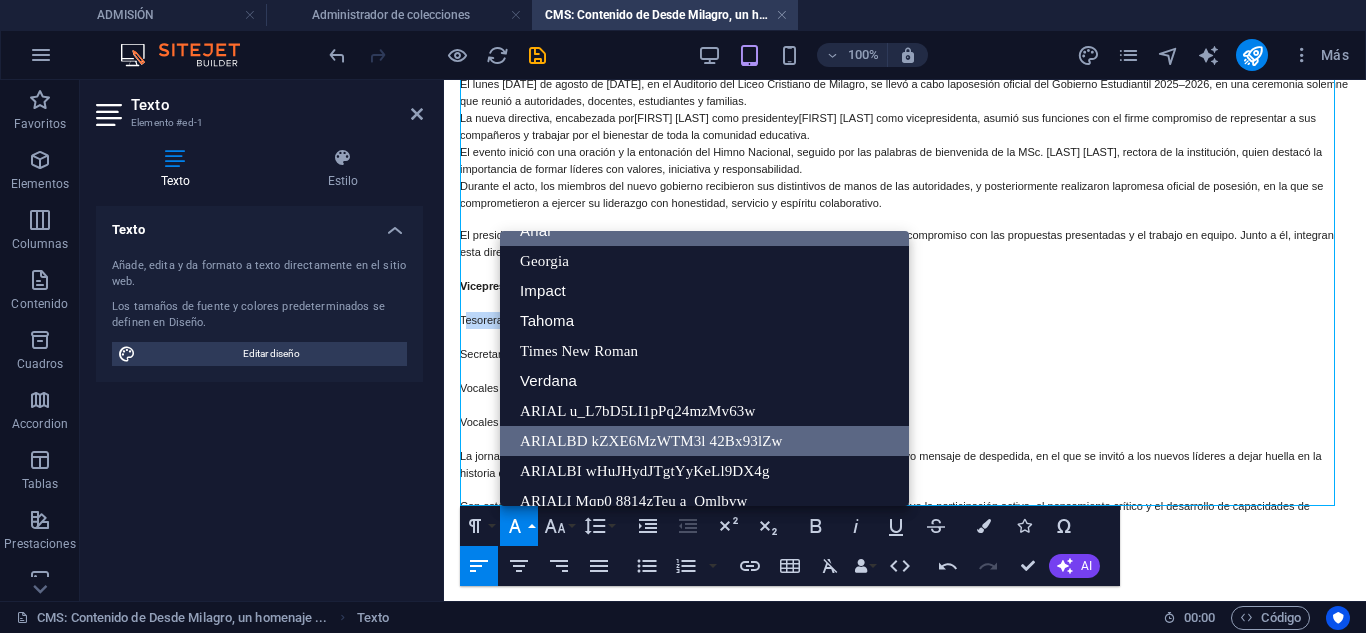 click on "ARIALBD kZXE6MzWTM3l 42Bx93lZw" at bounding box center [704, 441] 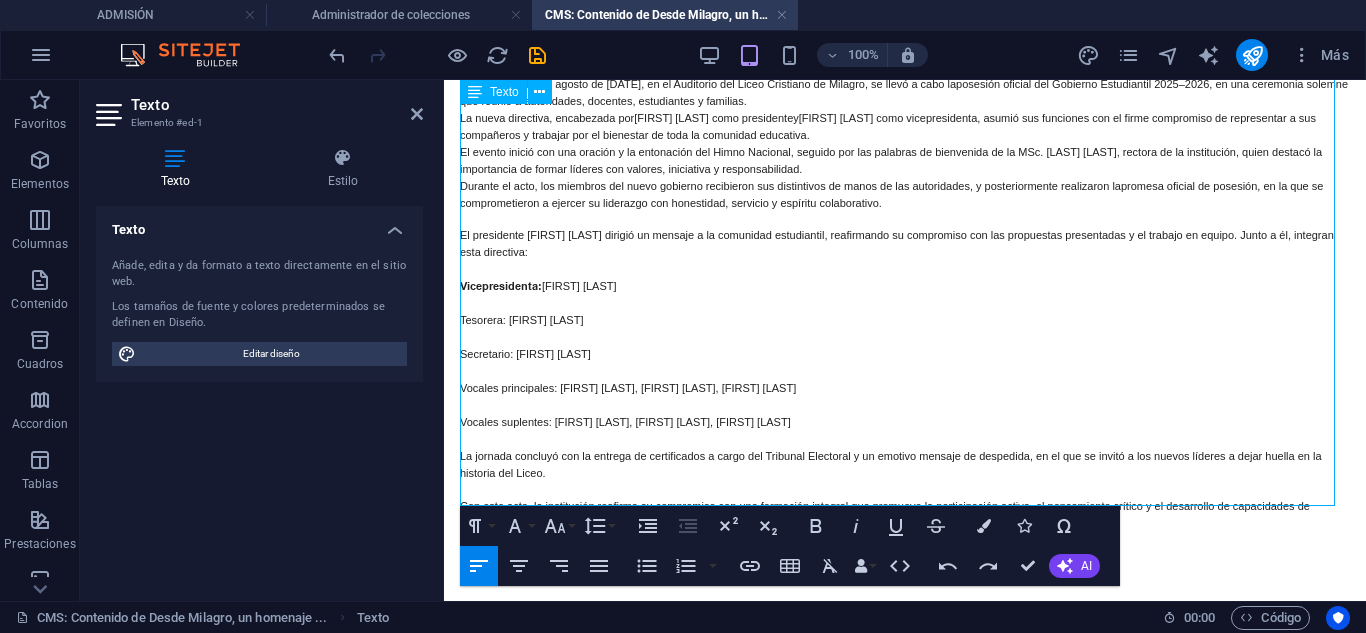 click on "Tesorera: [FIRST] [LAST]" at bounding box center [521, 320] 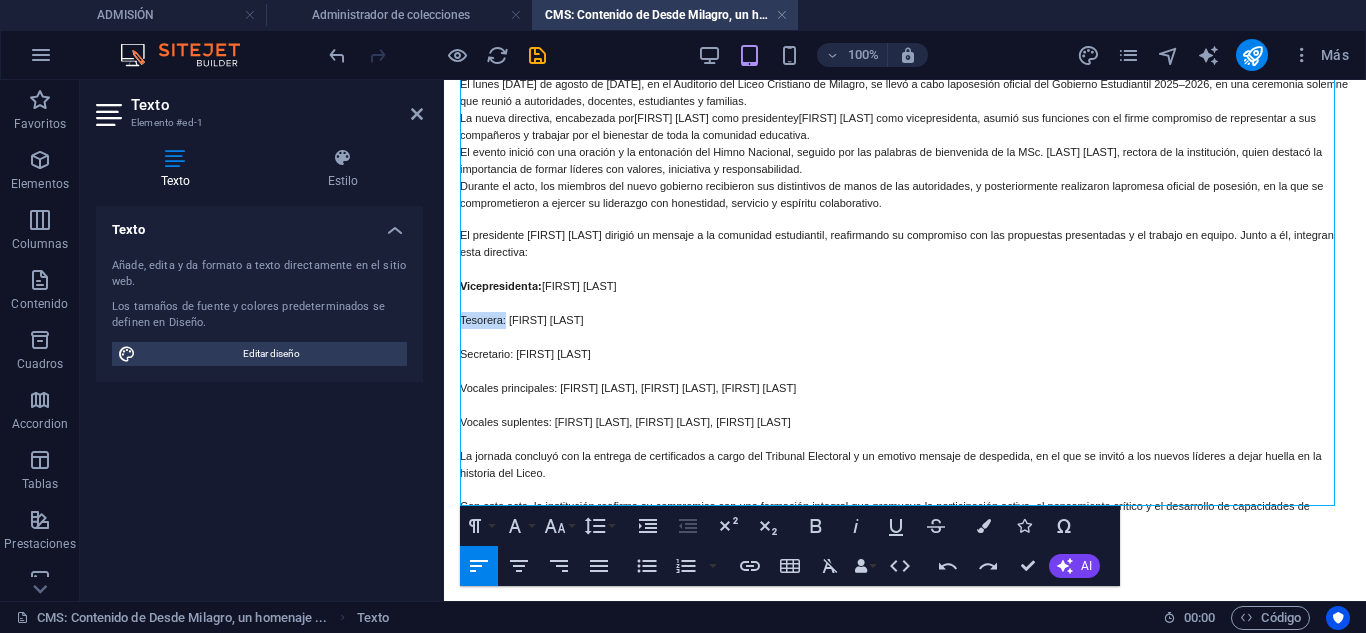 drag, startPoint x: 505, startPoint y: 307, endPoint x: 457, endPoint y: 308, distance: 48.010414 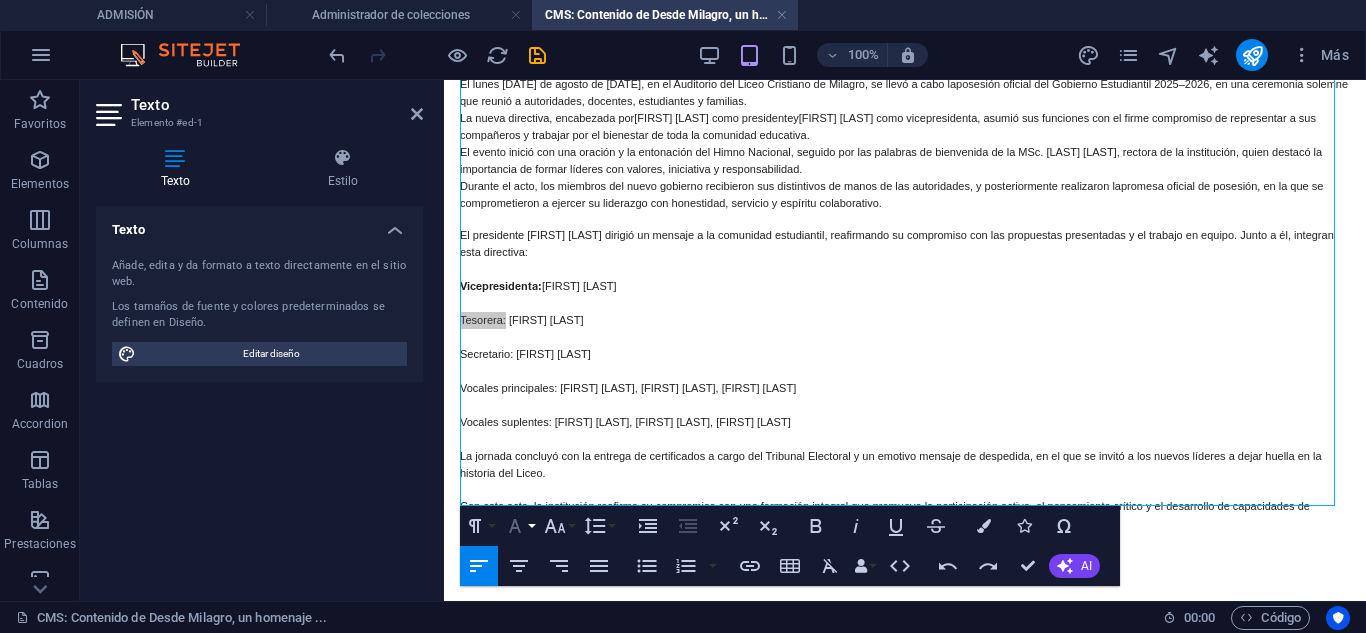 click 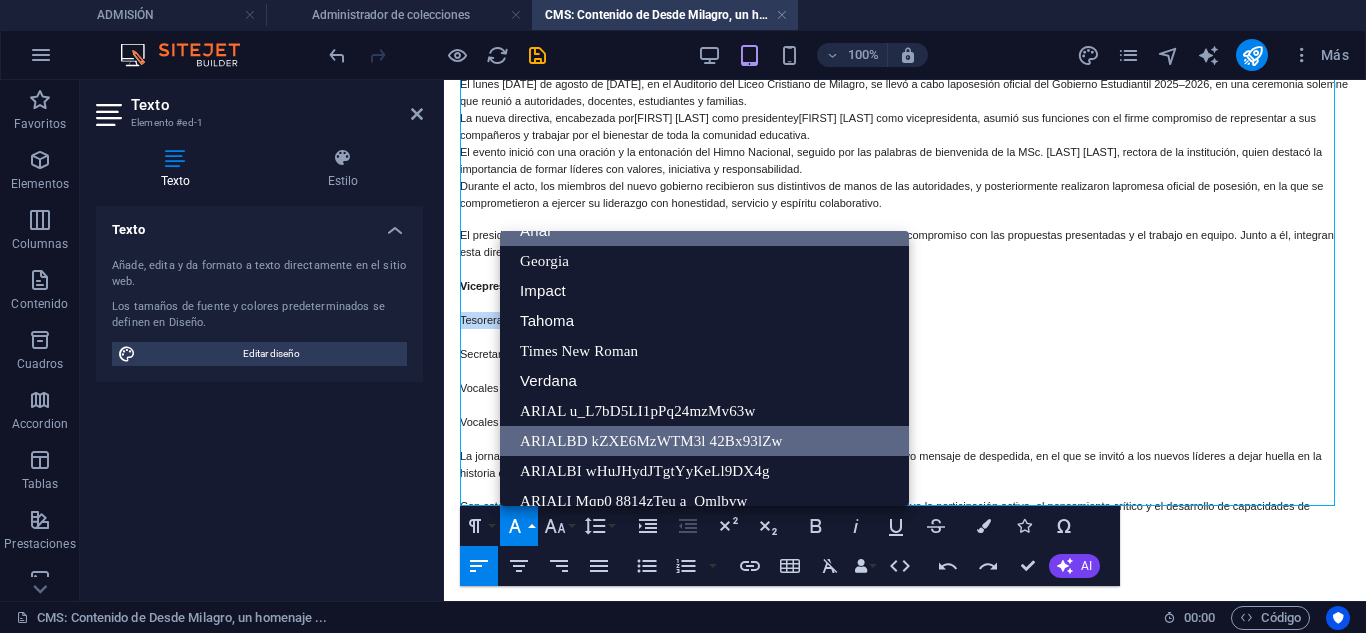 click on "ARIALBD kZXE6MzWTM3l 42Bx93lZw" at bounding box center (704, 441) 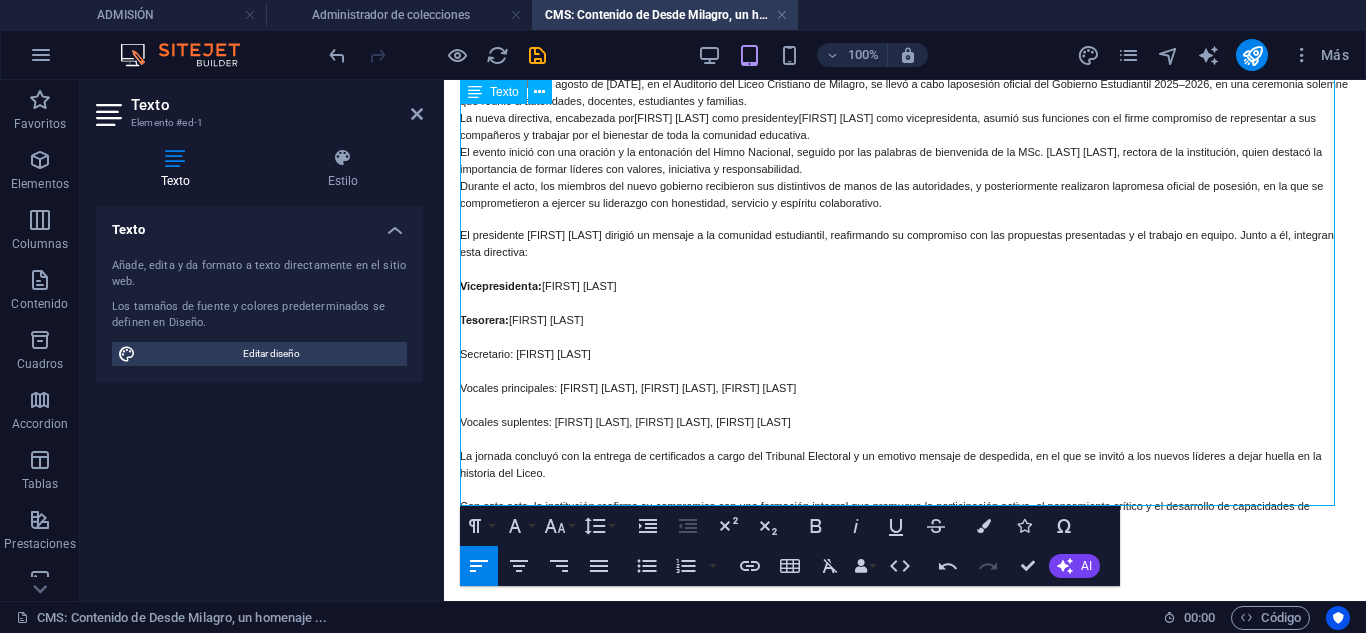 click on "Secretario: [FIRST] [LAST]" at bounding box center (525, 354) 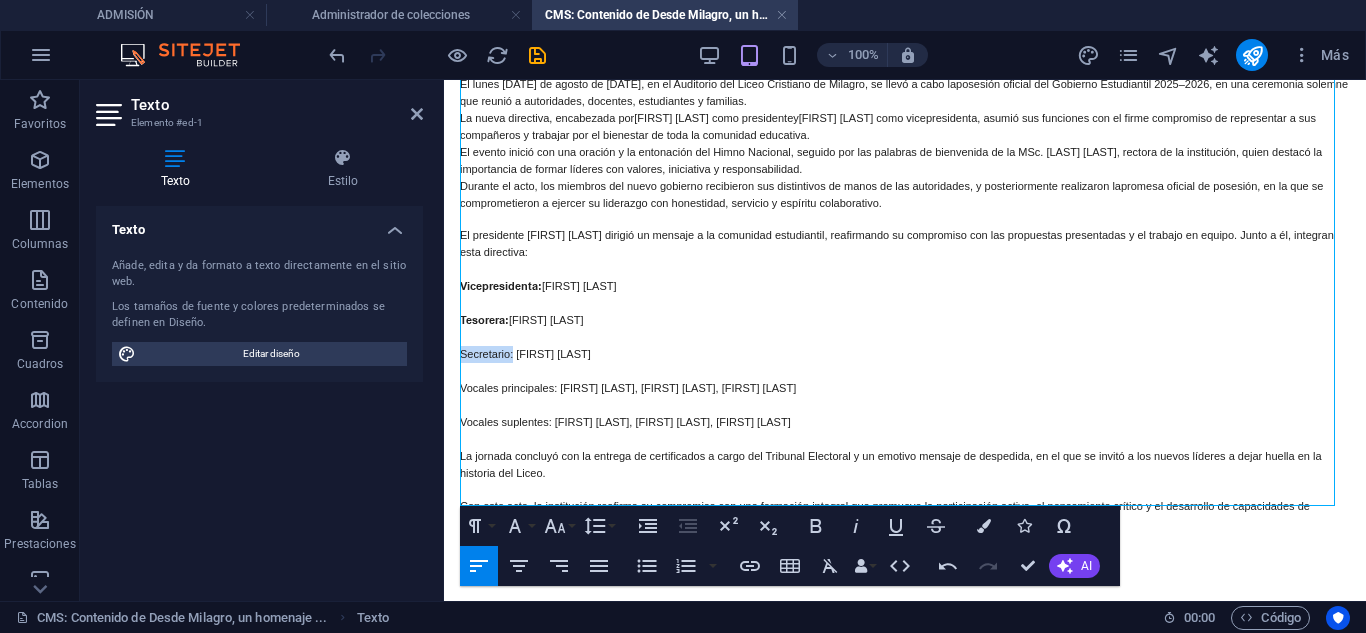 drag, startPoint x: 513, startPoint y: 338, endPoint x: 451, endPoint y: 344, distance: 62.289646 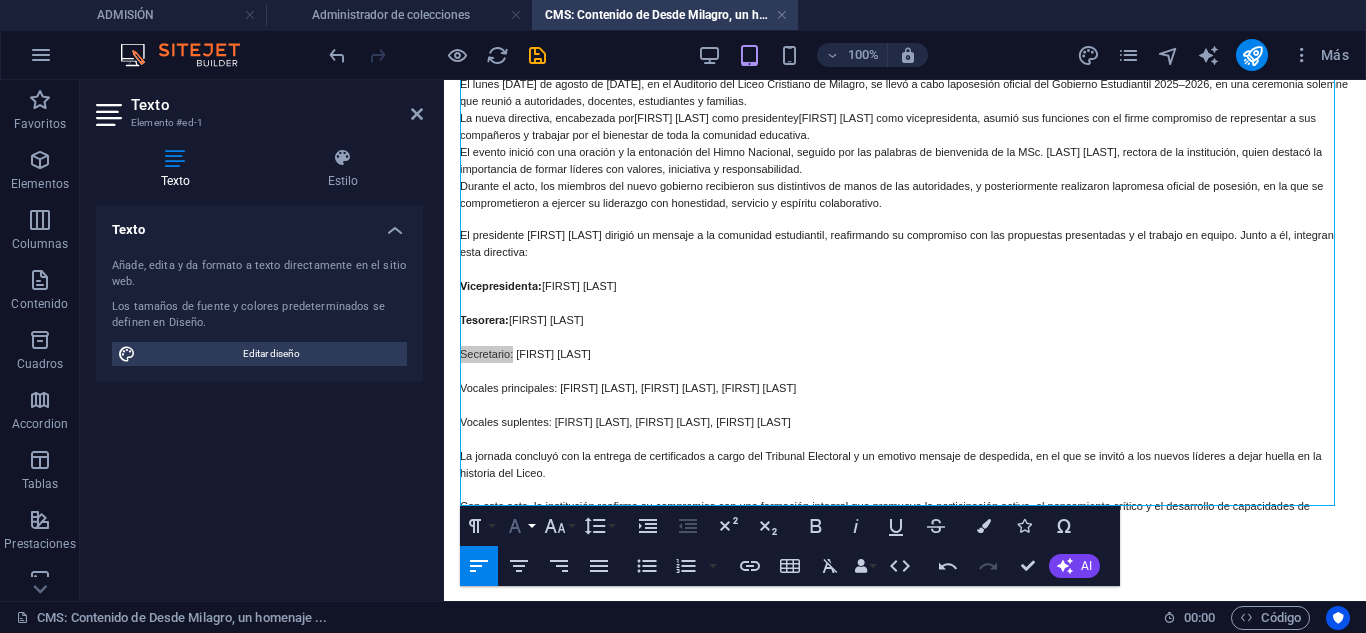 click on "Font Family" at bounding box center (519, 526) 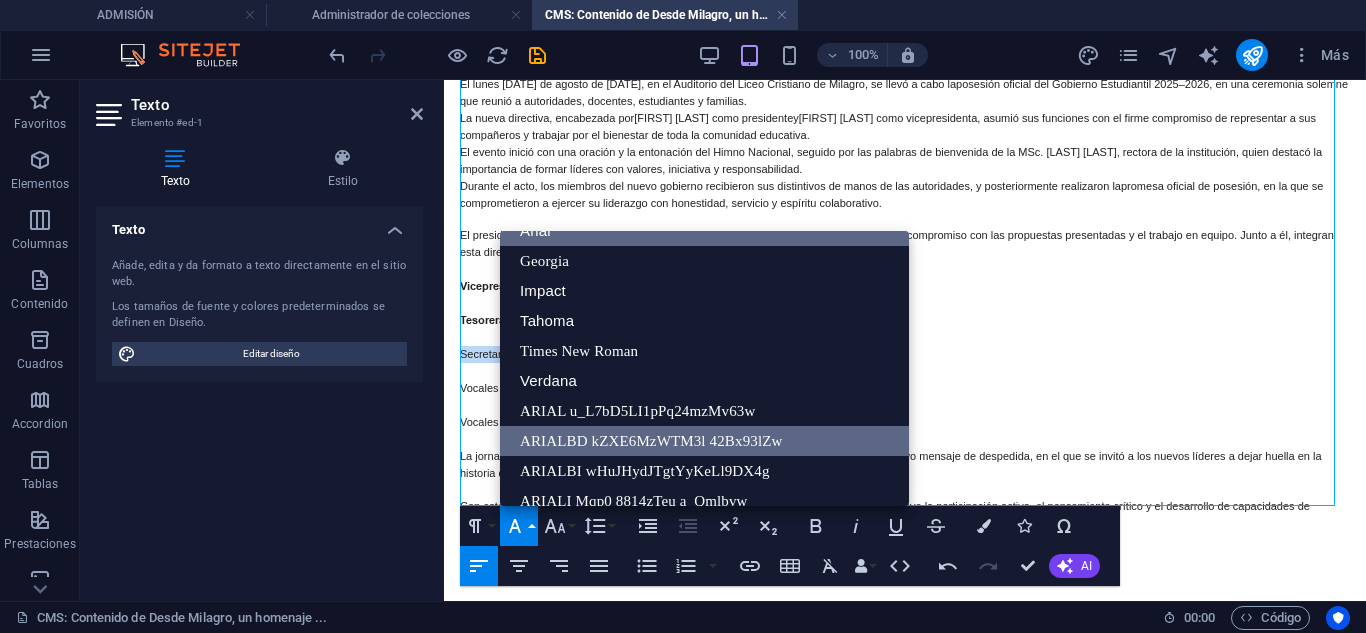 click on "ARIALBD kZXE6MzWTM3l 42Bx93lZw" at bounding box center (704, 441) 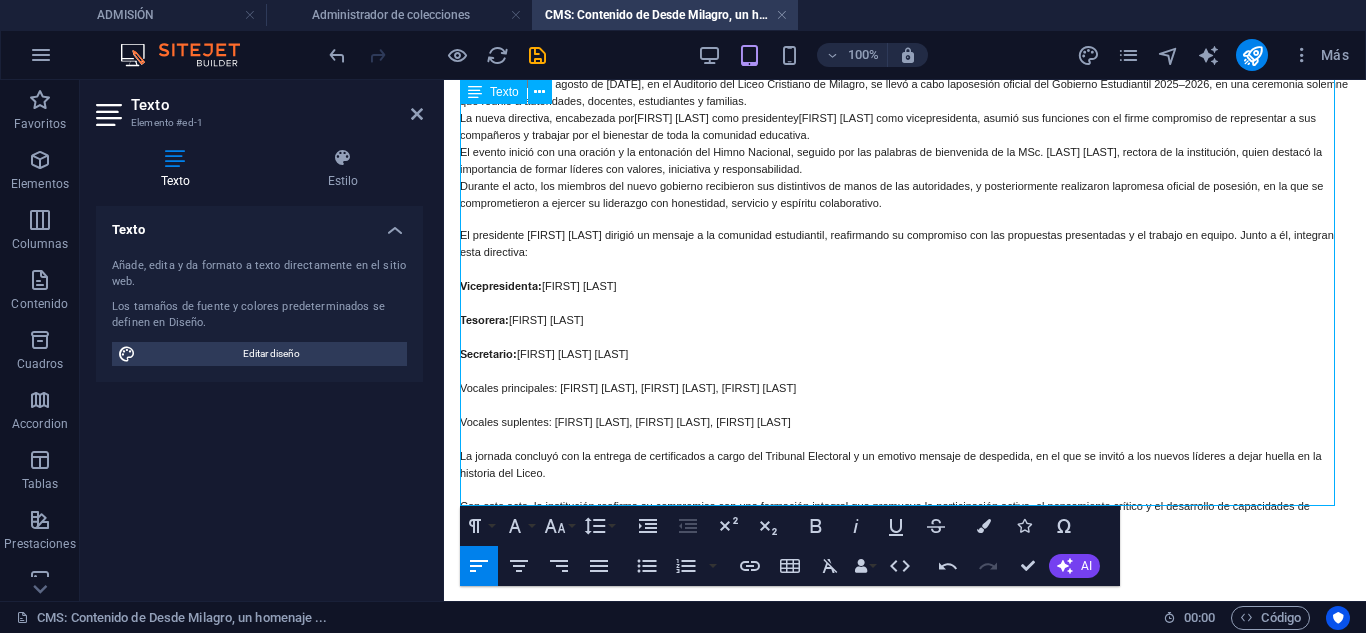 click on "Vocales principales: [FIRST] [LAST], [FIRST] [LAST], [FIRST] [LAST]" at bounding box center (628, 388) 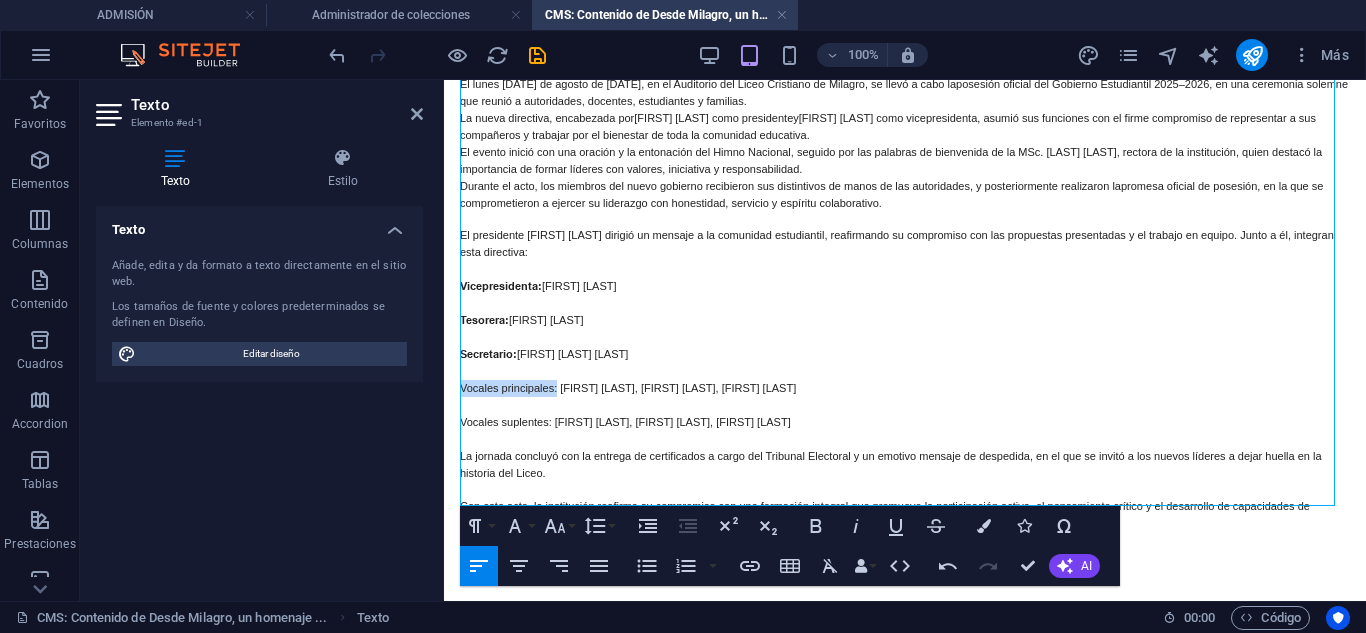 drag, startPoint x: 557, startPoint y: 370, endPoint x: 459, endPoint y: 373, distance: 98.045906 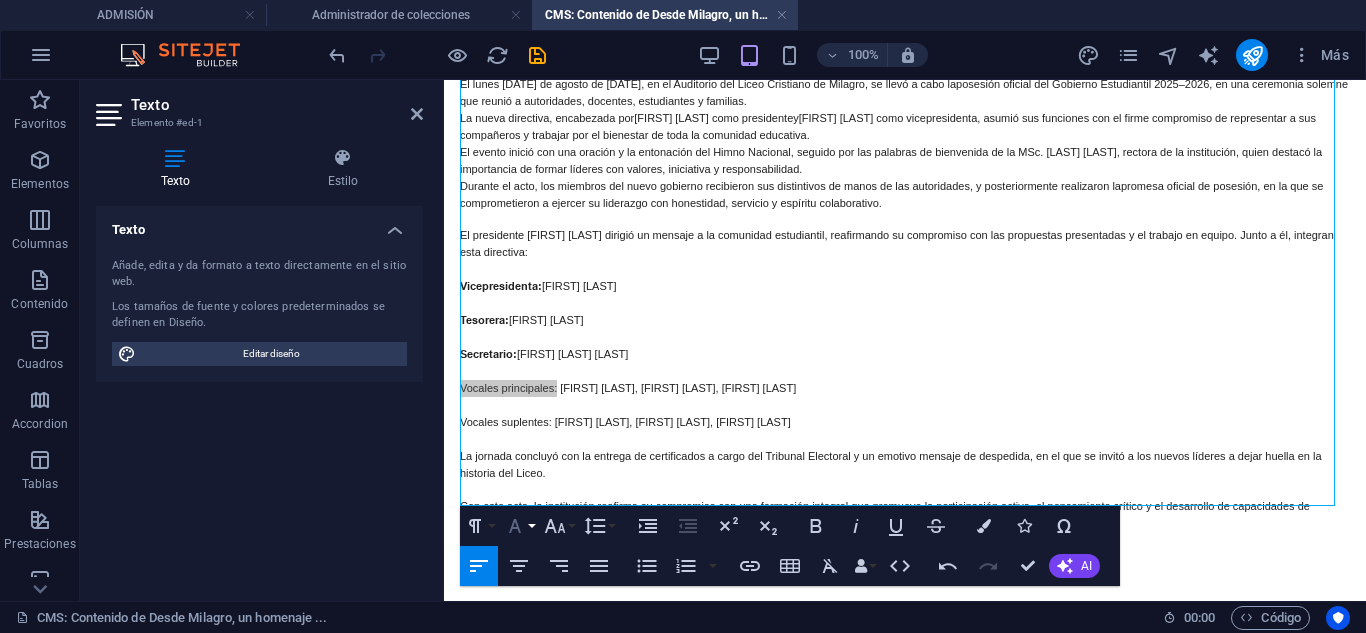 click 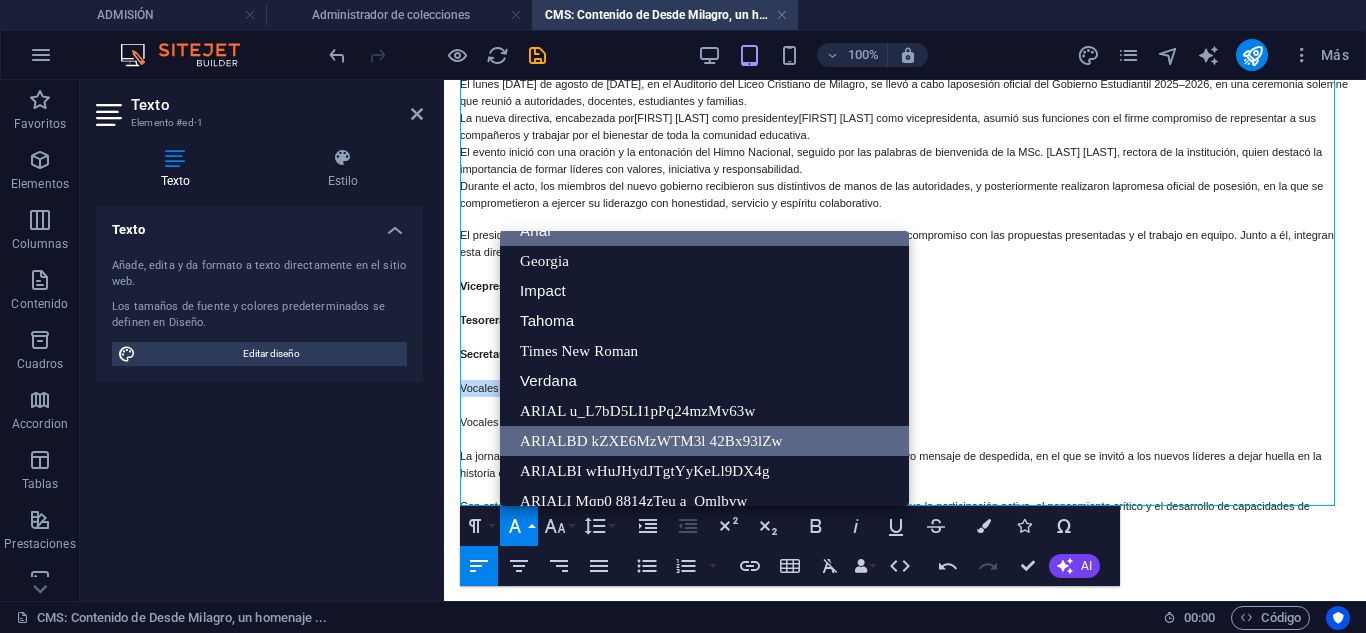 click on "ARIALBD kZXE6MzWTM3l 42Bx93lZw" at bounding box center (704, 441) 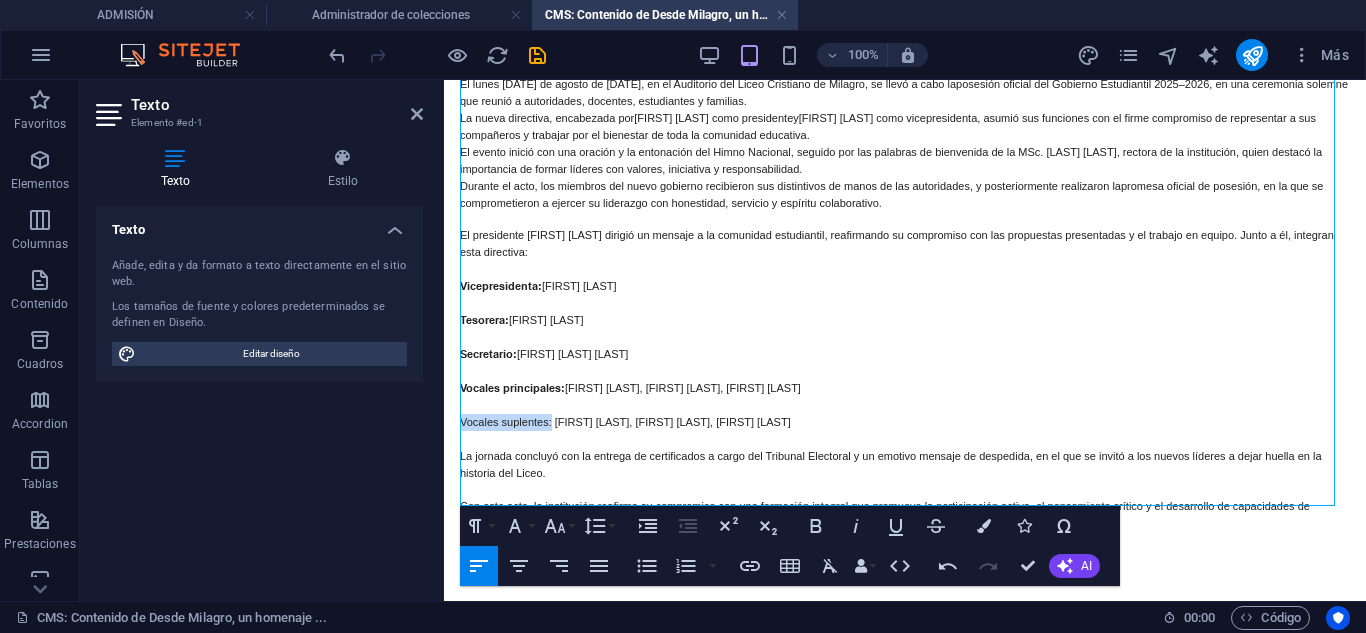 drag, startPoint x: 552, startPoint y: 404, endPoint x: 457, endPoint y: 410, distance: 95.189285 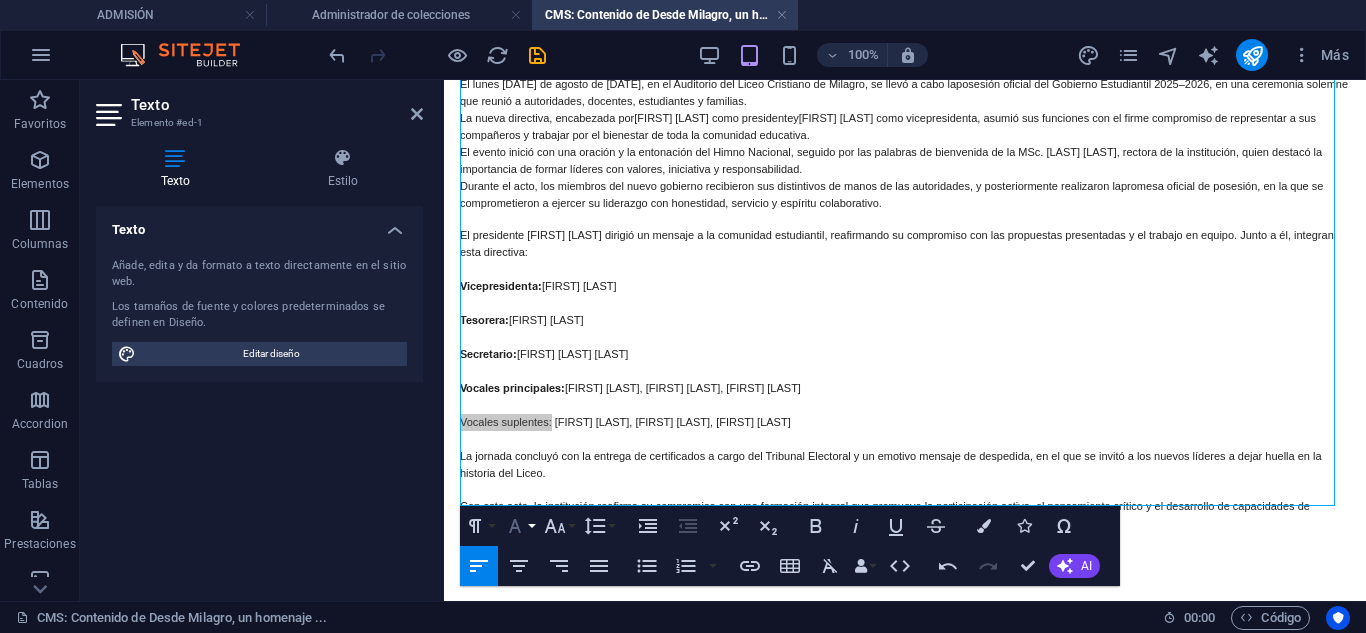 click on "Font Family" at bounding box center [519, 526] 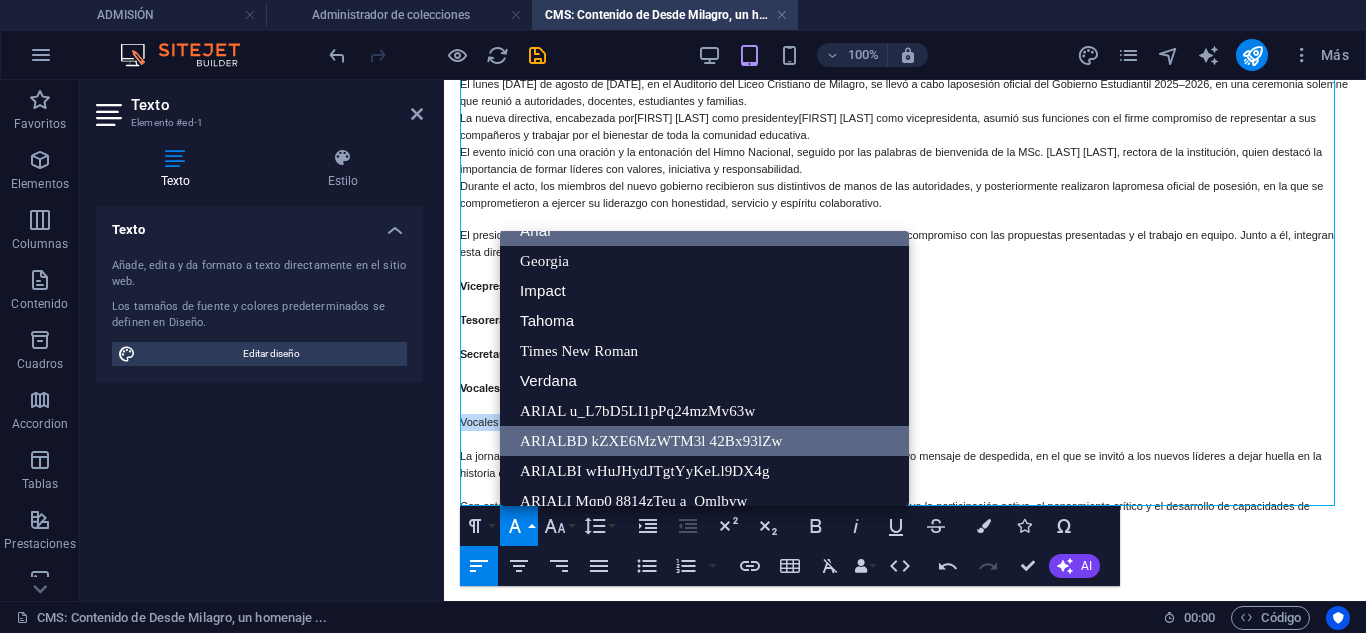 click on "ARIALBD kZXE6MzWTM3l 42Bx93lZw" at bounding box center [704, 441] 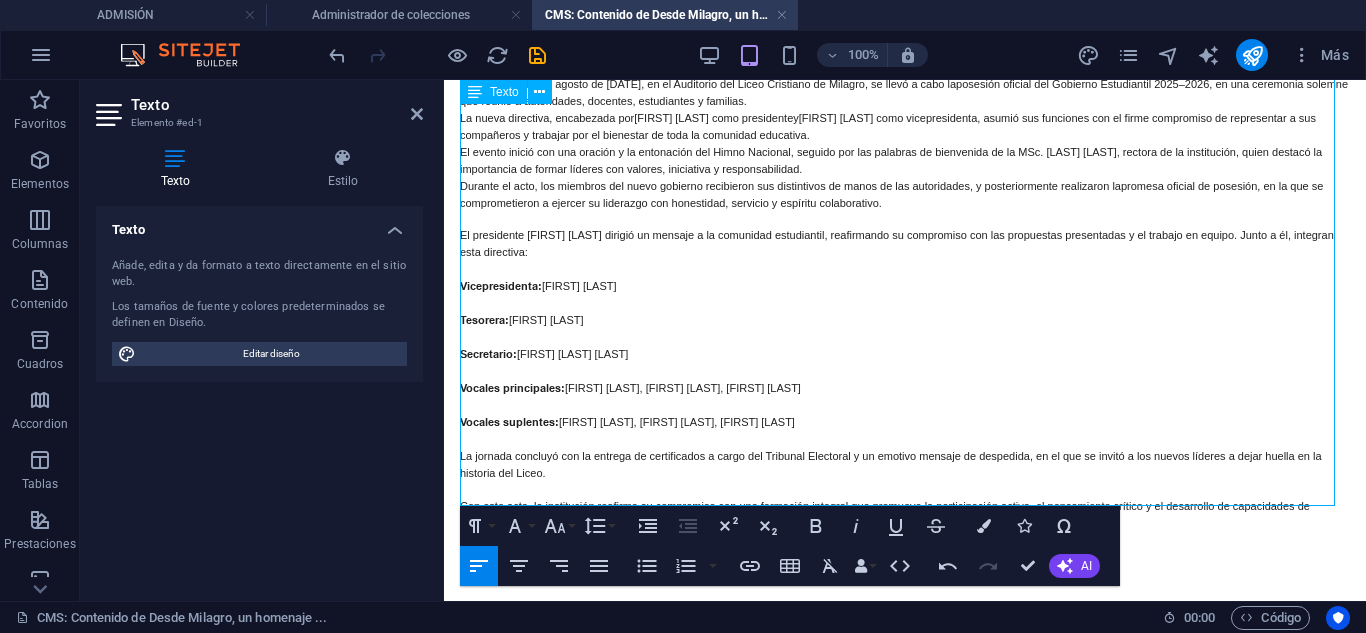 click at bounding box center [905, 371] 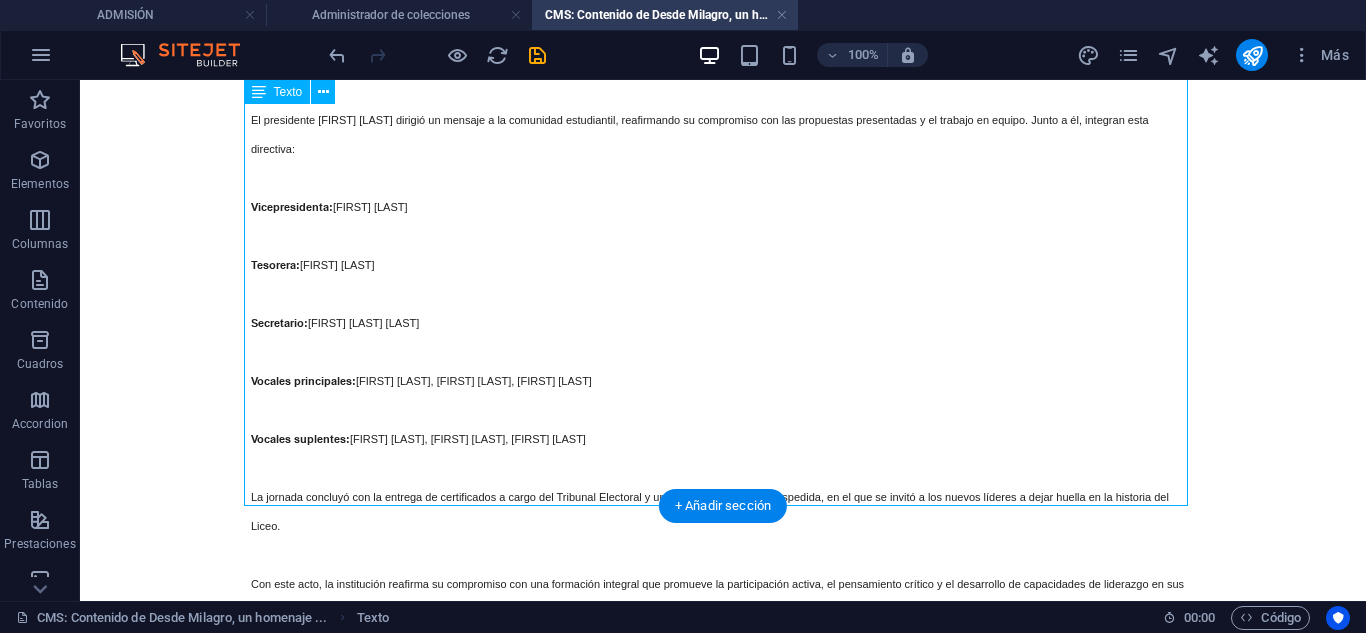 scroll, scrollTop: 168, scrollLeft: 0, axis: vertical 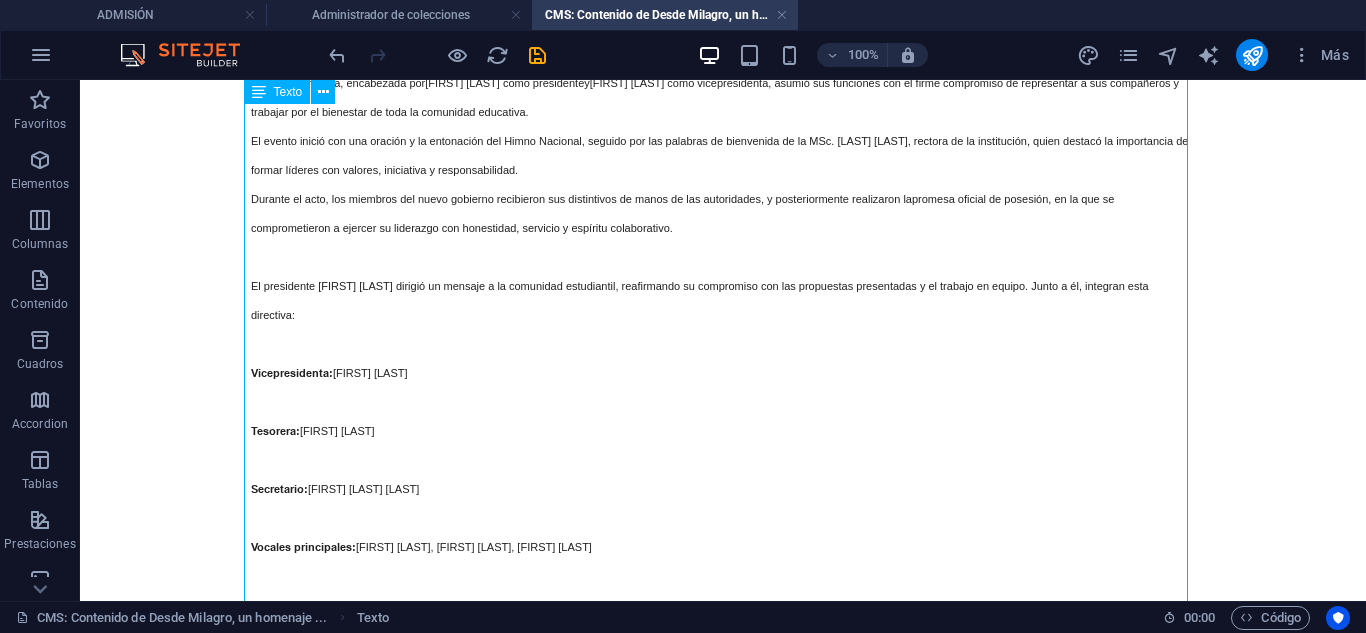 click on "El lunes [DATE] de agosto de [DATE], en el Auditorio del Liceo Cristiano de Milagro, se llevó a cabo la posesión oficial del Gobierno Estudiantil [DATE]–[DATE], en una ceremonia solemne que reunió a autoridades, docentes, estudiantes y familias. La nueva directiva, encabezada por [FIRST] [LAST] como presidente y [FIRST] [LAST] como vicepresidenta, asumió sus funciones con el firme compromiso de representar a sus compañeros y trabajar por el bienestar de toda la comunidad educativa. El evento inició con una oración y la entonación del Himno Nacional, seguido por las palabras de bienvenida de la MSc. [FIRST] [LAST], rectora de la institución, quien destacó la importancia de formar líderes con valores, iniciativa y responsabilidad. Durante el acto, los miembros del nuevo gobierno recibieron sus distintivos de manos de las autoridades, y posteriormente realizaron la promesa oficial de posesión - Vicepresidenta: [FIRST] [LAST] - Tesorera: [FIRST] [LAST] - Secretario:" at bounding box center (723, 399) 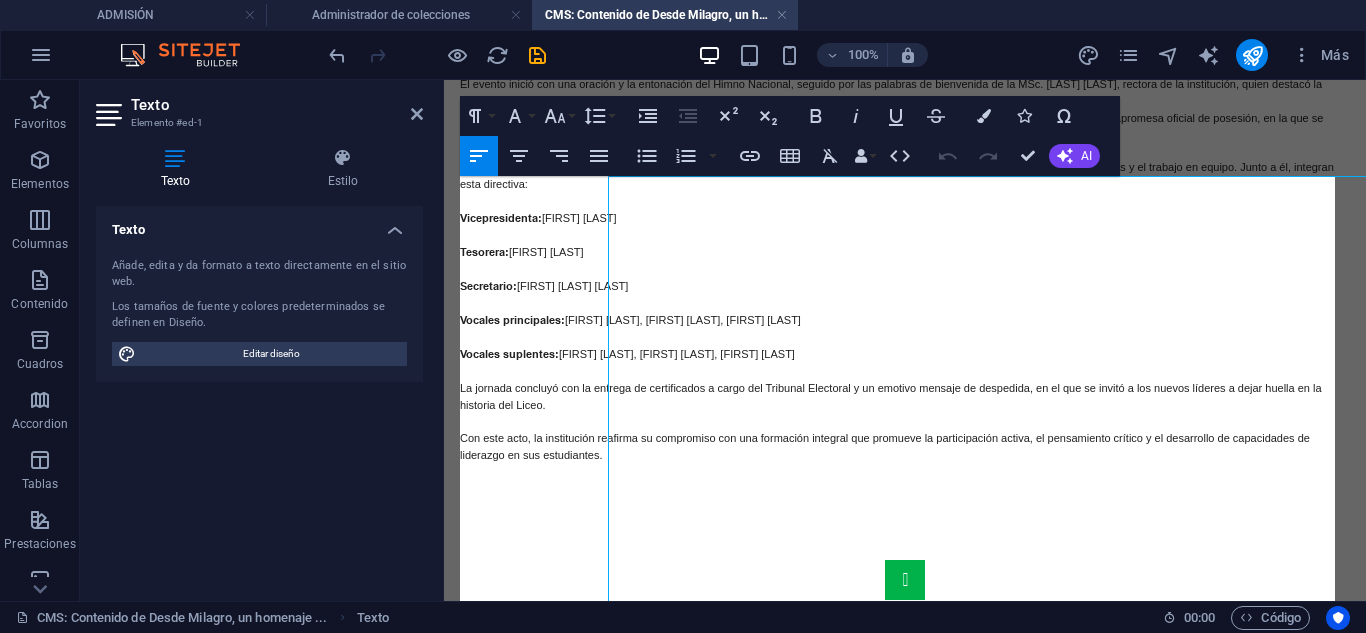 scroll, scrollTop: 0, scrollLeft: 0, axis: both 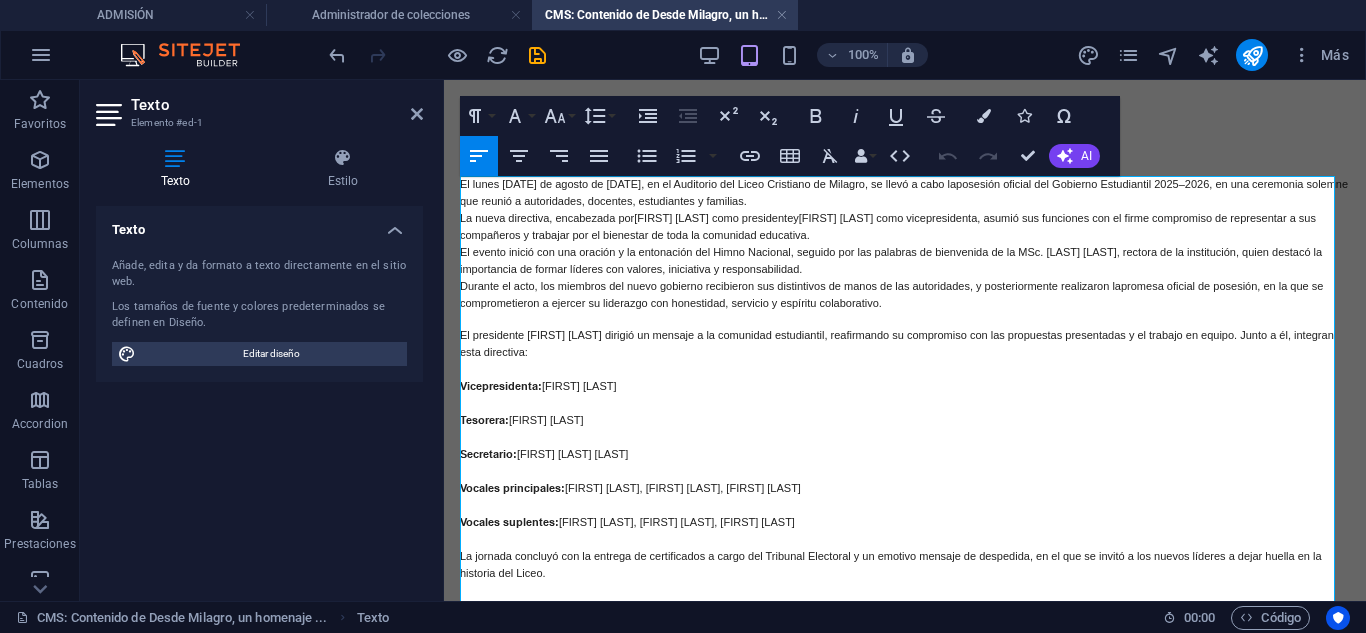click on "Tesorera:" at bounding box center [484, 420] 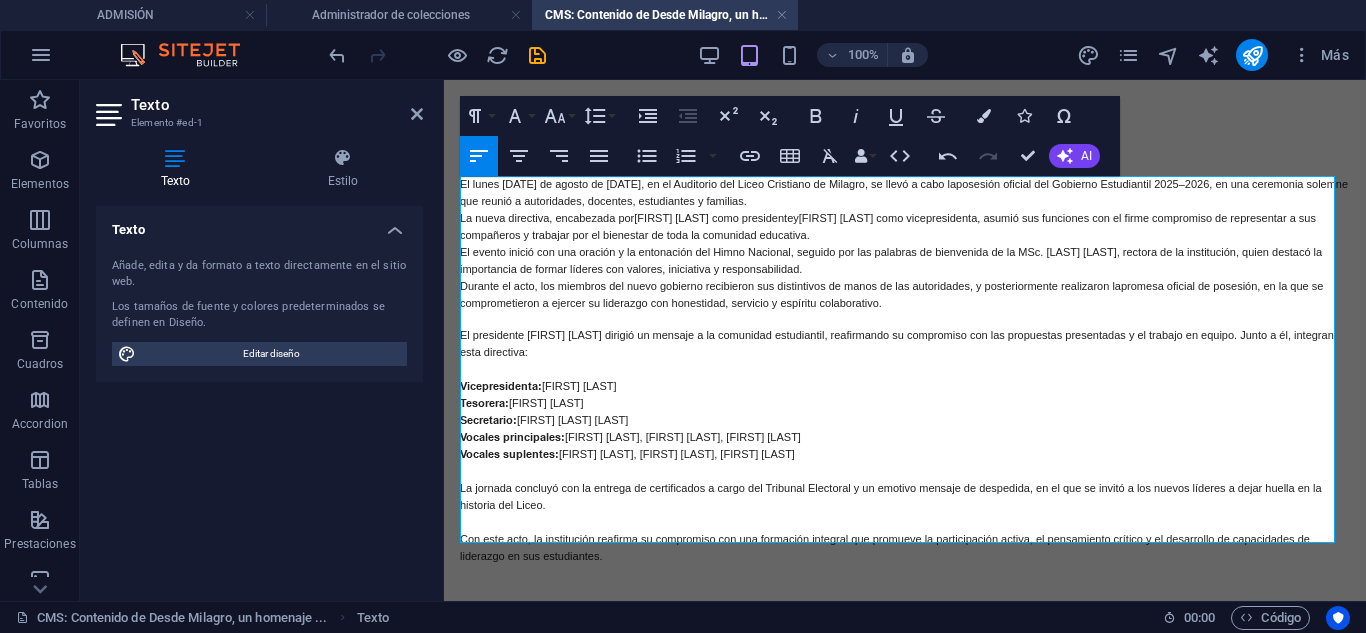 click on "Vicepresidenta:" at bounding box center [501, 386] 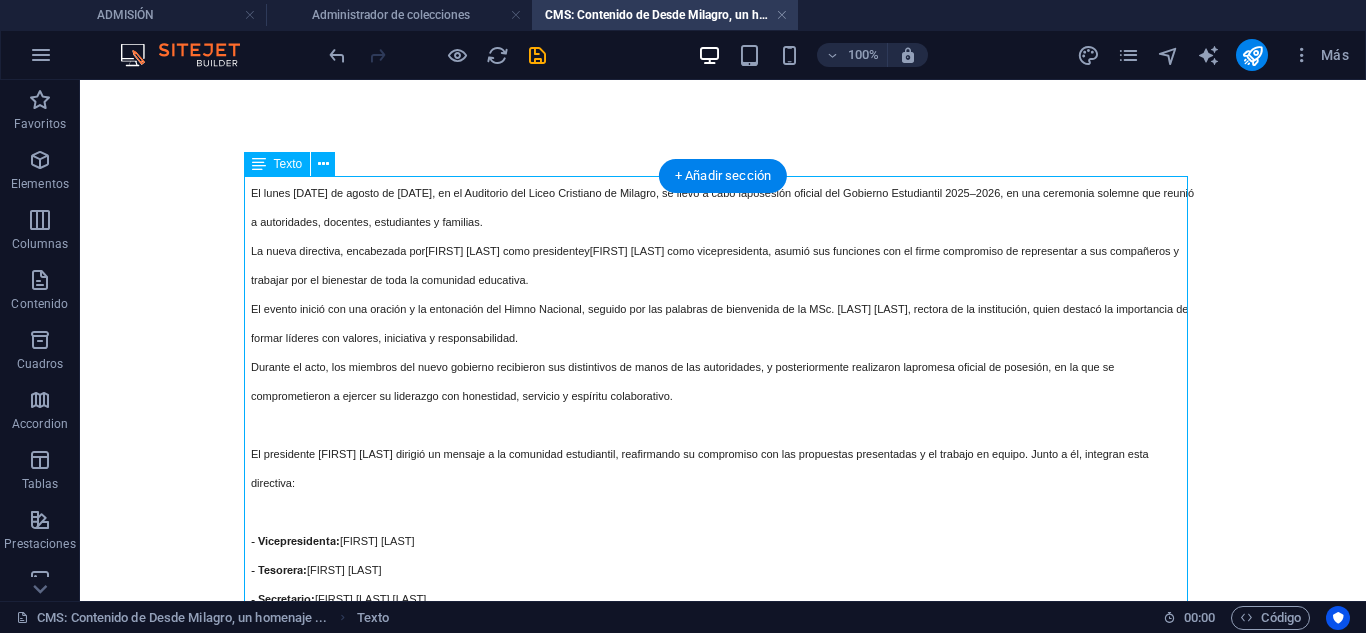 click on "El lunes [DATE] de agosto de [DATE], en el Auditorio del Liceo Cristiano de Milagro, se llevó a cabo la posesión oficial del Gobierno Estudiantil [DATE]–[DATE], en una ceremonia solemne que reunió a autoridades, docentes, estudiantes y familias. La nueva directiva, encabezada por [FIRST] [LAST] como presidente y [FIRST] [LAST] como vicepresidenta, asumió sus funciones con el firme compromiso de representar a sus compañeros y trabajar por el bienestar de toda la comunidad educativa. El evento inició con una oración y la entonación del Himno Nacional, seguido por las palabras de bienvenida de la MSc. [FIRST] [LAST], rectora de la institución, quien destacó la importancia de formar líderes con valores, iniciativa y responsabilidad. Durante el acto, los miembros del nuevo gobierno recibieron sus distintivos de manos de las autoridades, y posteriormente realizaron la promesa oficial de posesión - Vicepresidenta: [FIRST] [LAST] - Tesorera: [FIRST] [LAST]" at bounding box center (723, 509) 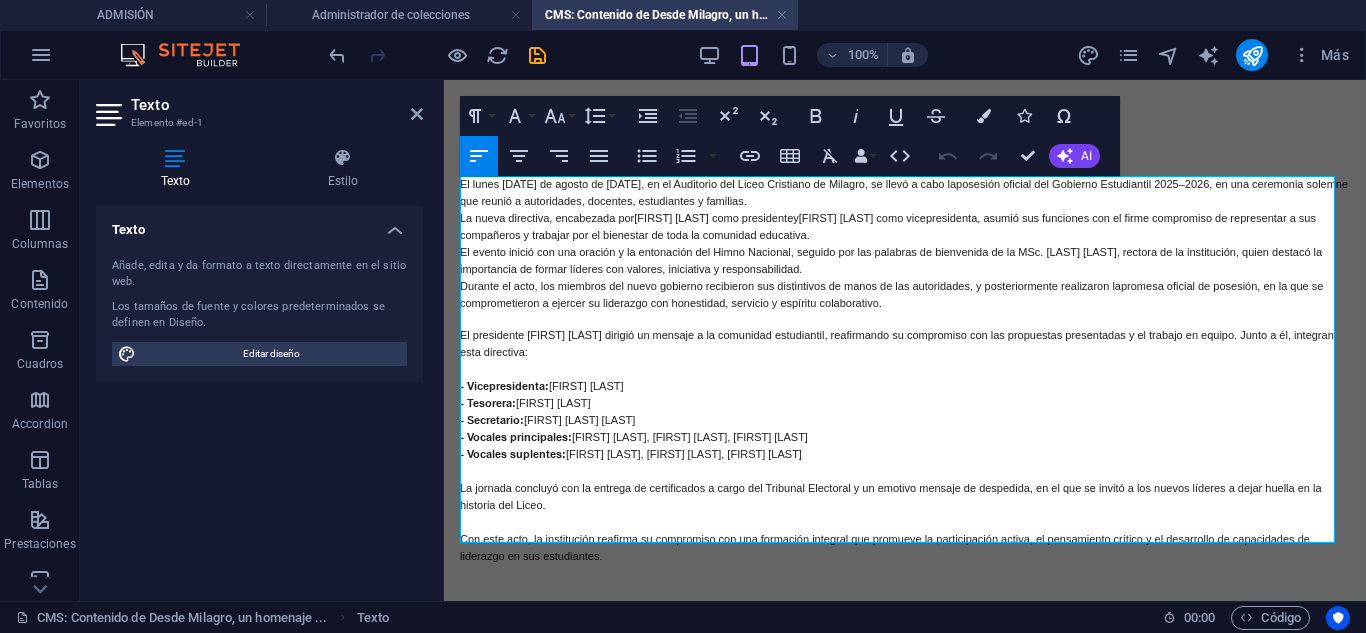 click at bounding box center (905, 320) 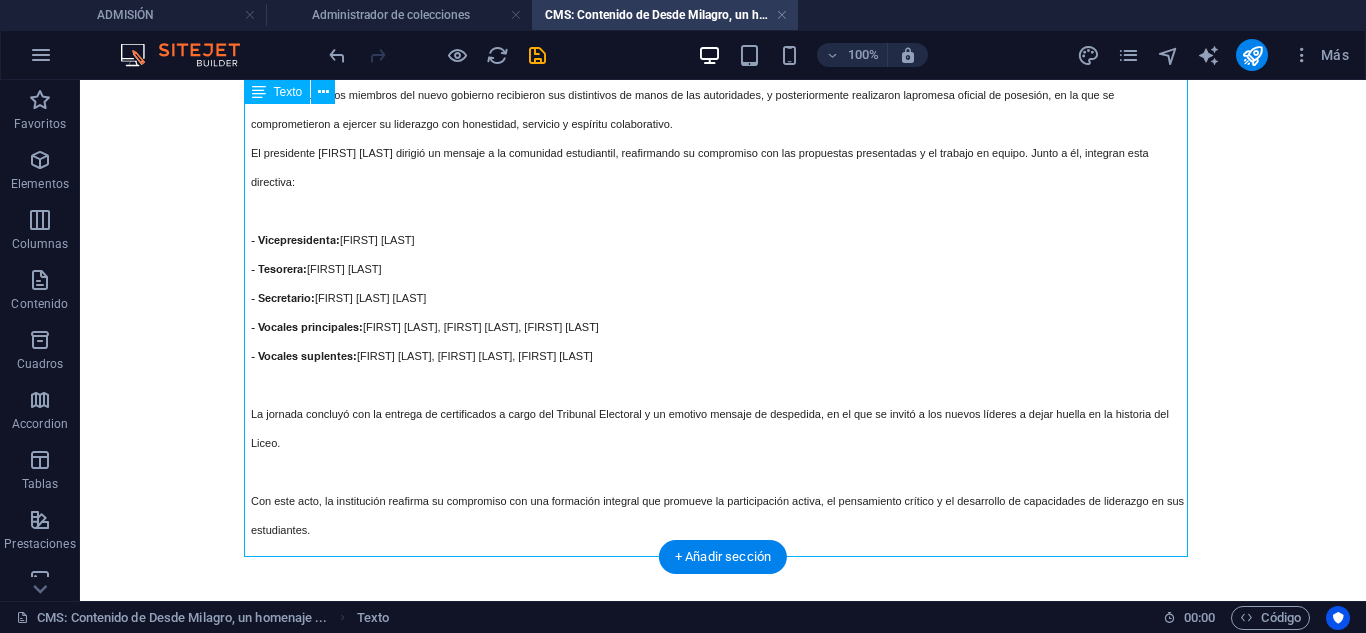 scroll, scrollTop: 300, scrollLeft: 0, axis: vertical 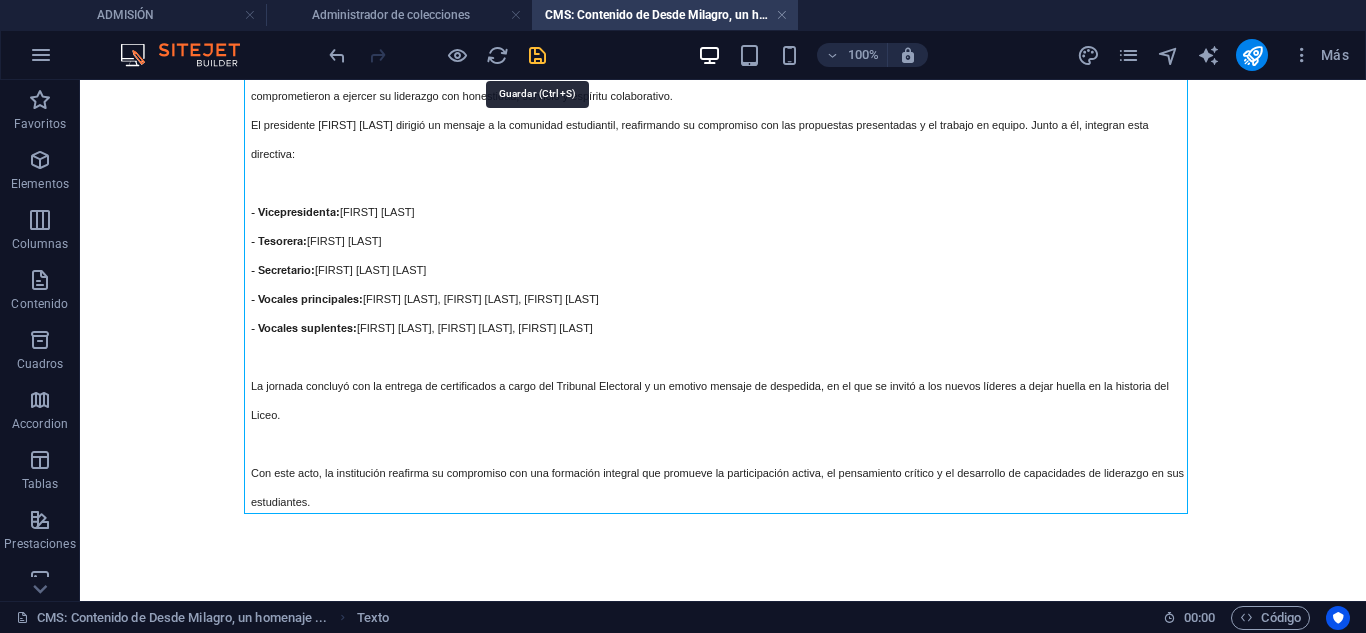 click at bounding box center (537, 55) 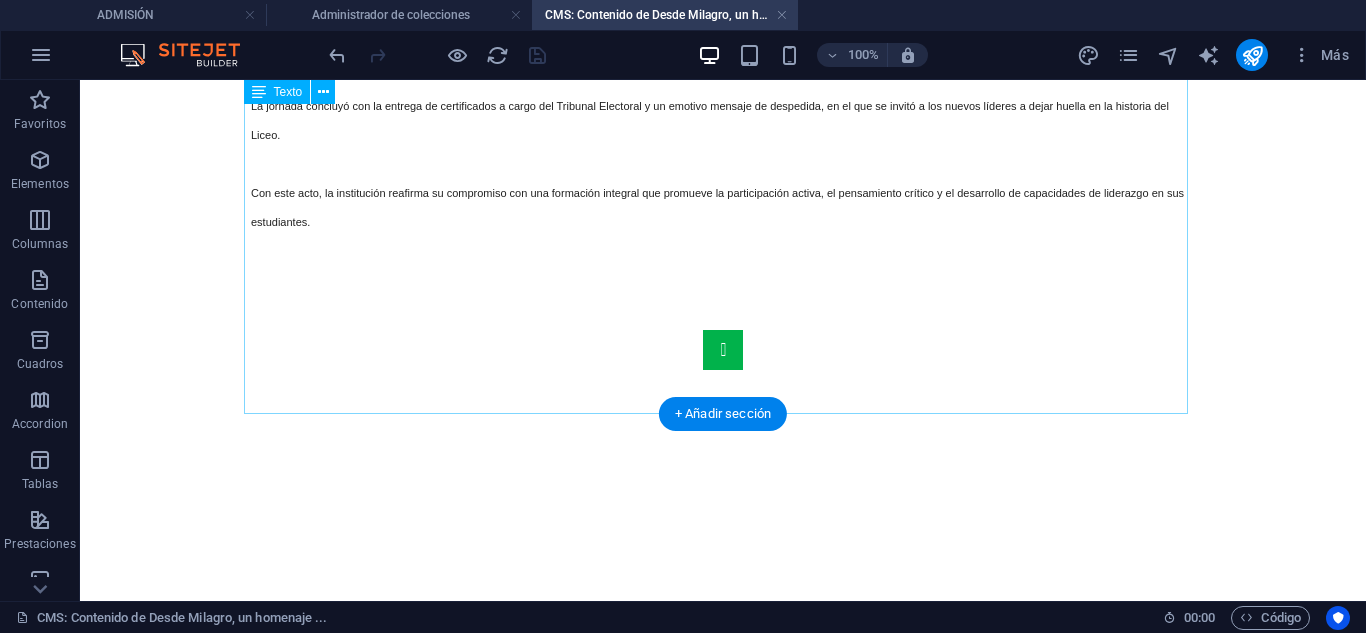 scroll, scrollTop: 700, scrollLeft: 0, axis: vertical 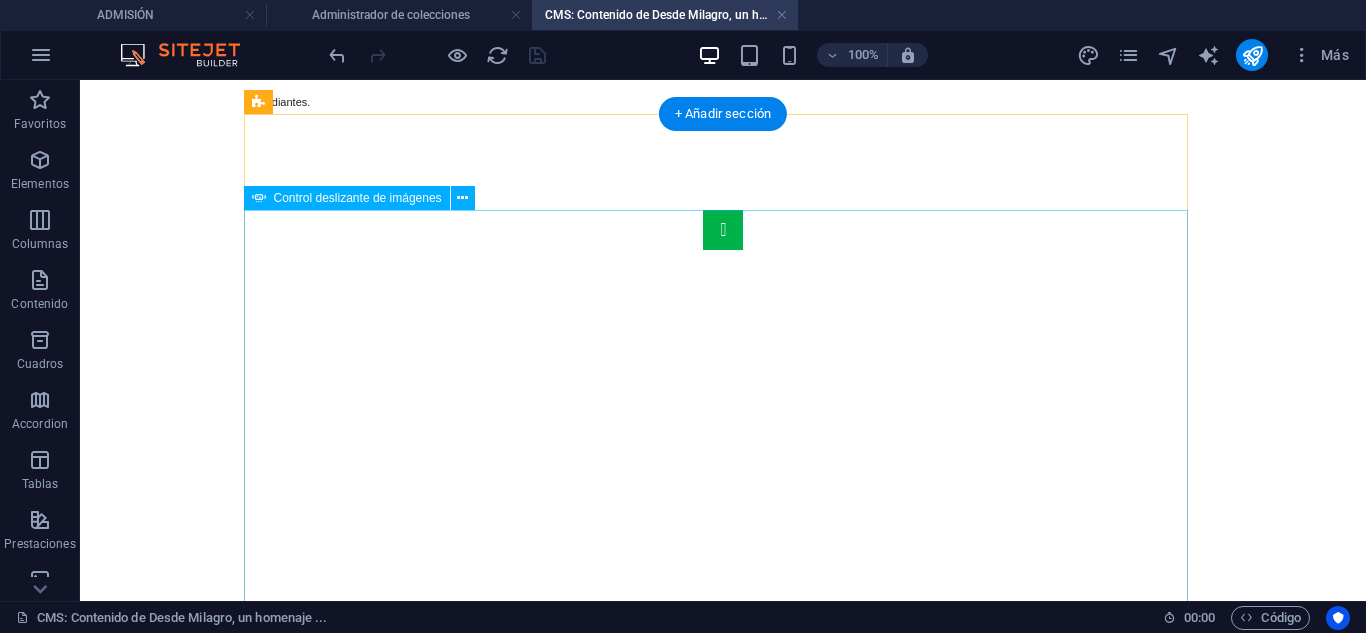 click at bounding box center (-5845, 5372) 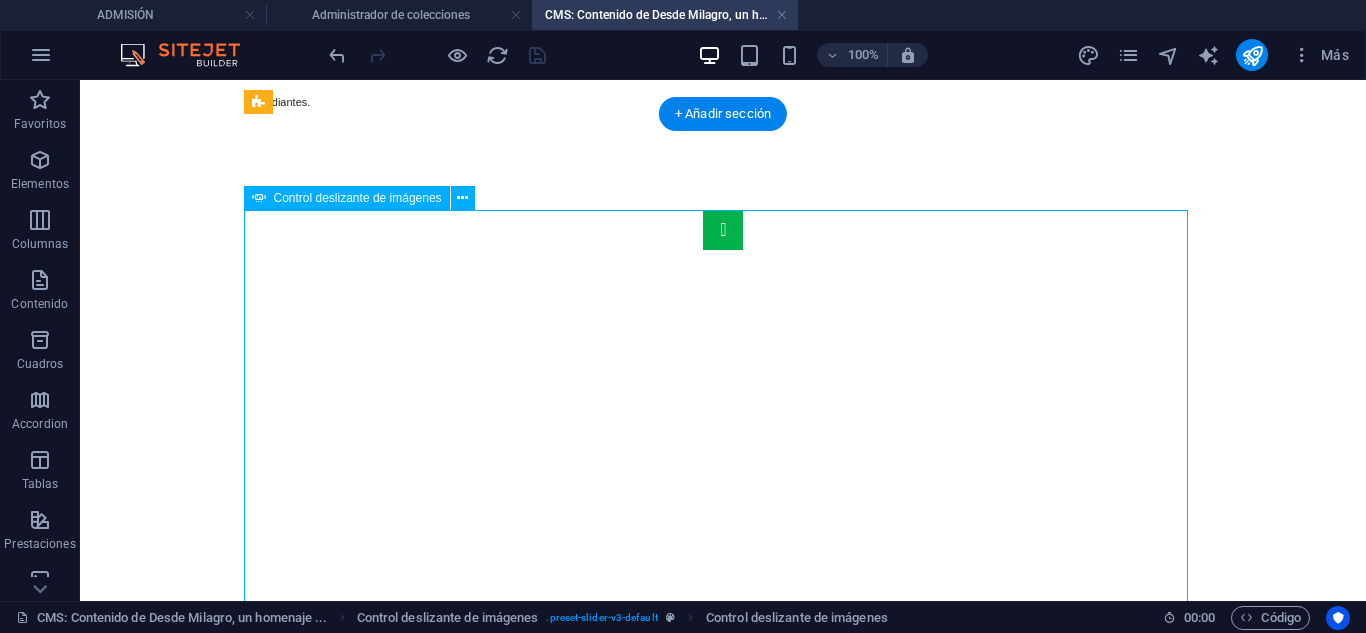 click at bounding box center [-5845, 5372] 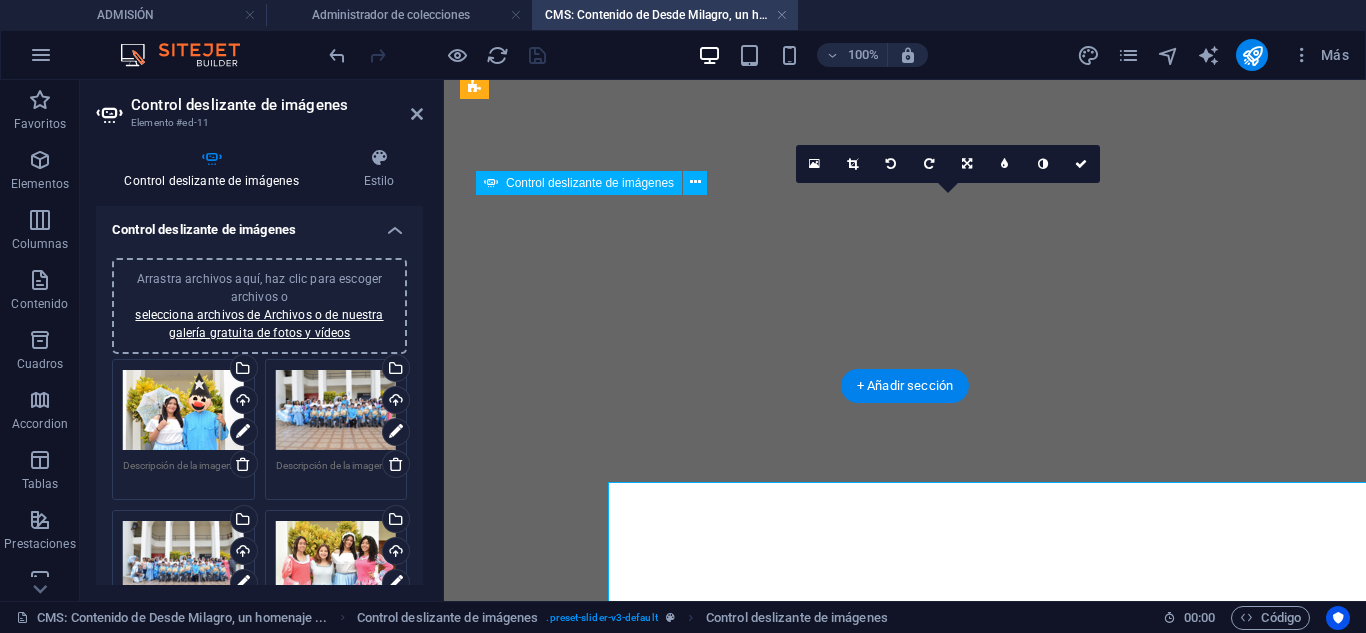 scroll, scrollTop: 428, scrollLeft: 0, axis: vertical 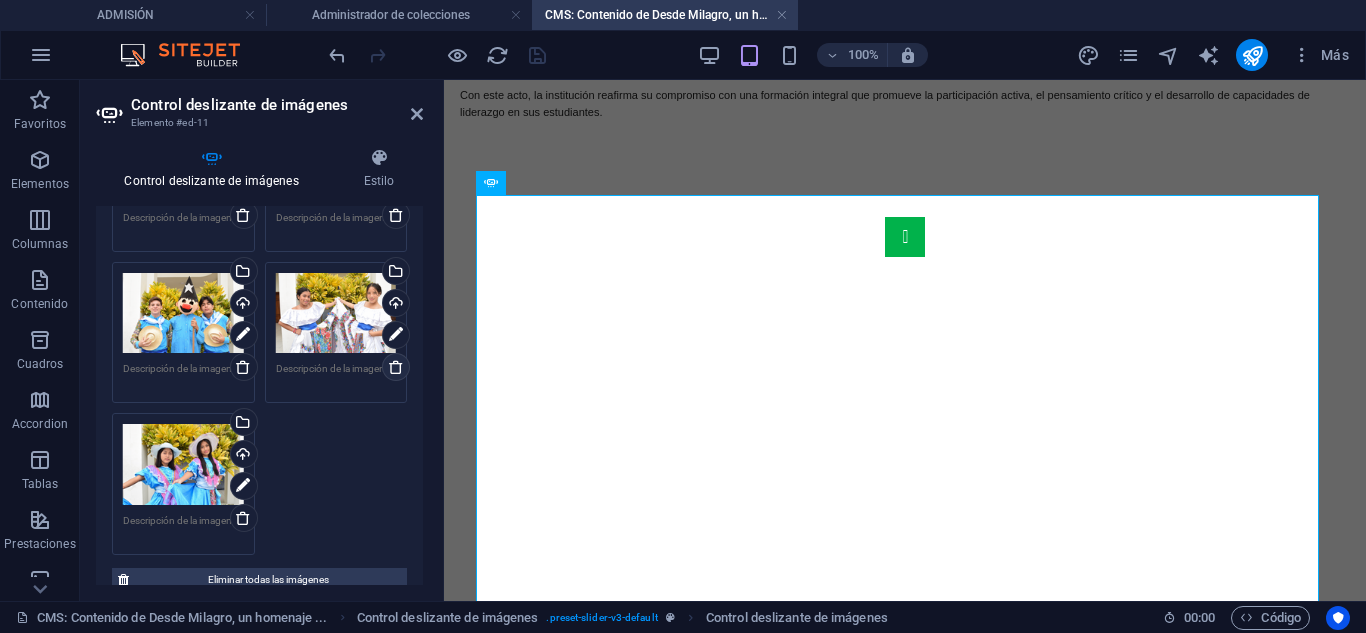 click at bounding box center [396, 367] 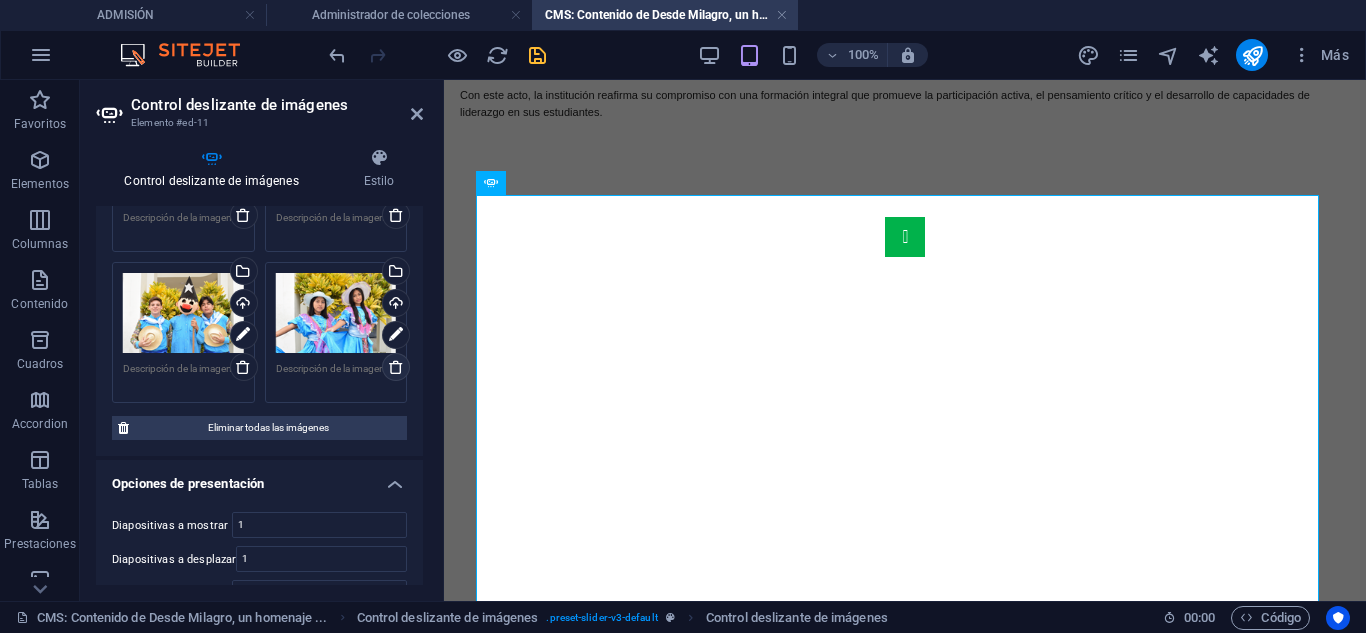 click at bounding box center (396, 367) 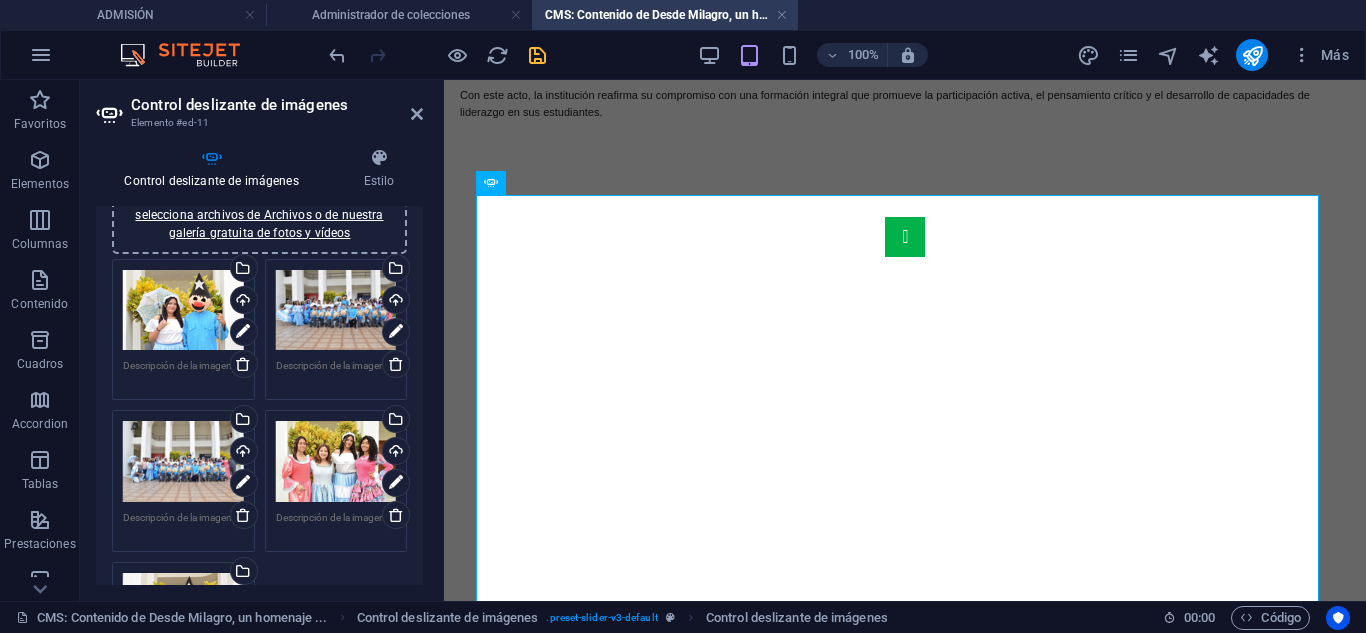 scroll, scrollTop: 0, scrollLeft: 0, axis: both 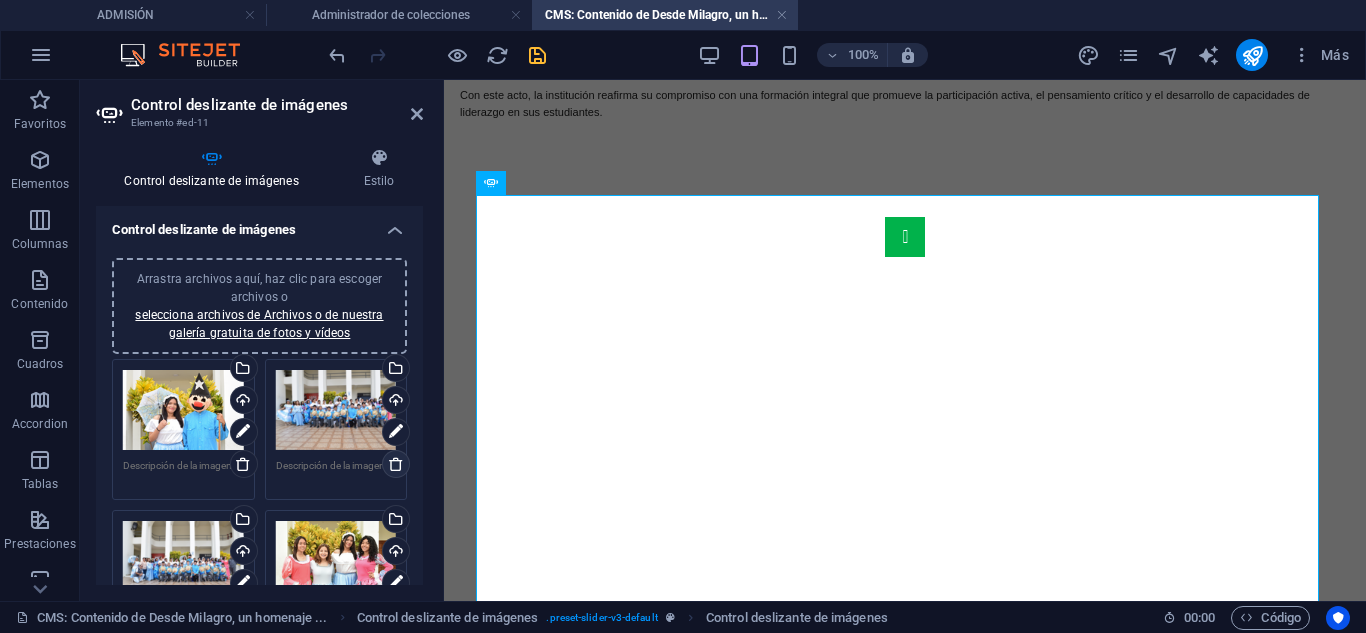 click at bounding box center [396, 464] 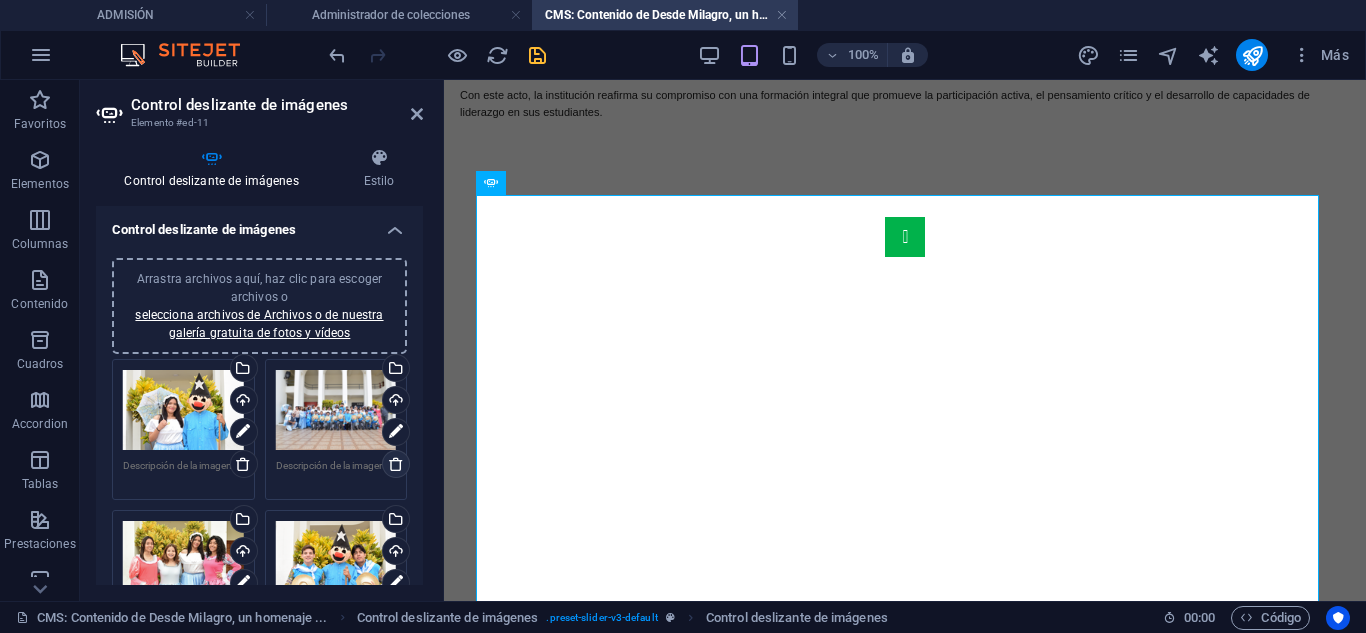 click at bounding box center [396, 464] 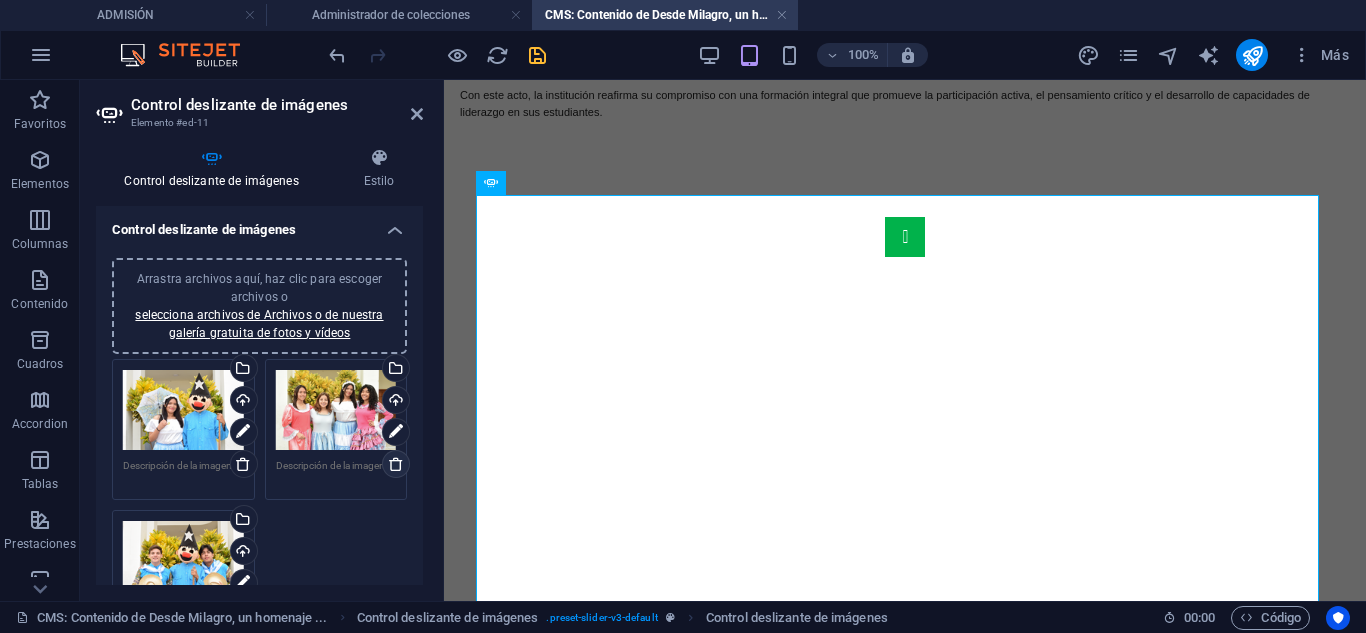 click at bounding box center (396, 464) 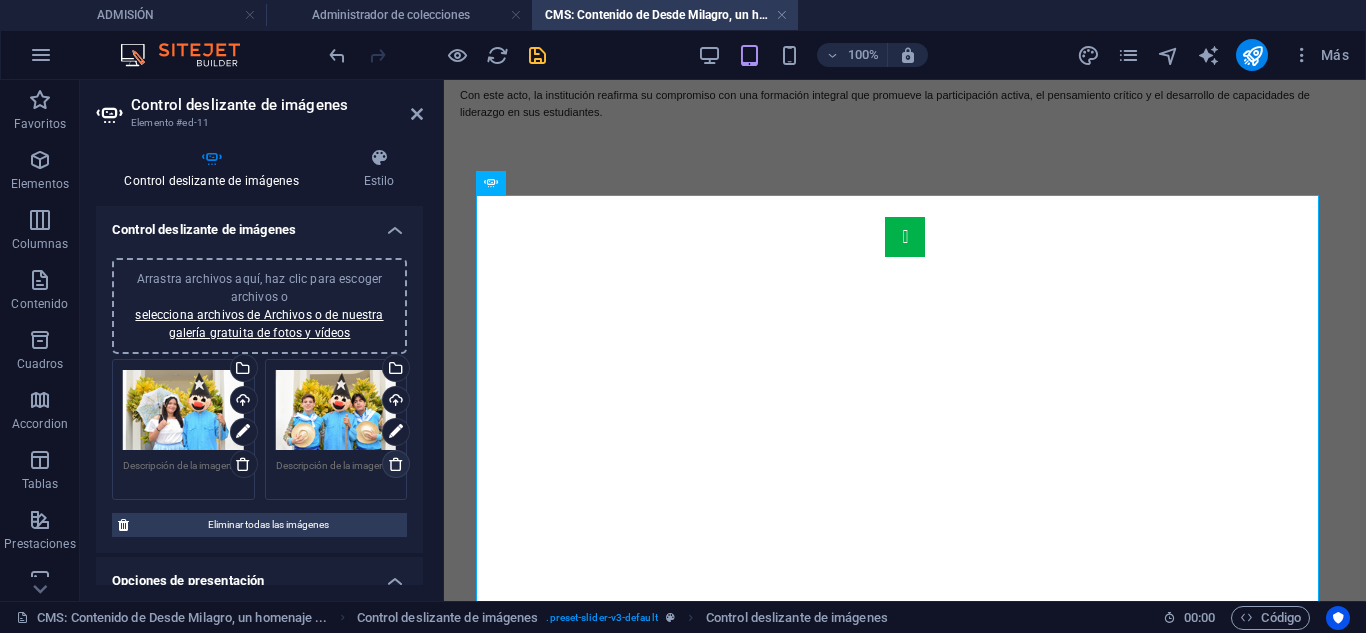 click at bounding box center [396, 464] 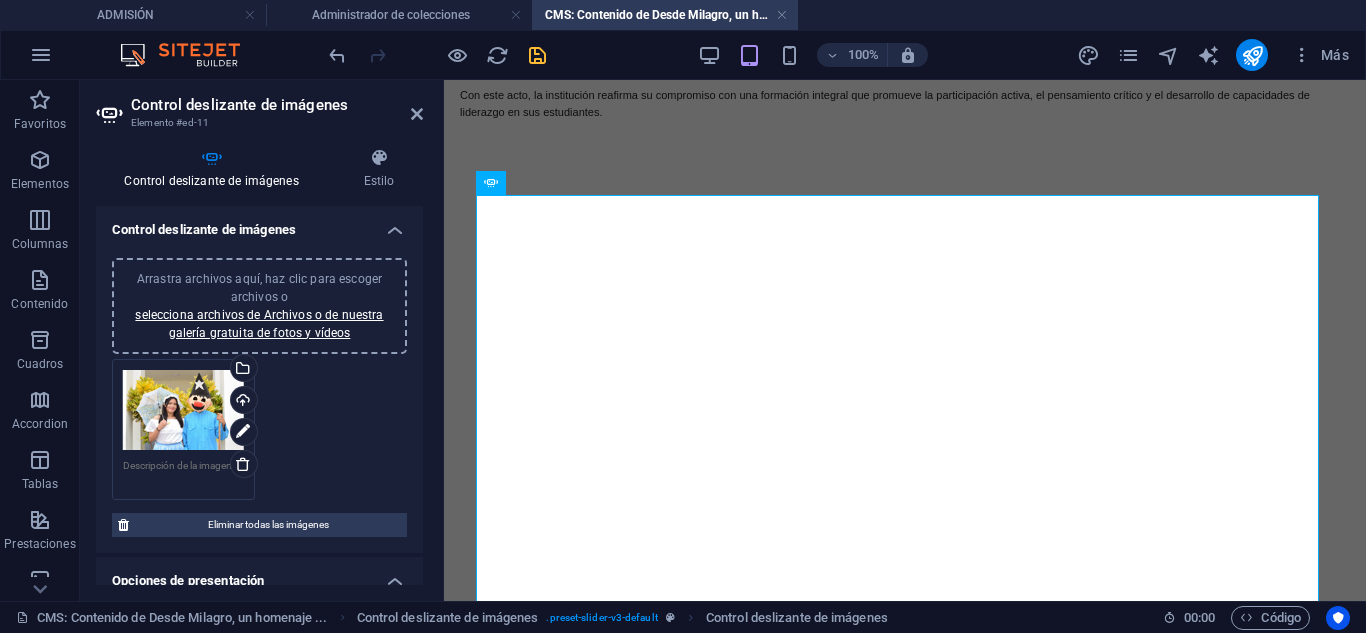 click on "Arrastra archivos aquí, haz clic para escoger archivos o  selecciona archivos de Archivos o de nuestra galería gratuita de fotos y vídeos" at bounding box center [259, 306] 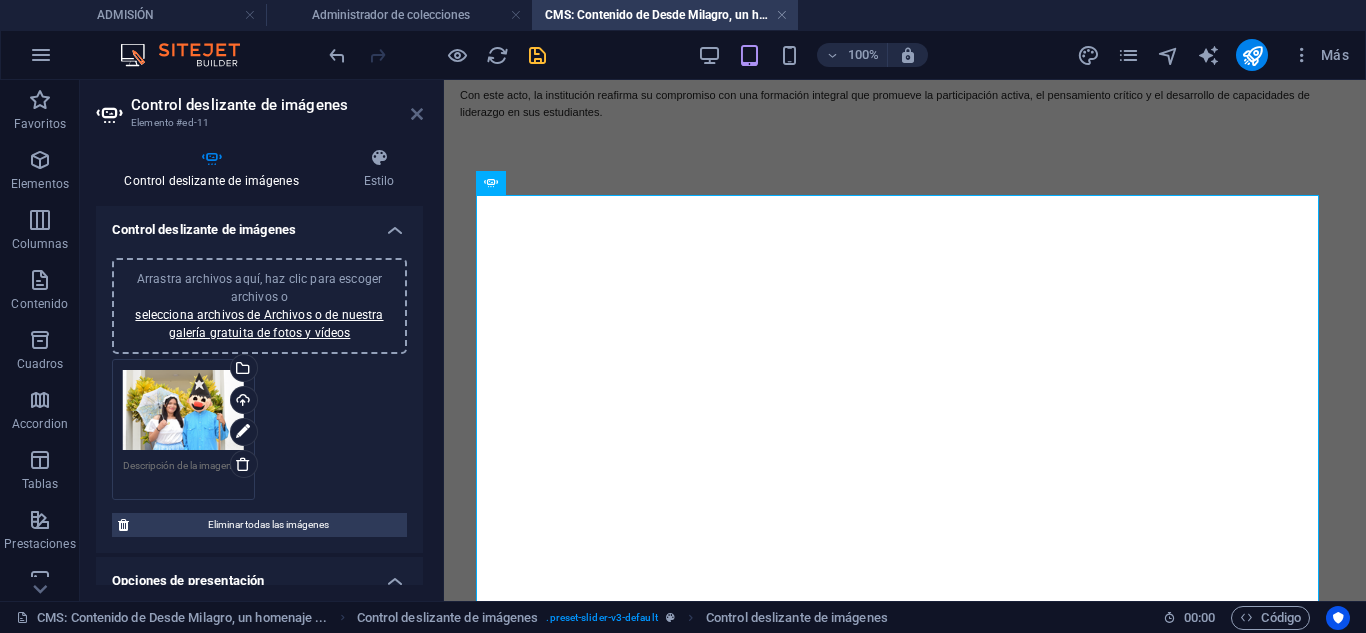 click at bounding box center (417, 114) 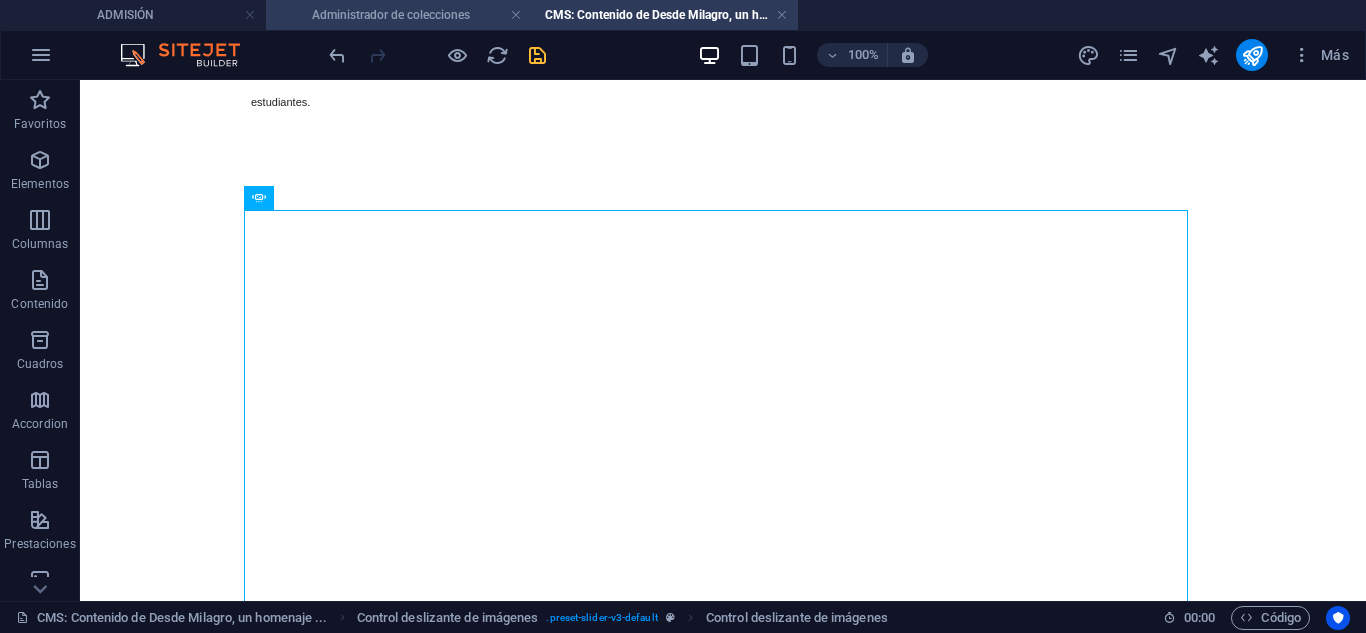 click on "Administrador de colecciones" at bounding box center (399, 15) 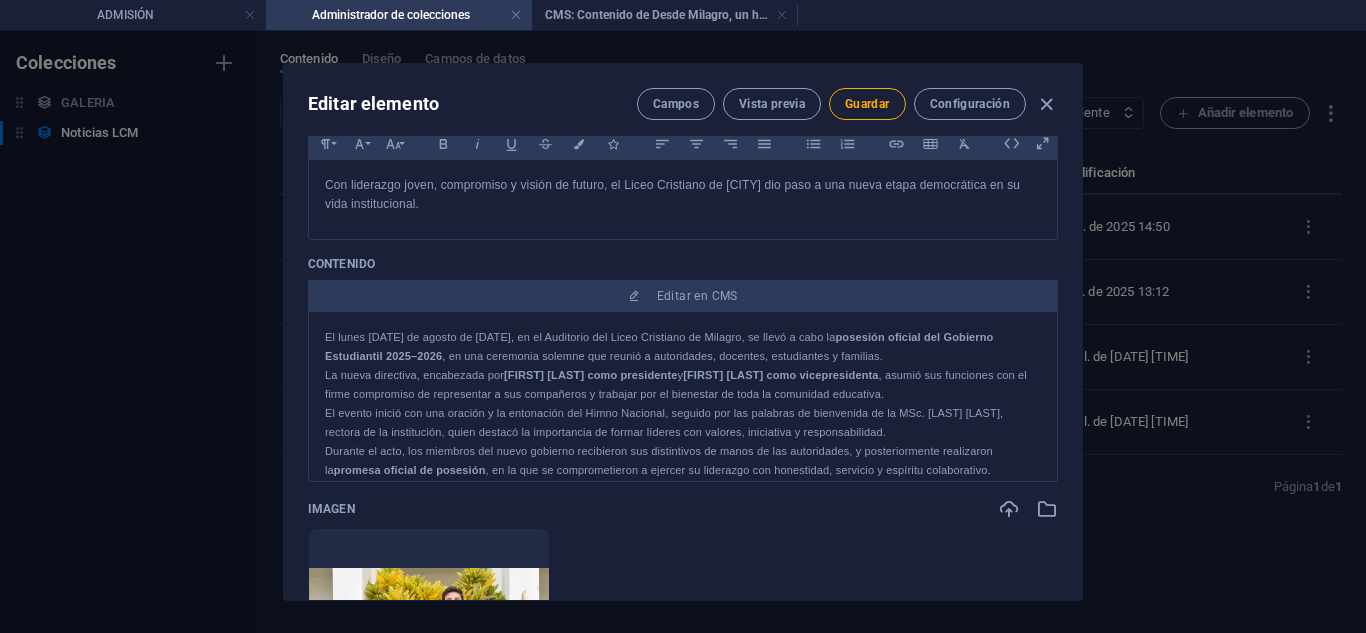 scroll, scrollTop: 0, scrollLeft: 0, axis: both 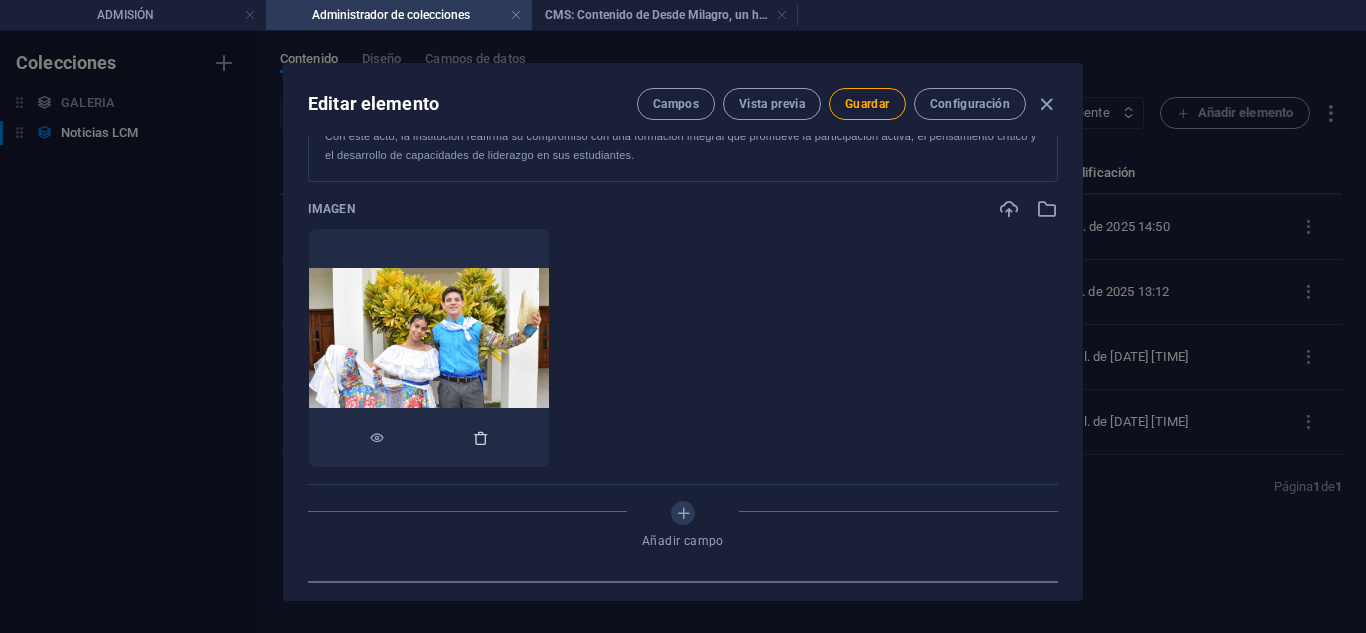 click at bounding box center (481, 438) 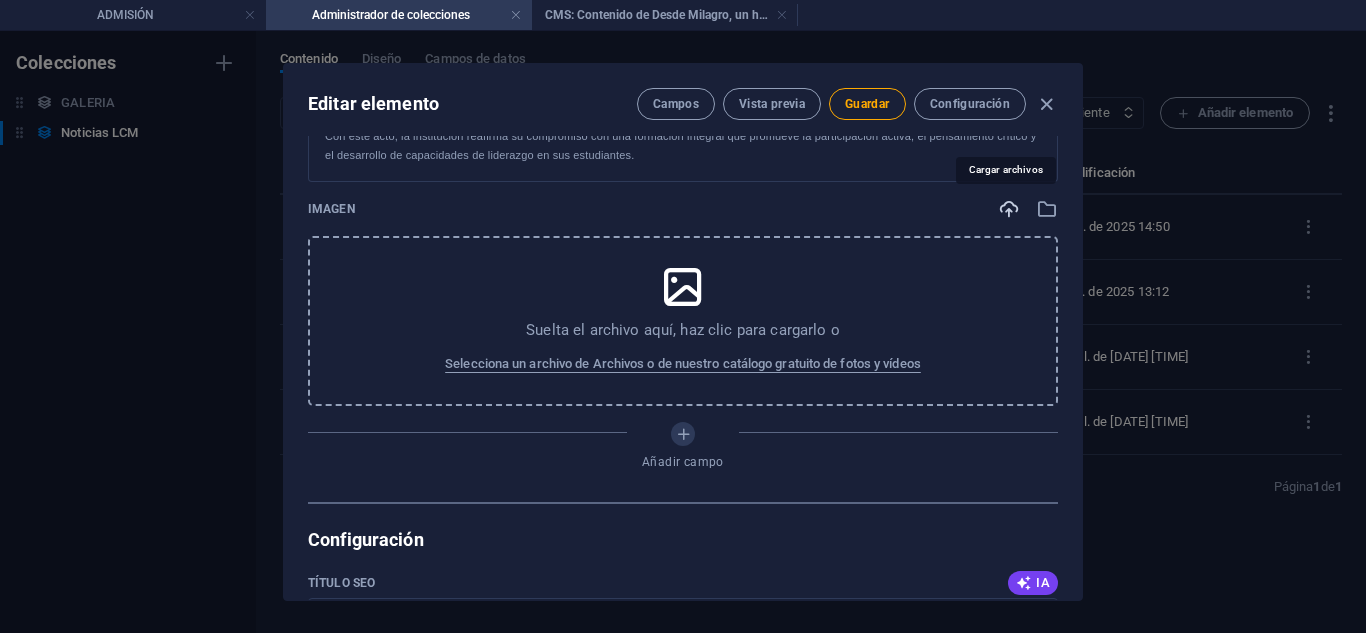 click at bounding box center [1009, 209] 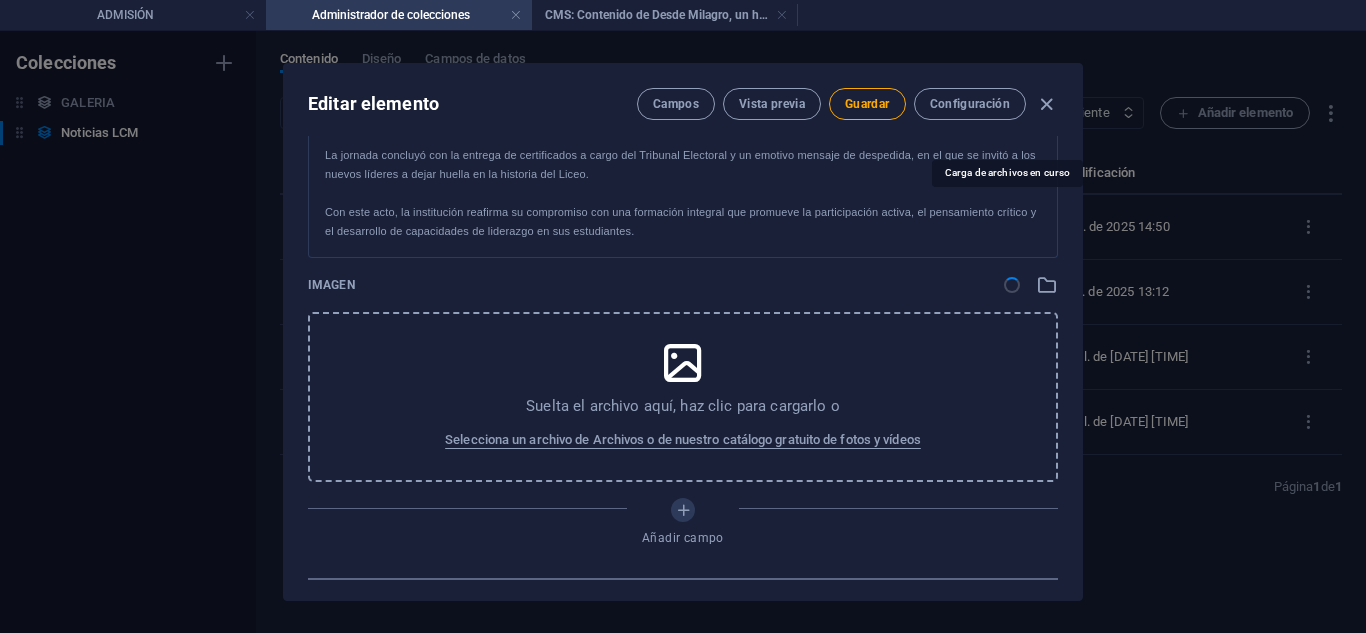 scroll, scrollTop: 400, scrollLeft: 0, axis: vertical 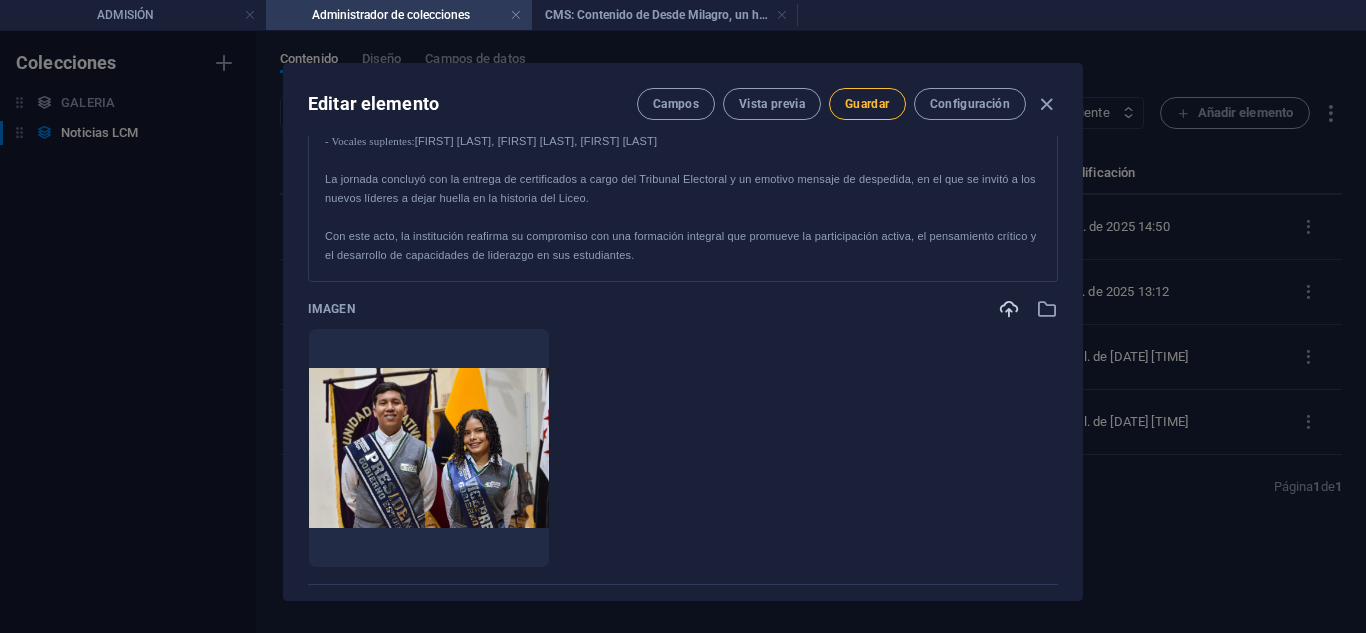 click on "Guardar" at bounding box center [867, 104] 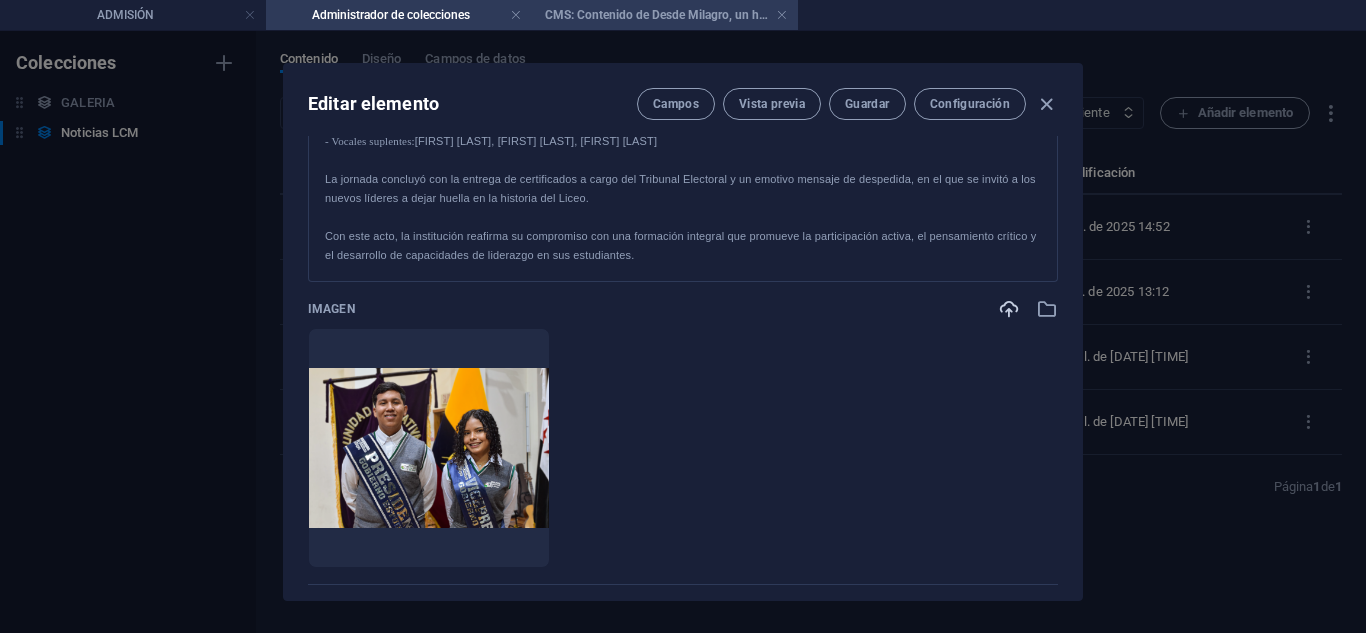 click on "CMS: Contenido de Desde Milagro, un homenaje ..." at bounding box center [665, 15] 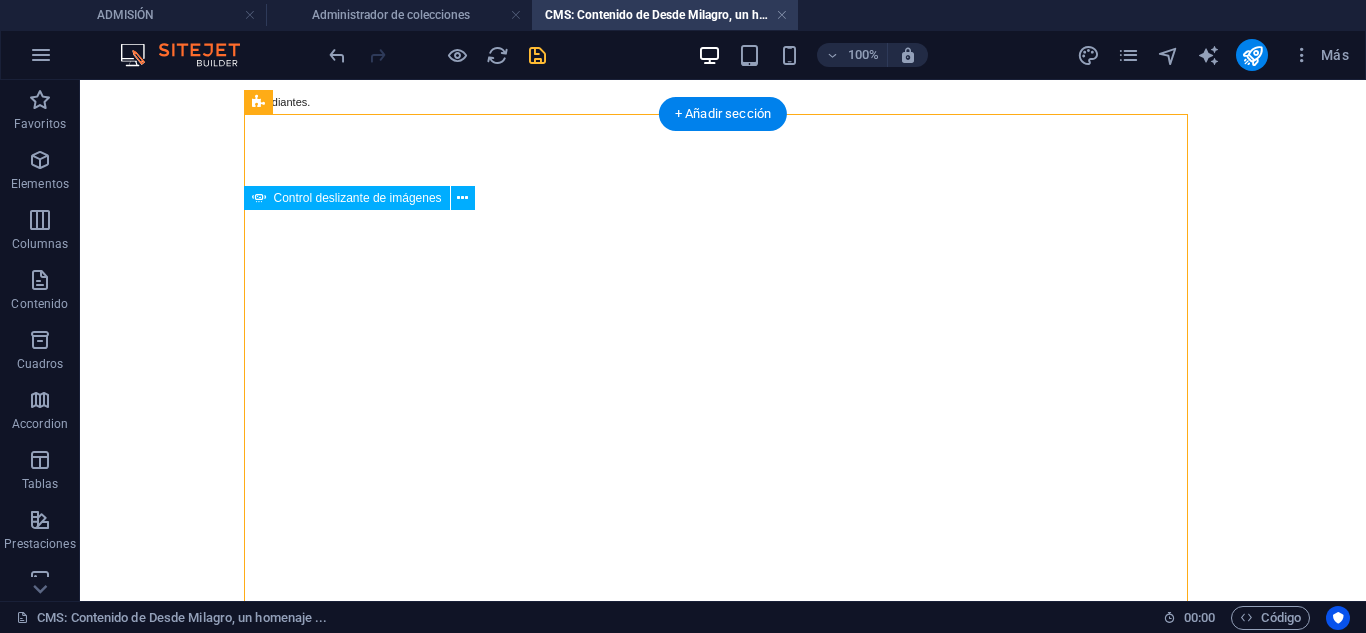 click at bounding box center (723, 551) 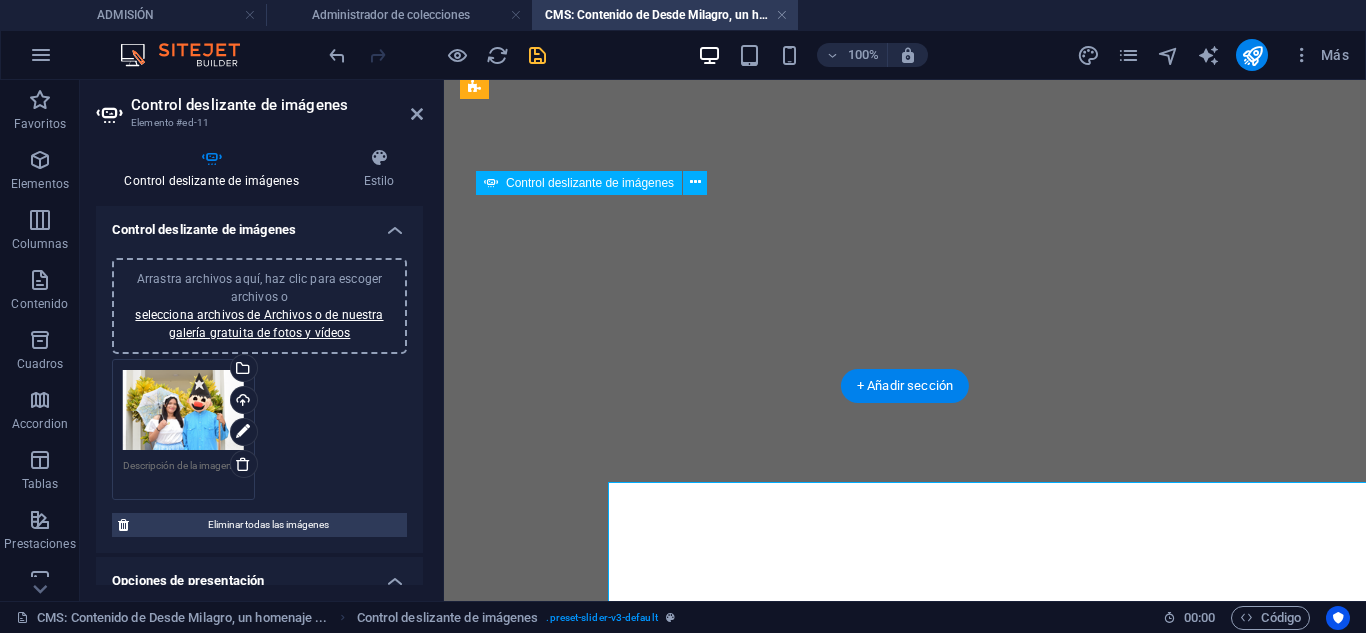 scroll, scrollTop: 428, scrollLeft: 0, axis: vertical 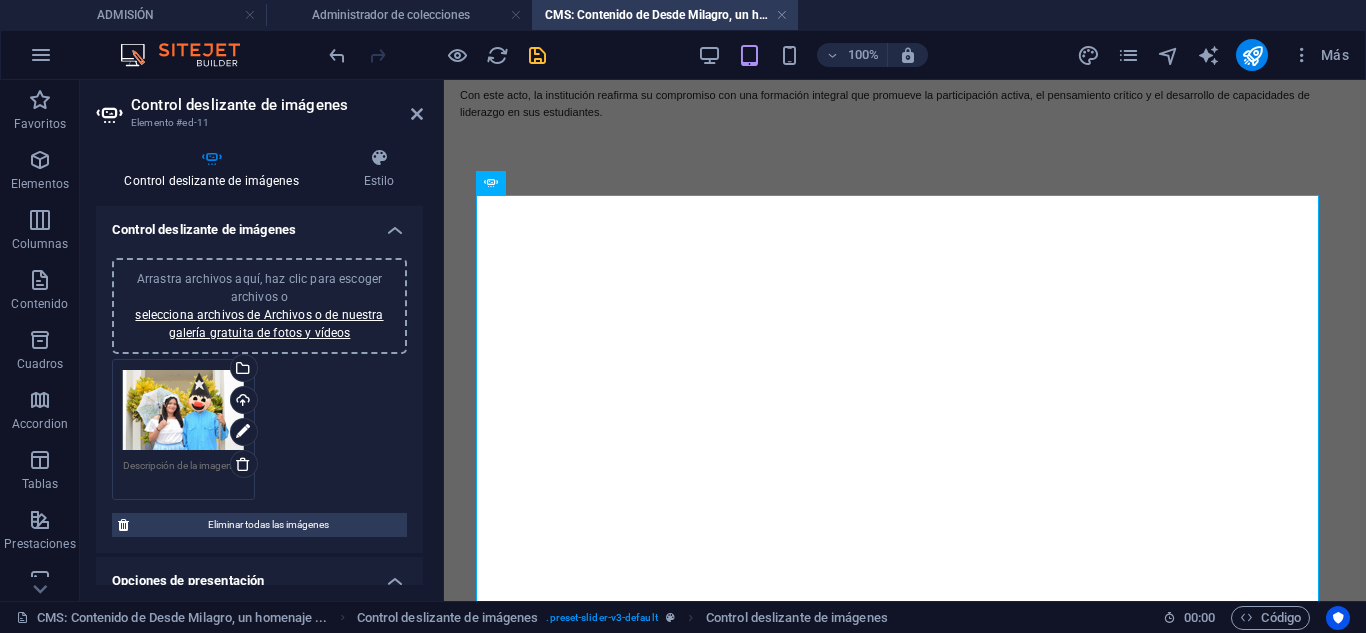 click on "Arrastra archivos aquí, haz clic para escoger archivos o  selecciona archivos de Archivos o de nuestra galería gratuita de fotos y vídeos" at bounding box center [259, 306] 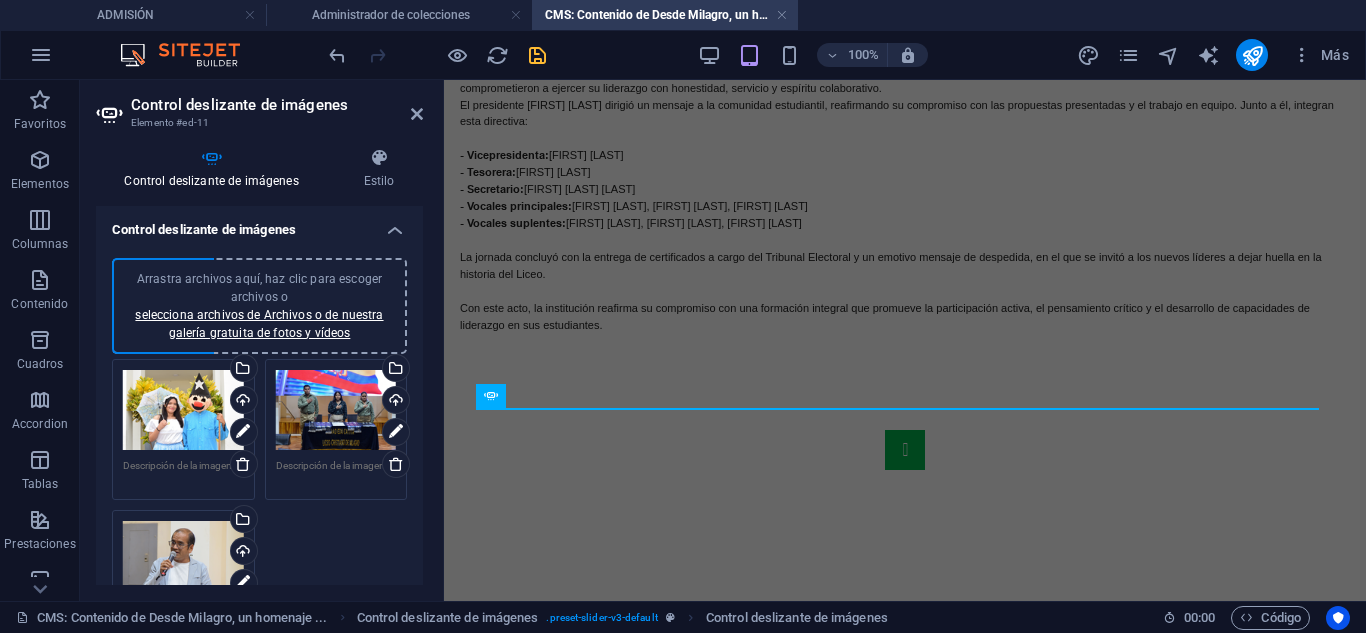 scroll, scrollTop: 428, scrollLeft: 0, axis: vertical 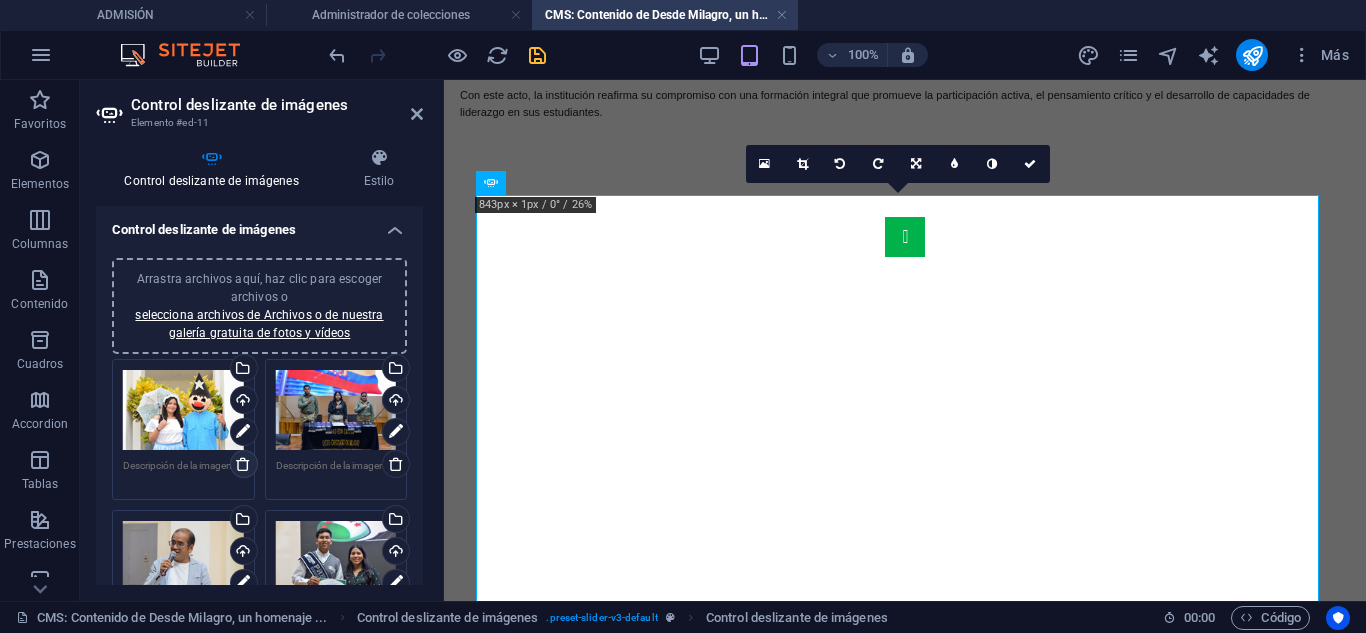 click at bounding box center [243, 464] 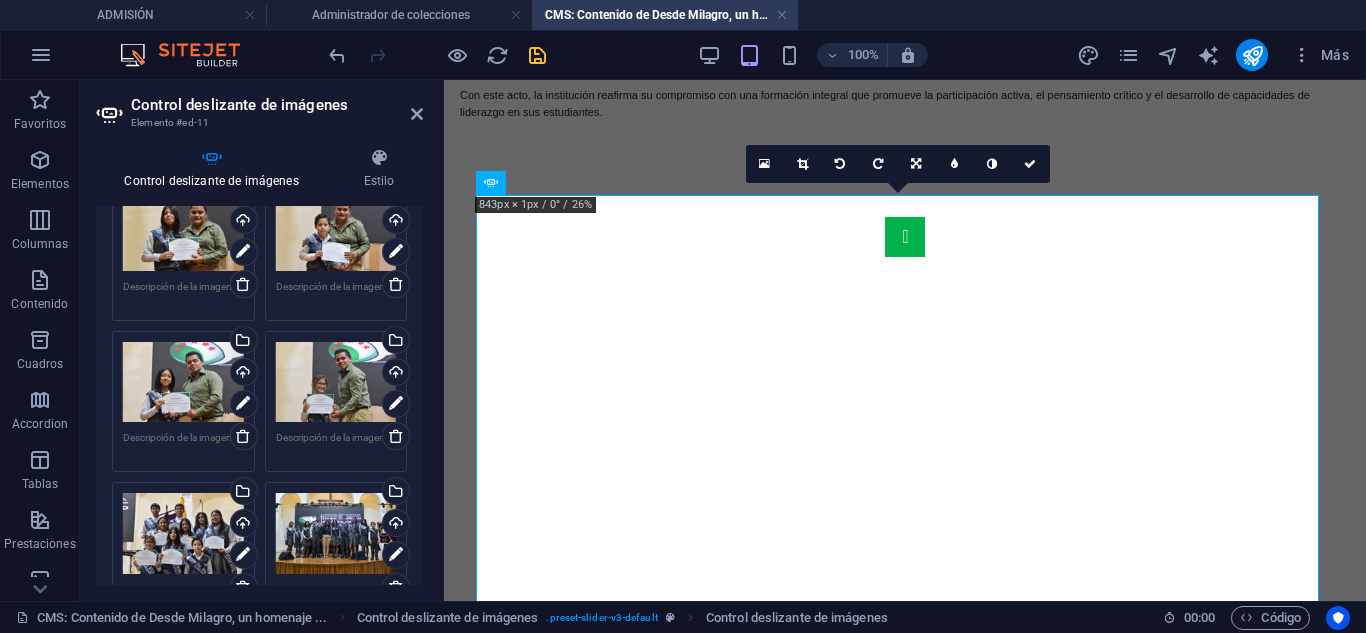 scroll, scrollTop: 600, scrollLeft: 0, axis: vertical 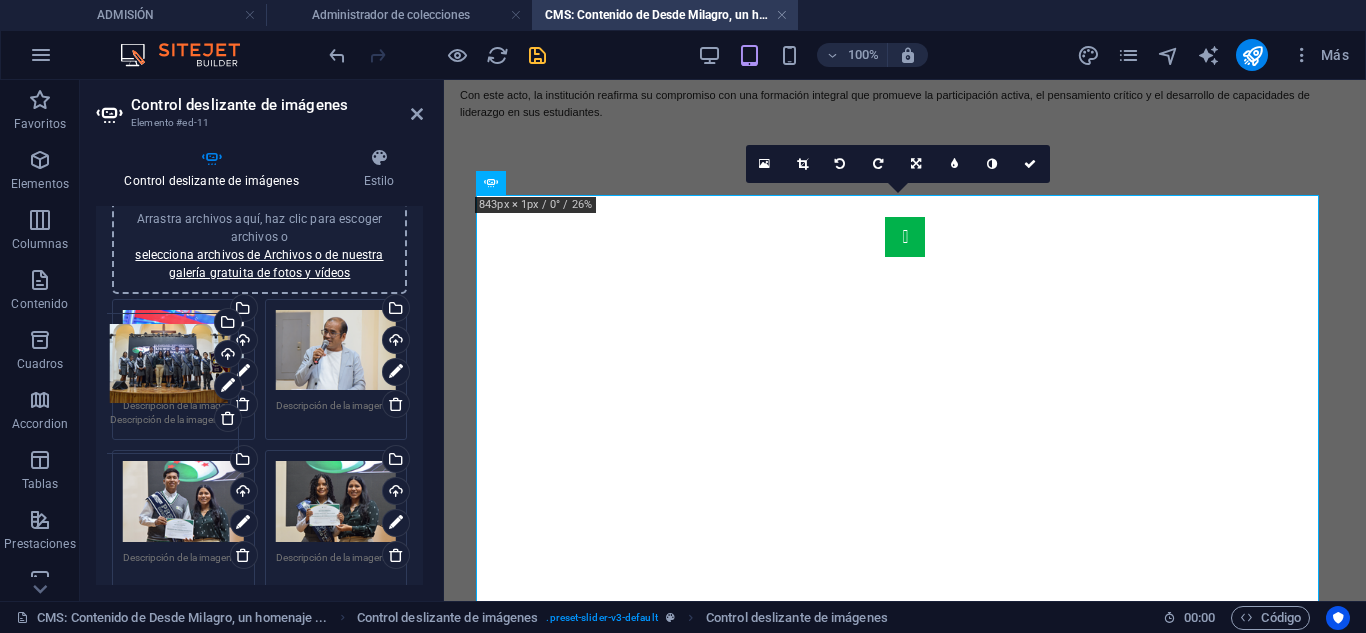 drag, startPoint x: 318, startPoint y: 547, endPoint x: 155, endPoint y: 346, distance: 258.7856 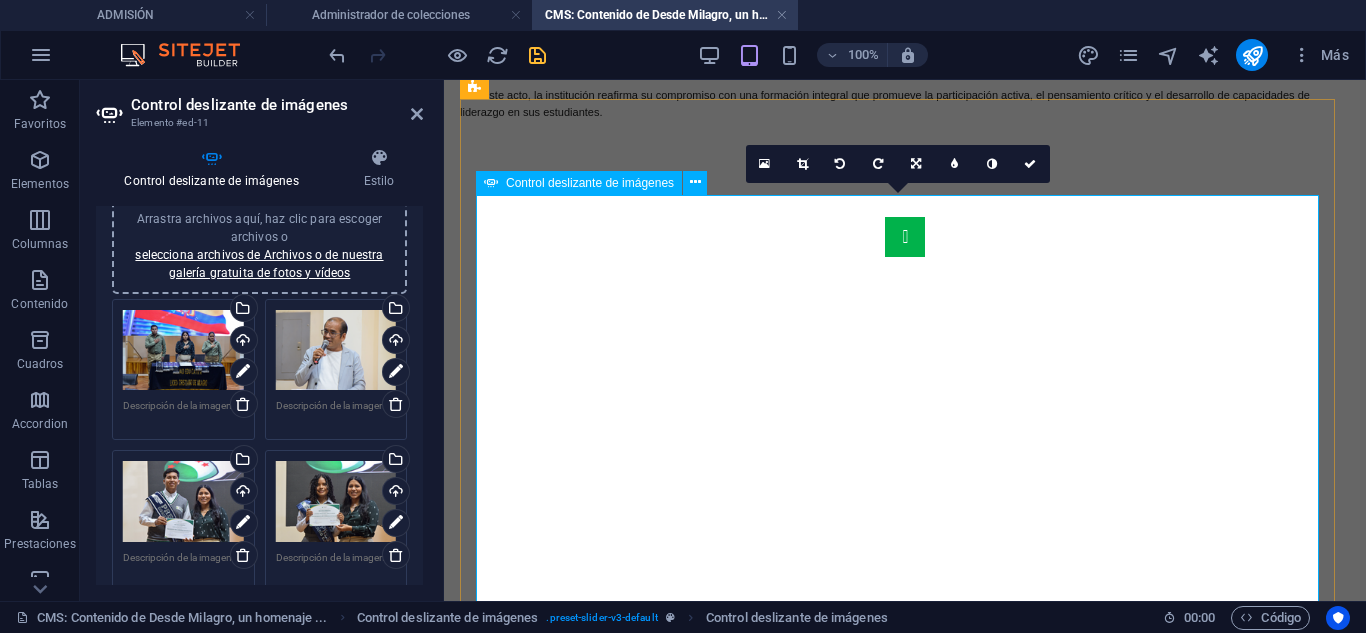 click at bounding box center (905, 9644) 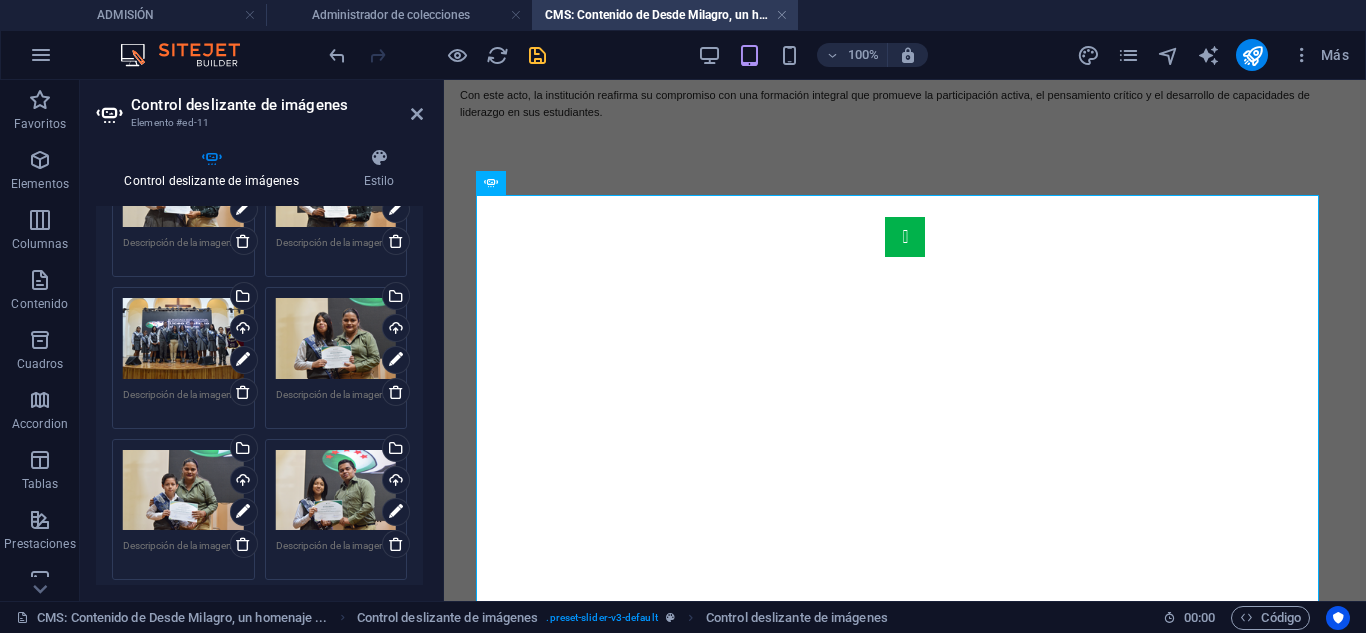 scroll, scrollTop: 700, scrollLeft: 0, axis: vertical 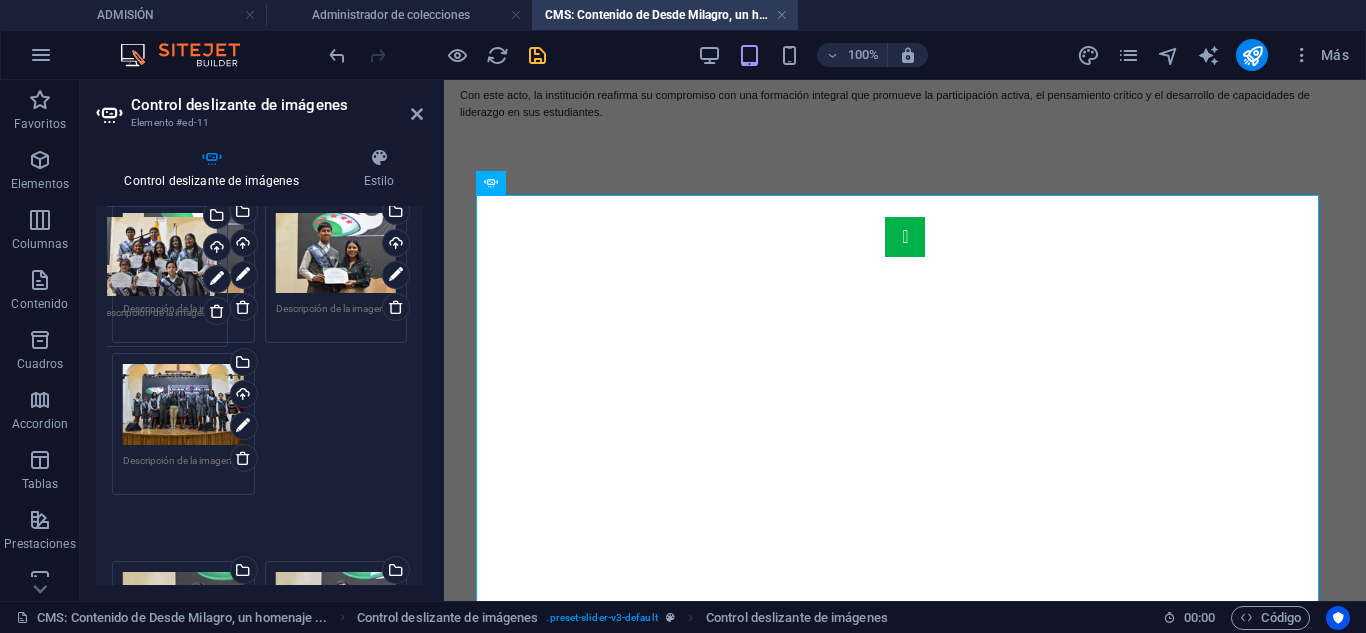 drag, startPoint x: 326, startPoint y: 469, endPoint x: 149, endPoint y: 262, distance: 272.35638 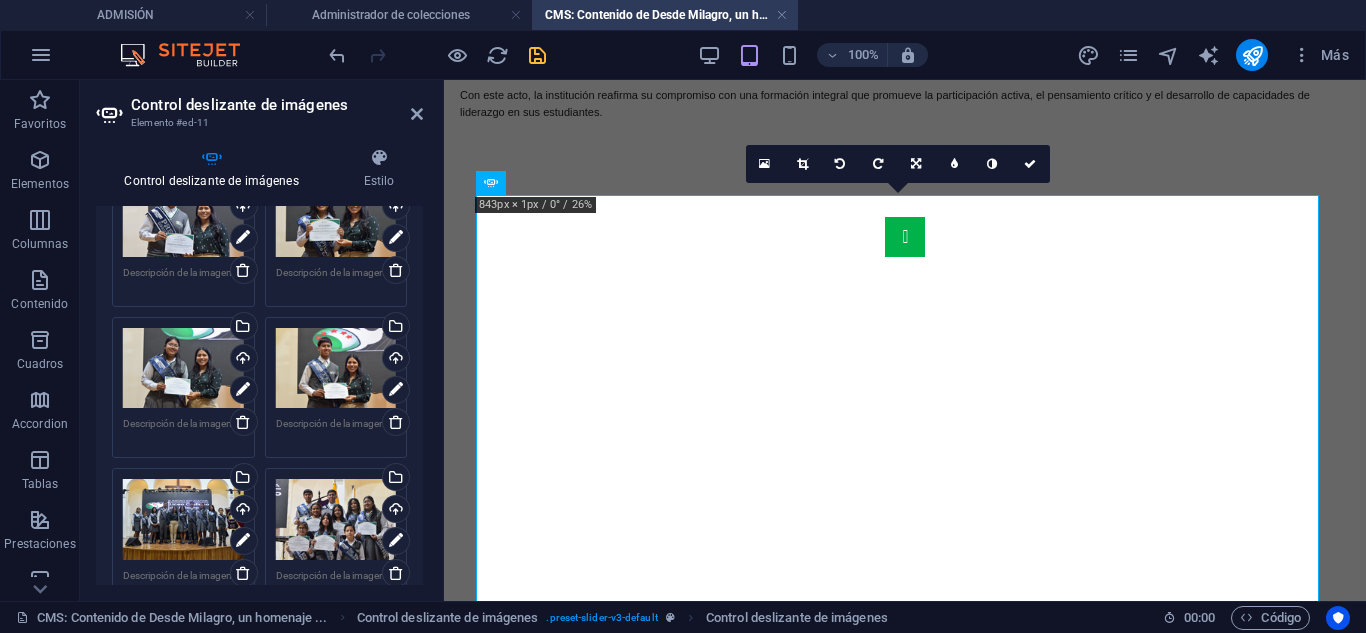 scroll, scrollTop: 460, scrollLeft: 0, axis: vertical 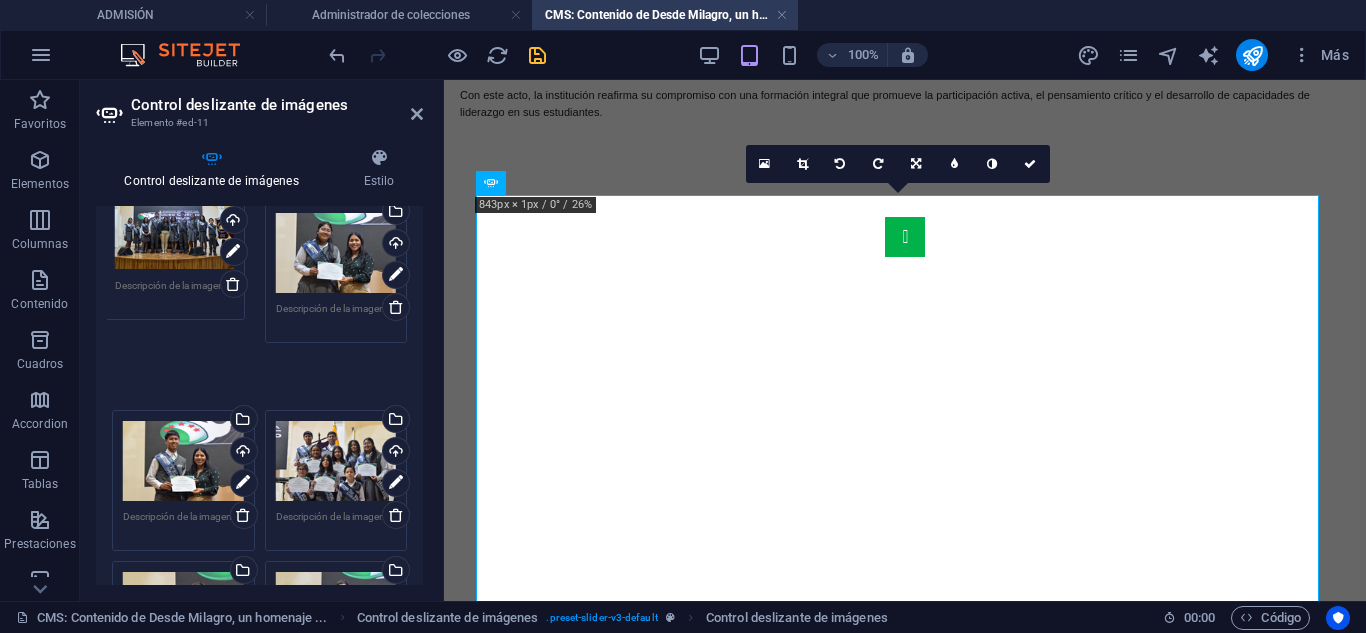 drag, startPoint x: 188, startPoint y: 413, endPoint x: 180, endPoint y: 249, distance: 164.195 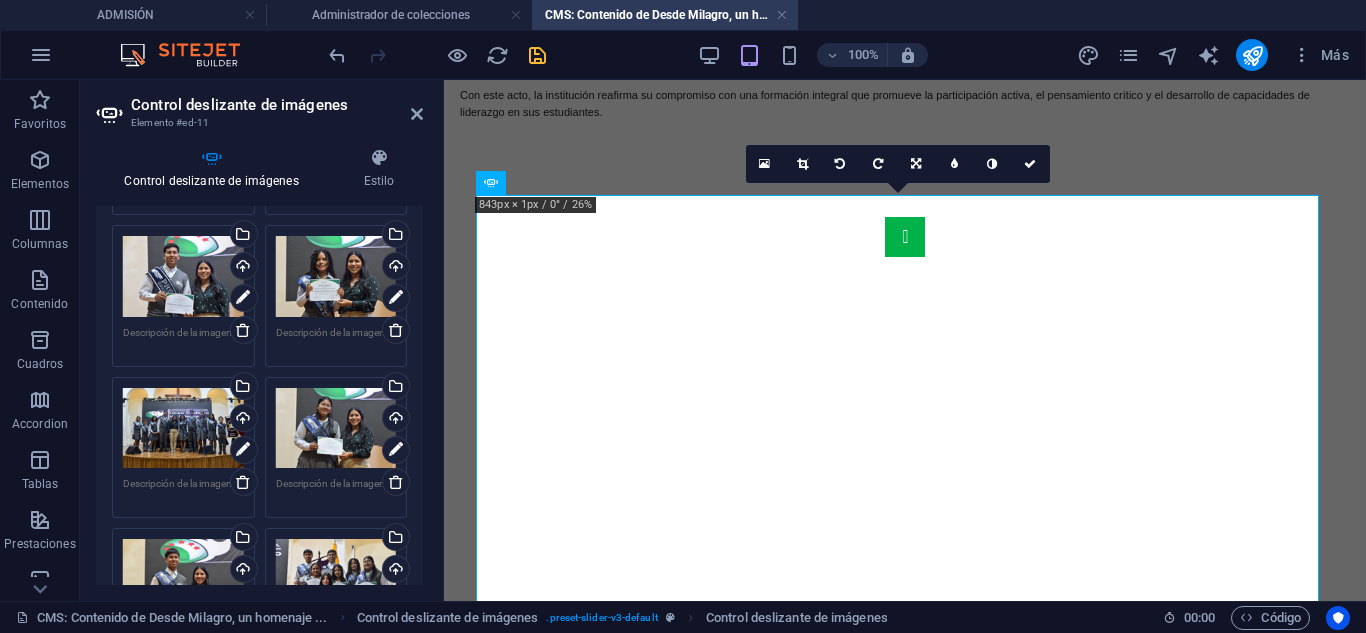 scroll, scrollTop: 260, scrollLeft: 0, axis: vertical 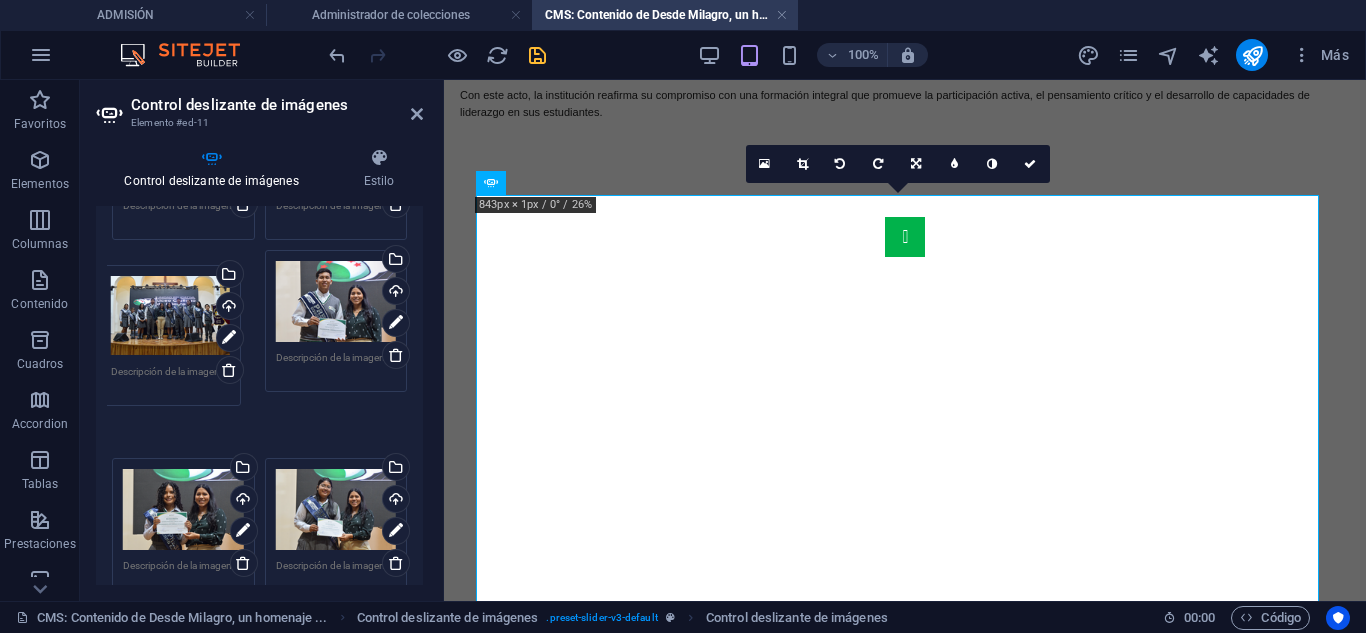 drag, startPoint x: 184, startPoint y: 436, endPoint x: 171, endPoint y: 301, distance: 135.62448 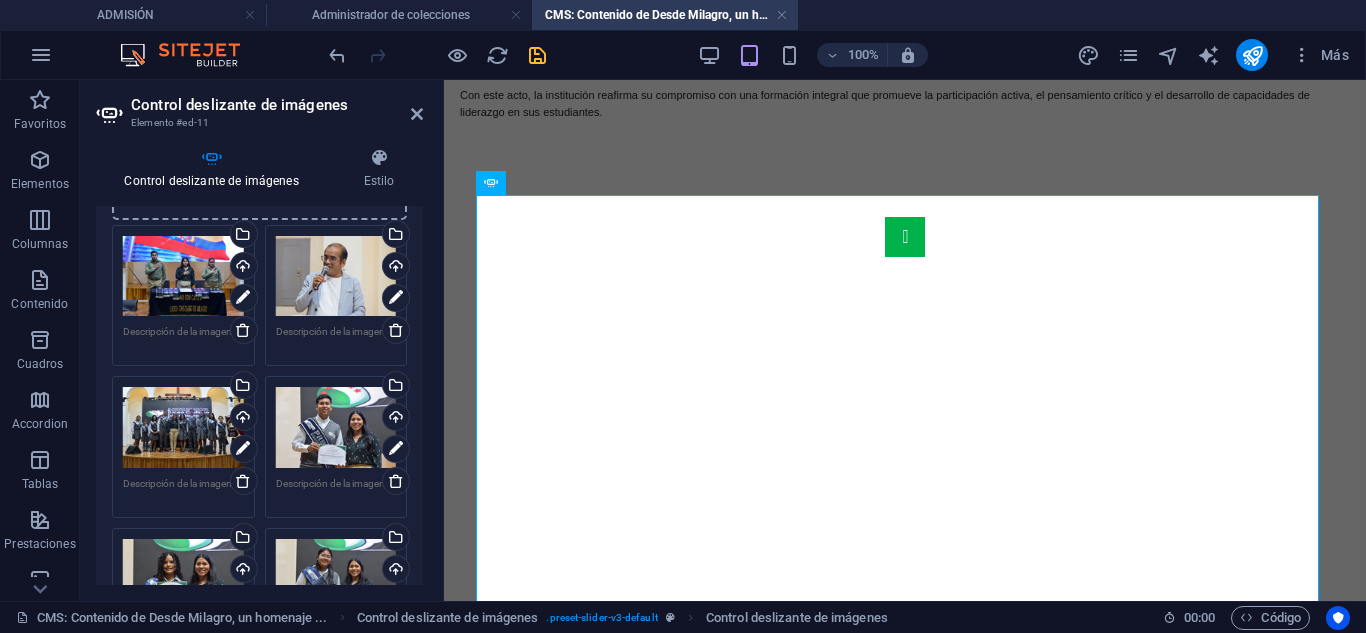 scroll, scrollTop: 60, scrollLeft: 0, axis: vertical 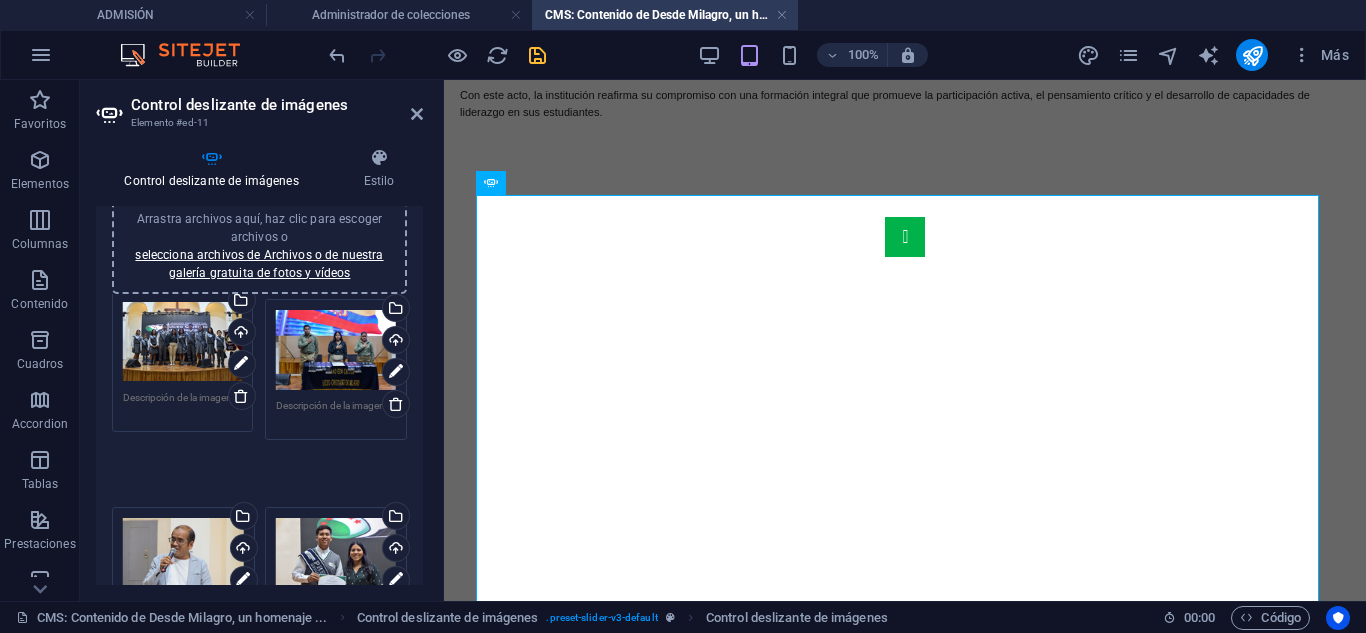 drag, startPoint x: 167, startPoint y: 504, endPoint x: 167, endPoint y: 345, distance: 159 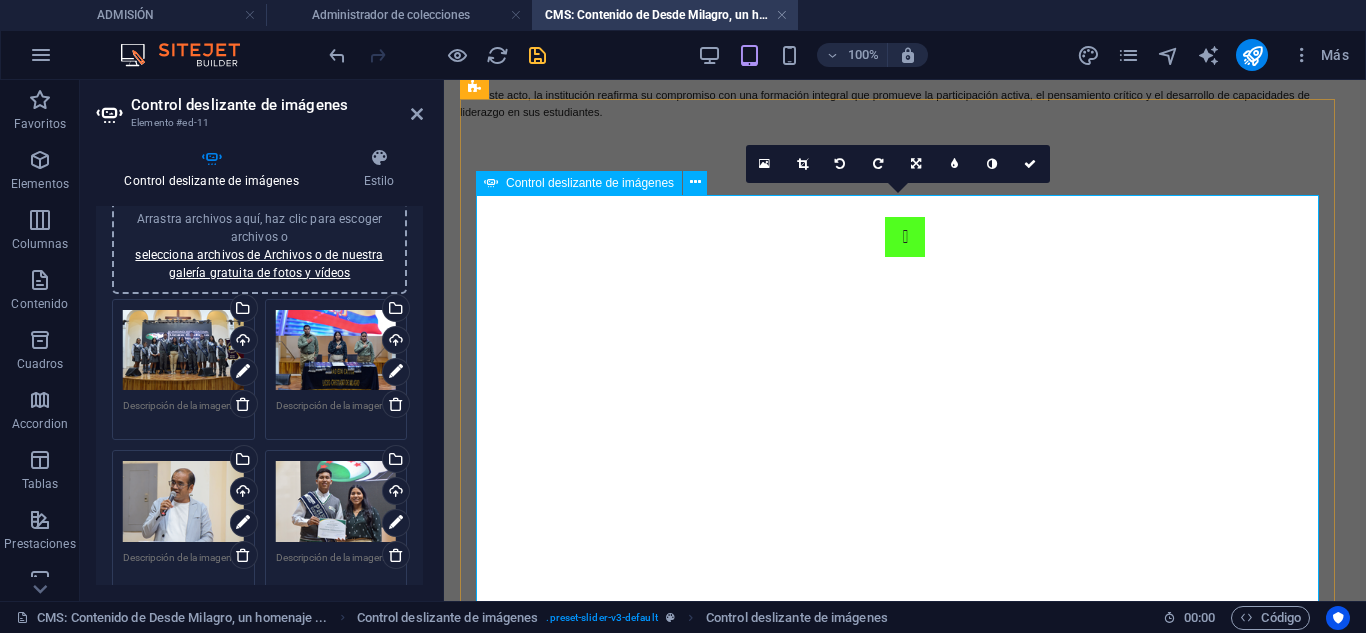 click at bounding box center [905, 237] 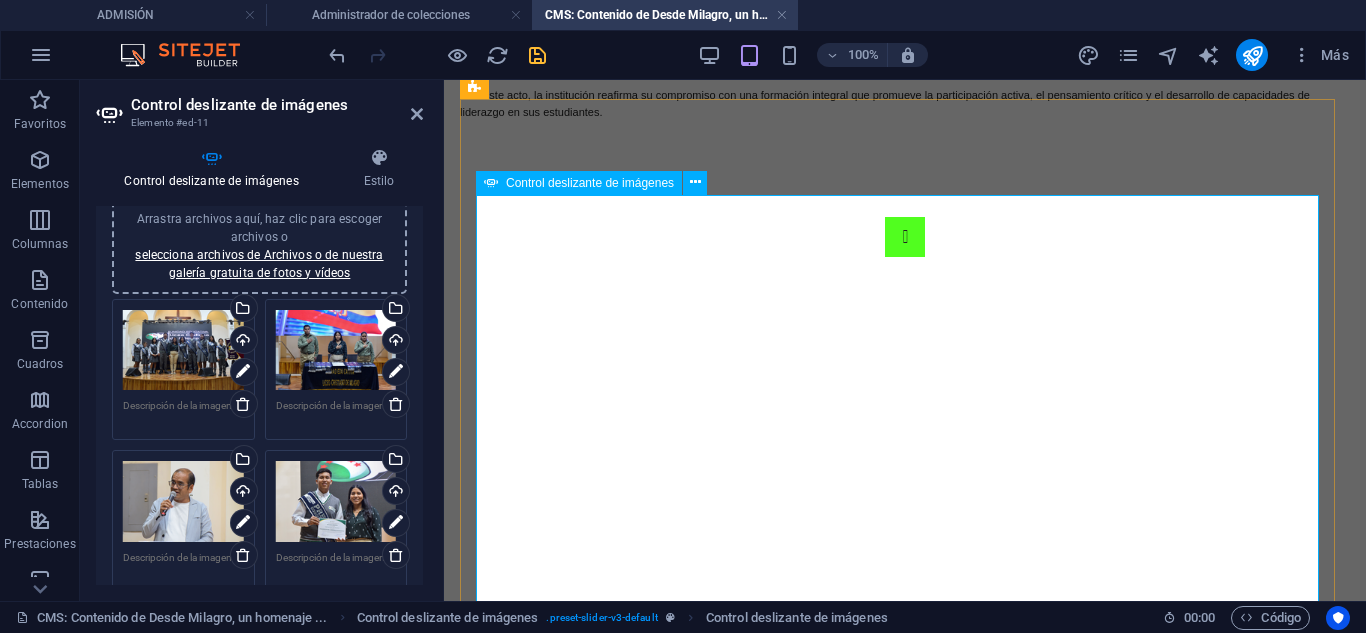 click at bounding box center (905, 237) 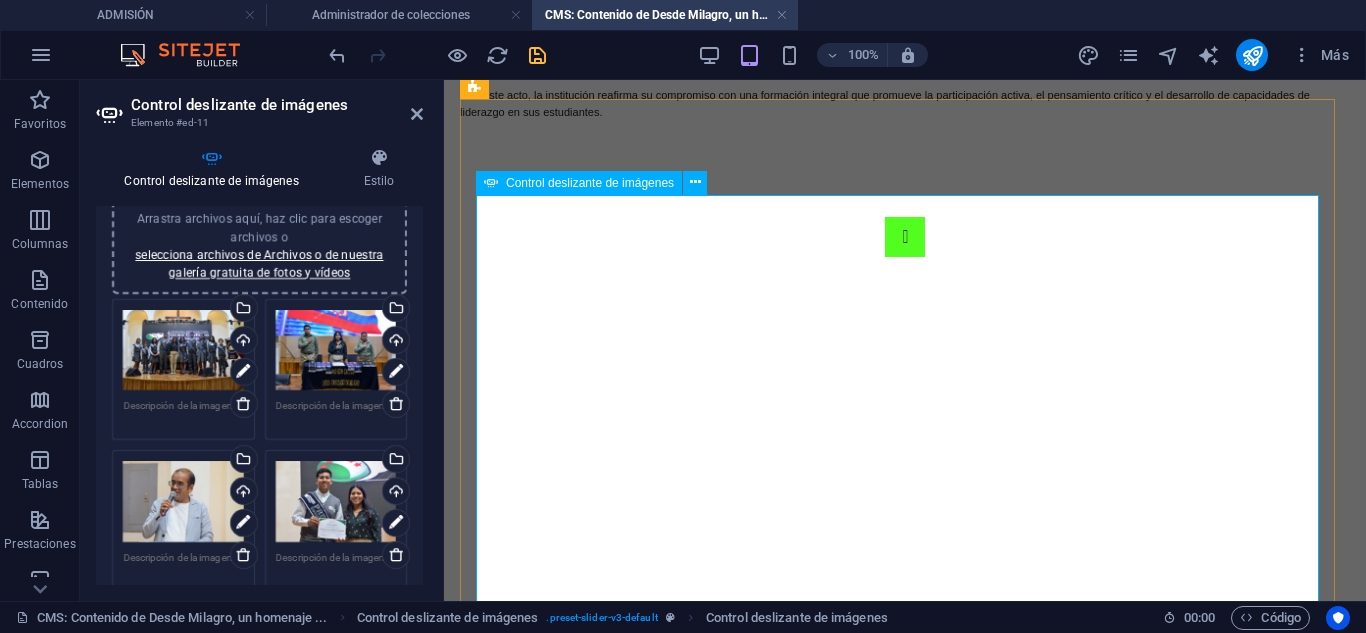 click at bounding box center [905, 237] 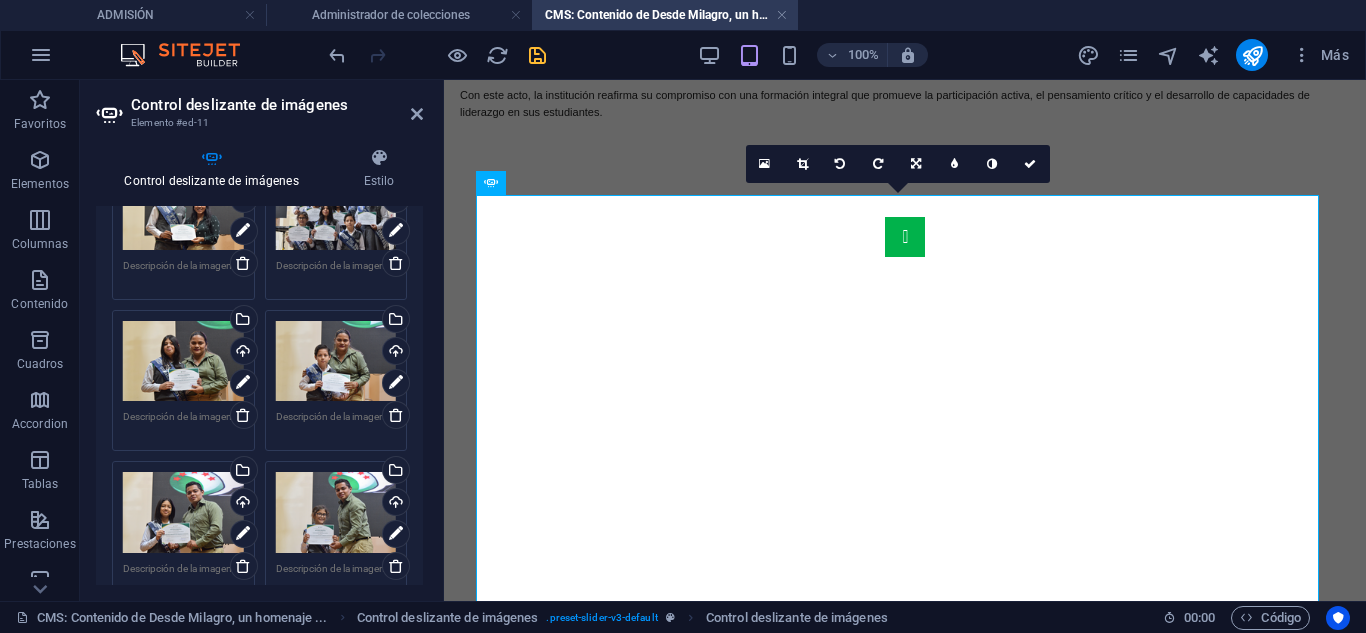 scroll, scrollTop: 660, scrollLeft: 0, axis: vertical 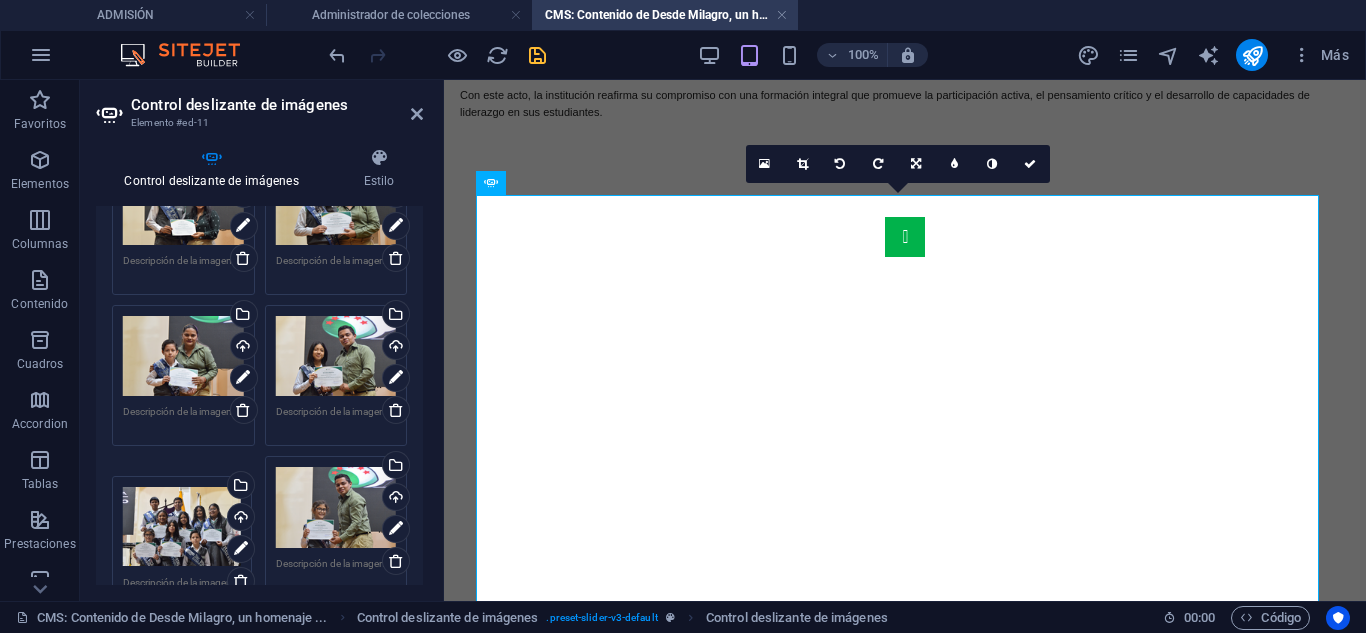 drag, startPoint x: 328, startPoint y: 236, endPoint x: 191, endPoint y: 552, distance: 344.4198 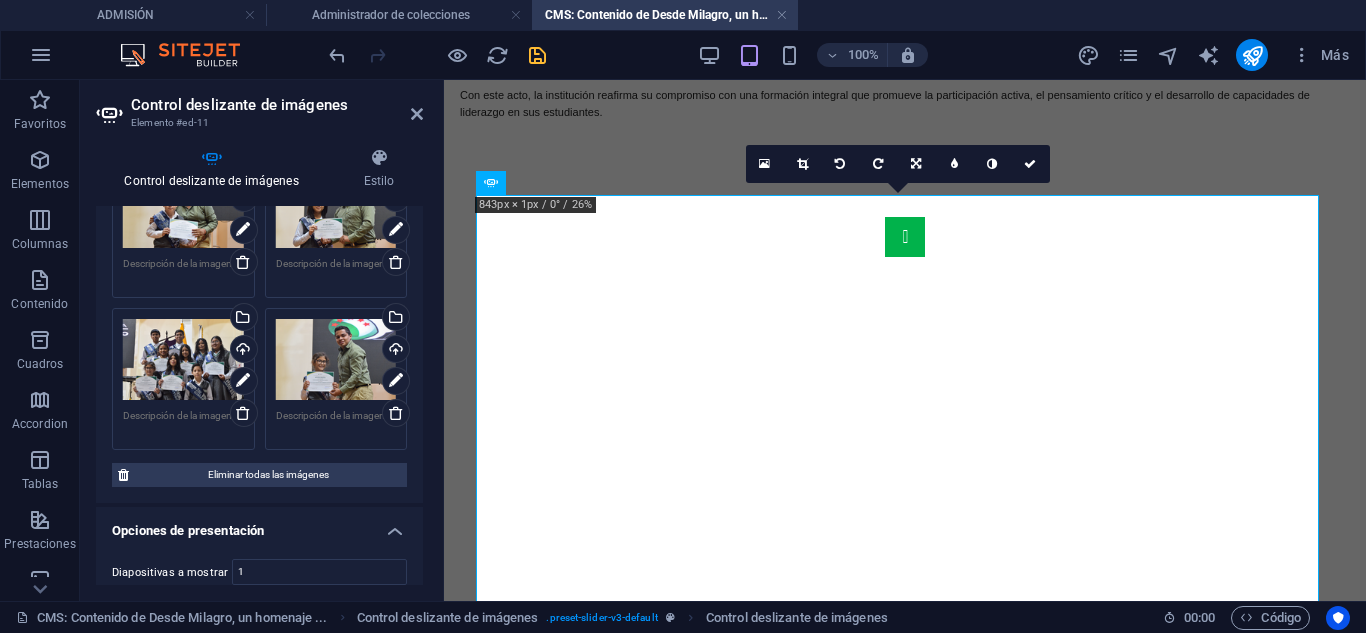 scroll, scrollTop: 760, scrollLeft: 0, axis: vertical 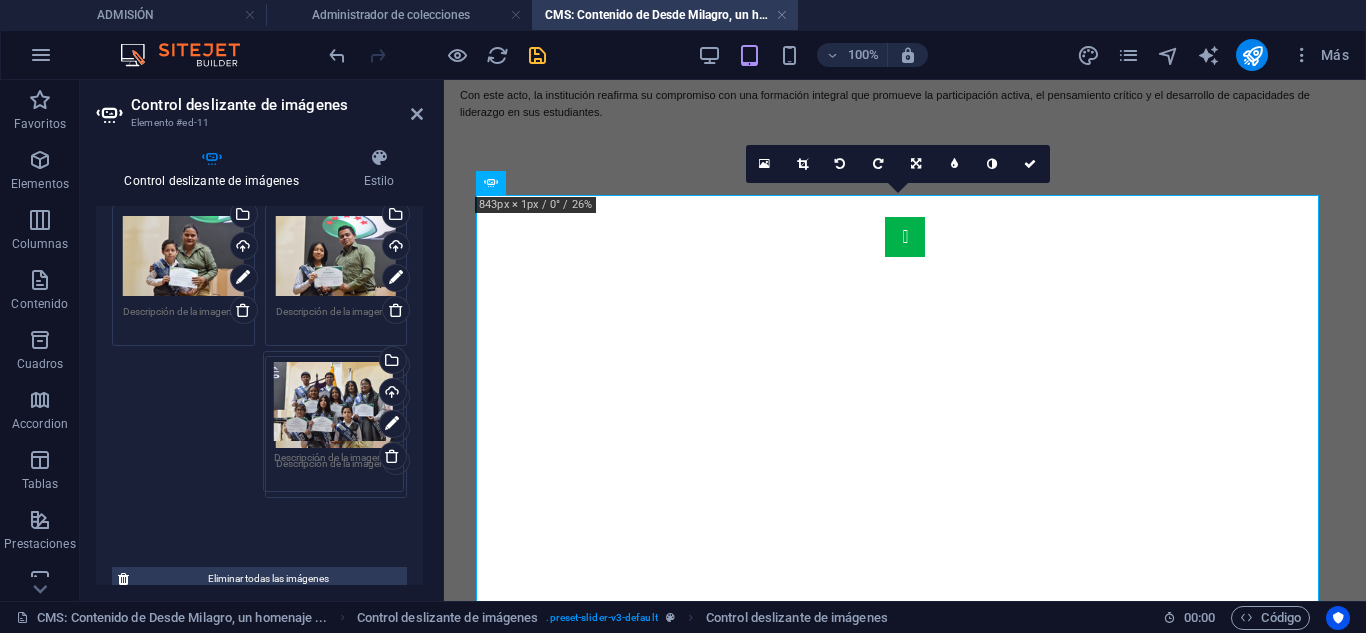 drag, startPoint x: 180, startPoint y: 394, endPoint x: 330, endPoint y: 391, distance: 150.03 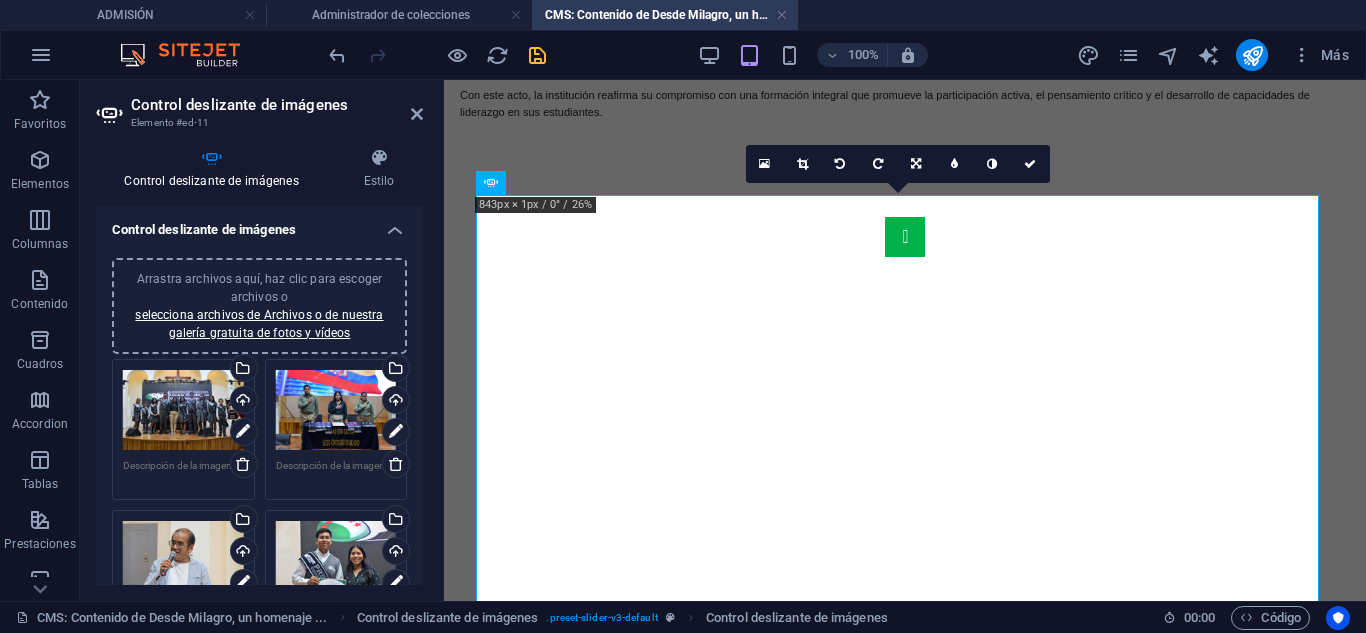 scroll, scrollTop: 200, scrollLeft: 0, axis: vertical 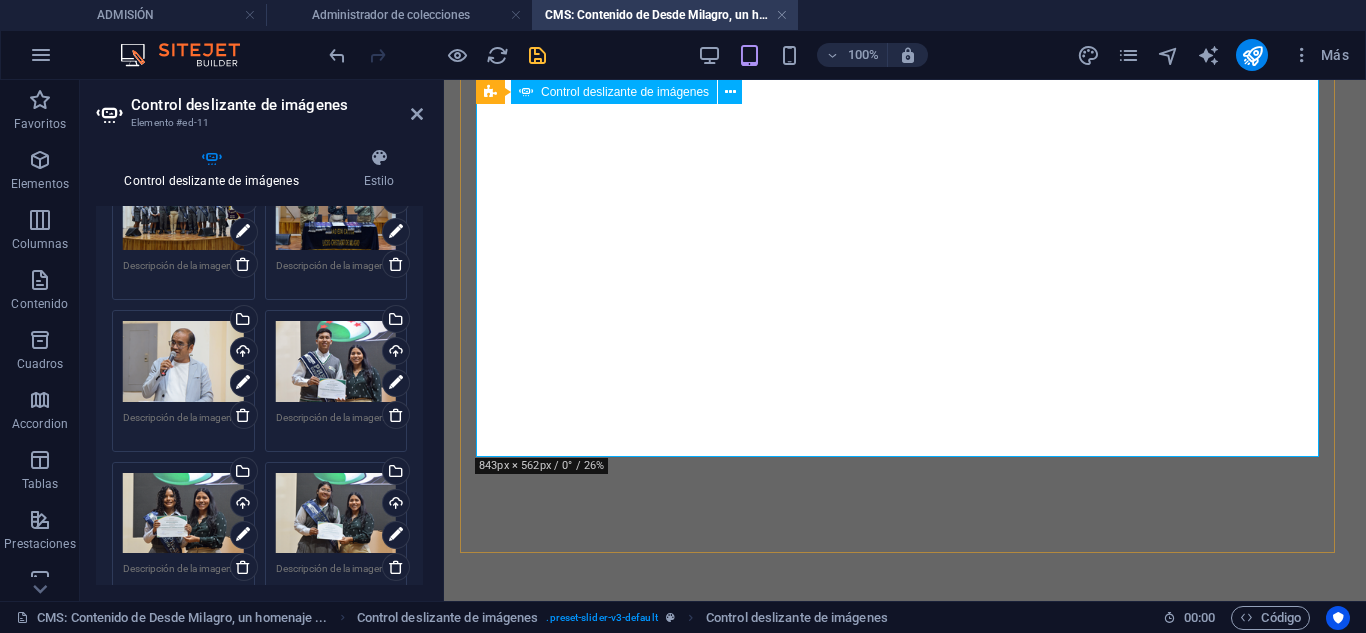 click at bounding box center [905, -63] 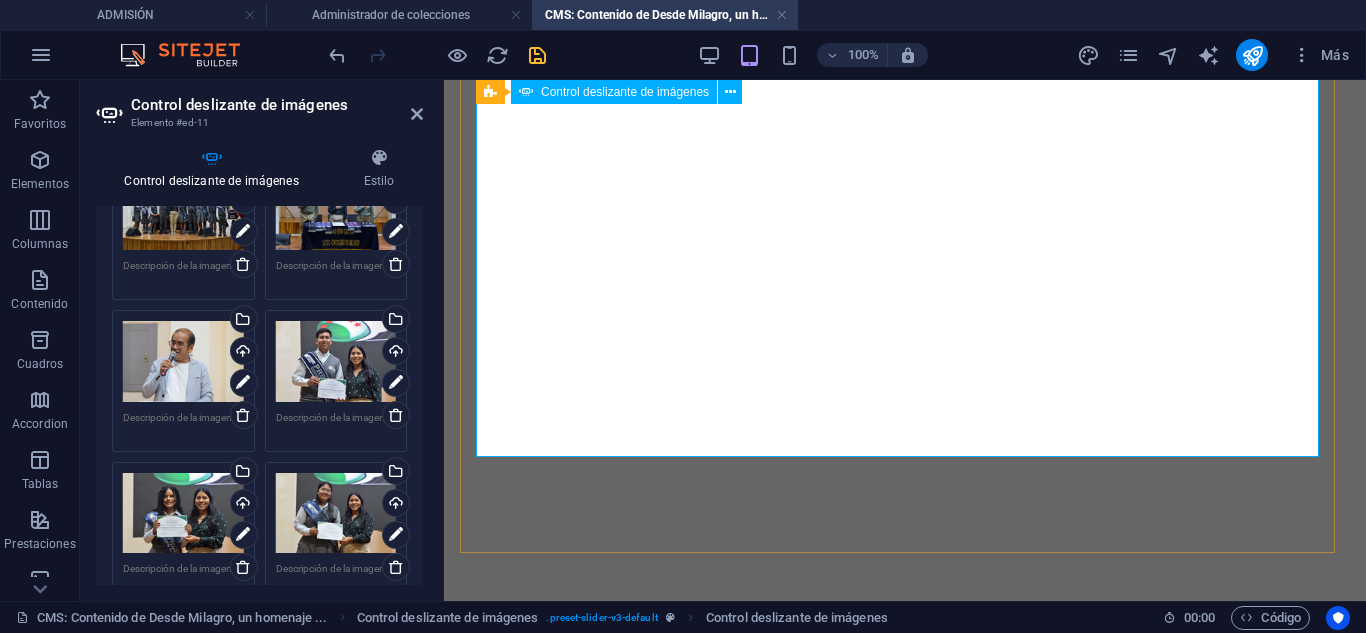 click at bounding box center (905, -63) 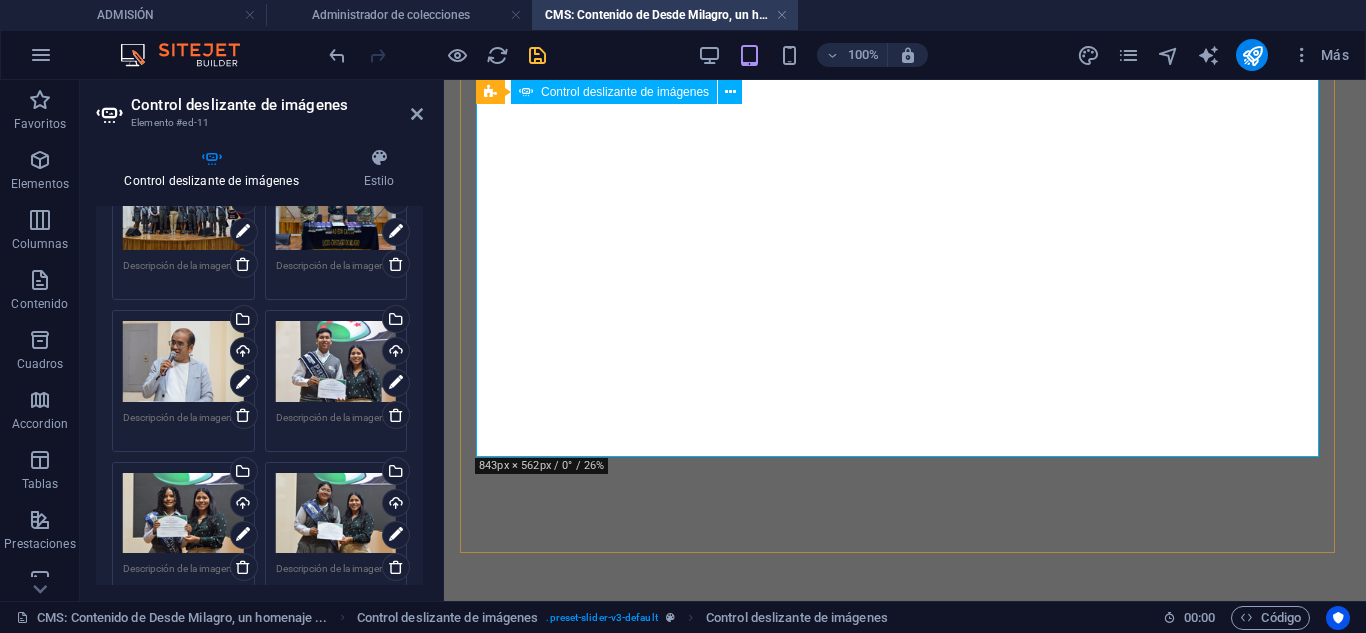 click at bounding box center (905, -63) 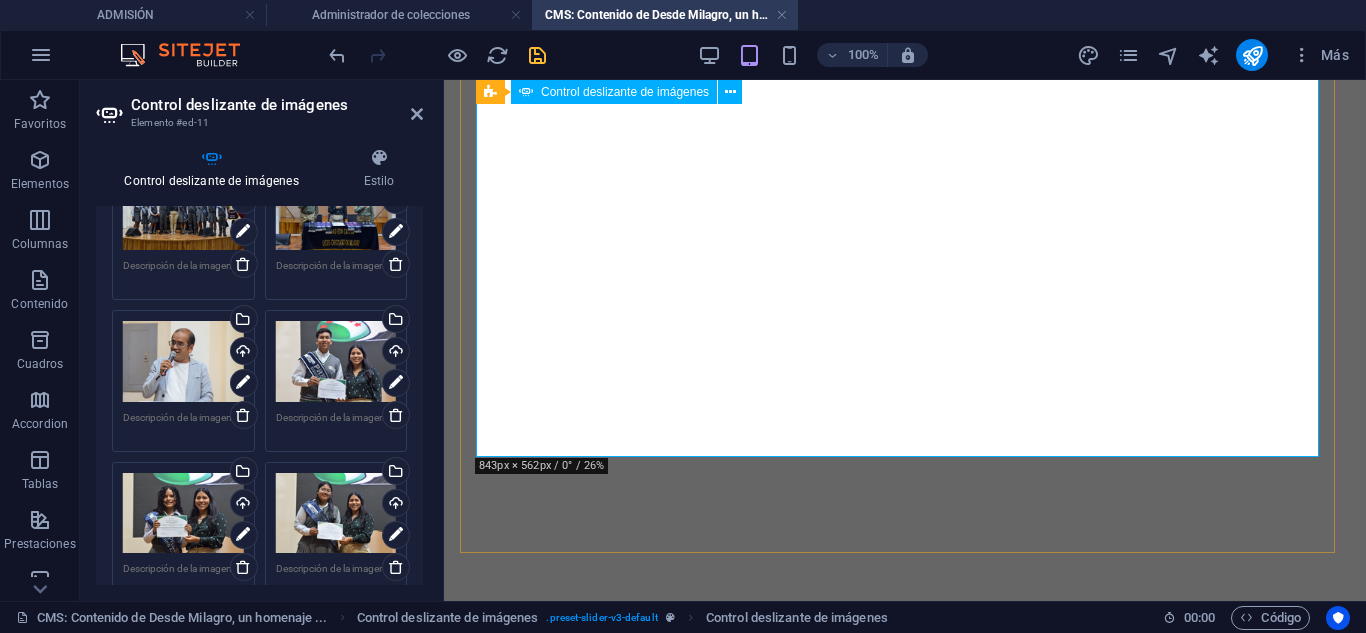 click at bounding box center [905, -63] 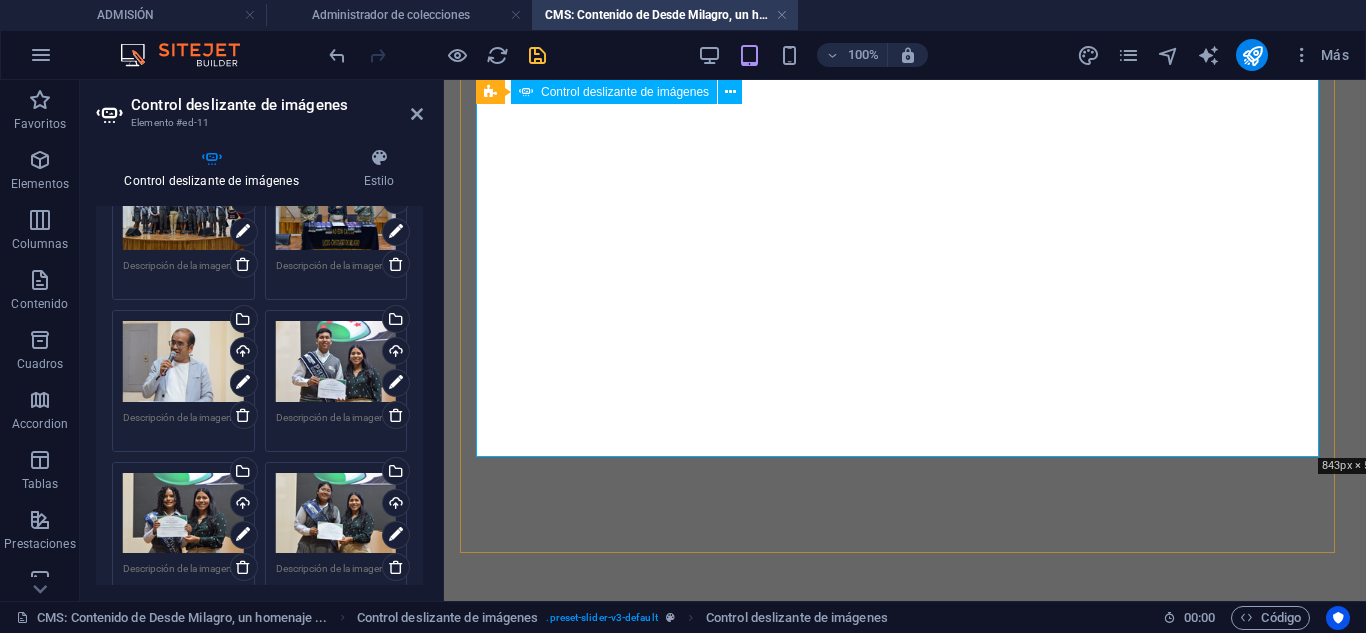 click at bounding box center [905, -63] 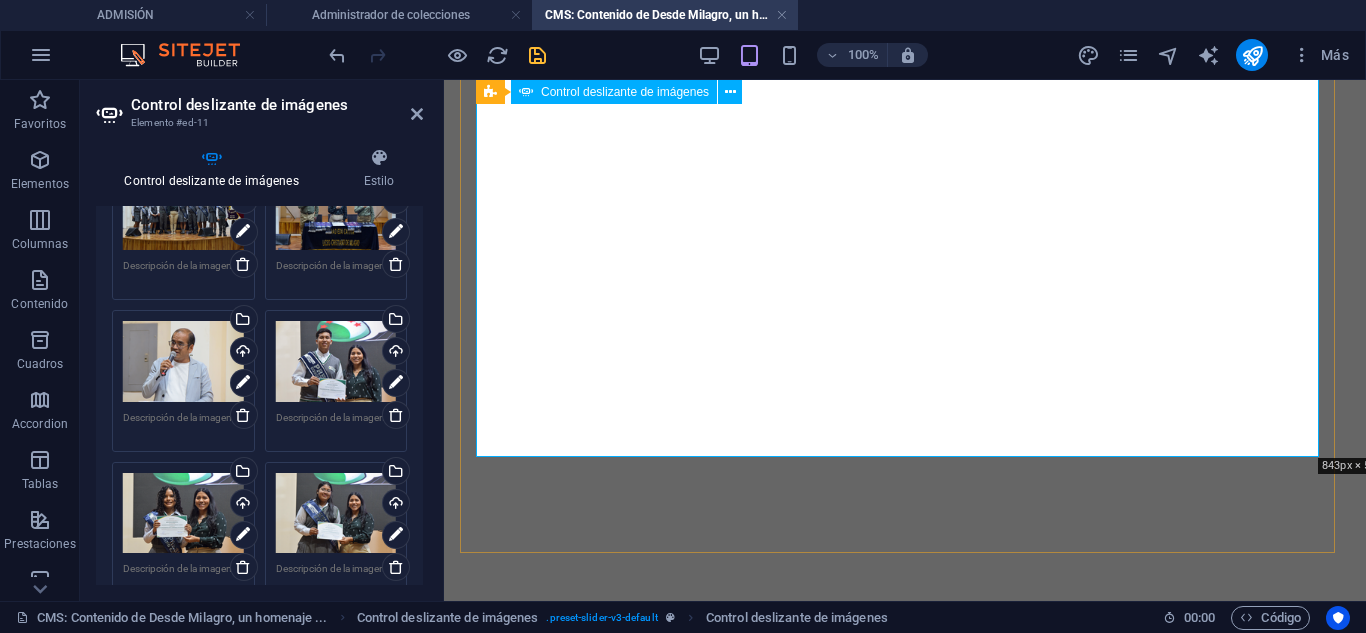 click at bounding box center [905, -63] 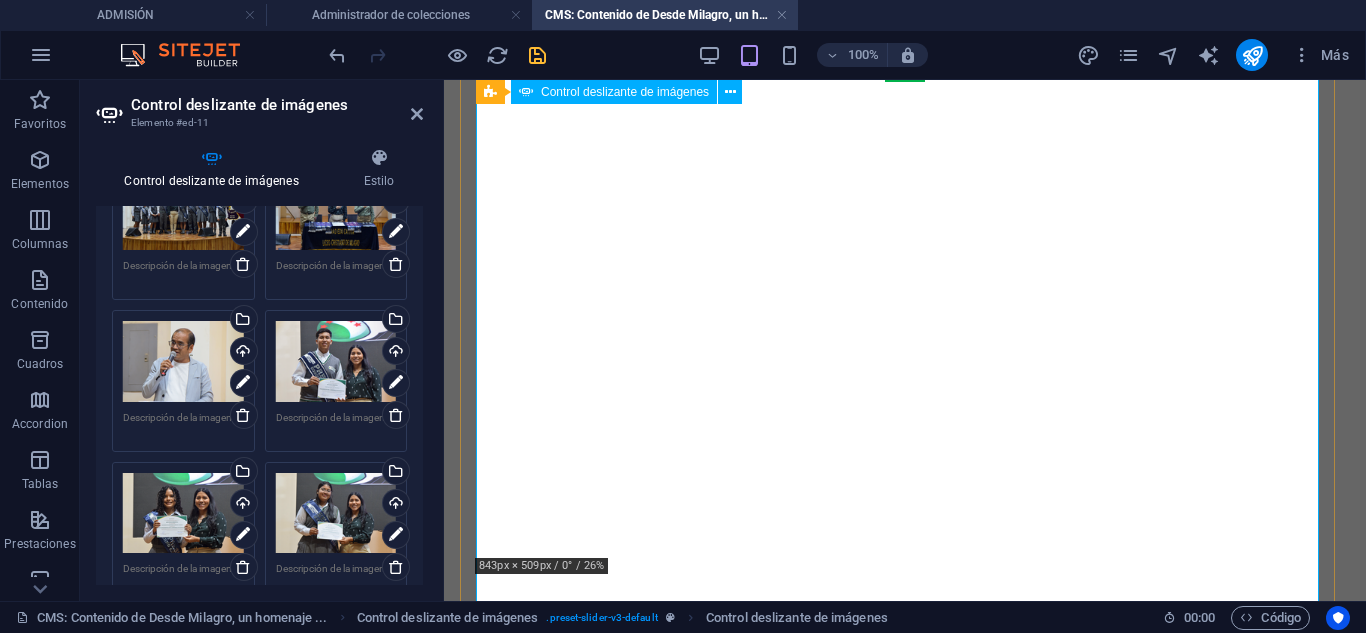 scroll, scrollTop: 528, scrollLeft: 0, axis: vertical 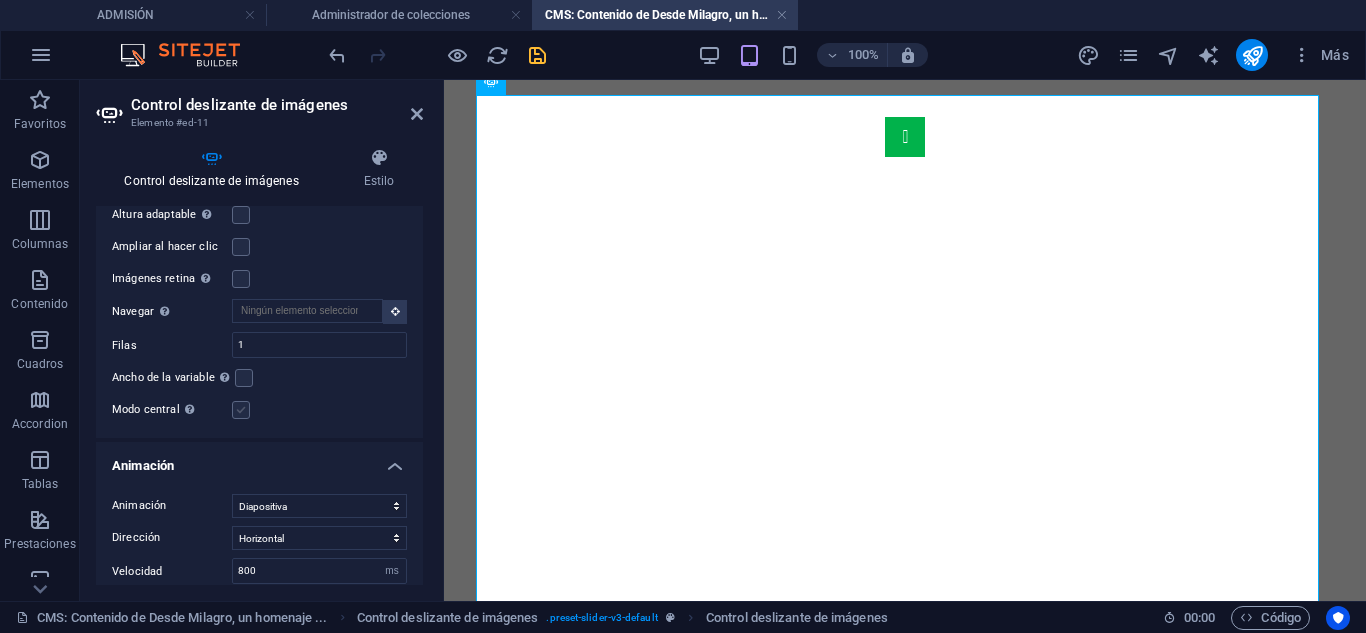 click at bounding box center (241, 410) 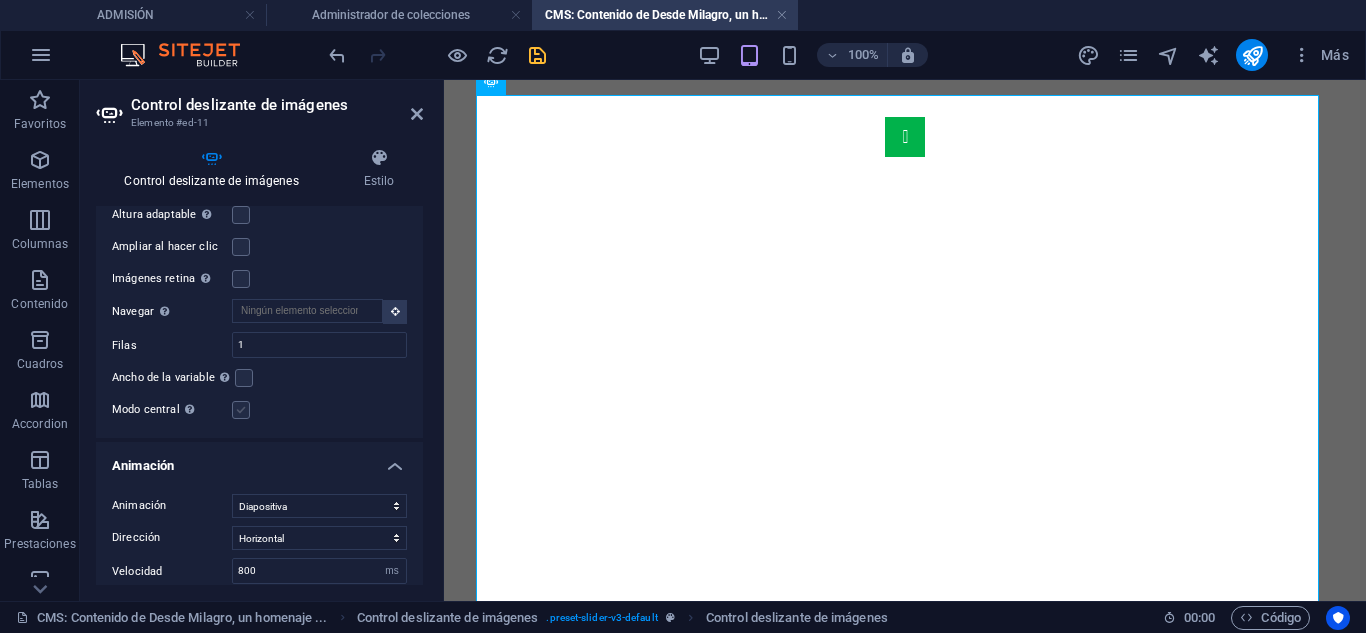 click on "Modo central Permite la visualización centralizada con diapositiva anterior/siguiente. Usar con un número impar de "Diapositivas a mostrar"." at bounding box center [0, 0] 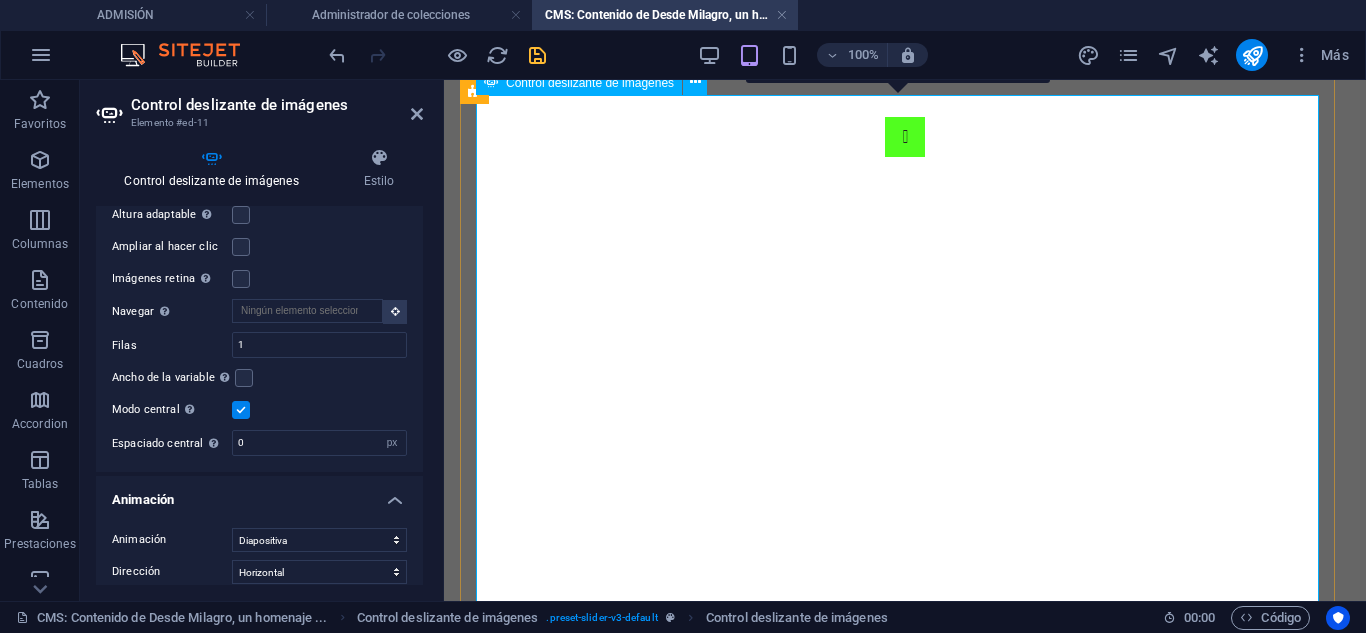 click at bounding box center [905, 137] 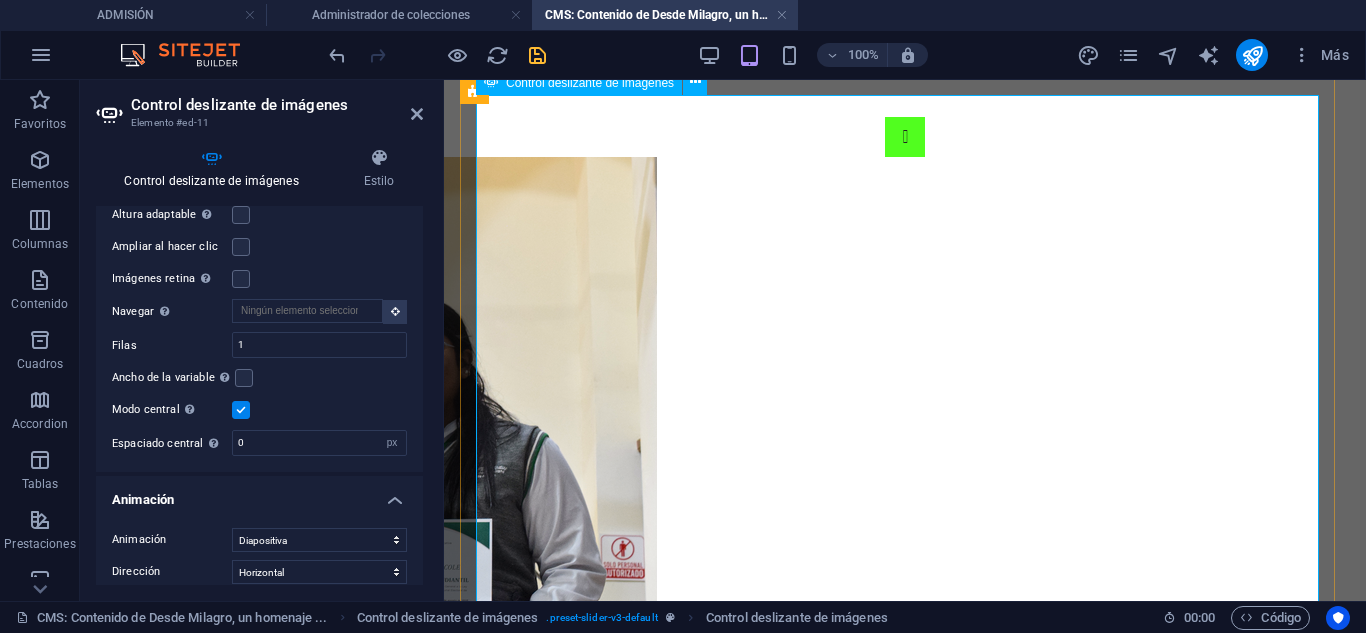 click at bounding box center (905, 137) 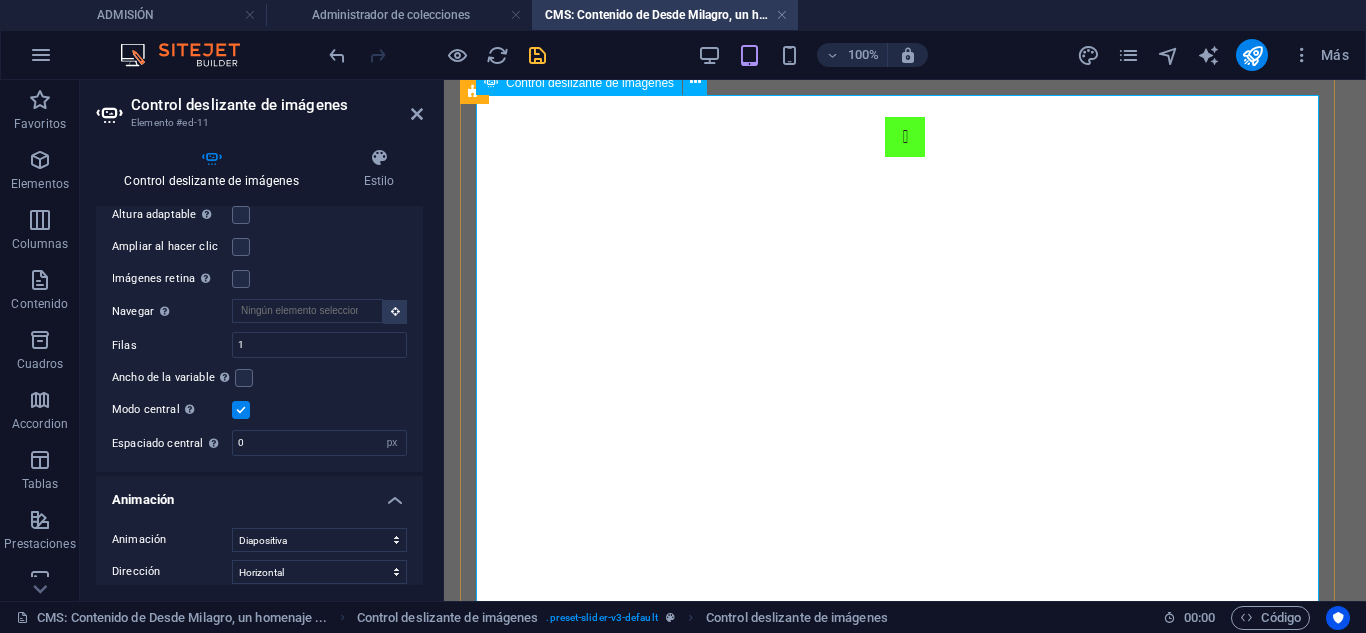 click at bounding box center (905, 137) 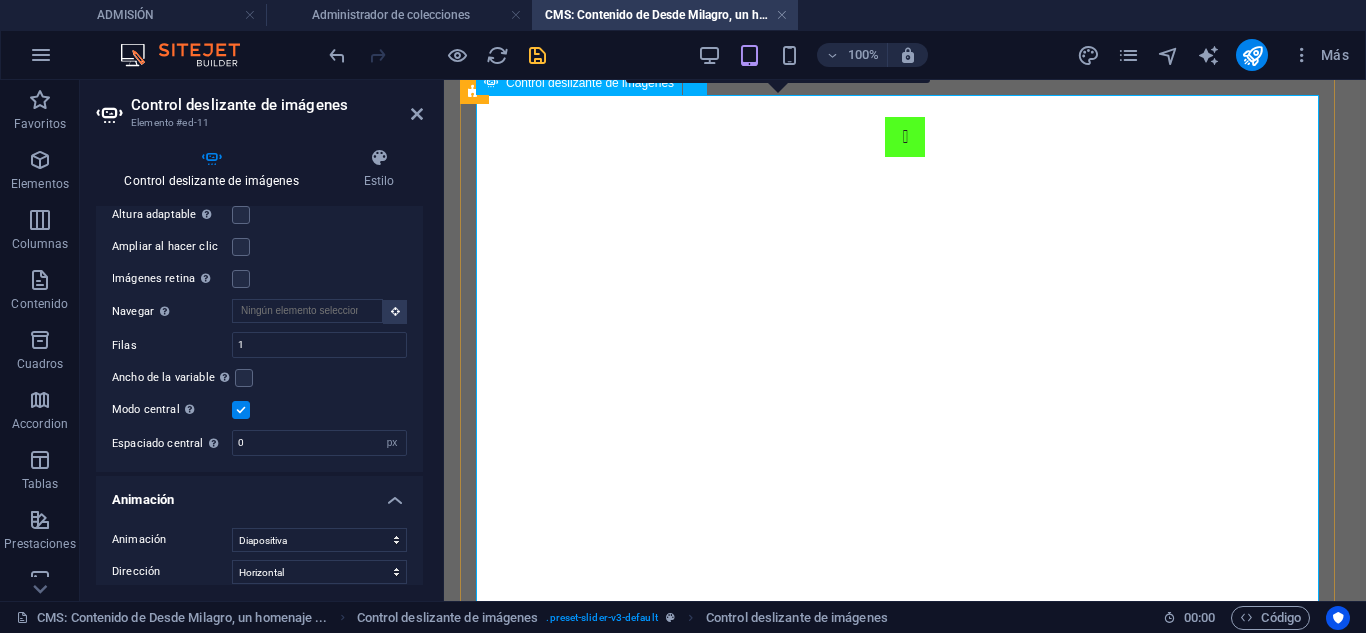 click at bounding box center [905, 137] 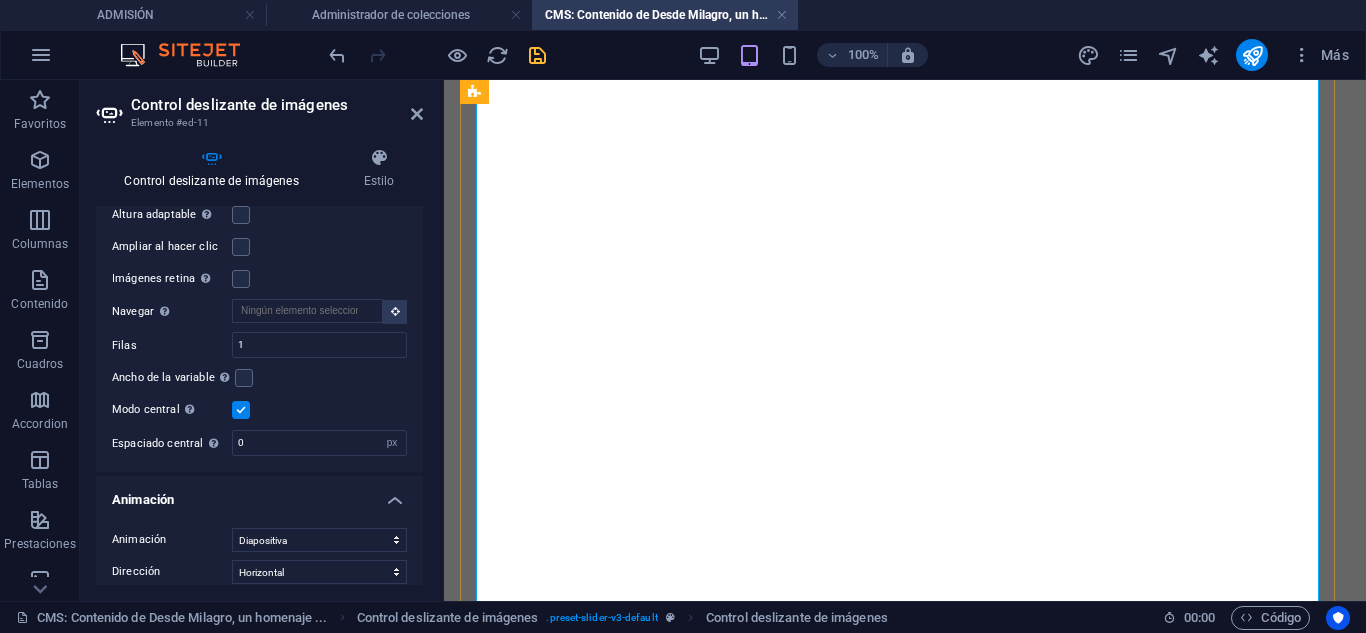 scroll, scrollTop: 728, scrollLeft: 0, axis: vertical 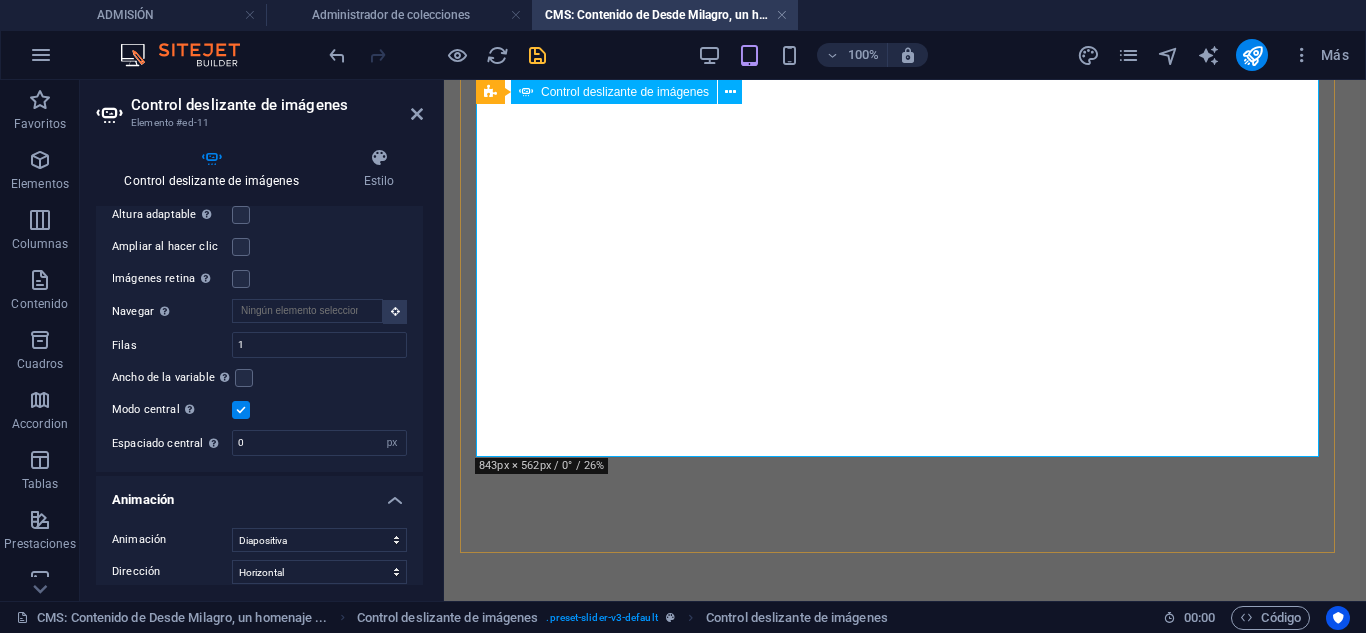 click at bounding box center [905, -63] 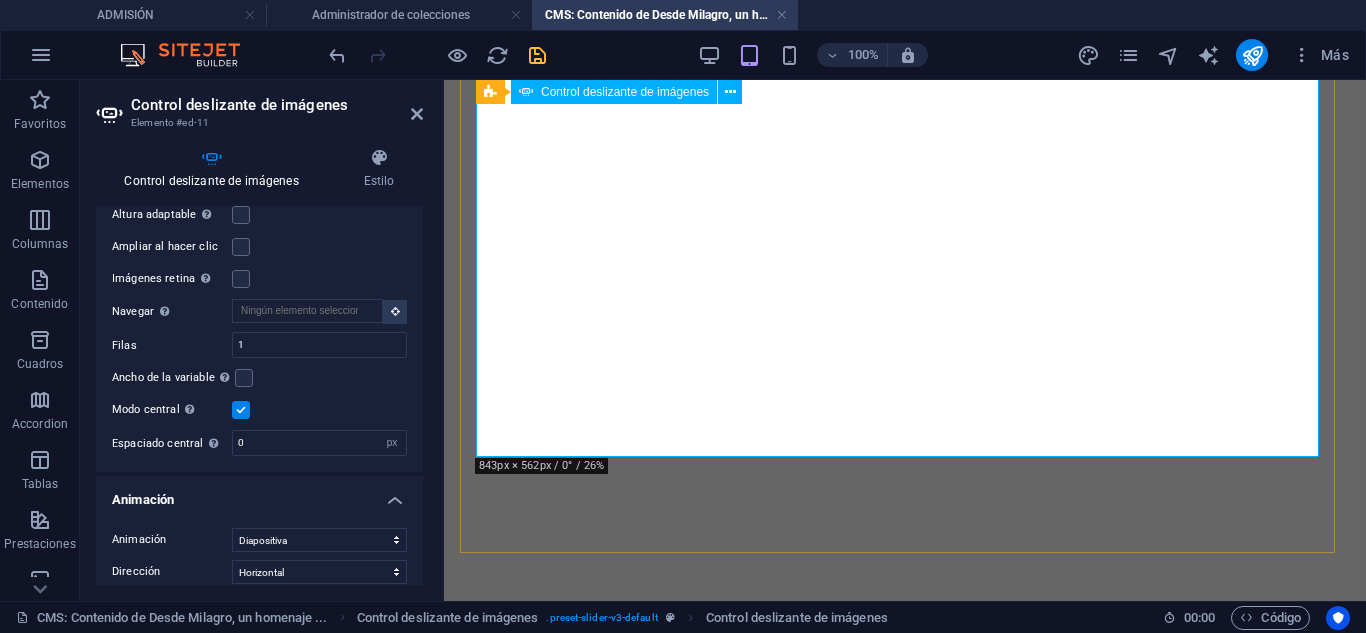 click at bounding box center (905, -63) 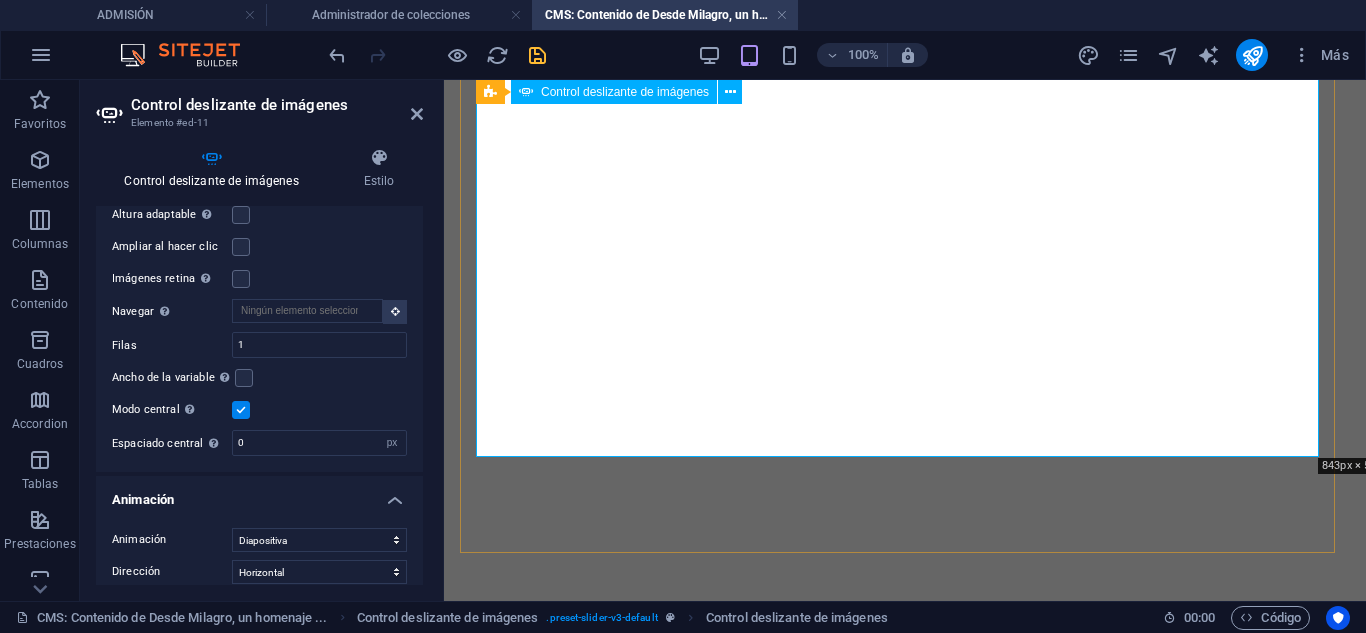 click at bounding box center [905, -63] 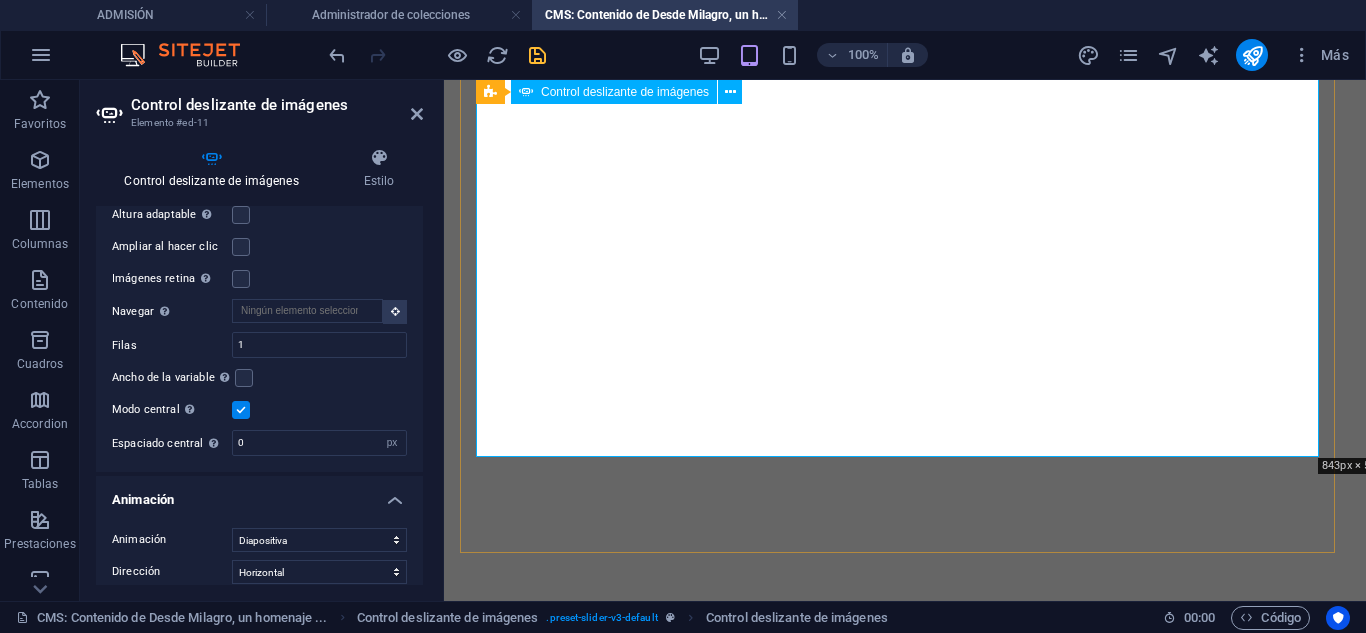 click at bounding box center (905, -63) 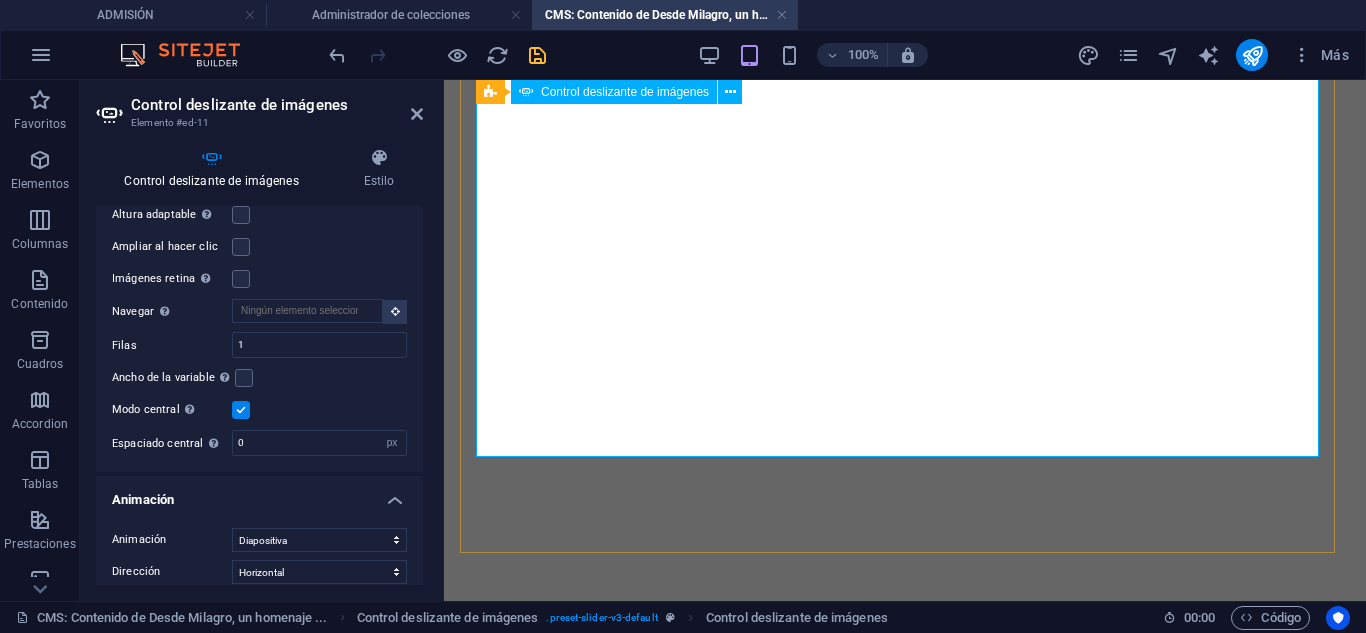 click at bounding box center [905, -63] 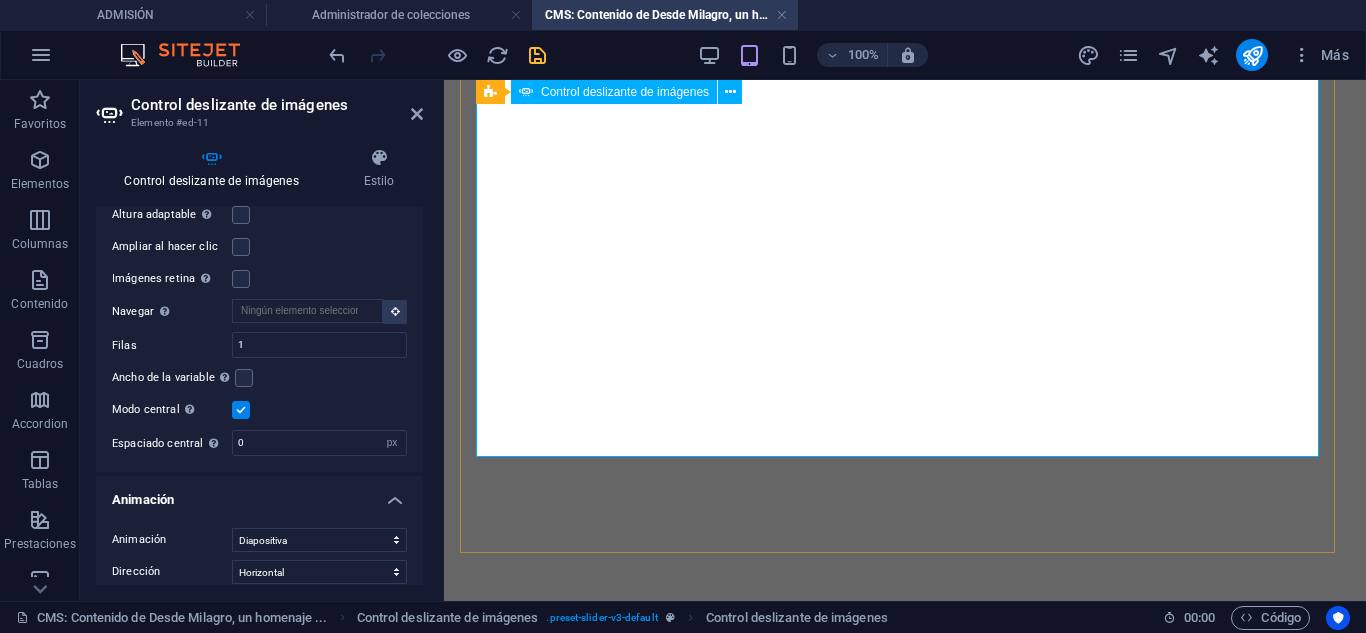 click at bounding box center [905, -63] 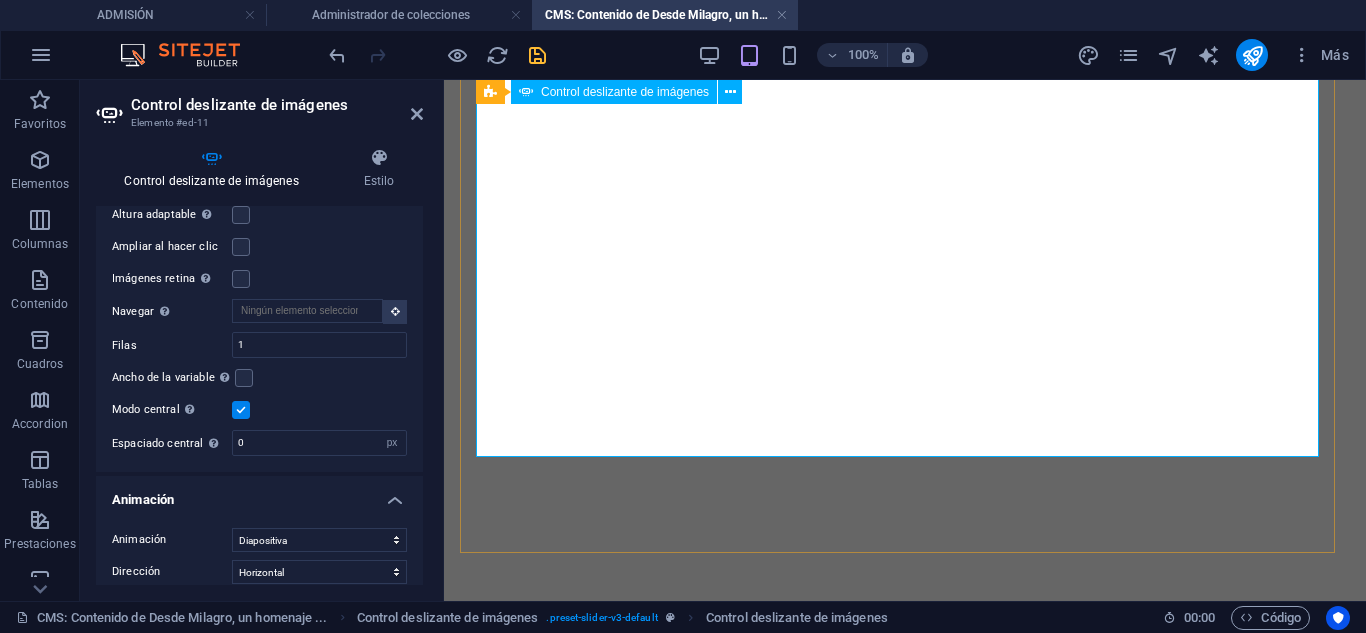 click at bounding box center (905, -63) 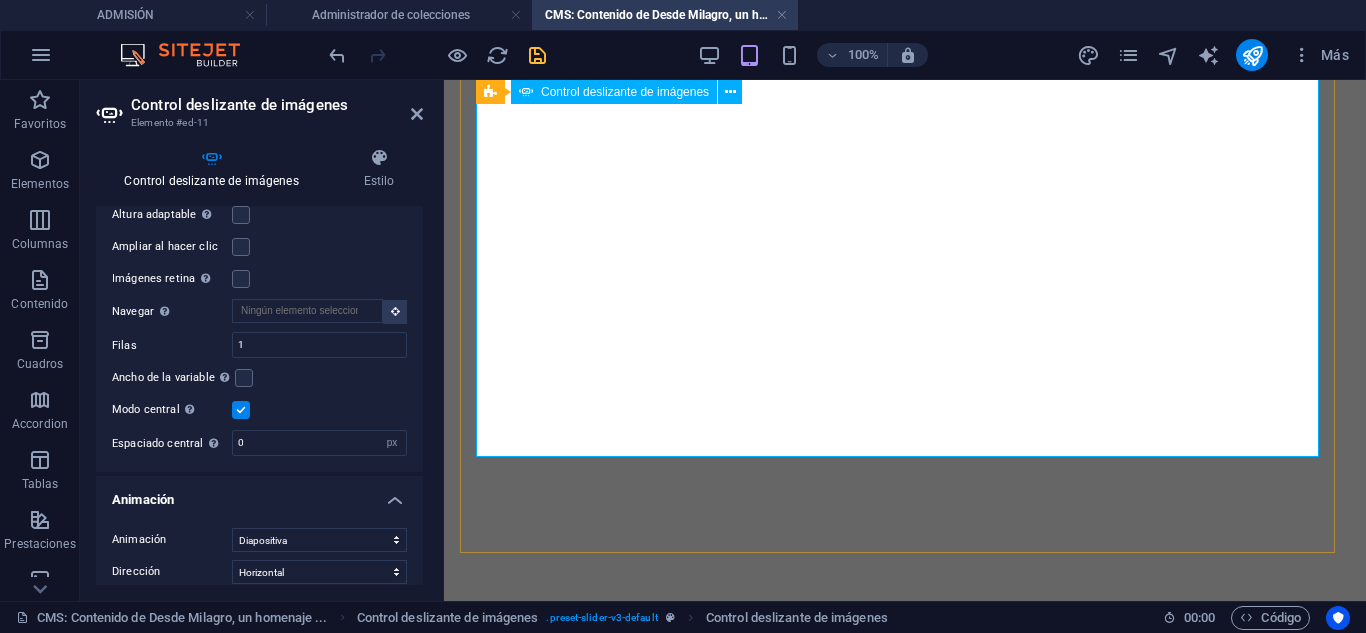 click at bounding box center (905, -63) 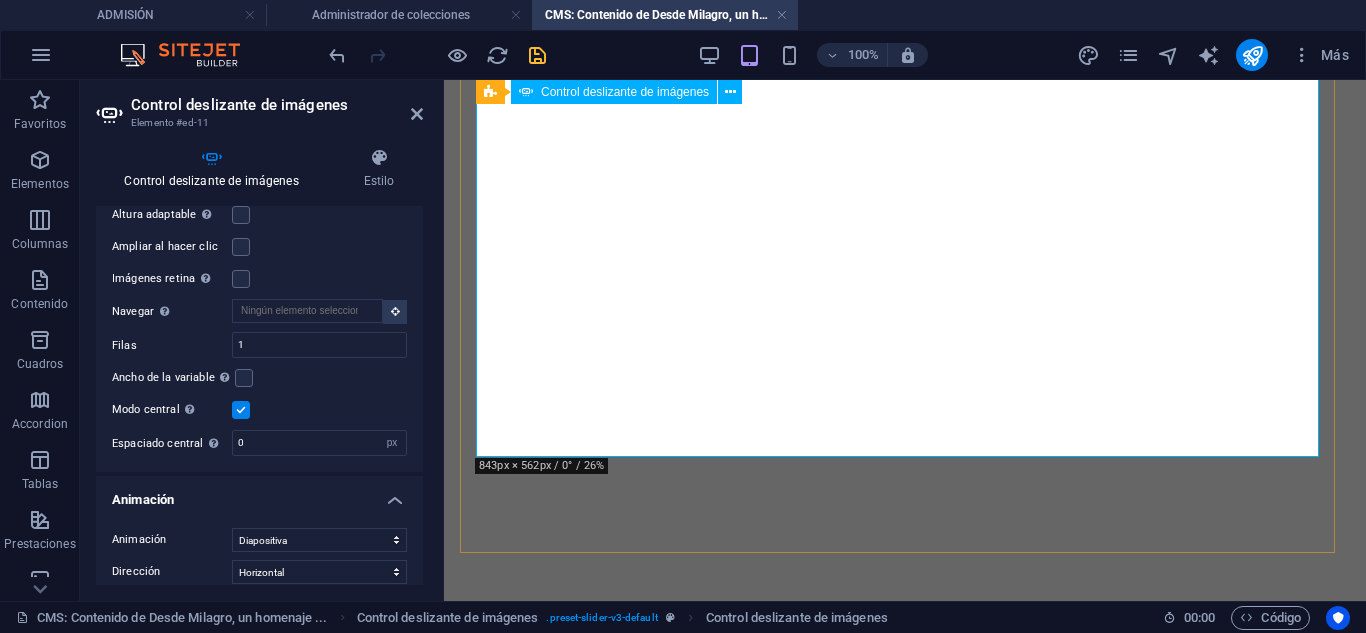 click at bounding box center (905, -63) 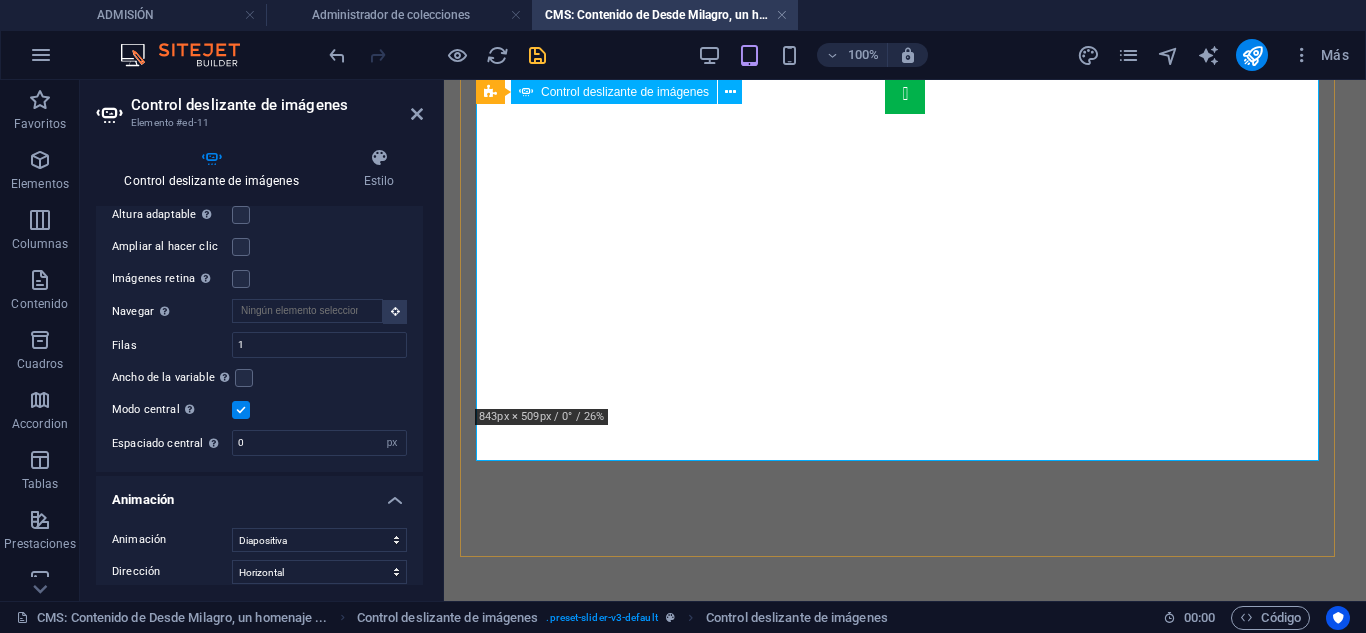 scroll, scrollTop: 428, scrollLeft: 0, axis: vertical 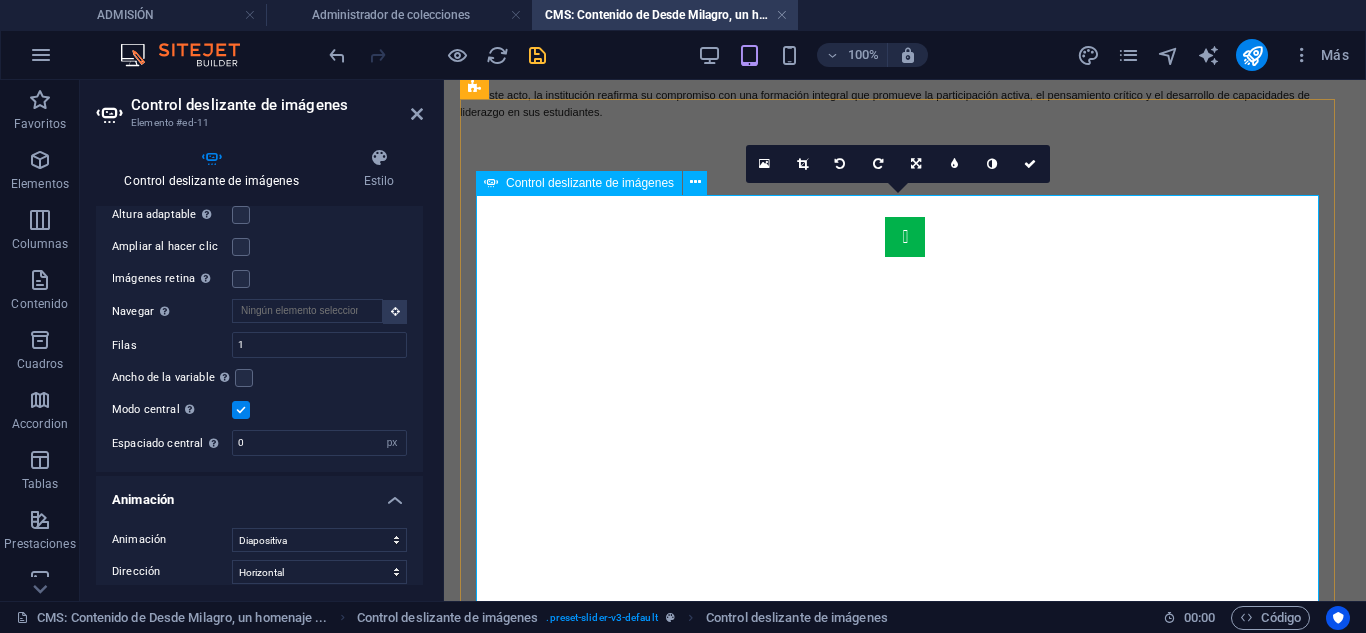 click at bounding box center (-2384, 3233) 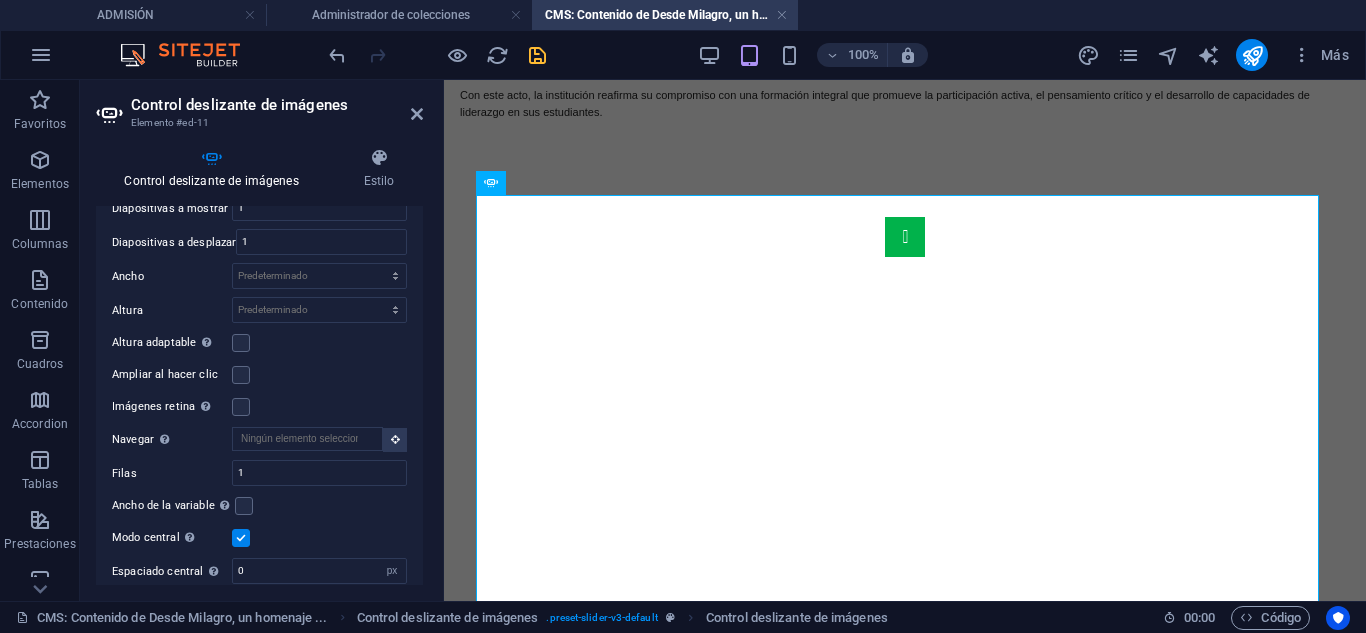 scroll, scrollTop: 1072, scrollLeft: 0, axis: vertical 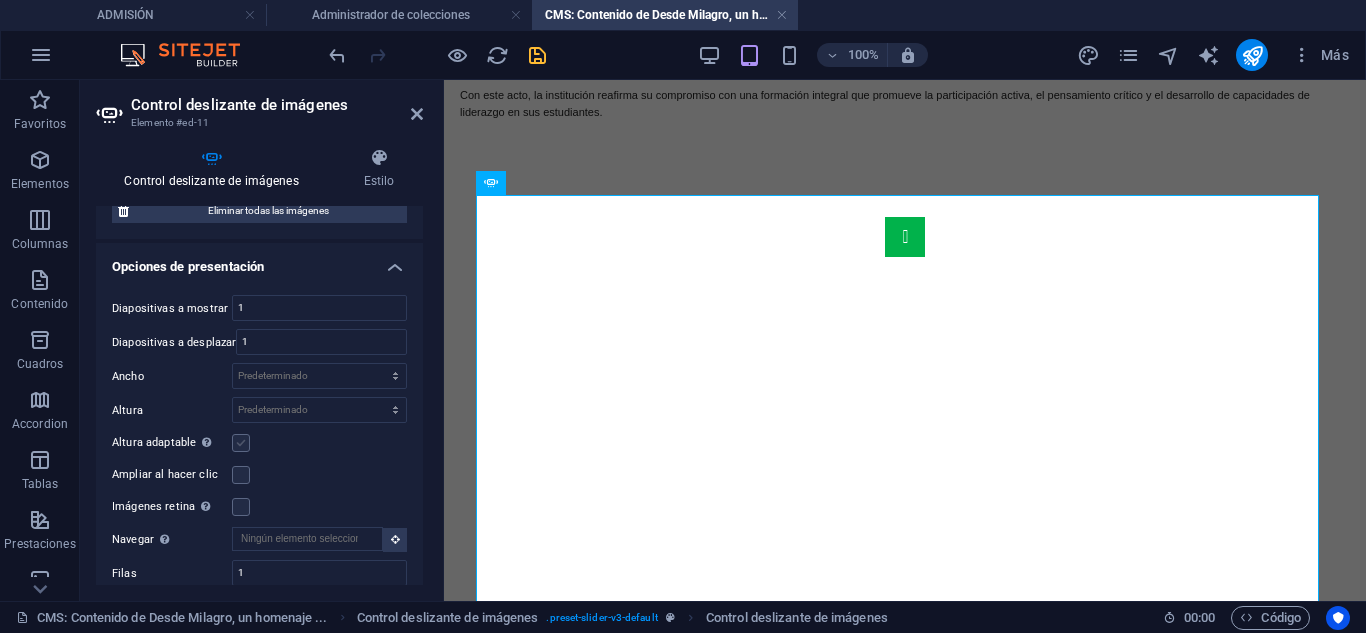 click at bounding box center (241, 443) 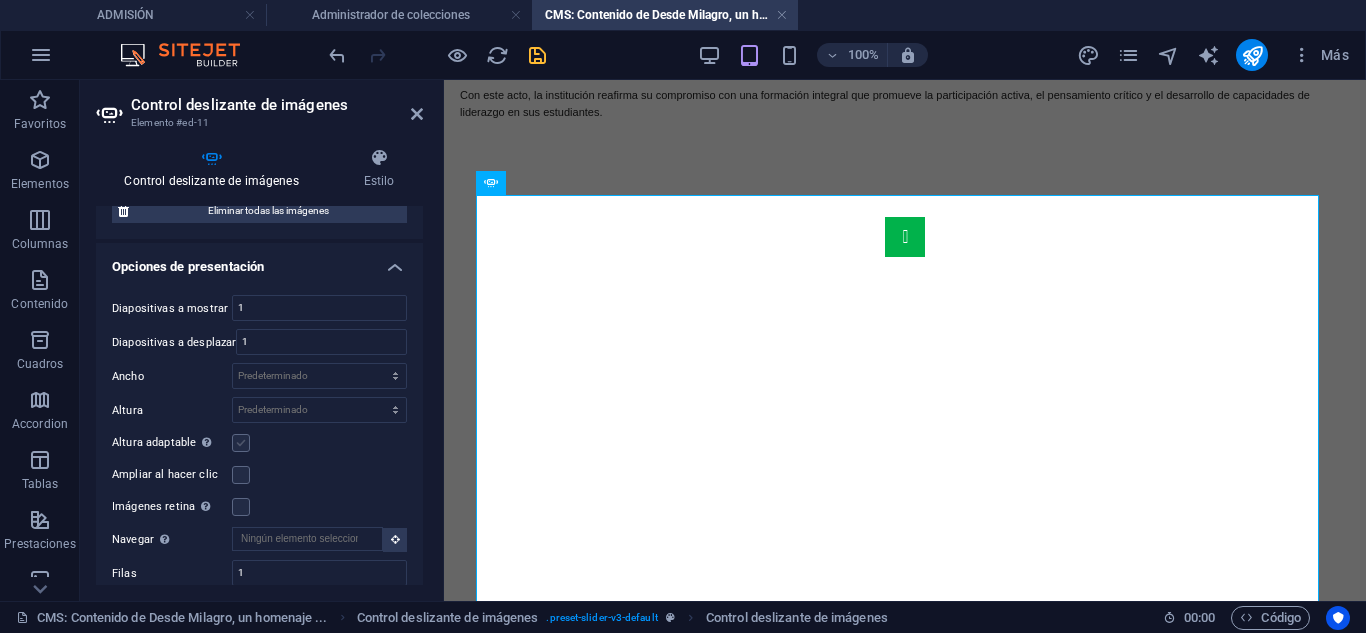click on "Altura adaptable Ajustar automáticamente el alto para controles deslizantes de diapositiva única" at bounding box center [0, 0] 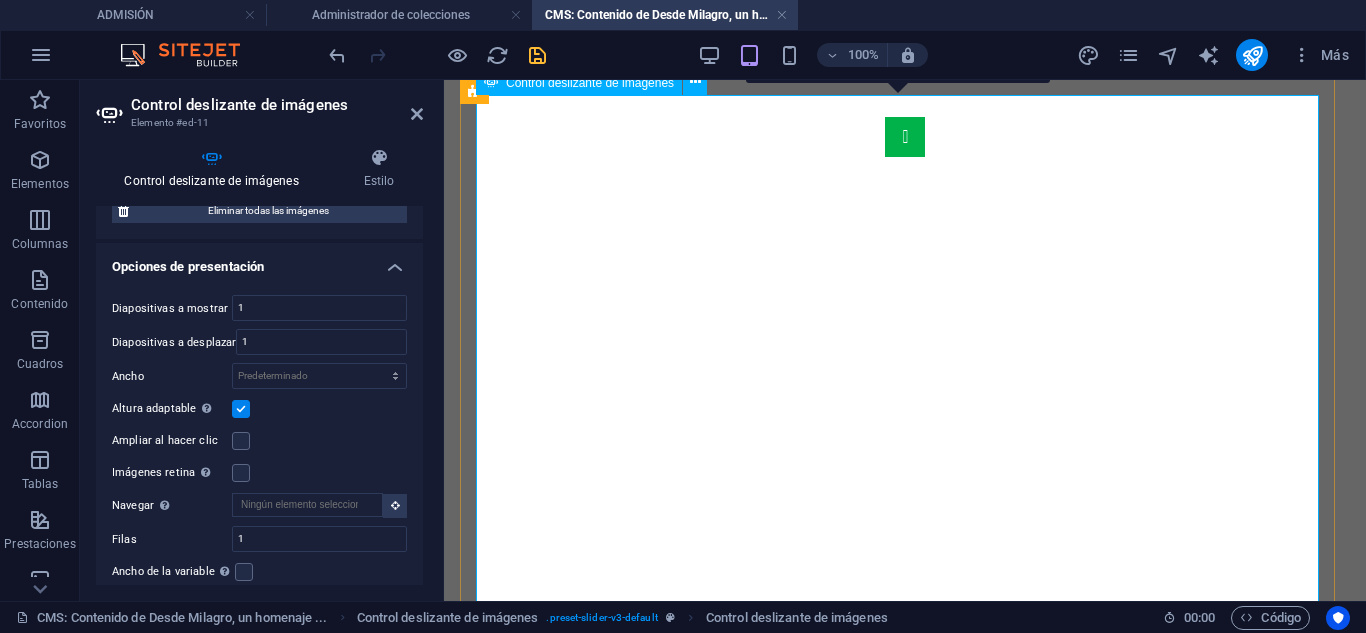 click at bounding box center [905, 739] 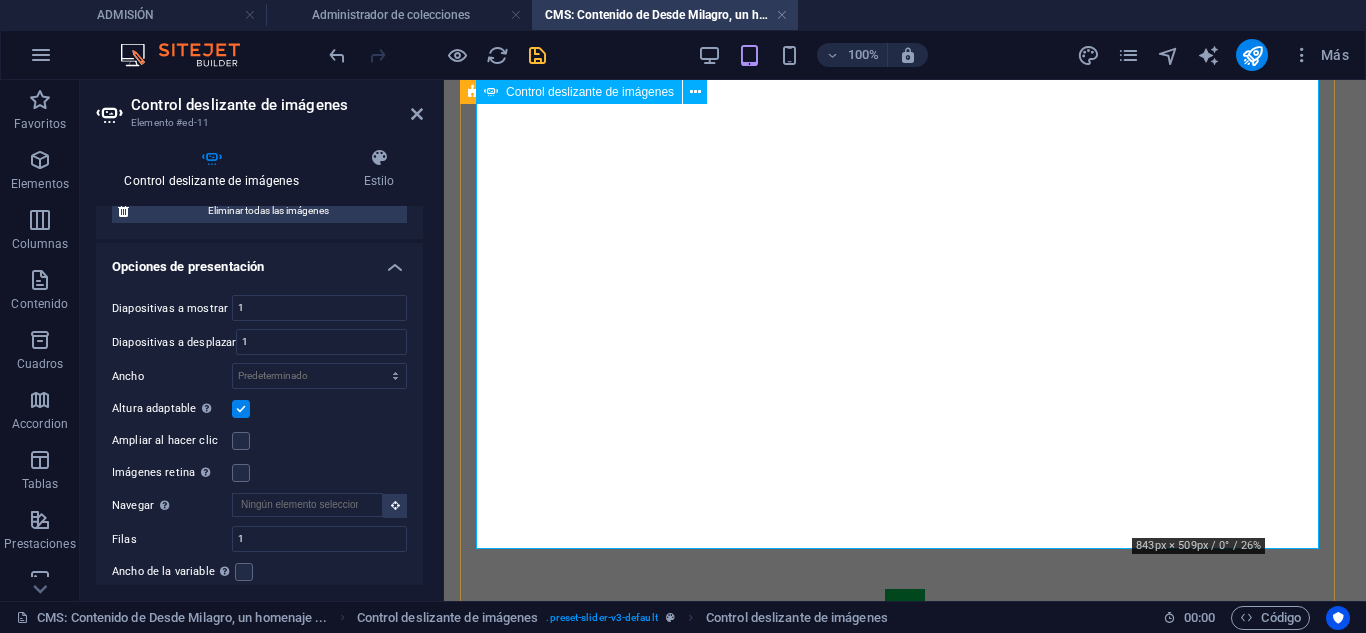 scroll, scrollTop: 603, scrollLeft: 0, axis: vertical 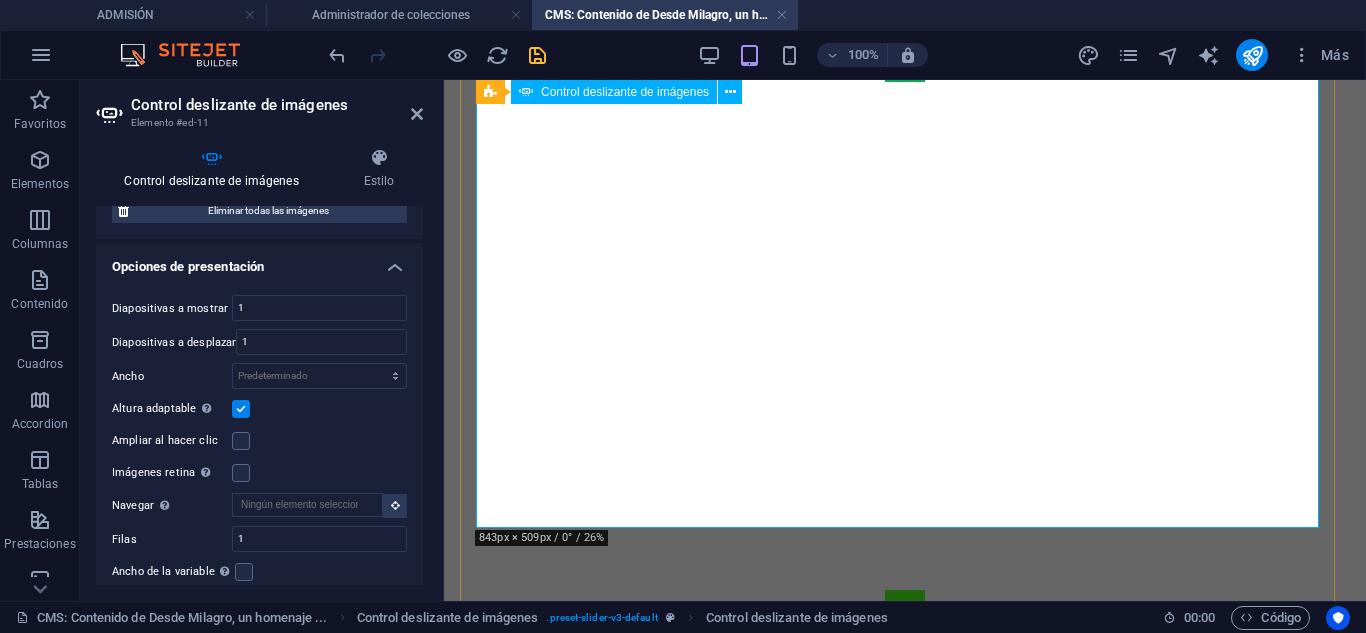 click at bounding box center [905, 610] 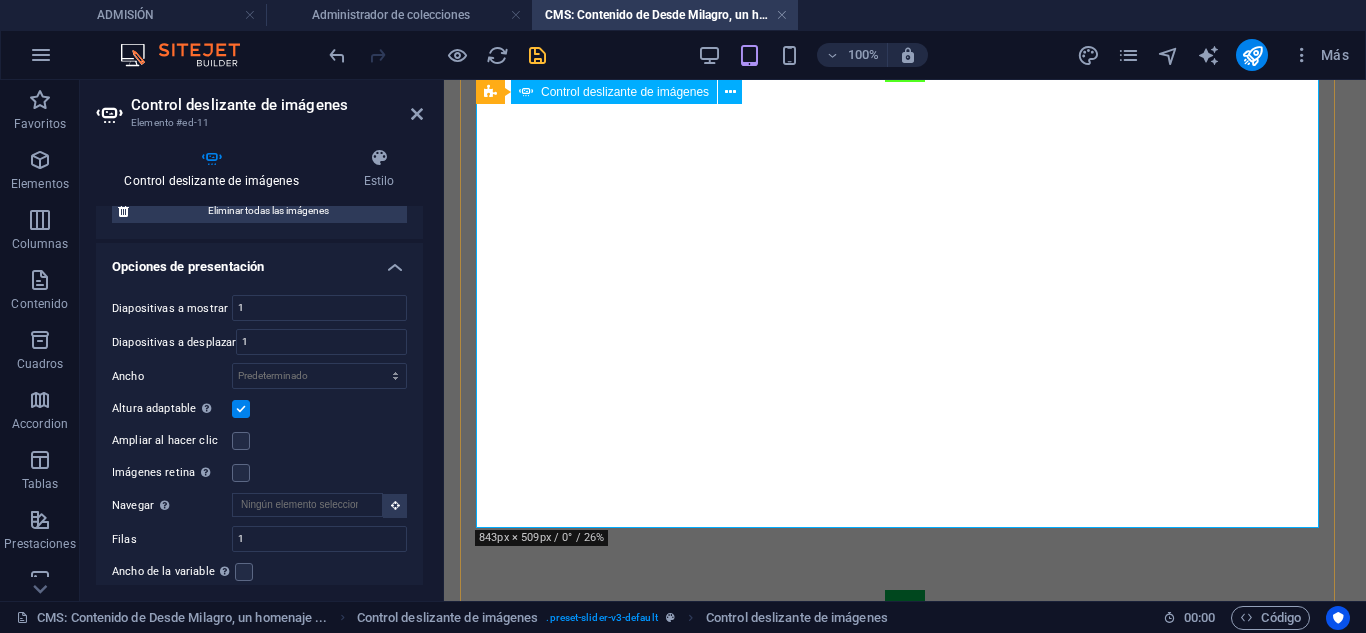 click at bounding box center [905, 62] 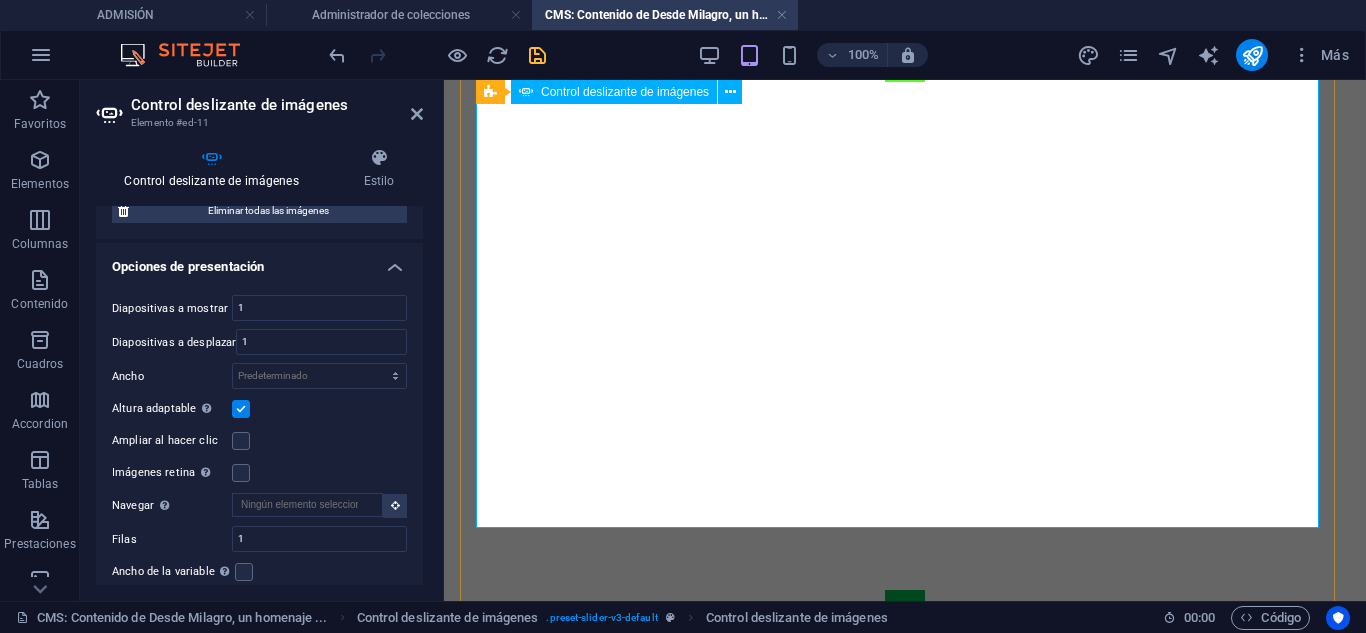 click at bounding box center (905, 62) 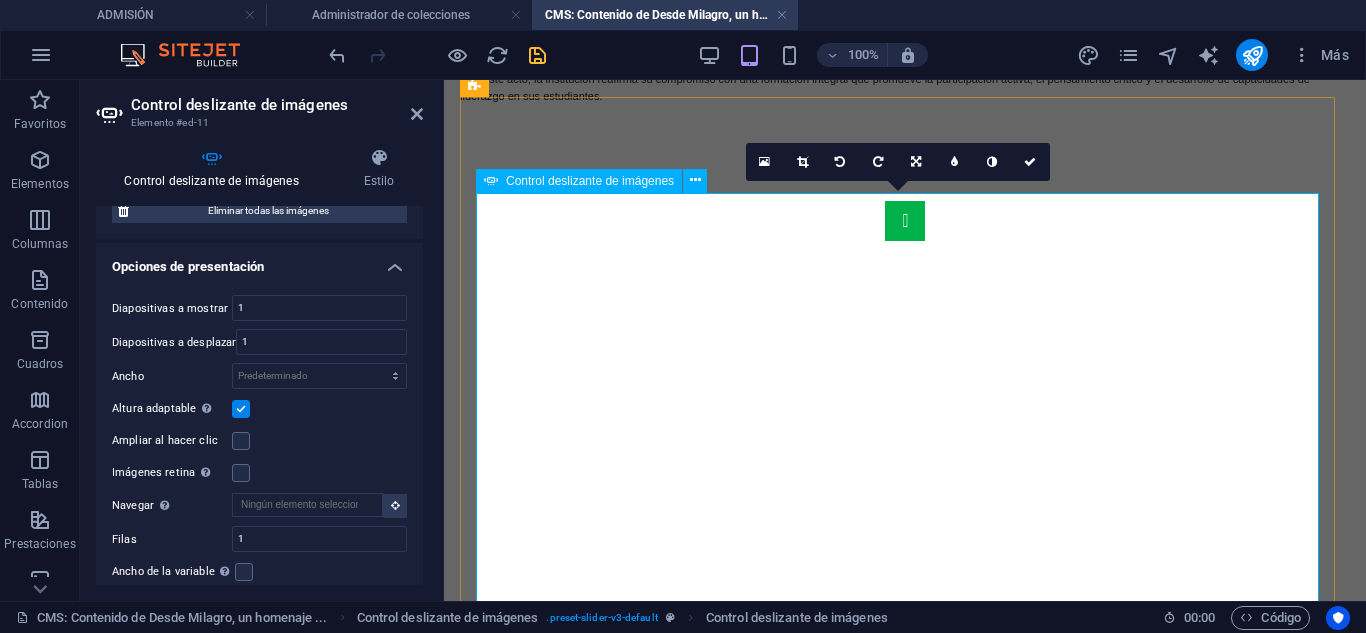 scroll, scrollTop: 530, scrollLeft: 0, axis: vertical 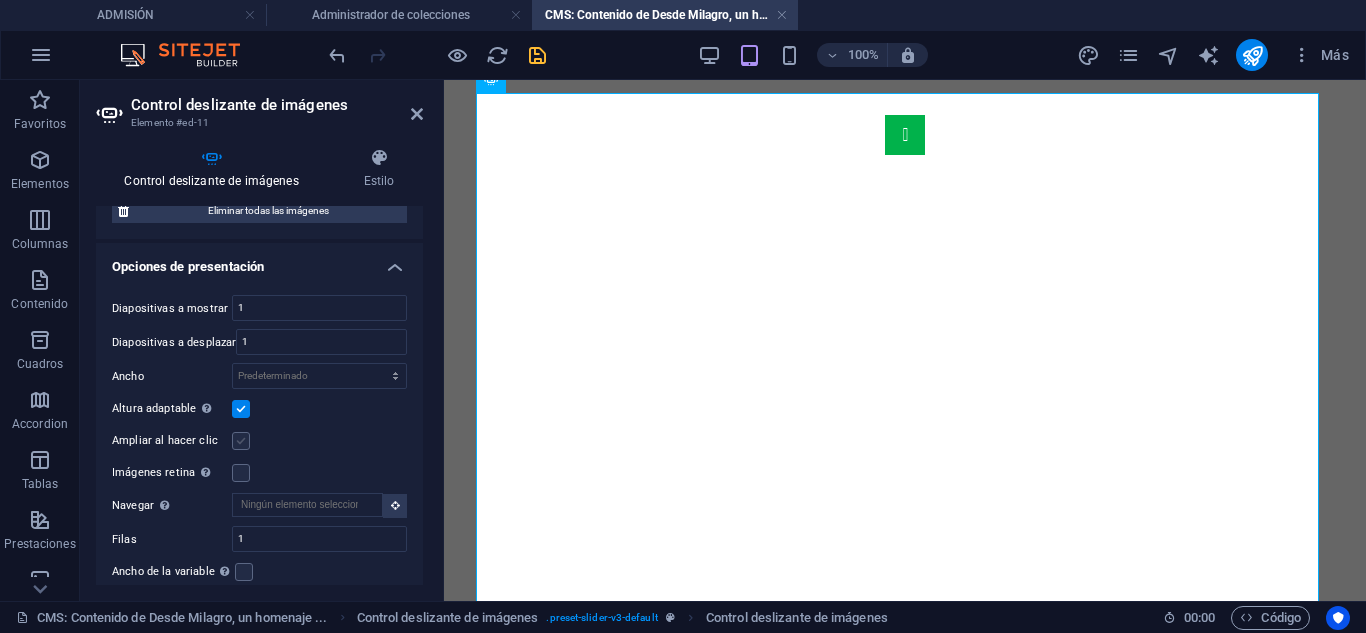click at bounding box center [241, 441] 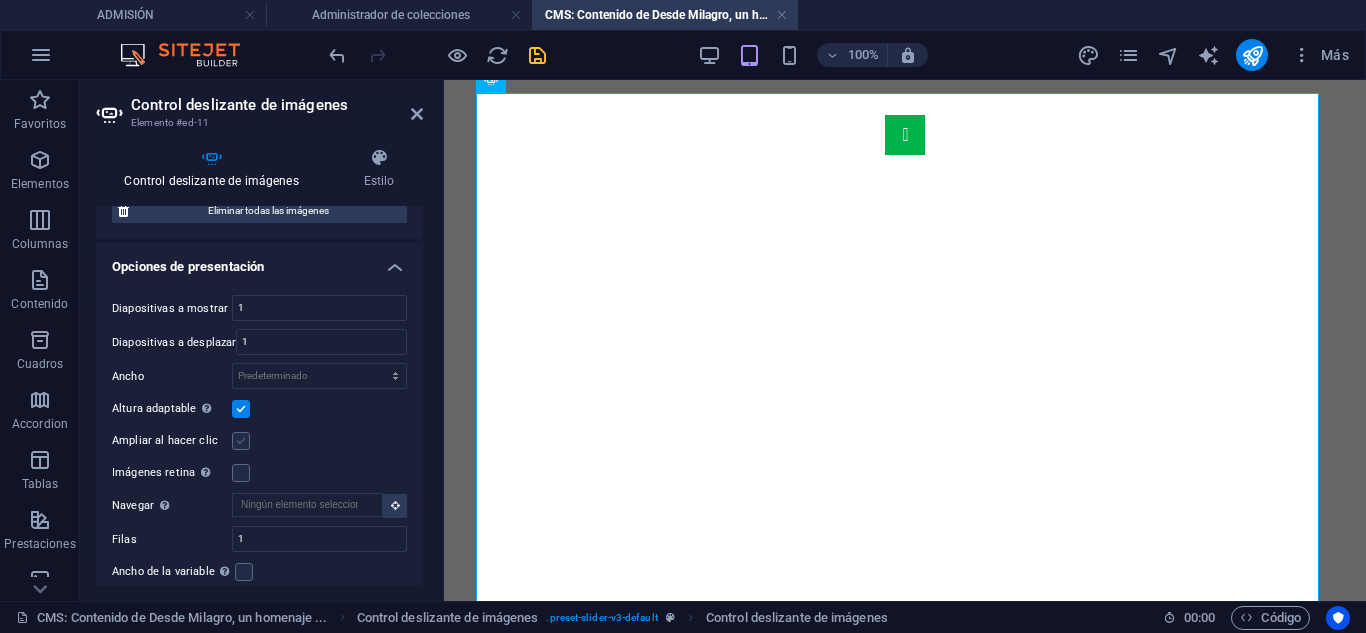 click on "Ampliar al hacer clic" at bounding box center (0, 0) 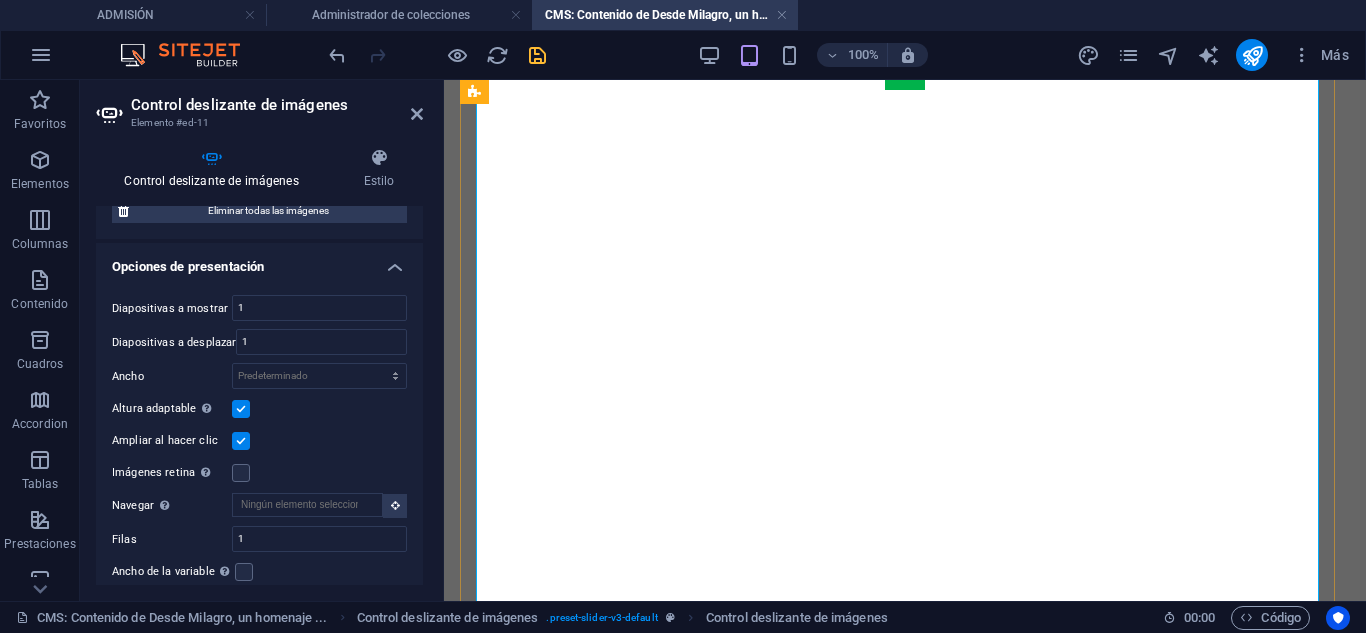 scroll, scrollTop: 630, scrollLeft: 0, axis: vertical 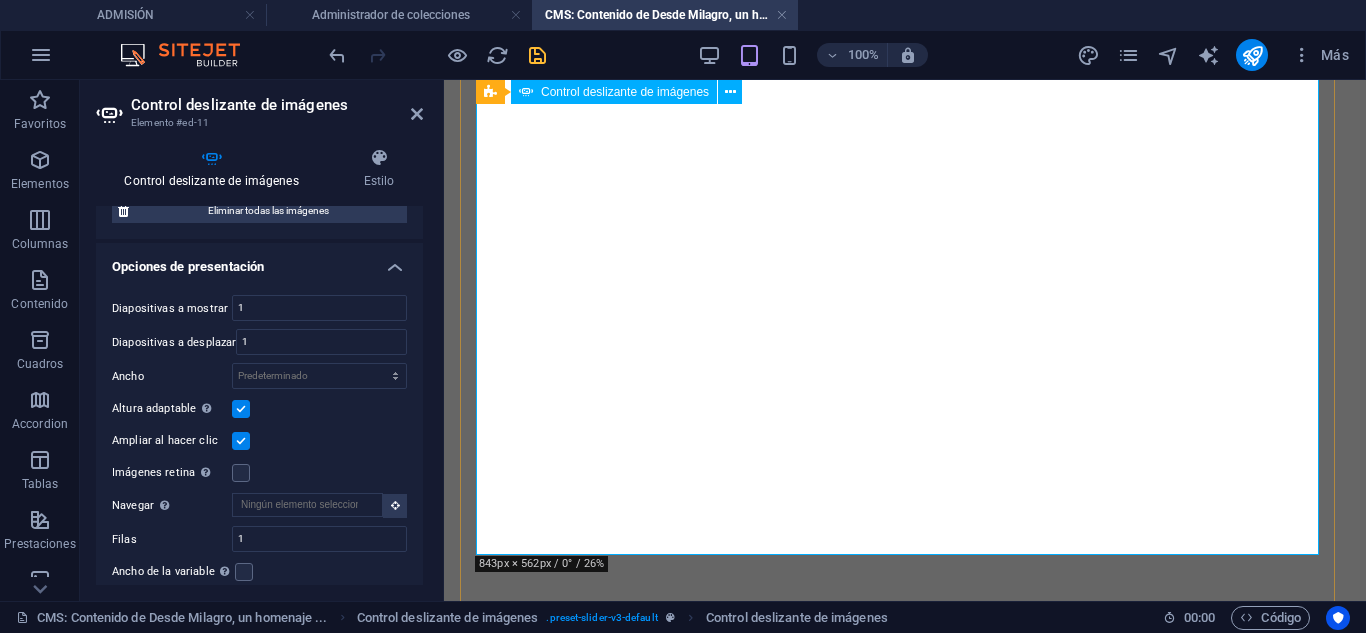 click at bounding box center (905, 637) 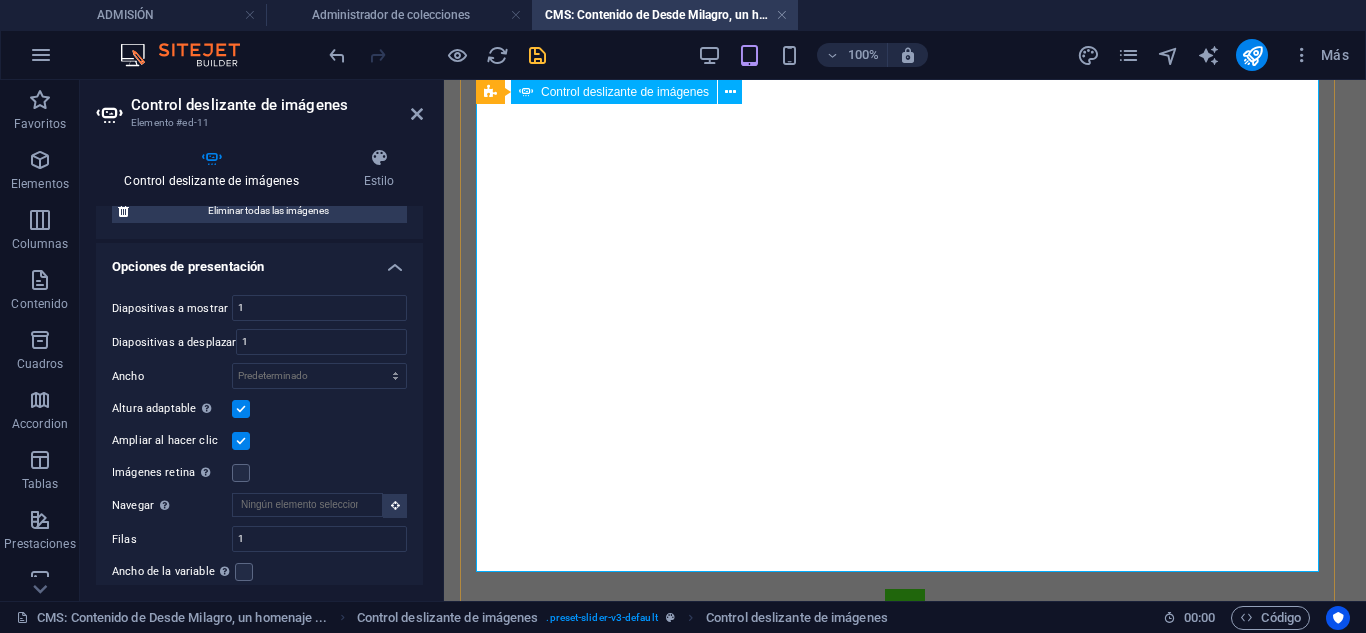 scroll, scrollTop: 603, scrollLeft: 0, axis: vertical 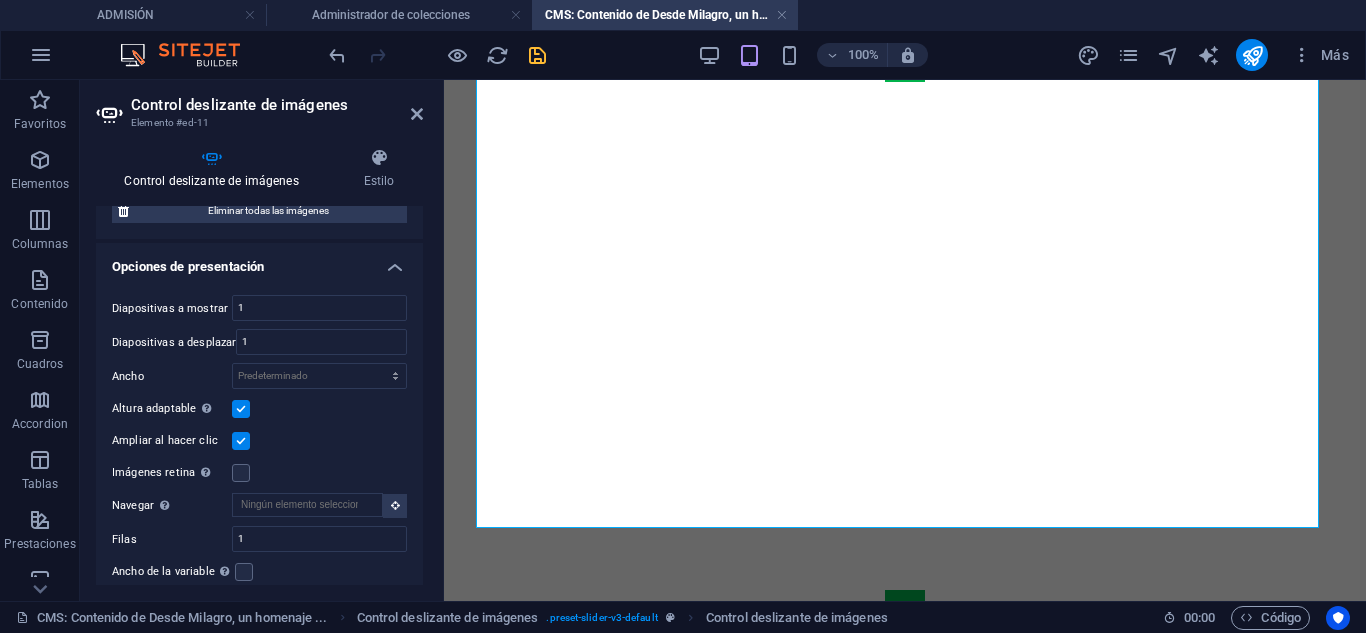 click at bounding box center [241, 409] 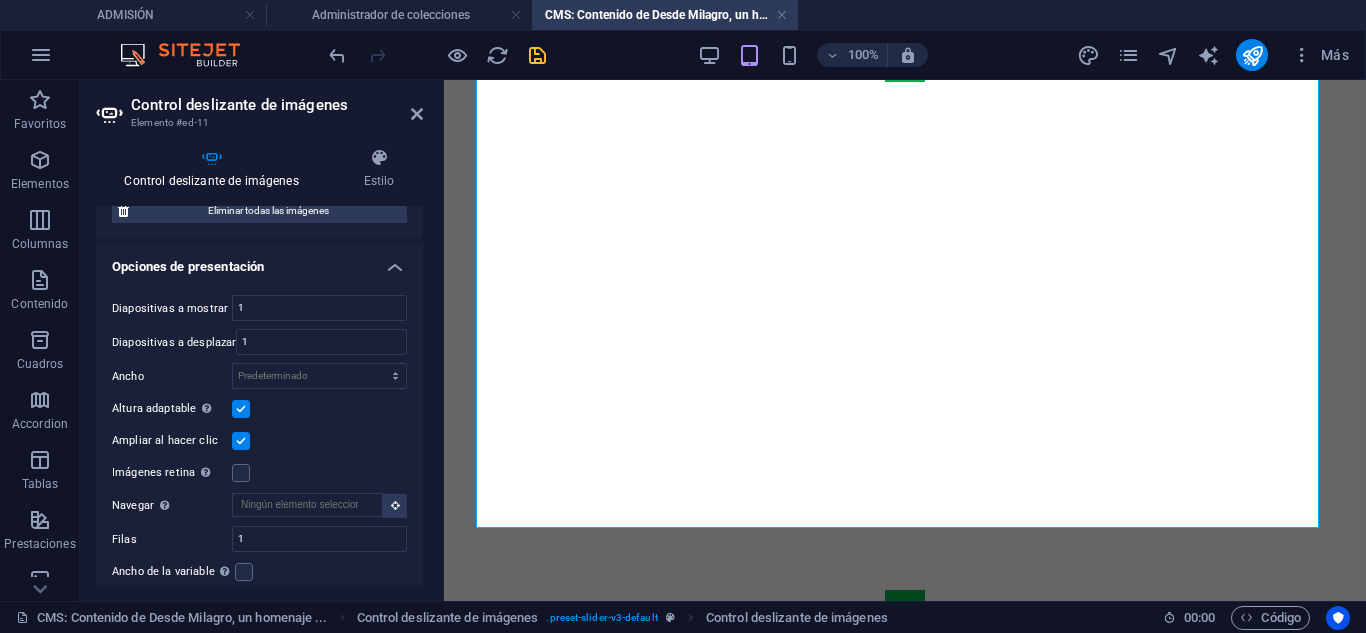 click on "Altura adaptable Ajustar automáticamente el alto para controles deslizantes de diapositiva única" at bounding box center [0, 0] 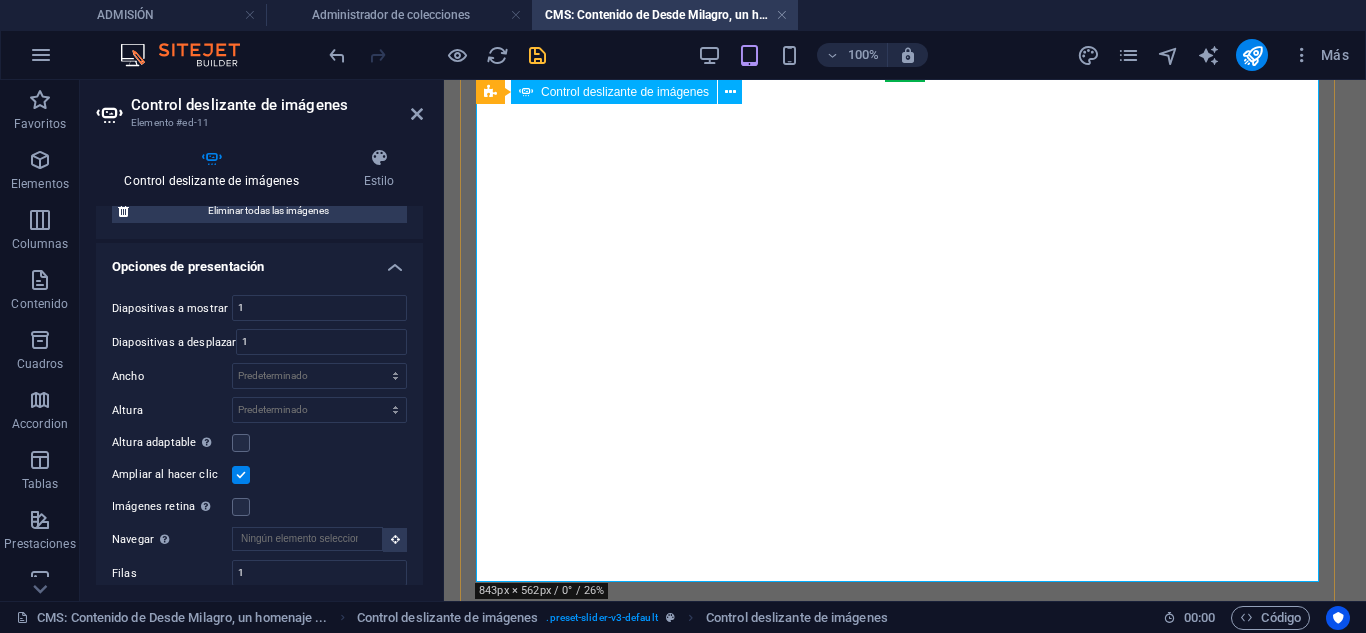 click at bounding box center (-789, 1789) 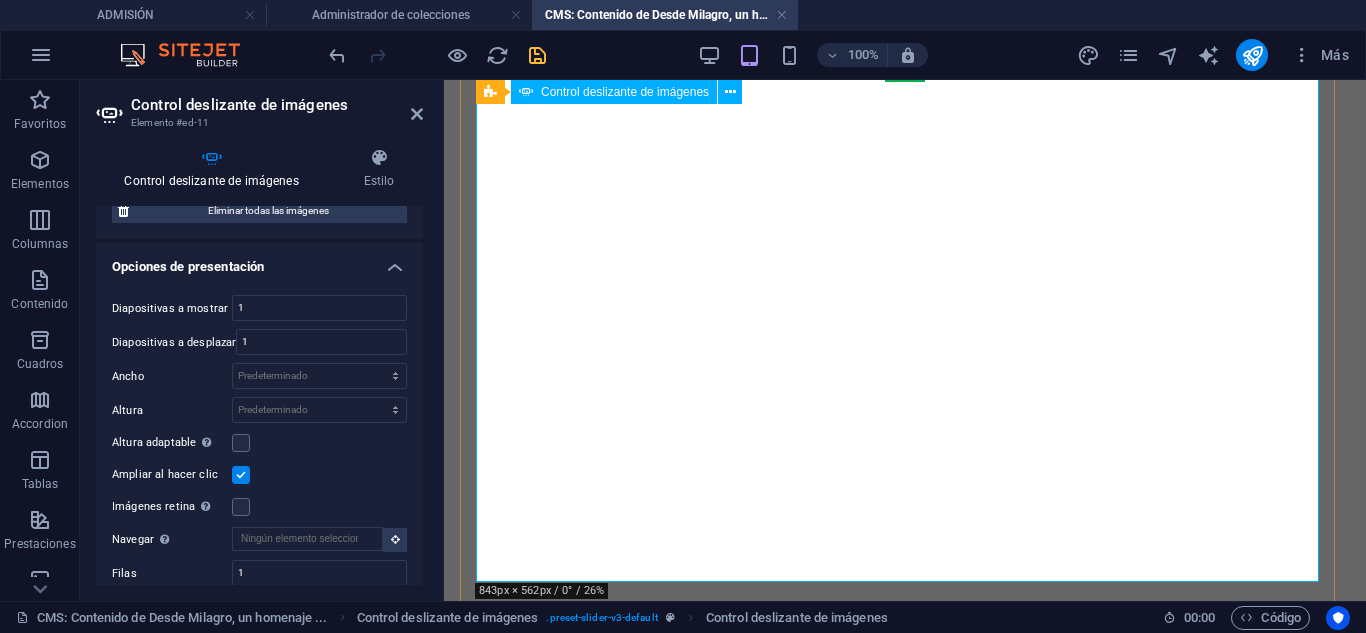 click at bounding box center [-789, 1789] 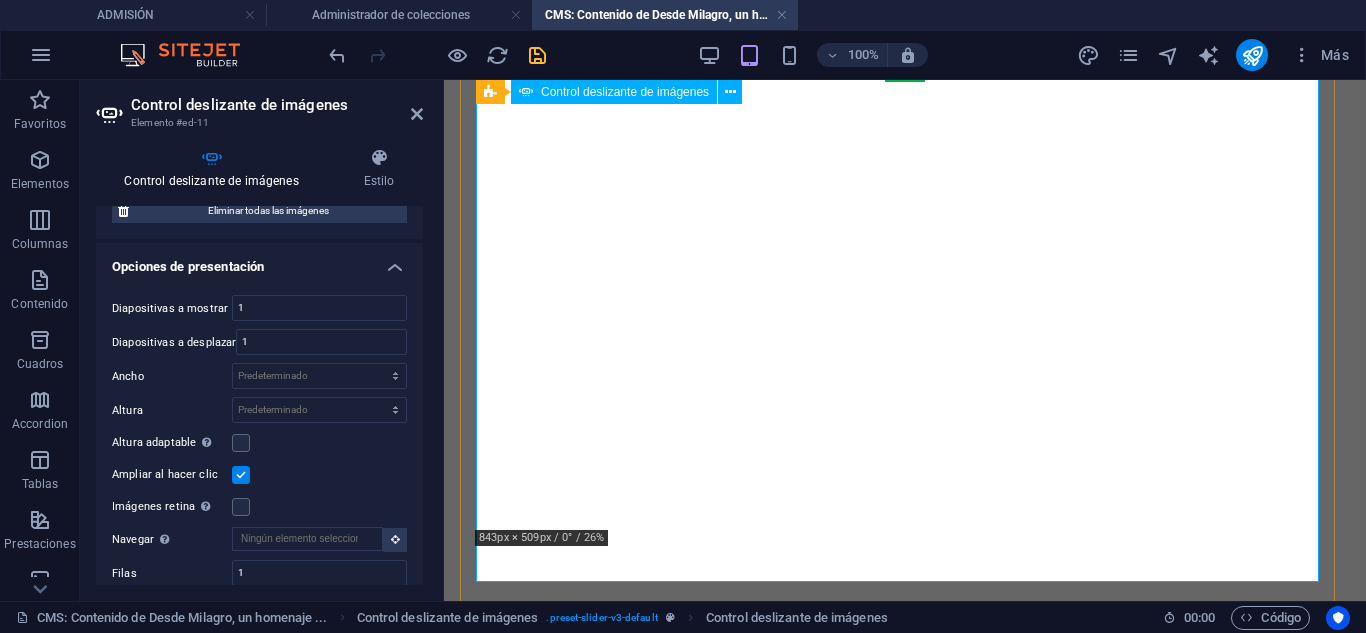 click at bounding box center (-1632, 2440) 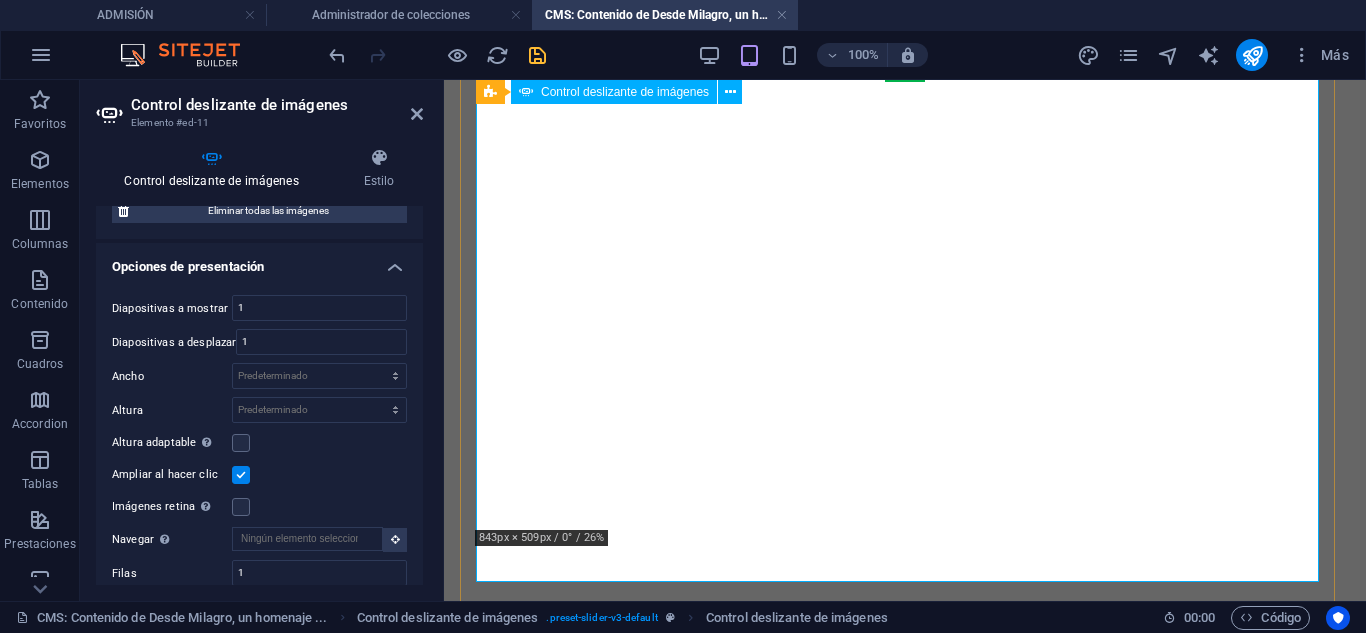 click at bounding box center (905, 10835) 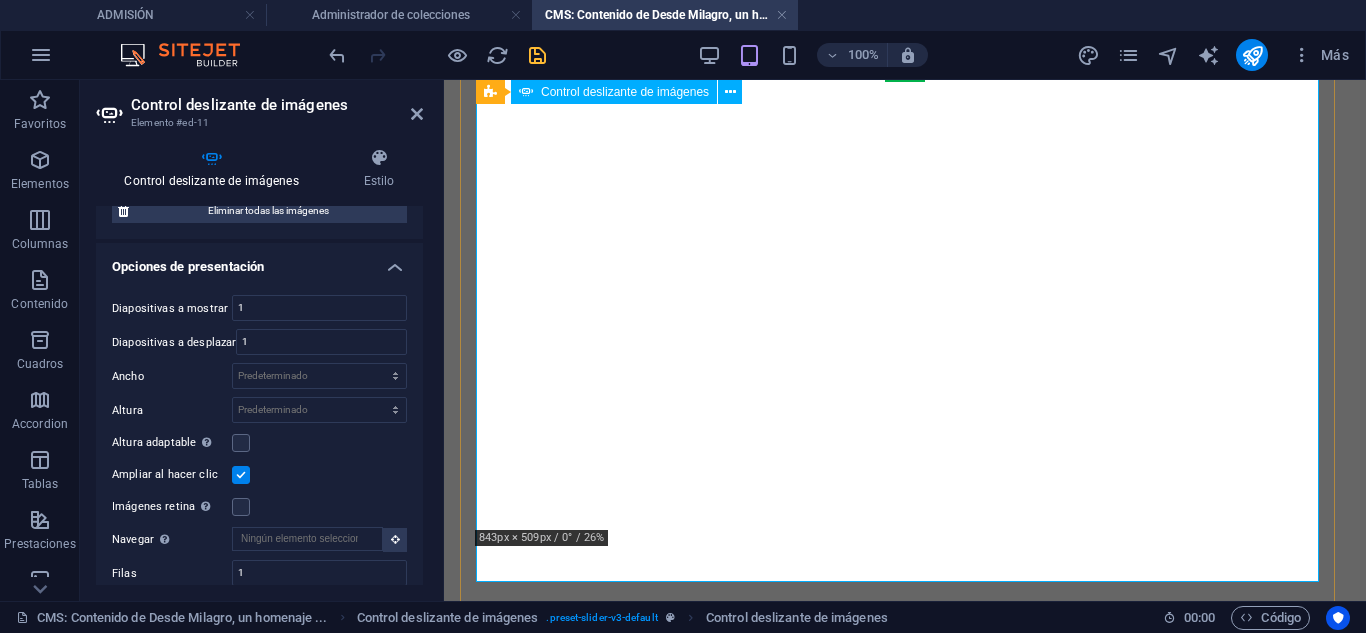 click at bounding box center [905, 10835] 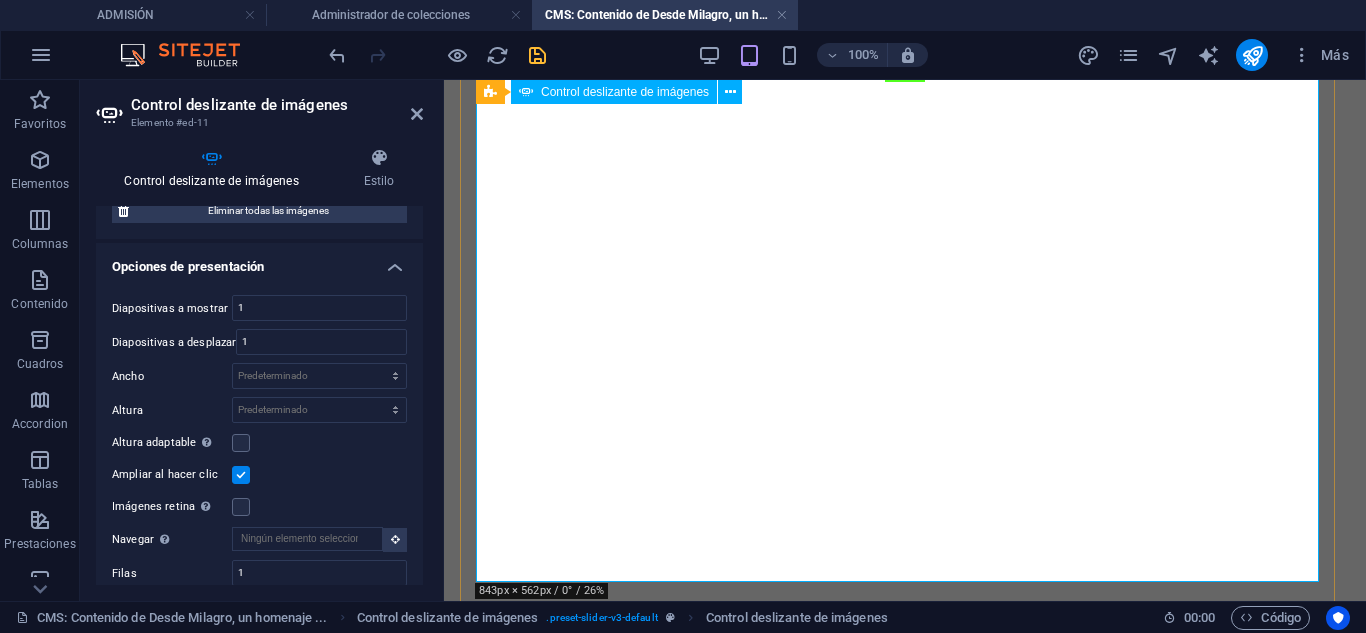 click at bounding box center [905, 62] 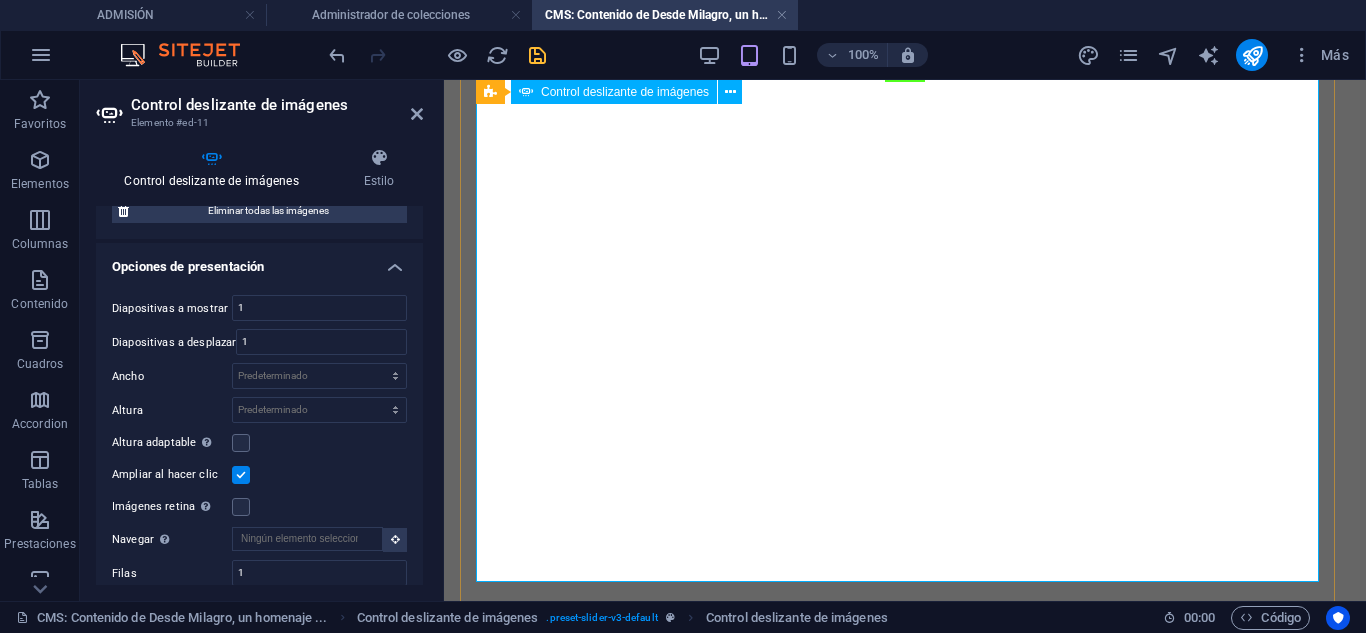 click at bounding box center (905, 62) 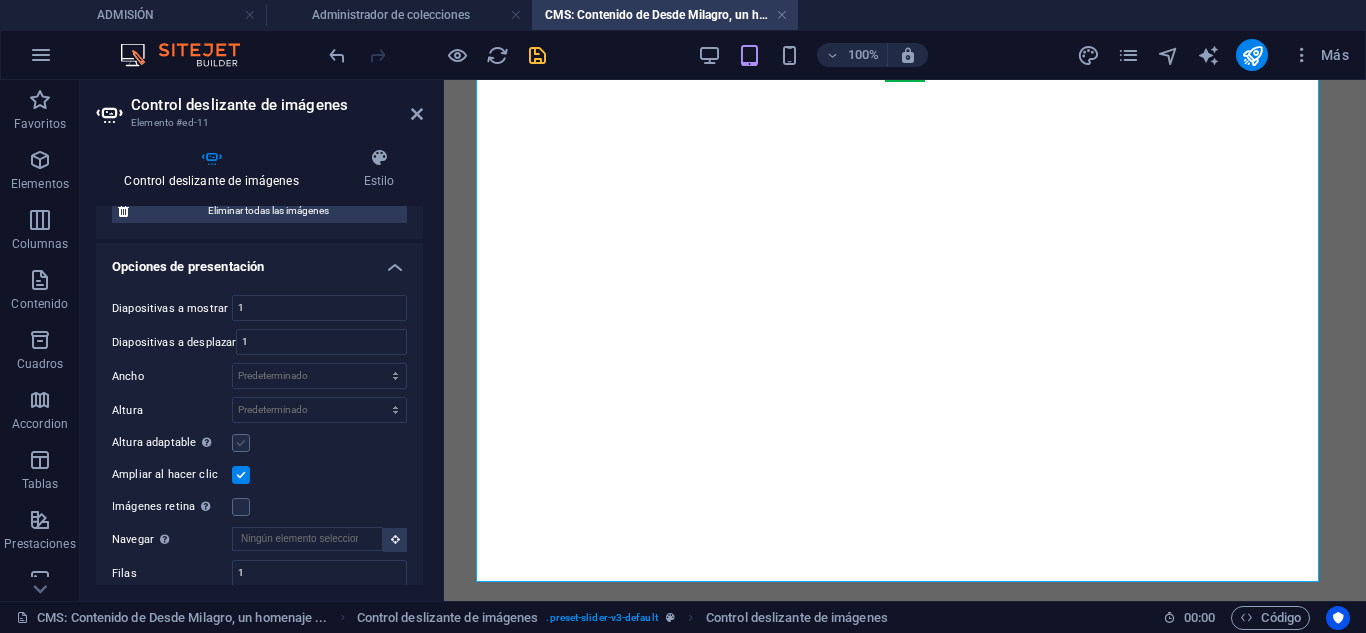 click at bounding box center (241, 443) 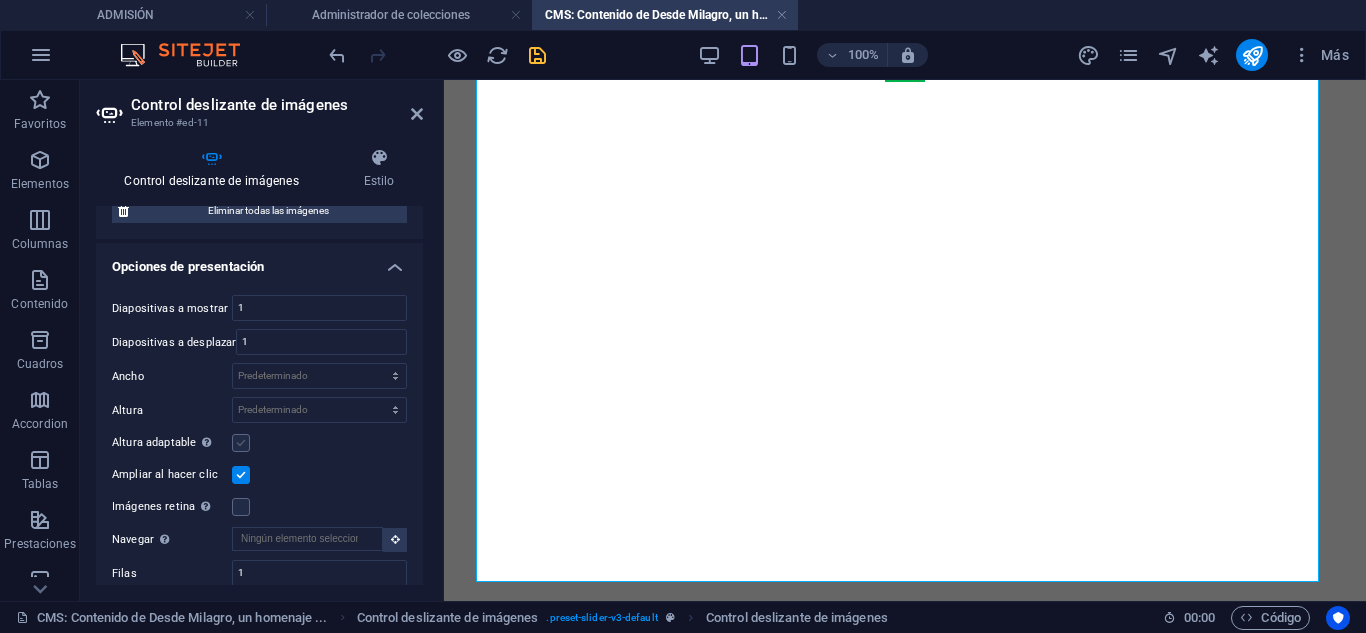 click on "Altura adaptable Ajustar automáticamente el alto para controles deslizantes de diapositiva única" at bounding box center [0, 0] 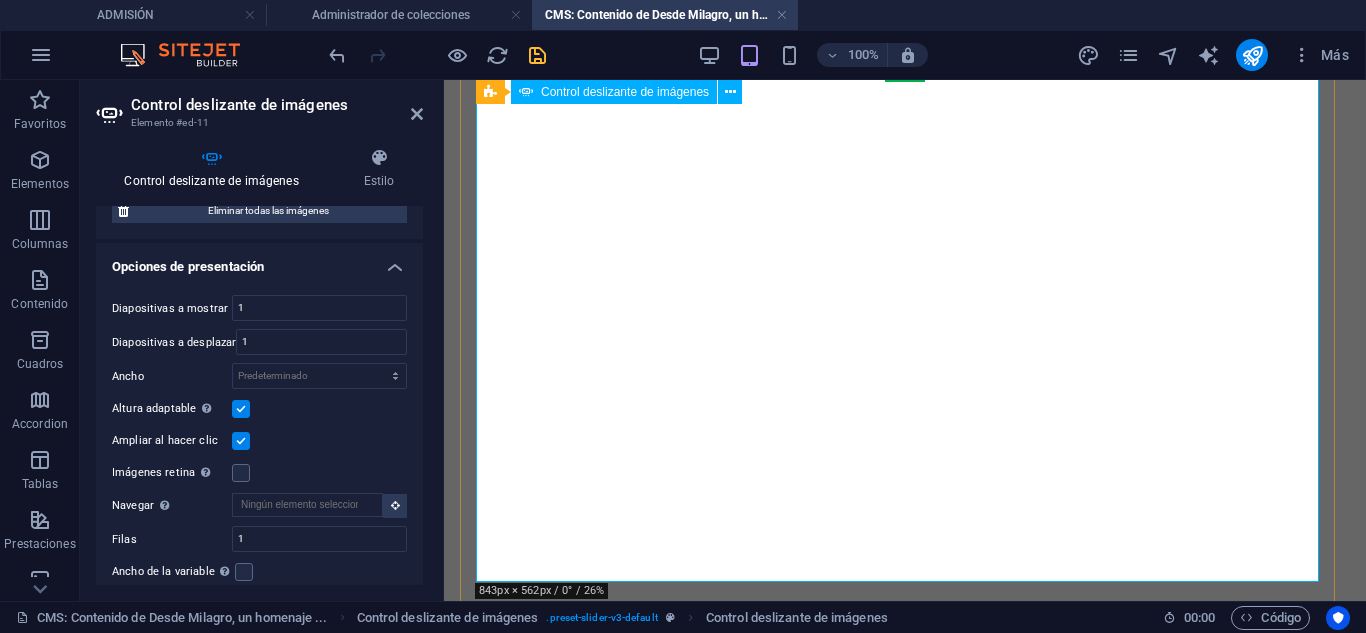 click at bounding box center [905, 664] 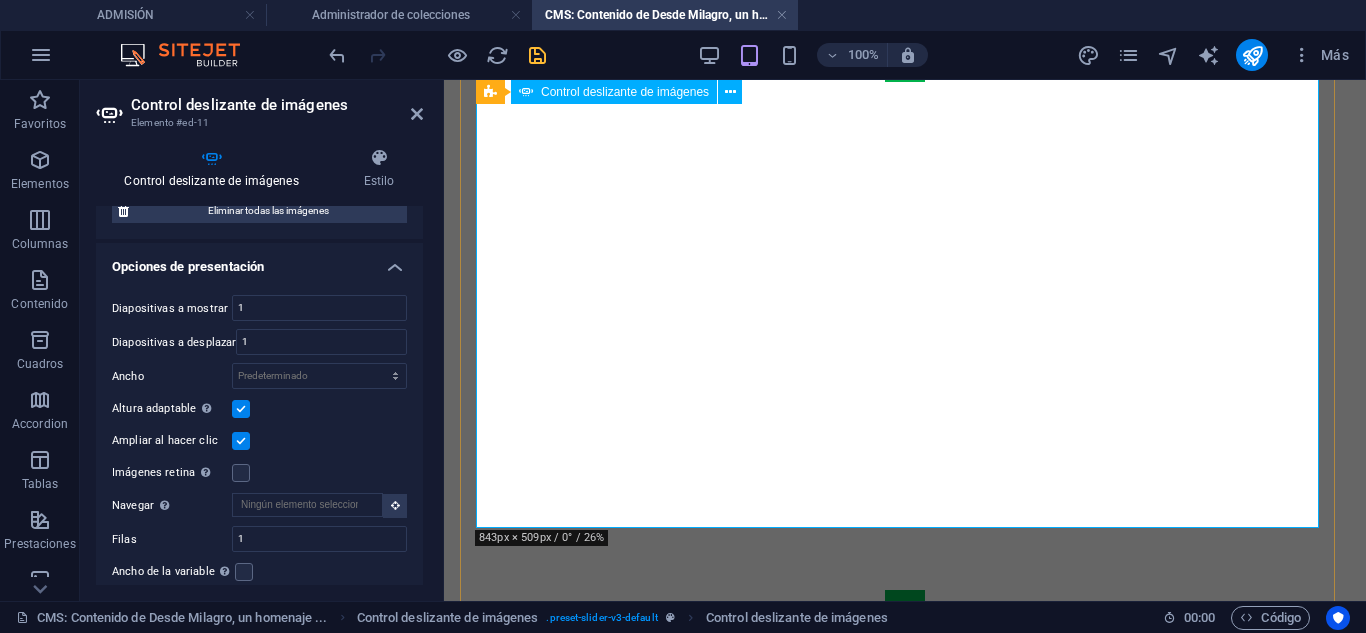 click at bounding box center (-1632, 2440) 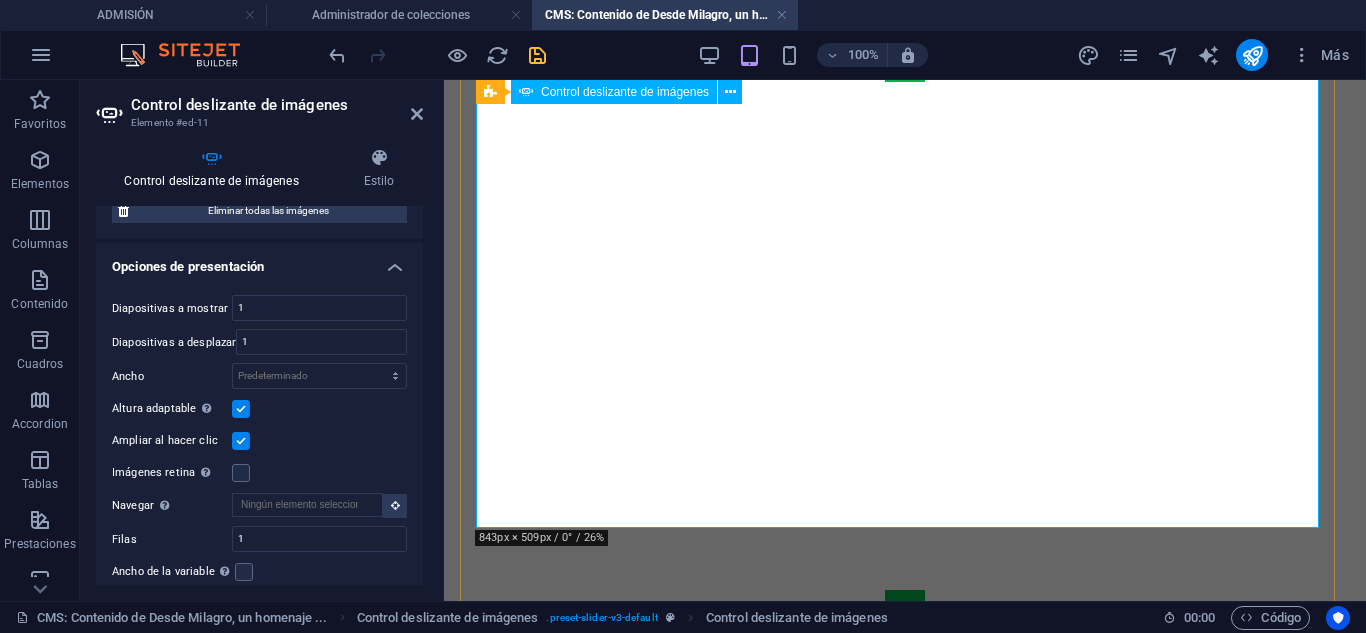 click at bounding box center (-1632, 2440) 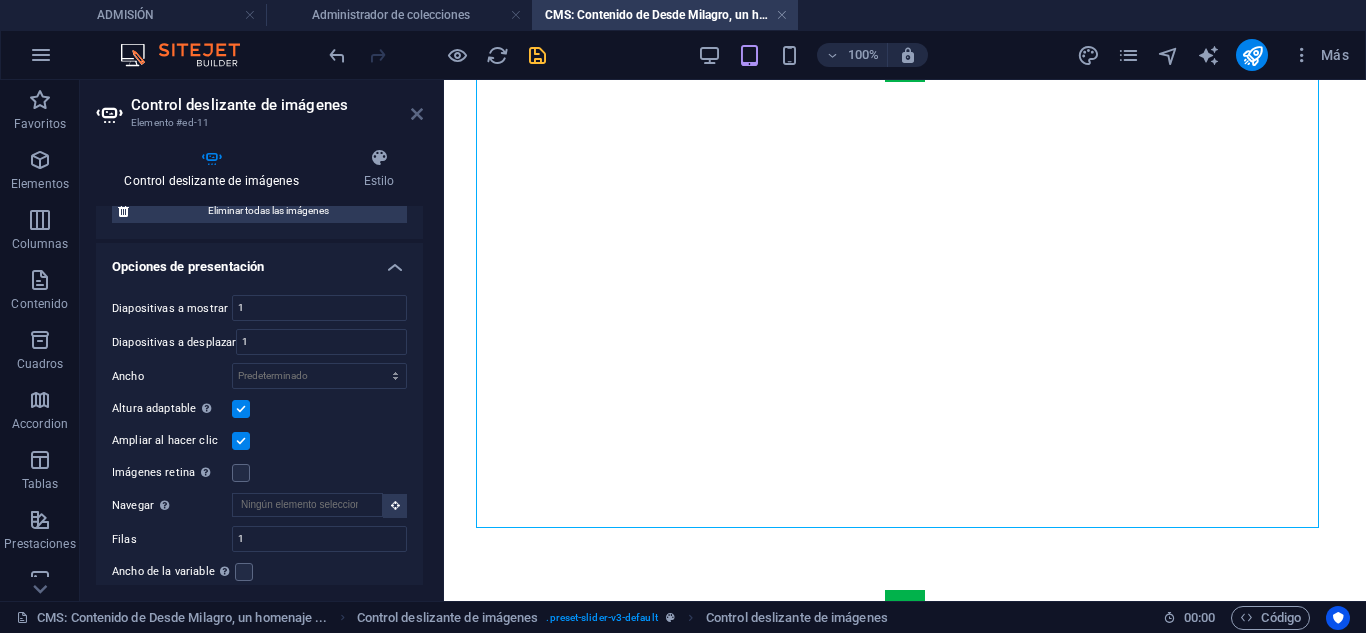 drag, startPoint x: 410, startPoint y: 111, endPoint x: 330, endPoint y: 33, distance: 111.73182 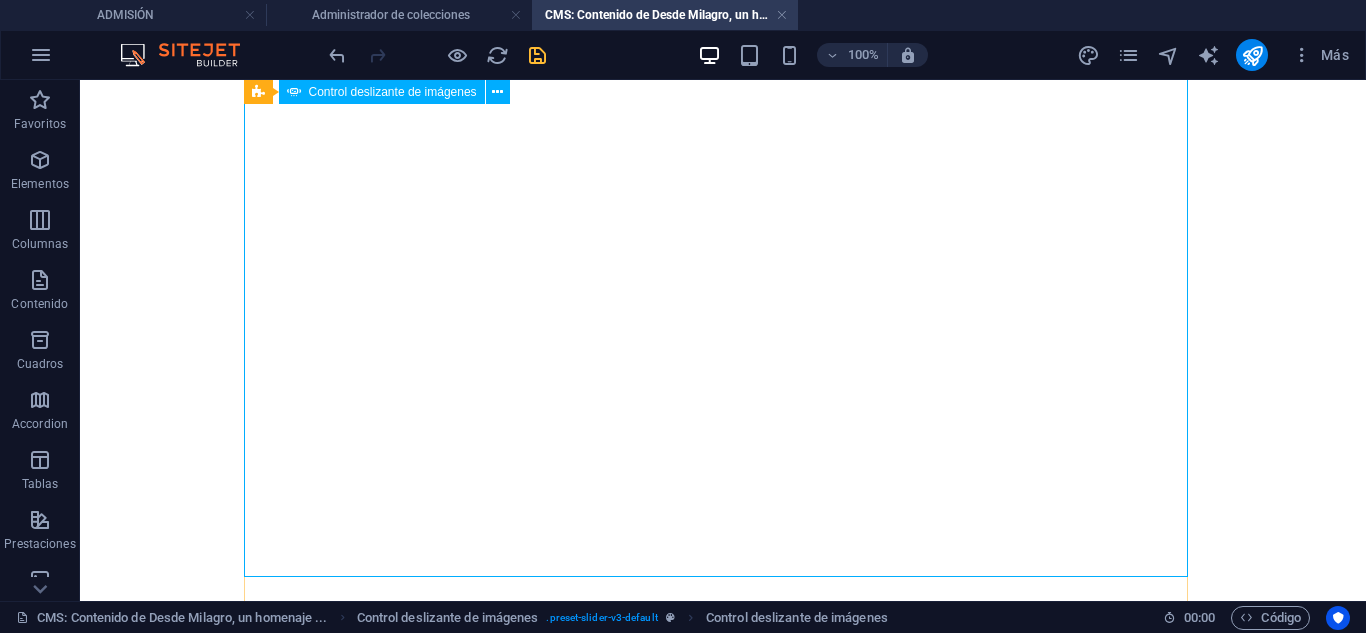 click at bounding box center (723, 27) 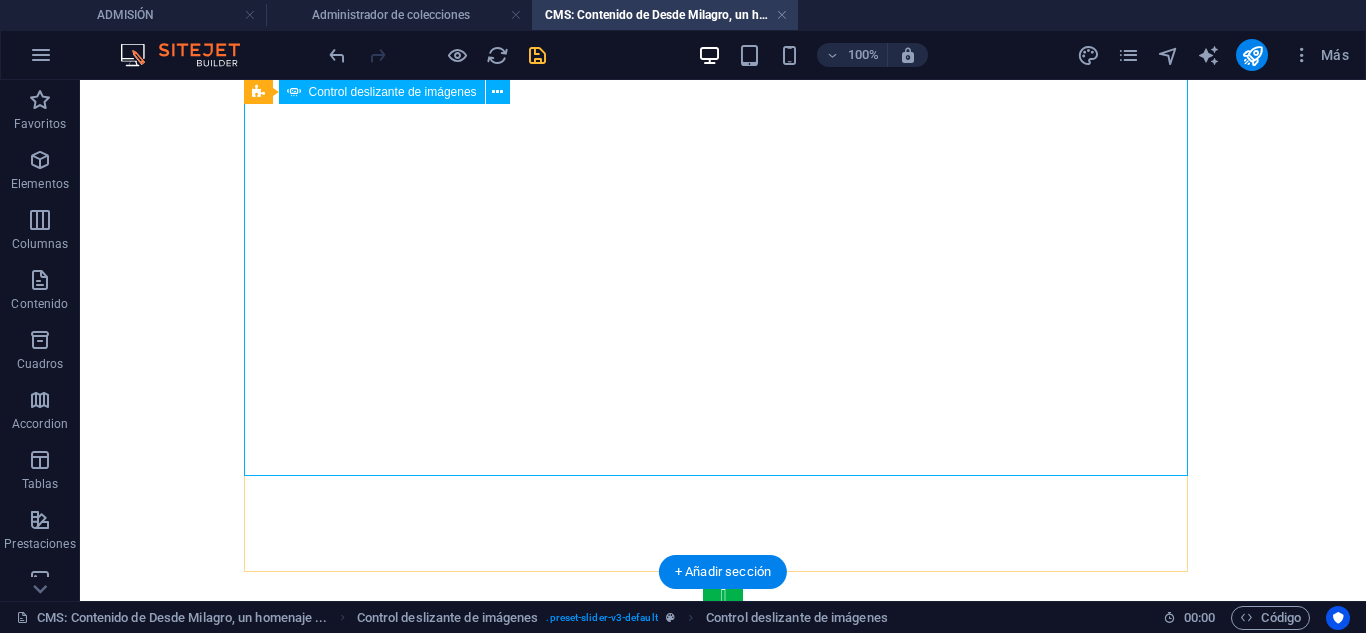 scroll, scrollTop: 931, scrollLeft: 0, axis: vertical 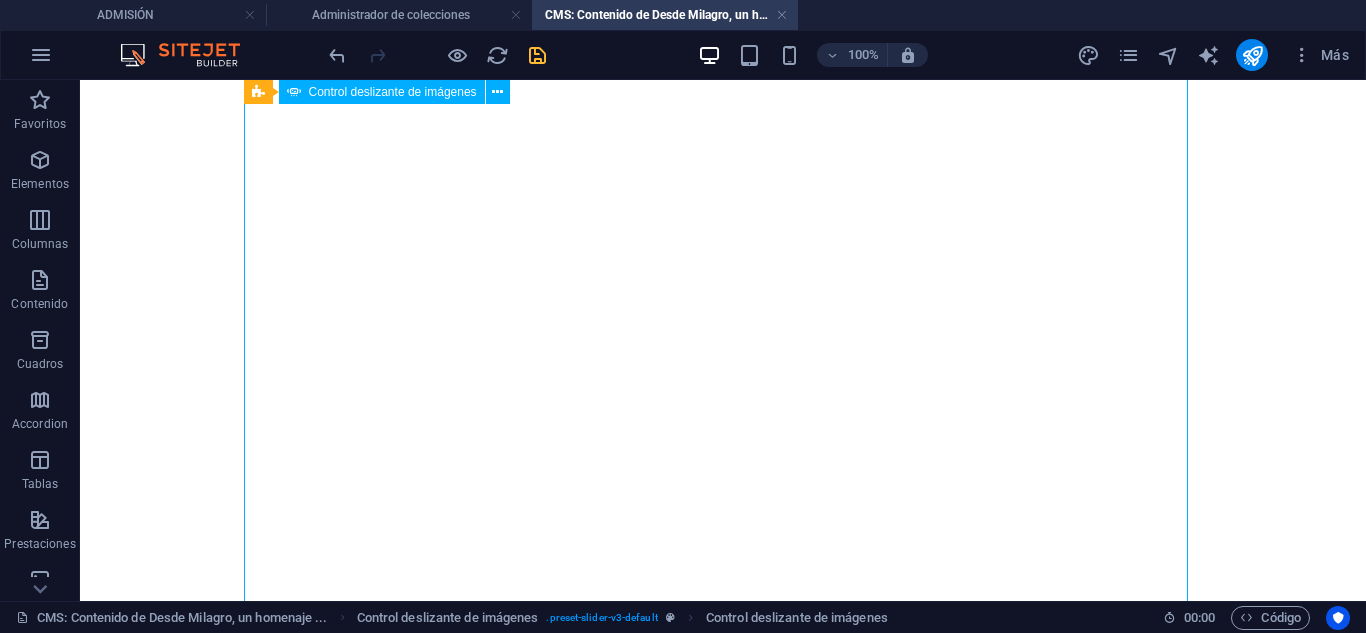 click at bounding box center (-1165, 1726) 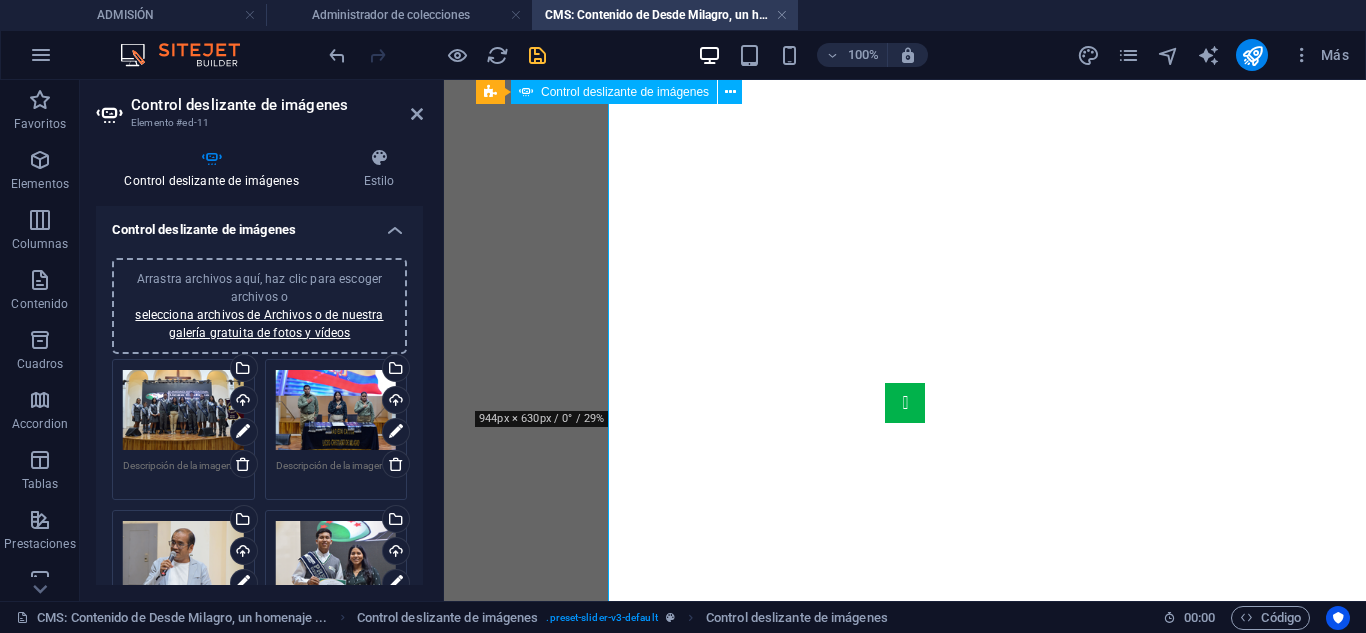 scroll, scrollTop: 776, scrollLeft: 0, axis: vertical 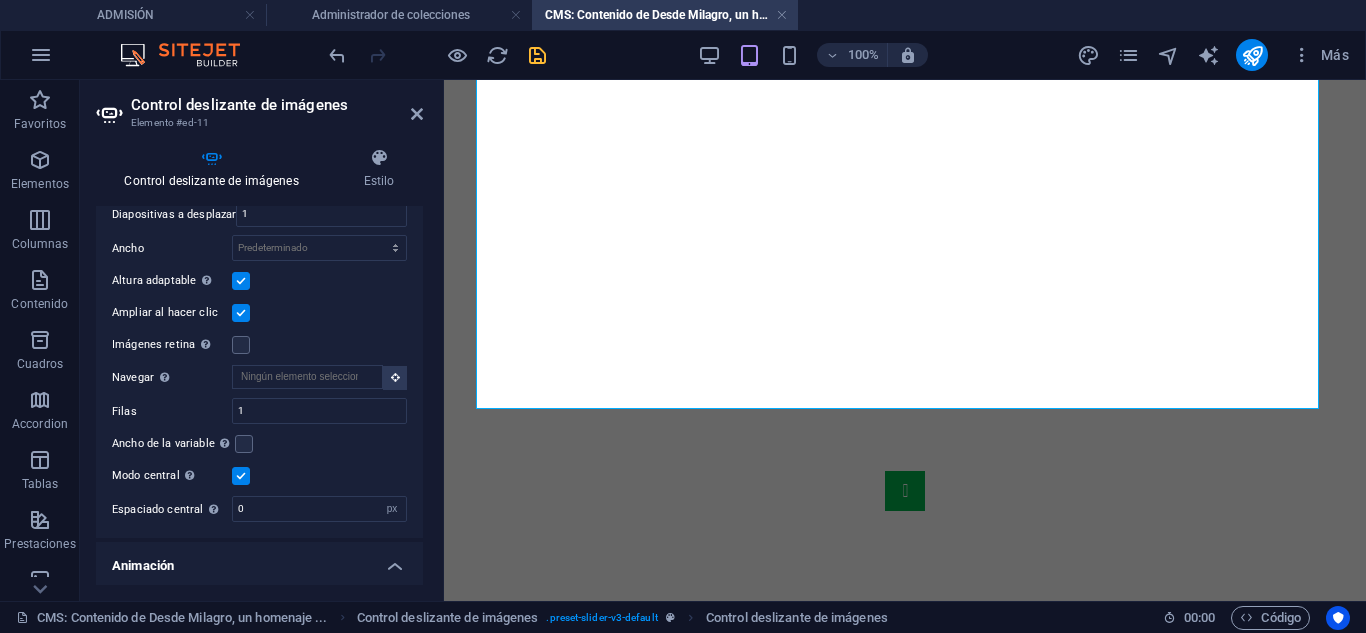 click at bounding box center [241, 281] 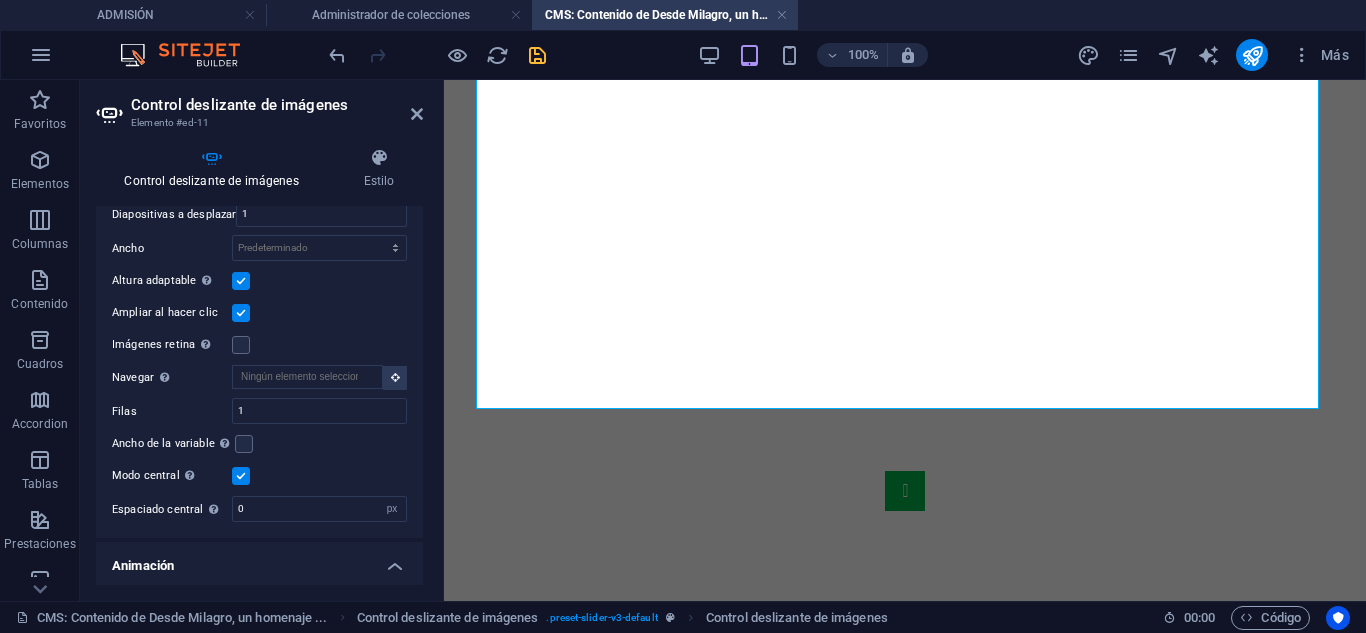 click on "Altura adaptable Ajustar automáticamente el alto para controles deslizantes de diapositiva única" at bounding box center [0, 0] 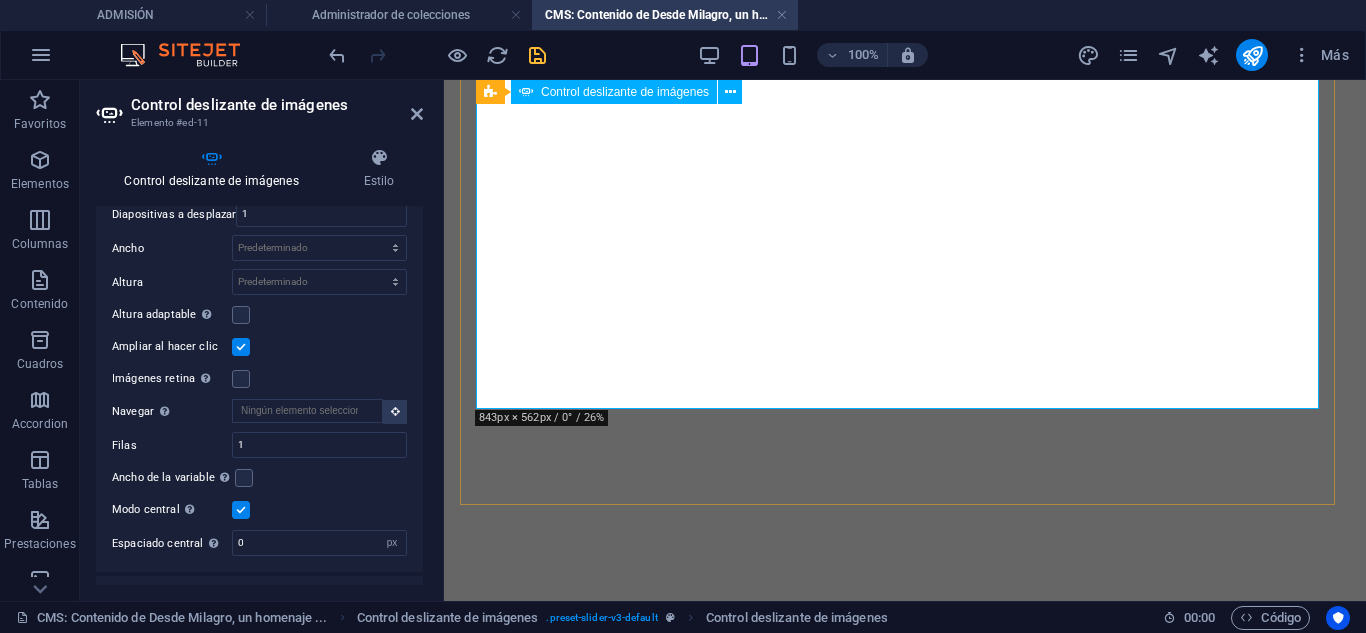 click at bounding box center [905, 10662] 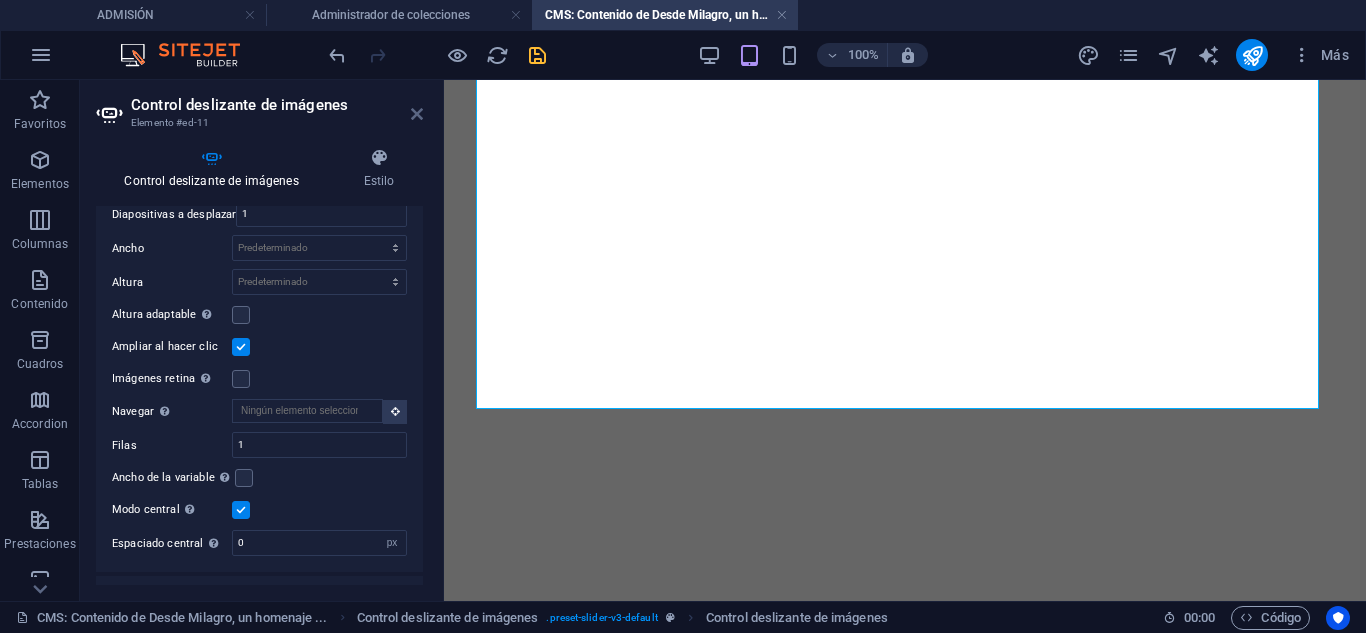 click at bounding box center [417, 114] 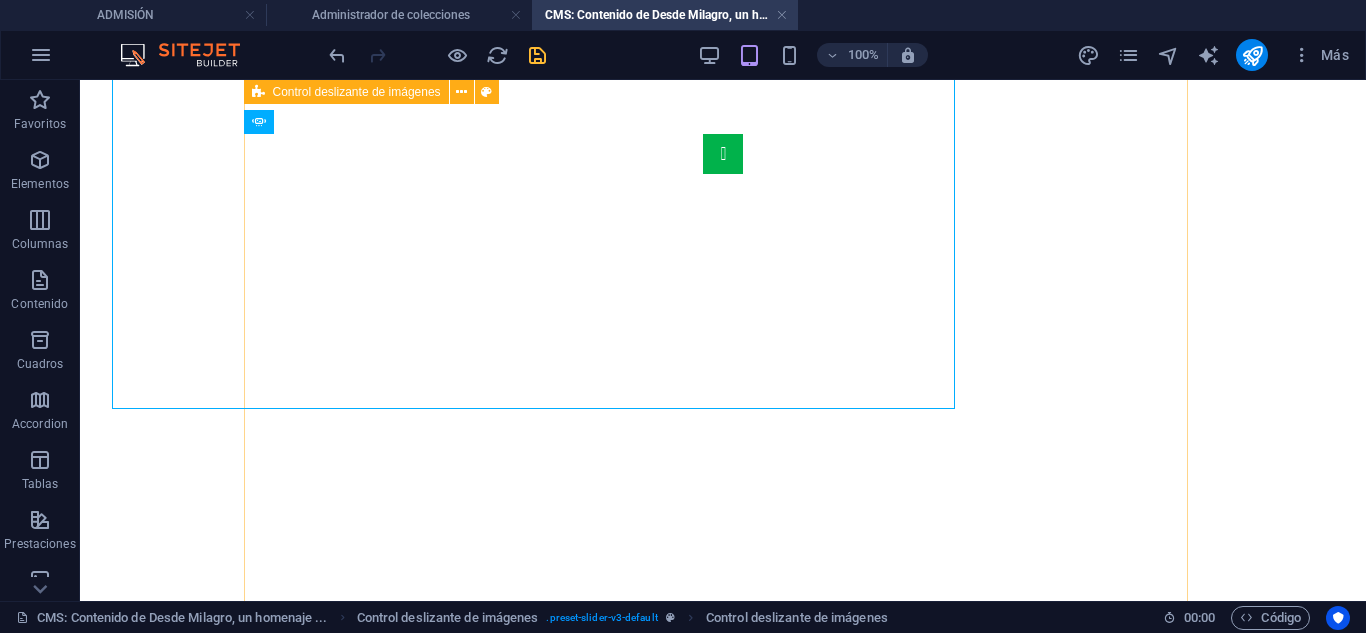 scroll, scrollTop: 810, scrollLeft: 0, axis: vertical 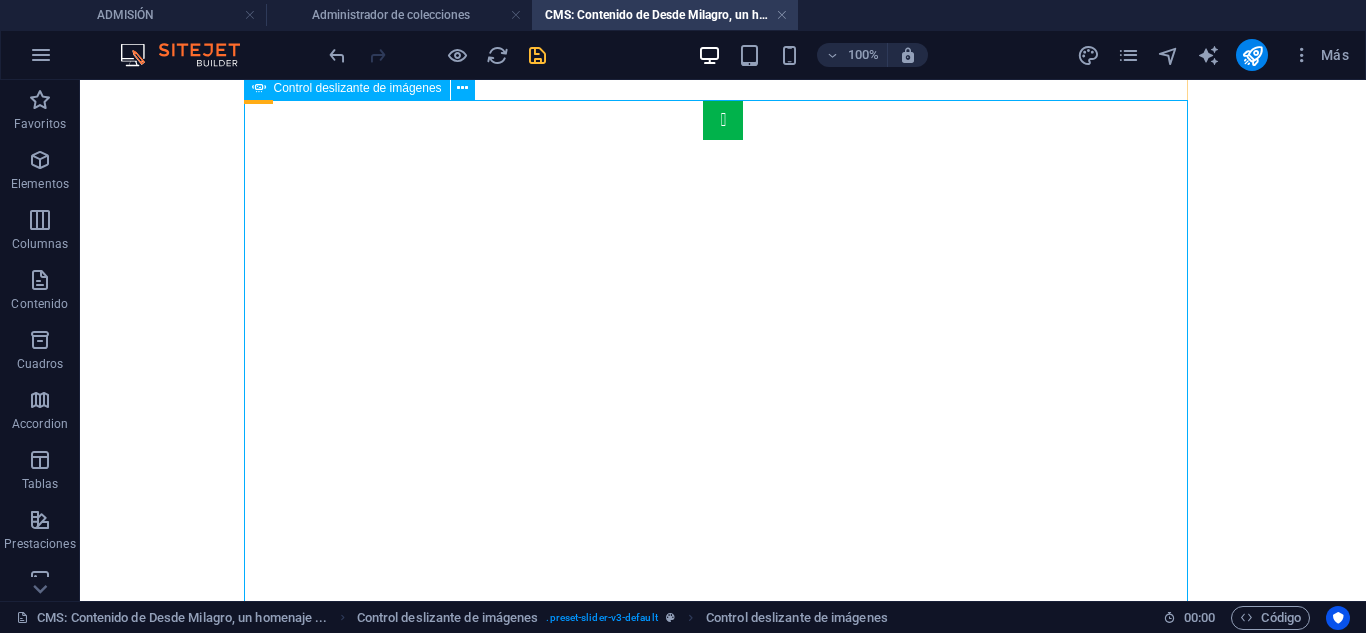 click at bounding box center [723, 10893] 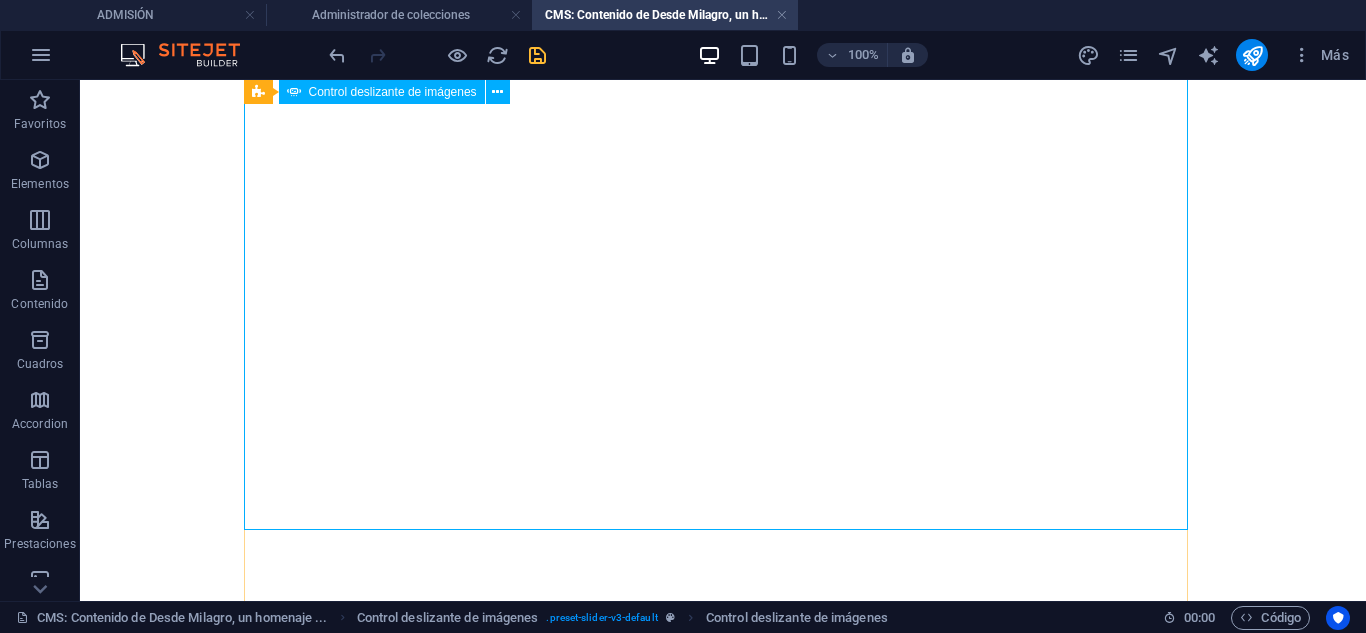 click at bounding box center [723, 10693] 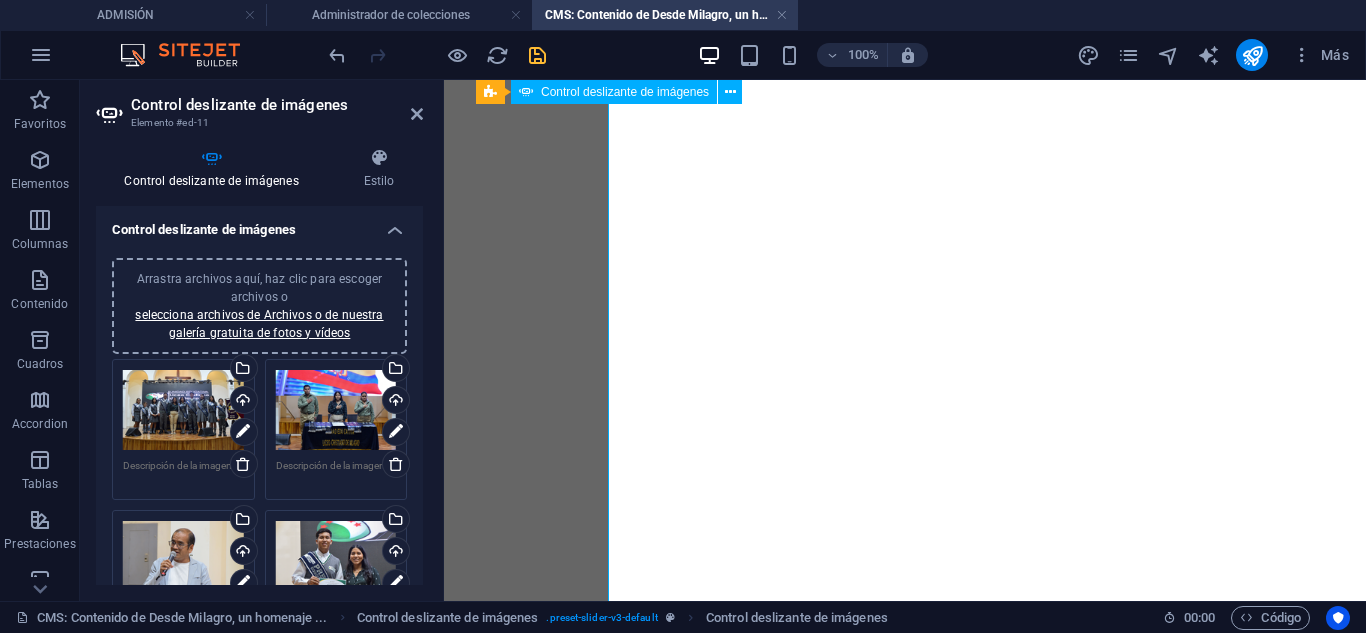 scroll, scrollTop: 776, scrollLeft: 0, axis: vertical 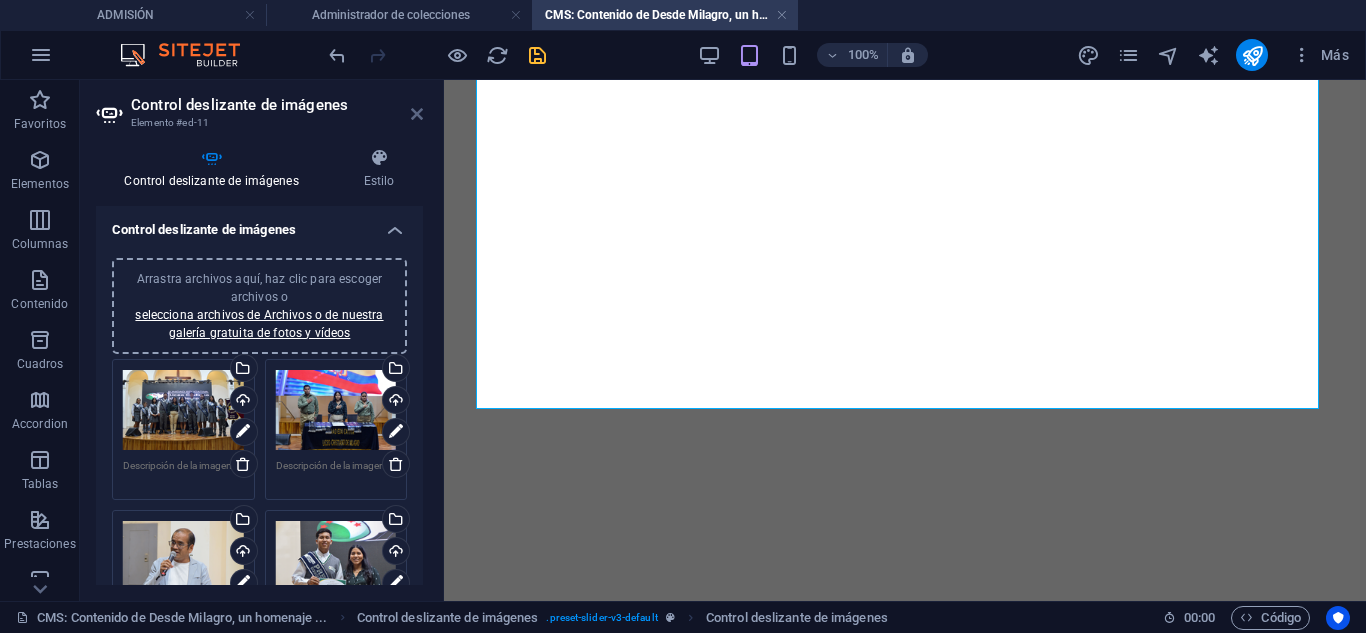 click at bounding box center [417, 114] 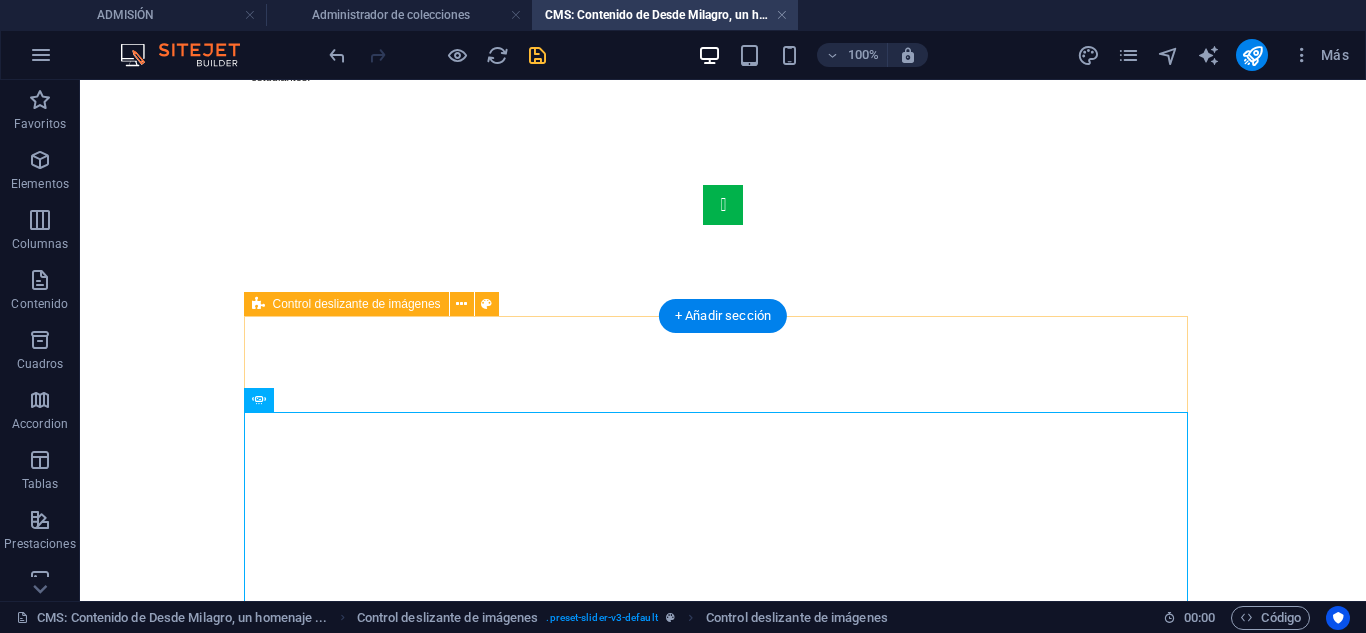 scroll, scrollTop: 310, scrollLeft: 0, axis: vertical 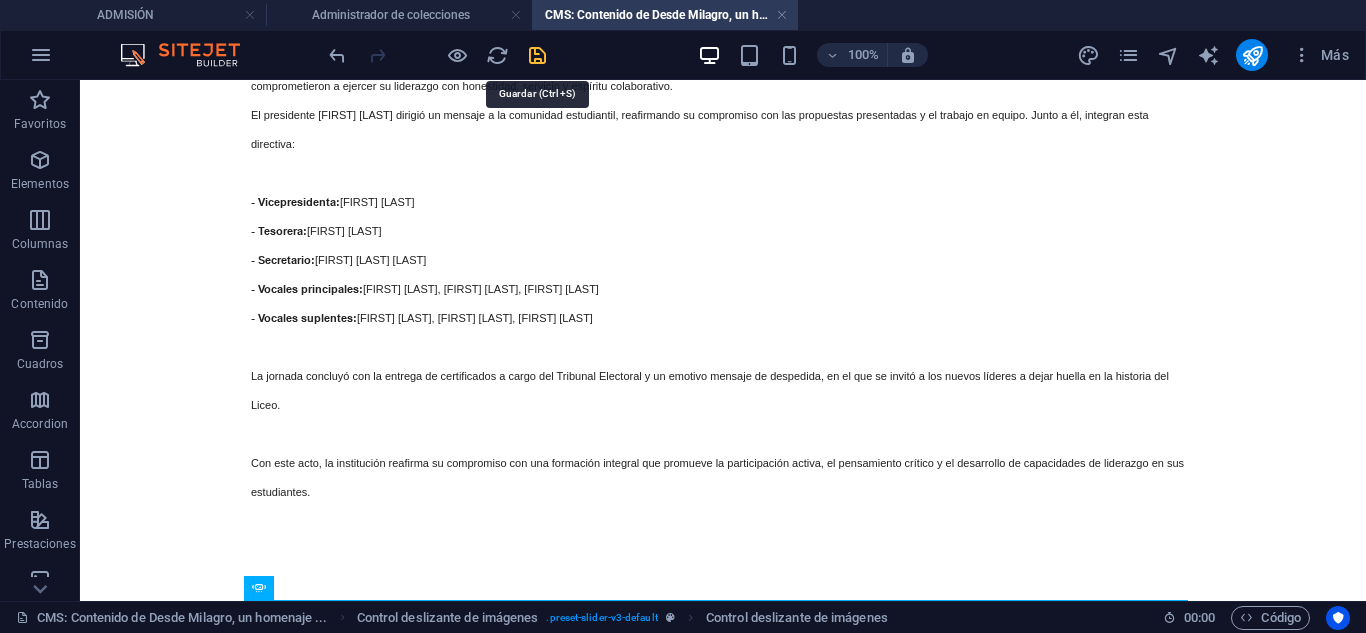 click at bounding box center (537, 55) 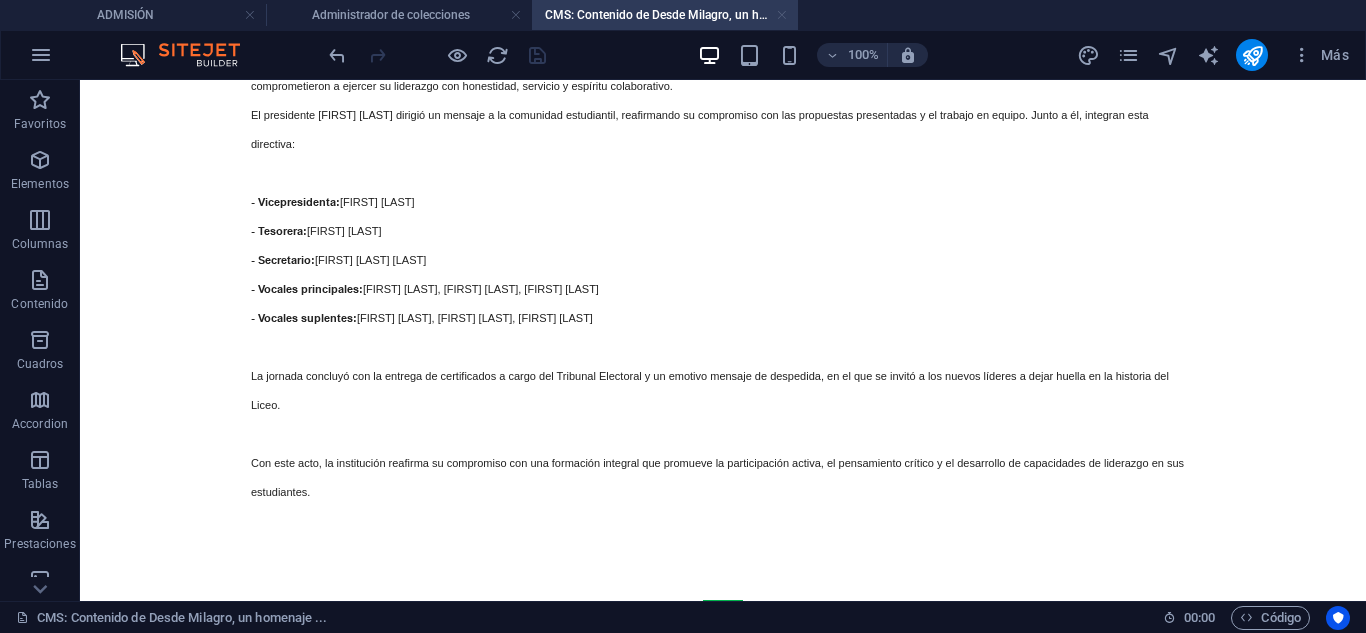 click at bounding box center (782, 15) 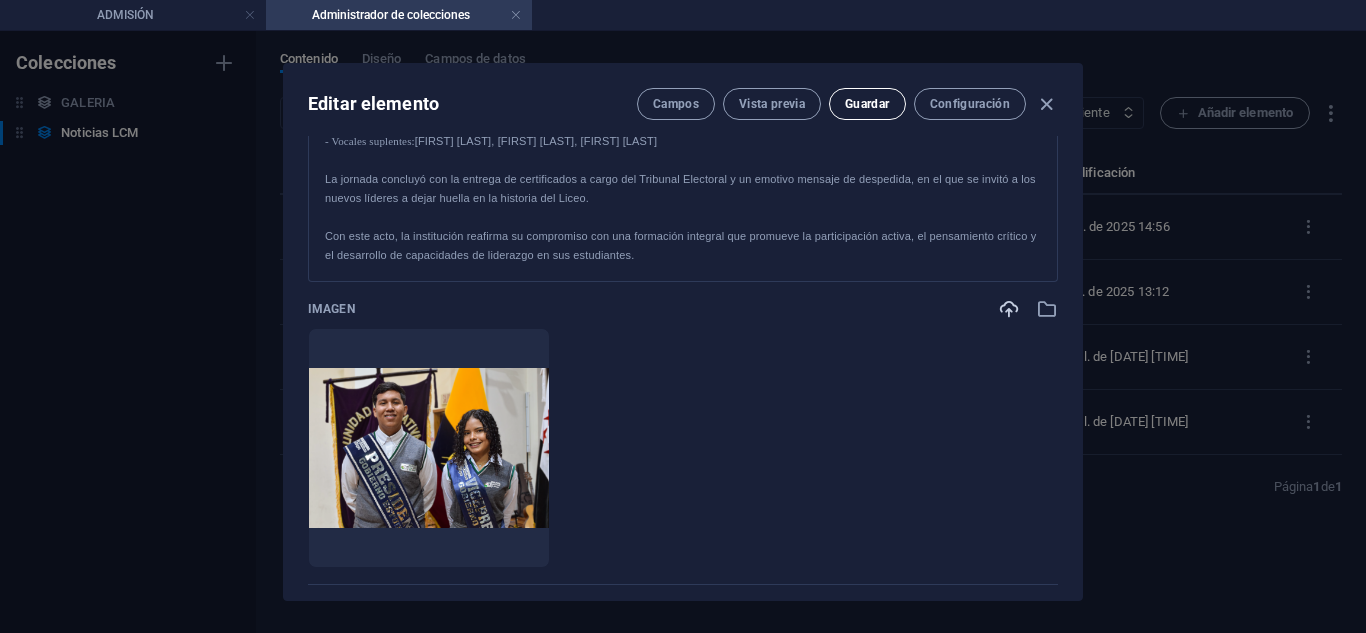 click on "Guardar" at bounding box center [867, 104] 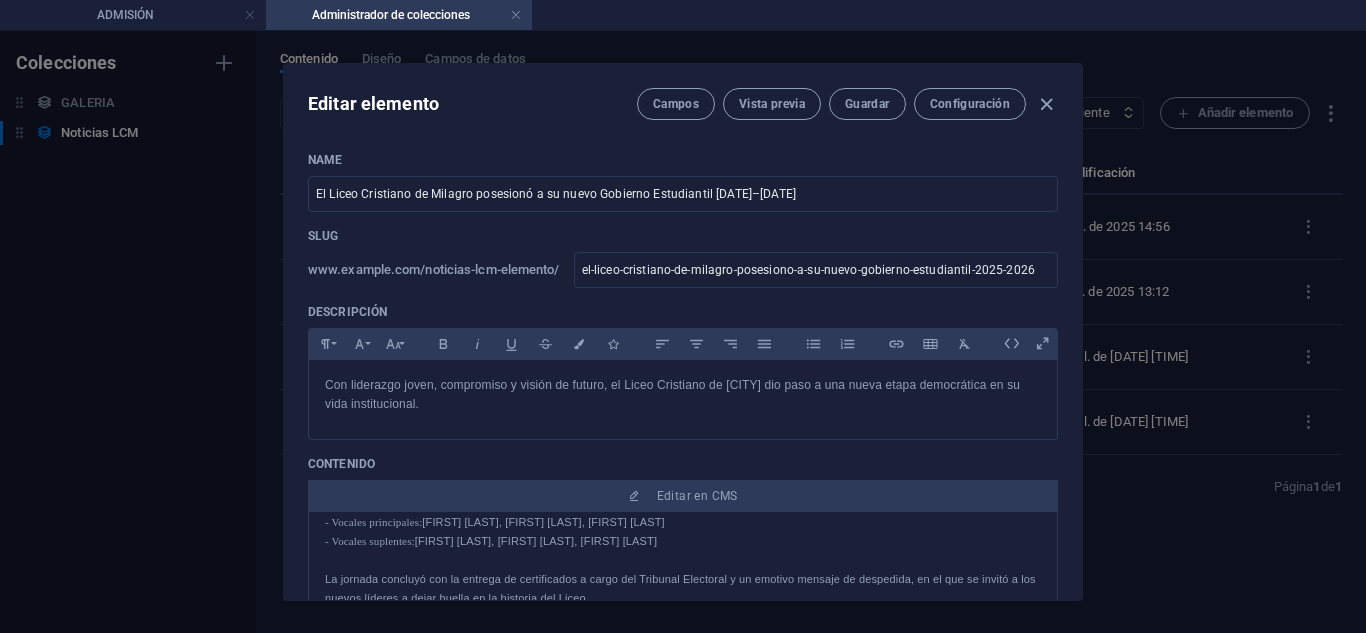 scroll, scrollTop: 300, scrollLeft: 0, axis: vertical 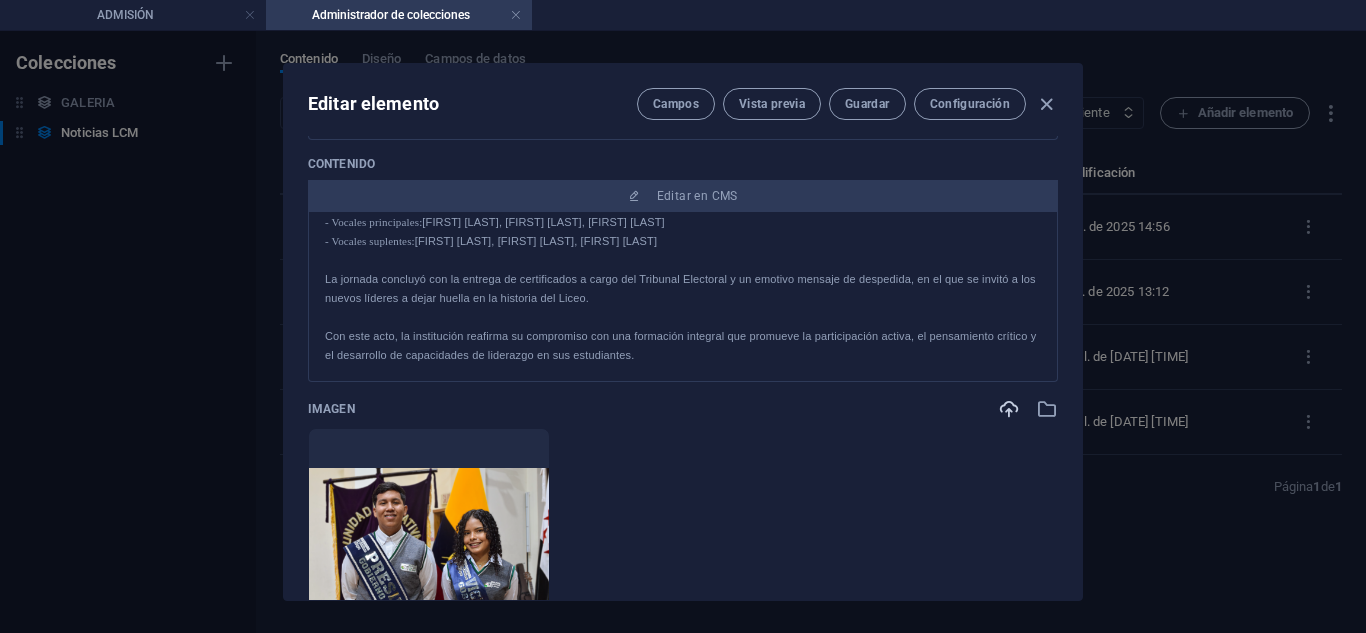 click at bounding box center (683, 317) 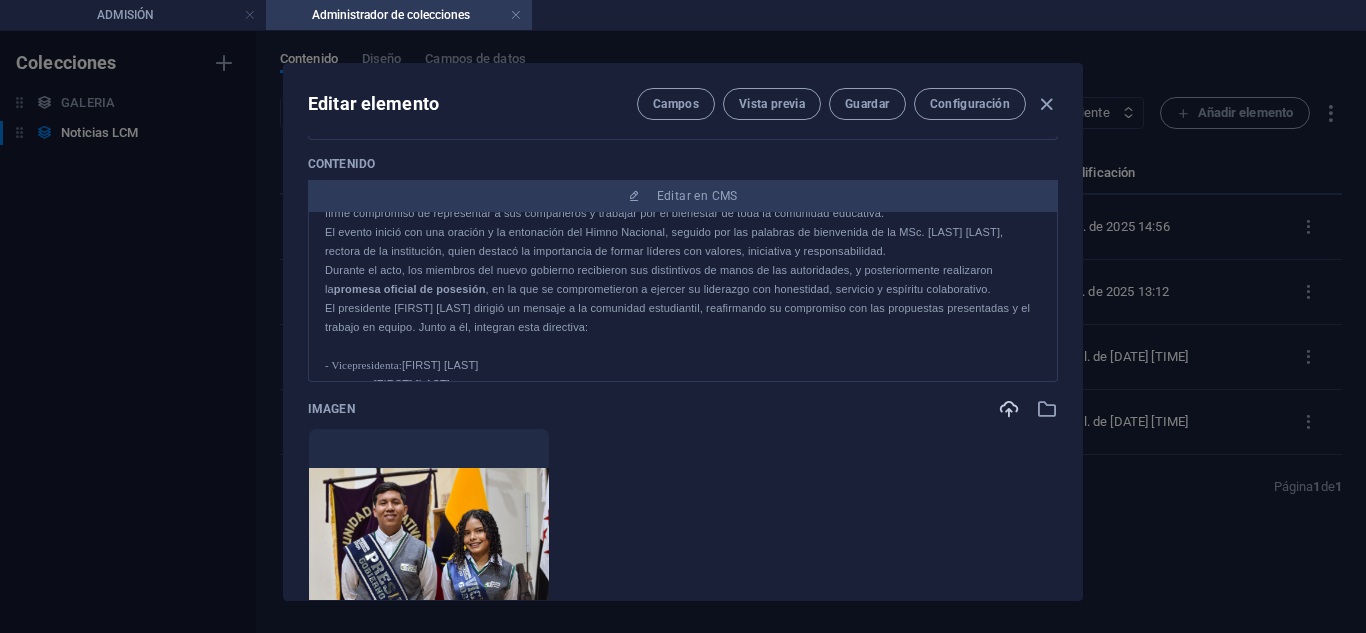 scroll, scrollTop: 0, scrollLeft: 0, axis: both 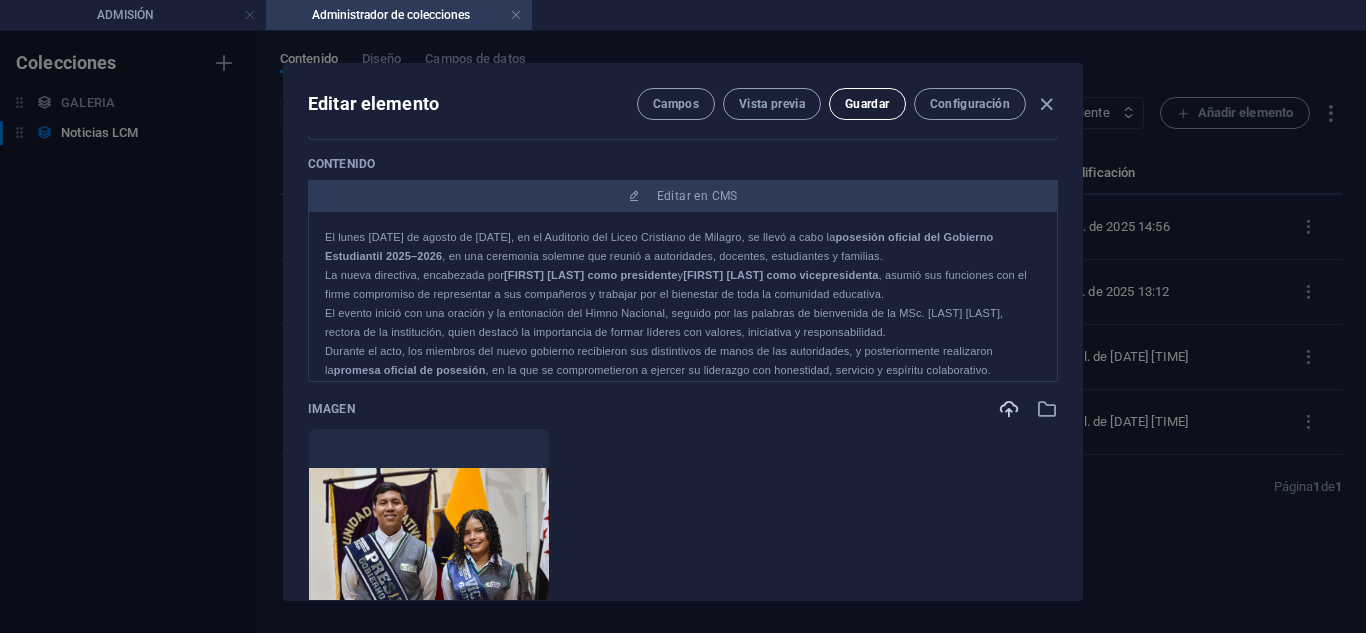 click on "Guardar" at bounding box center [867, 104] 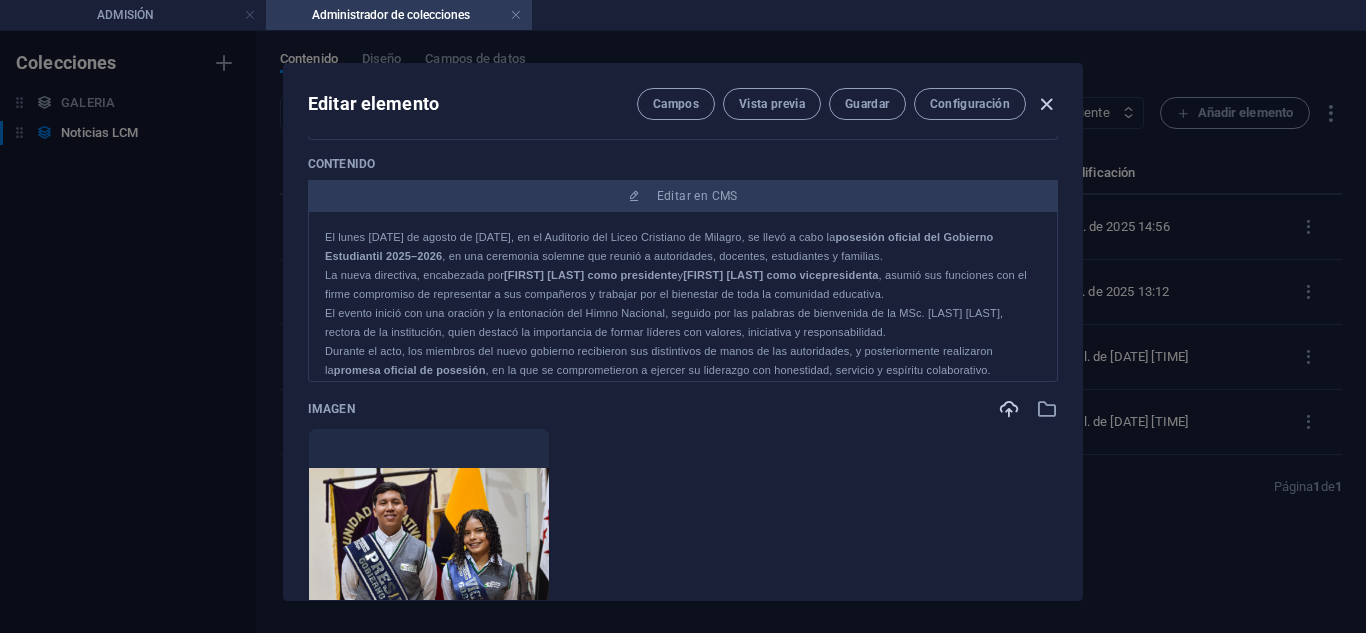 click at bounding box center [1046, 104] 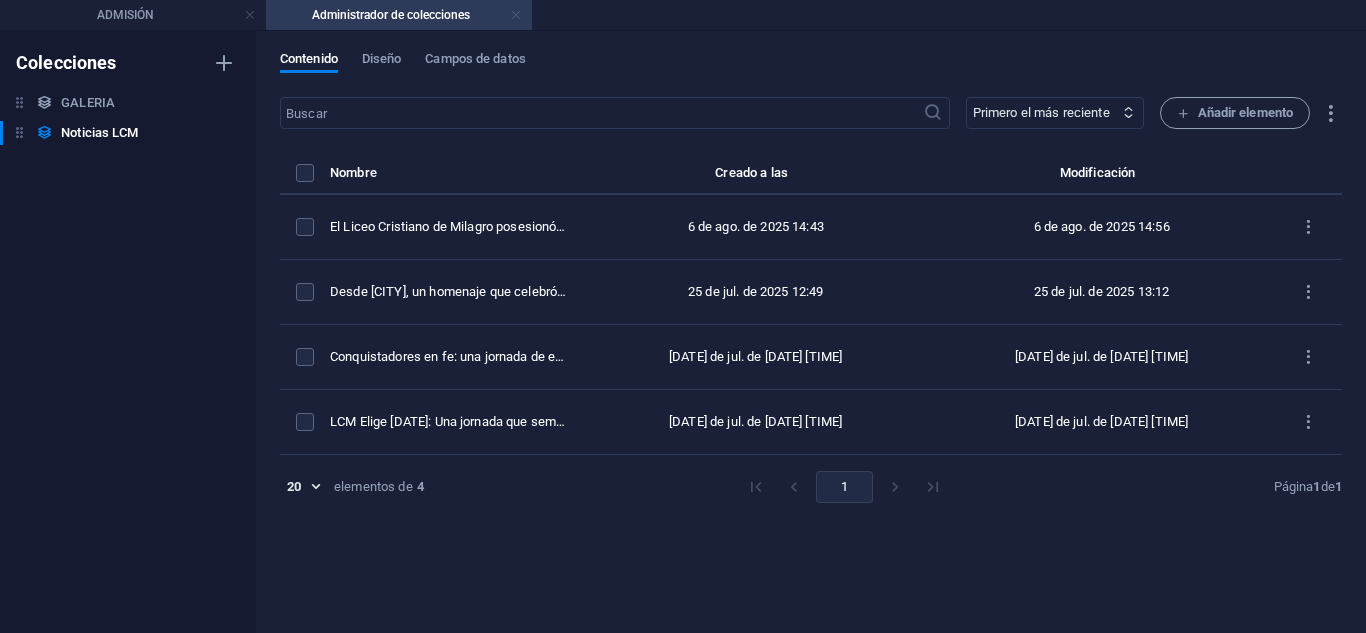 click at bounding box center (516, 15) 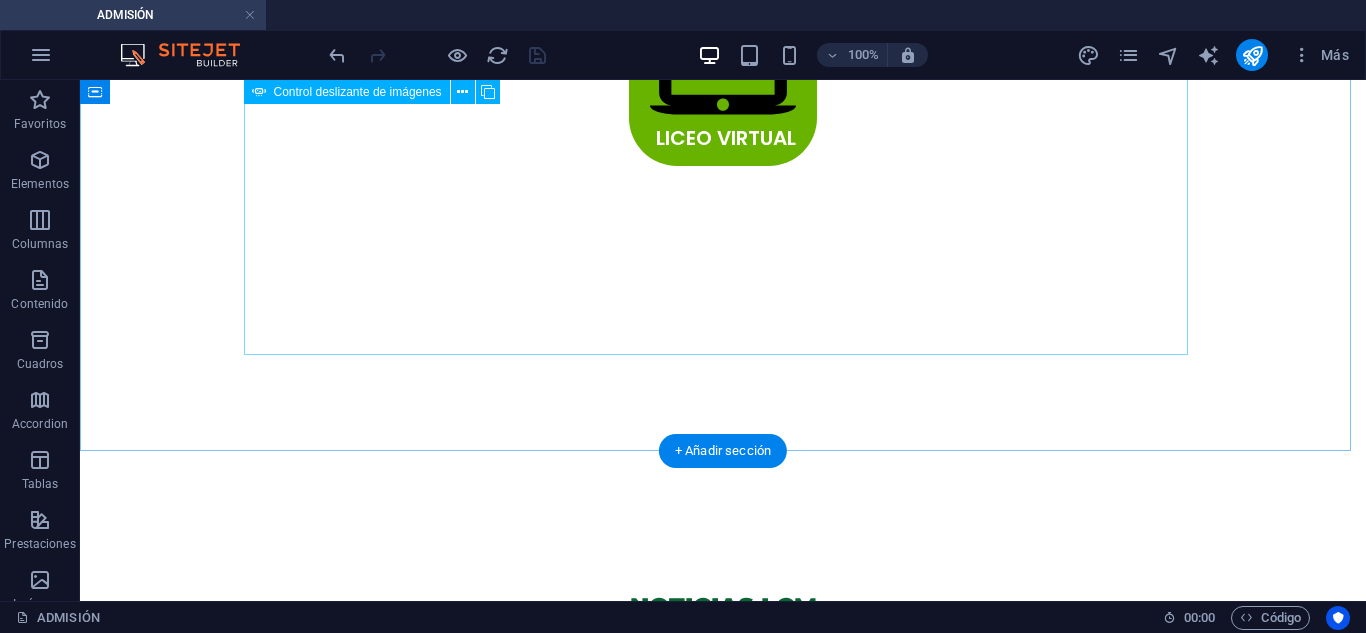 scroll, scrollTop: 1139, scrollLeft: 0, axis: vertical 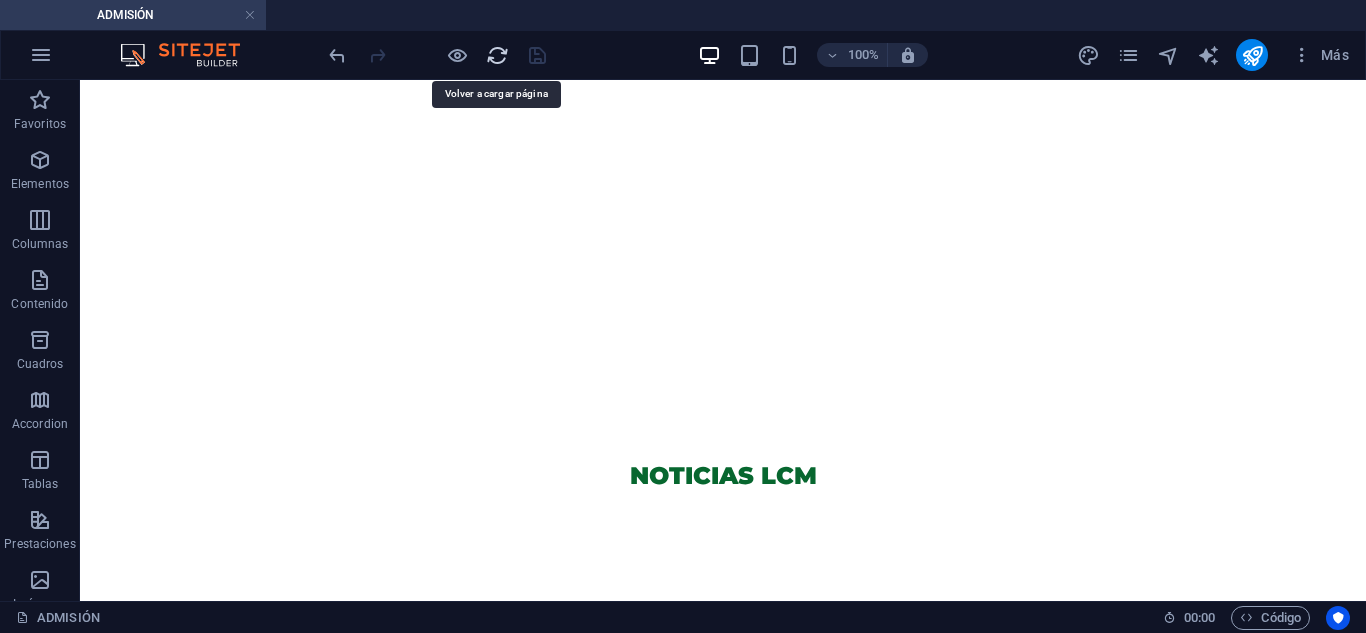 click at bounding box center (497, 55) 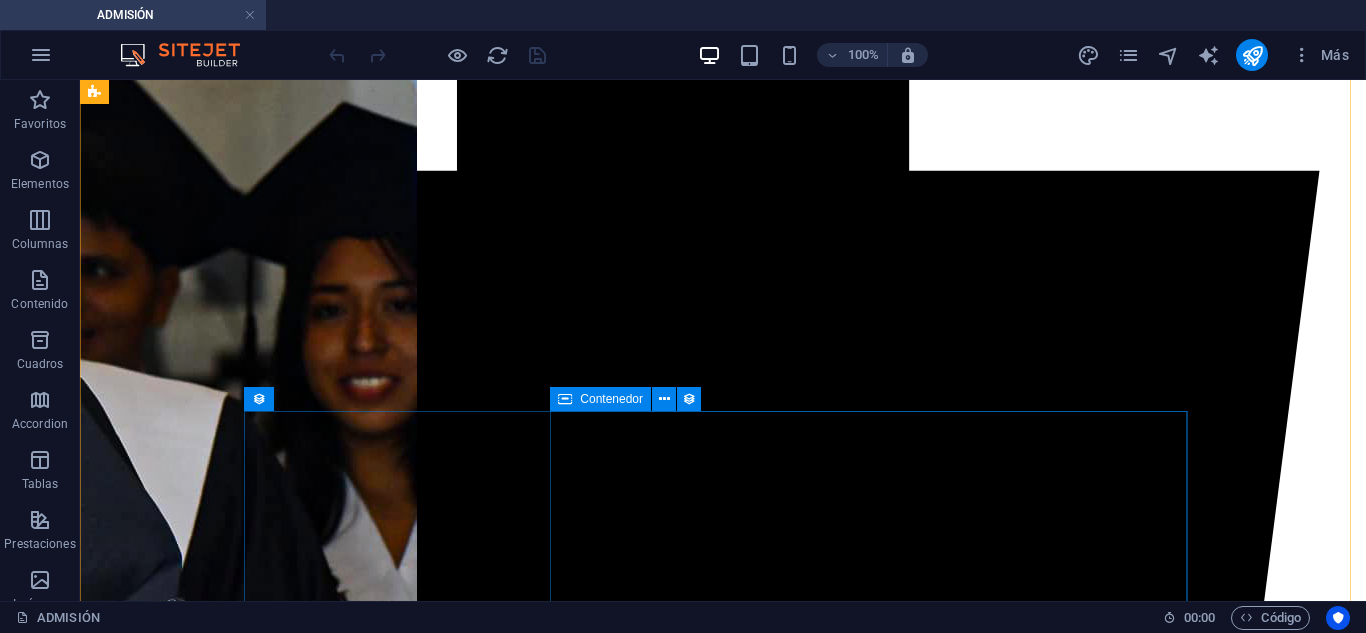 scroll, scrollTop: 1900, scrollLeft: 0, axis: vertical 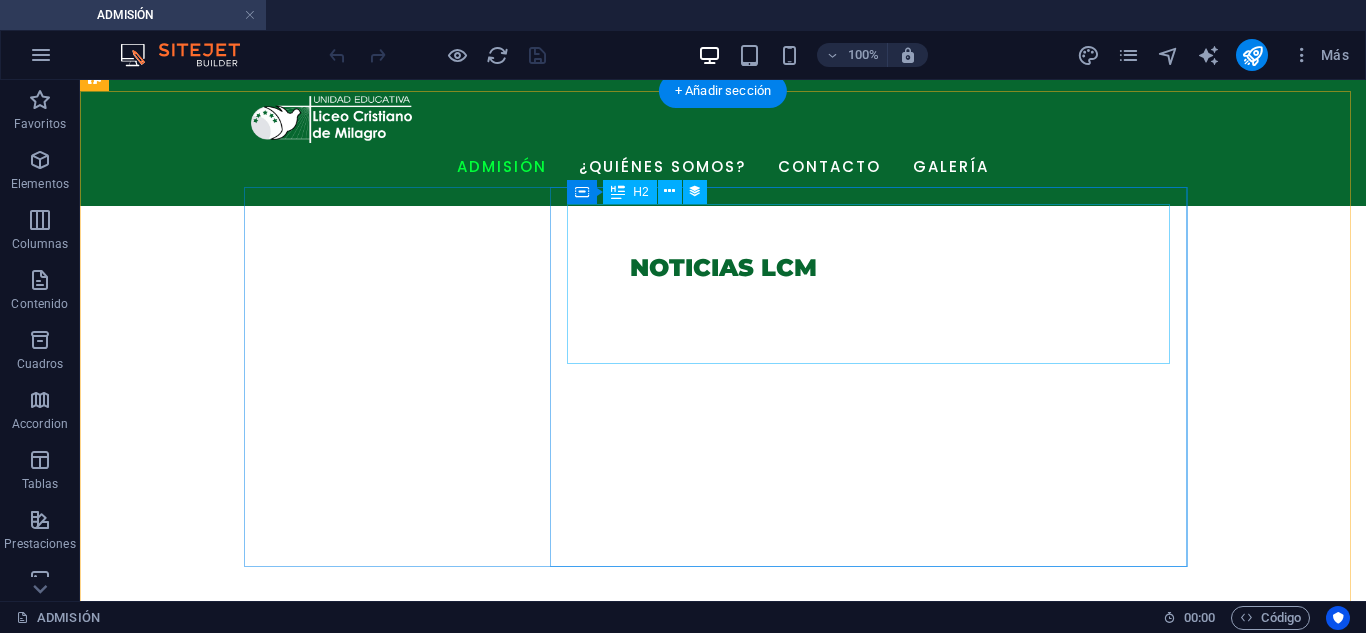 click on "El Liceo Cristiano de Milagro posesionó a su nuevo Gobierno Estudiantil [DATE]–[DATE]" at bounding box center (568, 1357) 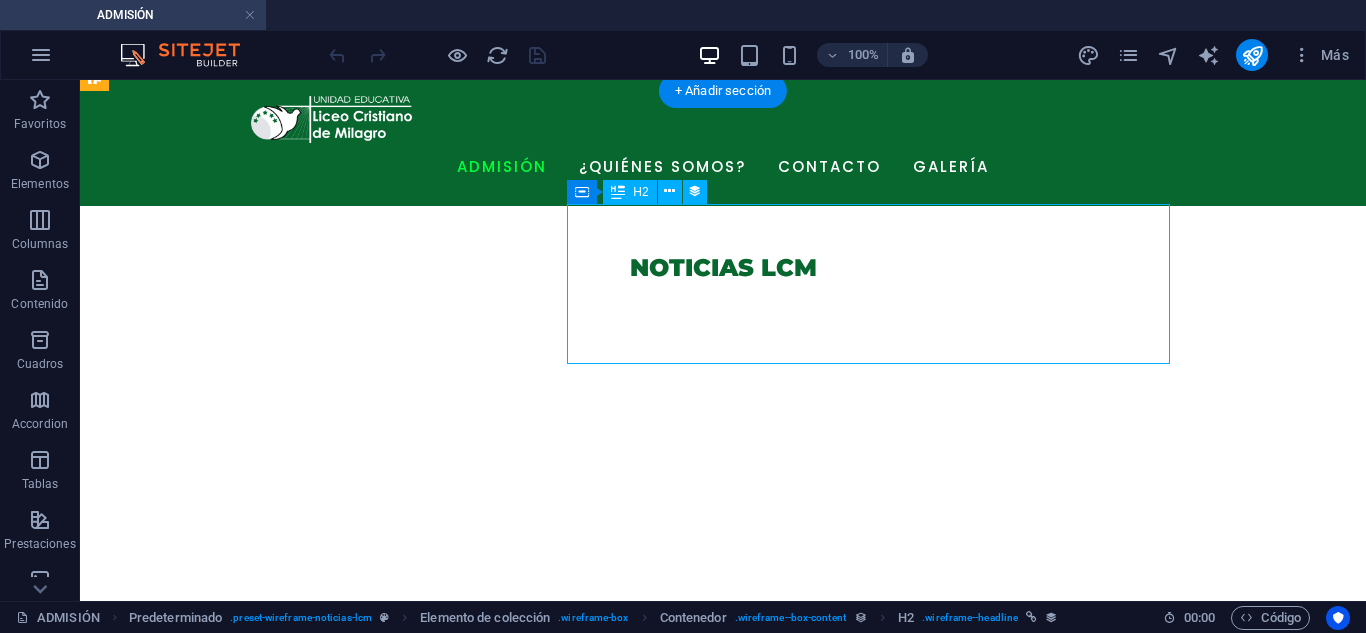 click on "El Liceo Cristiano de Milagro posesionó a su nuevo Gobierno Estudiantil [DATE]–[DATE]" at bounding box center [568, 1357] 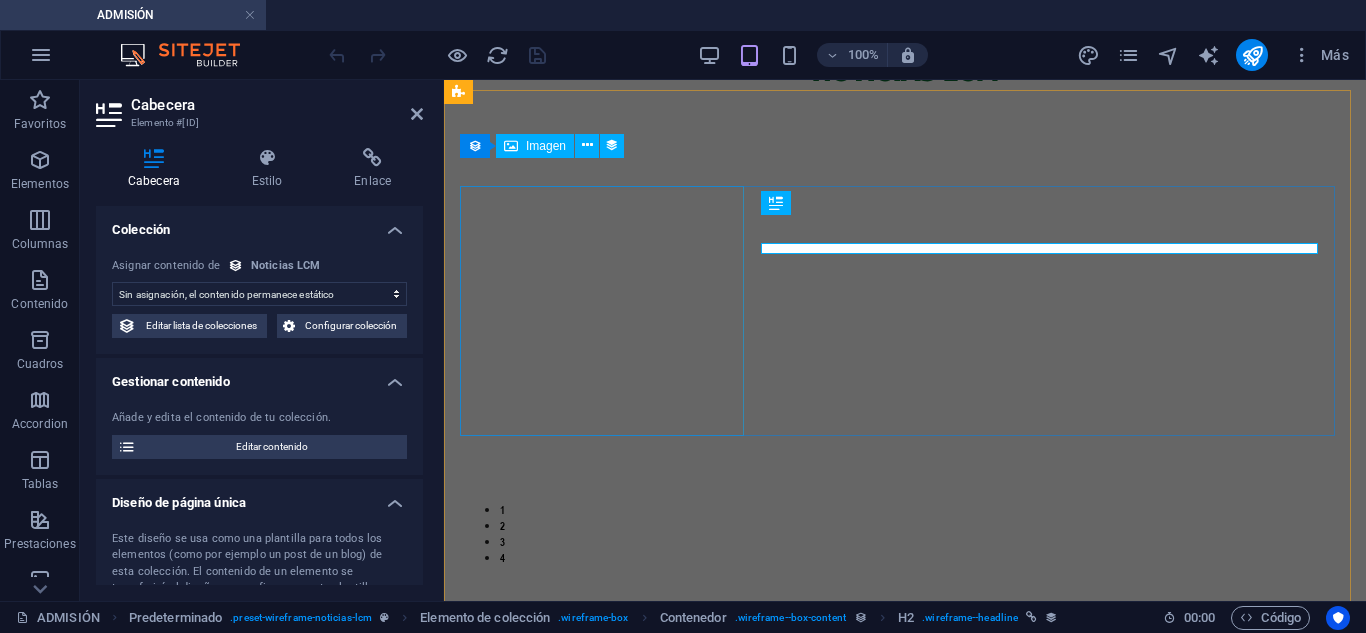 scroll, scrollTop: 1272, scrollLeft: 0, axis: vertical 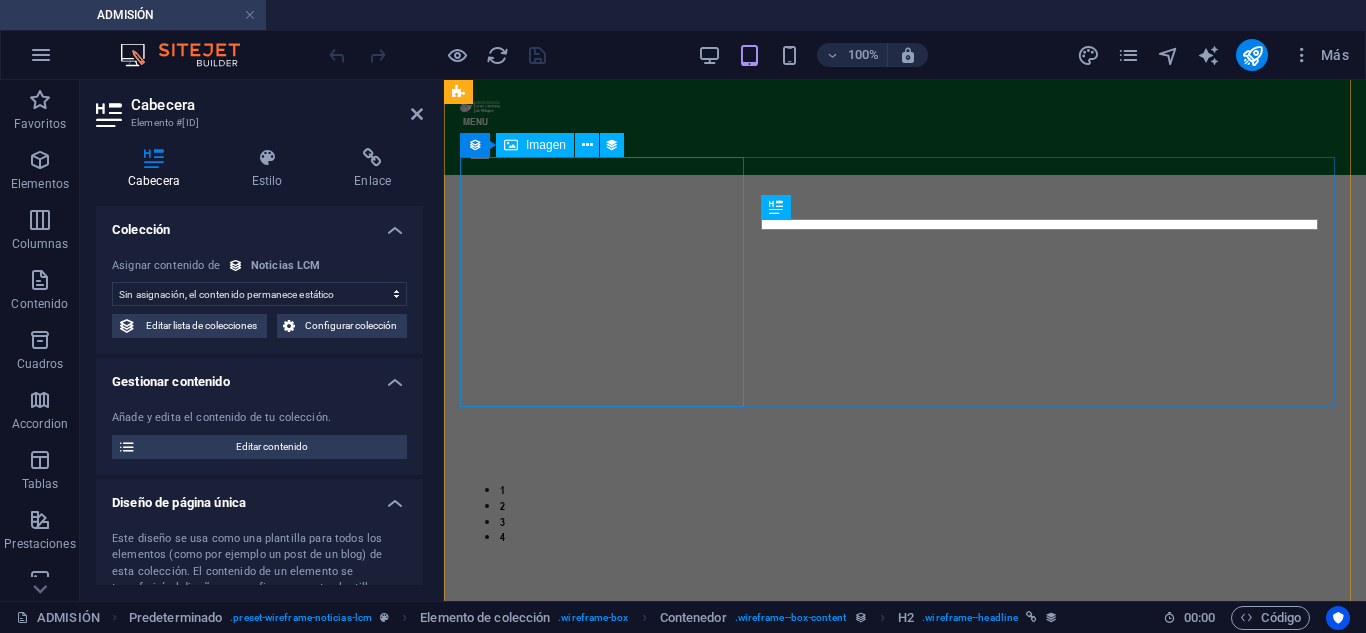 select on "name" 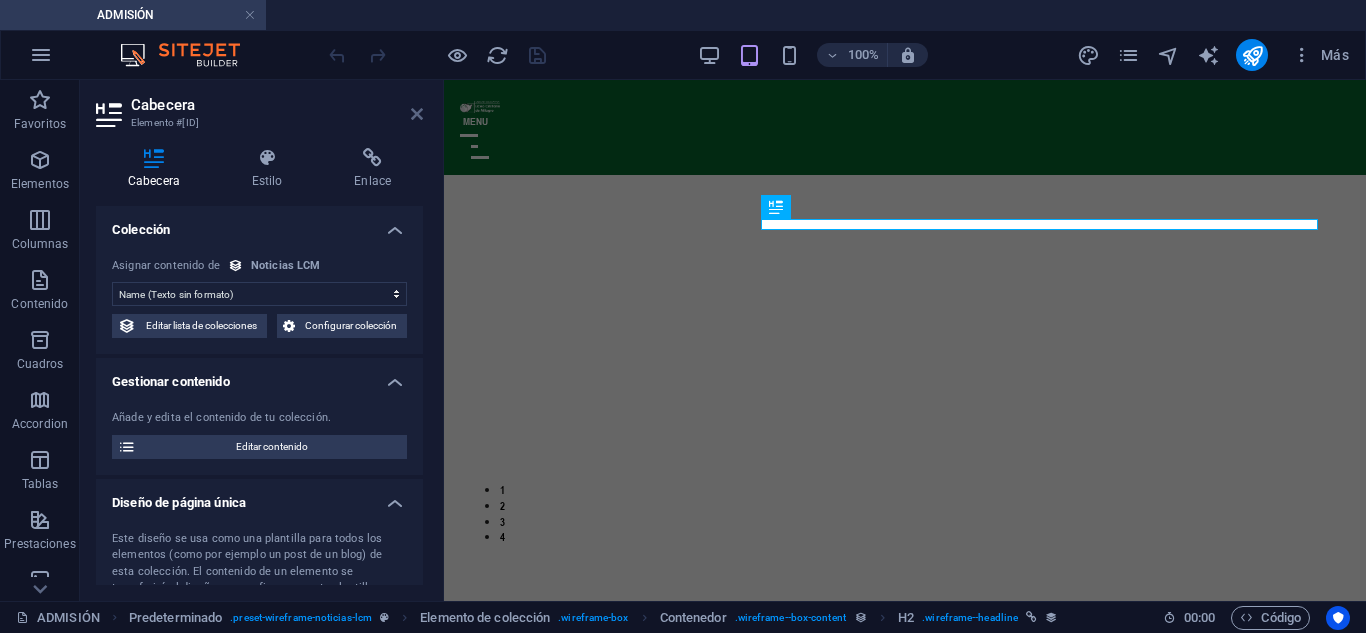 click at bounding box center [417, 114] 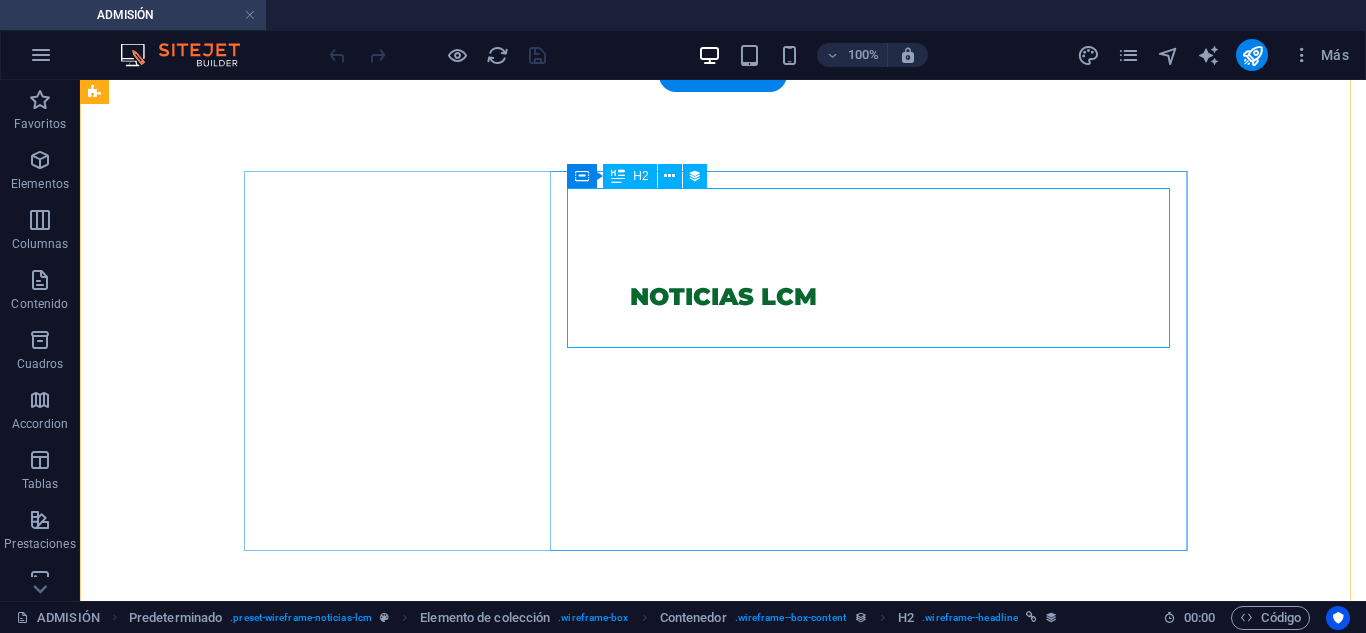 scroll, scrollTop: 1316, scrollLeft: 0, axis: vertical 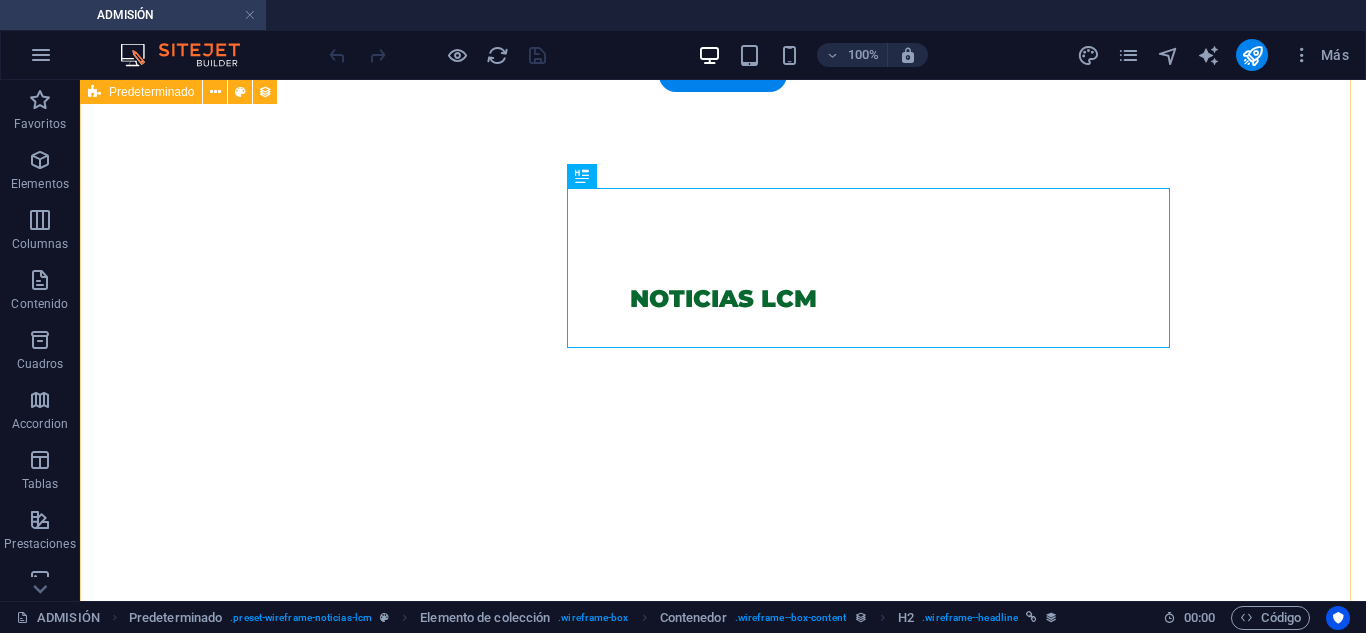 click on "El Liceo Cristiano de Milagro posesionó a su nuevo Gobierno Estudiantil 2025–2026 Con liderazgo joven, compromiso y visión de futuro, el Liceo Cristiano de Milagro dio paso a una nueva etapa democrática en su vida institucional. Más info Desde Milagro, un homenaje que celebró el alma de Guayaquil en sus 490 años de fundación El Liceo Cristiano de Milagro conmemoró las fiestas de la Perla del Pacífico con una jornada llena de tradición, cultura y sentido de pertenencia. Más info Conquistadores en fe: una jornada de encuentro con Dios Un mensaje de sanidad, esperanza y confianza en Dios marcó la vida de los estudiantes del Liceo Cristiano de Milagro, durante un culto especial que los llamó a examinar su corazón y fortalecer su fe. Más info LCM Elige 2025: Una jornada que sembró liderazgo y unión El Liceo Cristiano de Milagro vivió una experiencia democrática que trasciende el voto: cultivó convicción, respeto y sentido de pertenencia. Más info  Anterior Siguiente" at bounding box center [723, 2226] 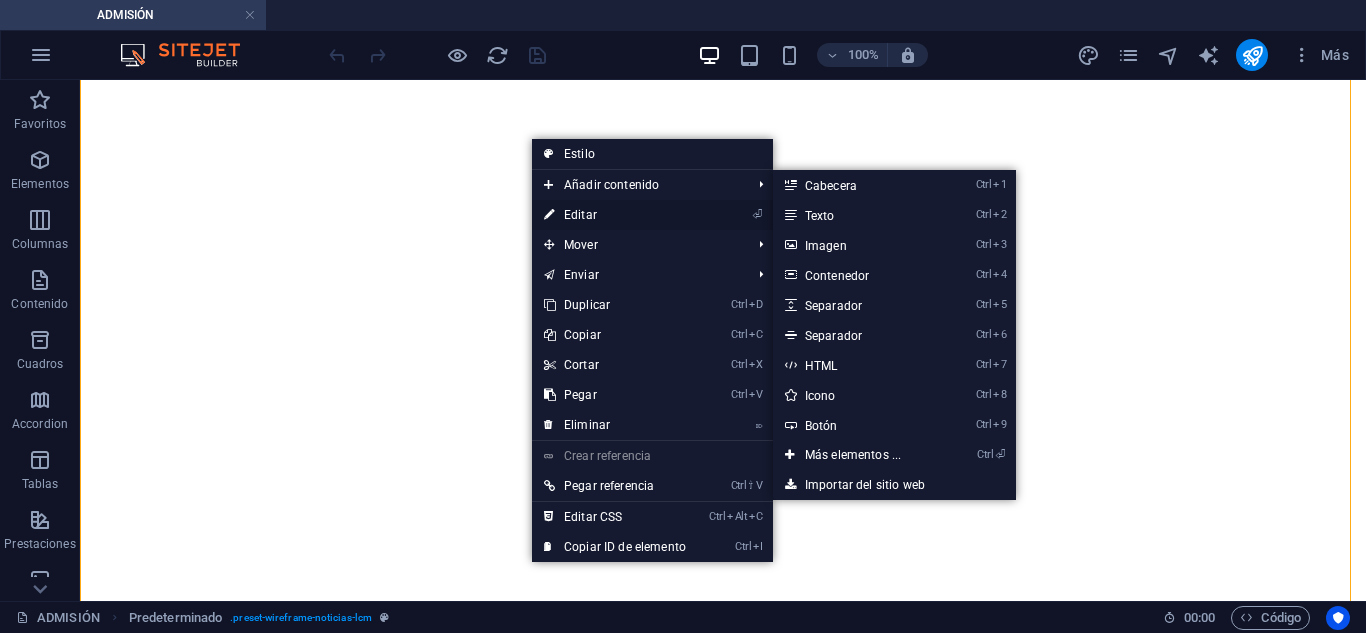 click on "⏎  Editar" at bounding box center [615, 215] 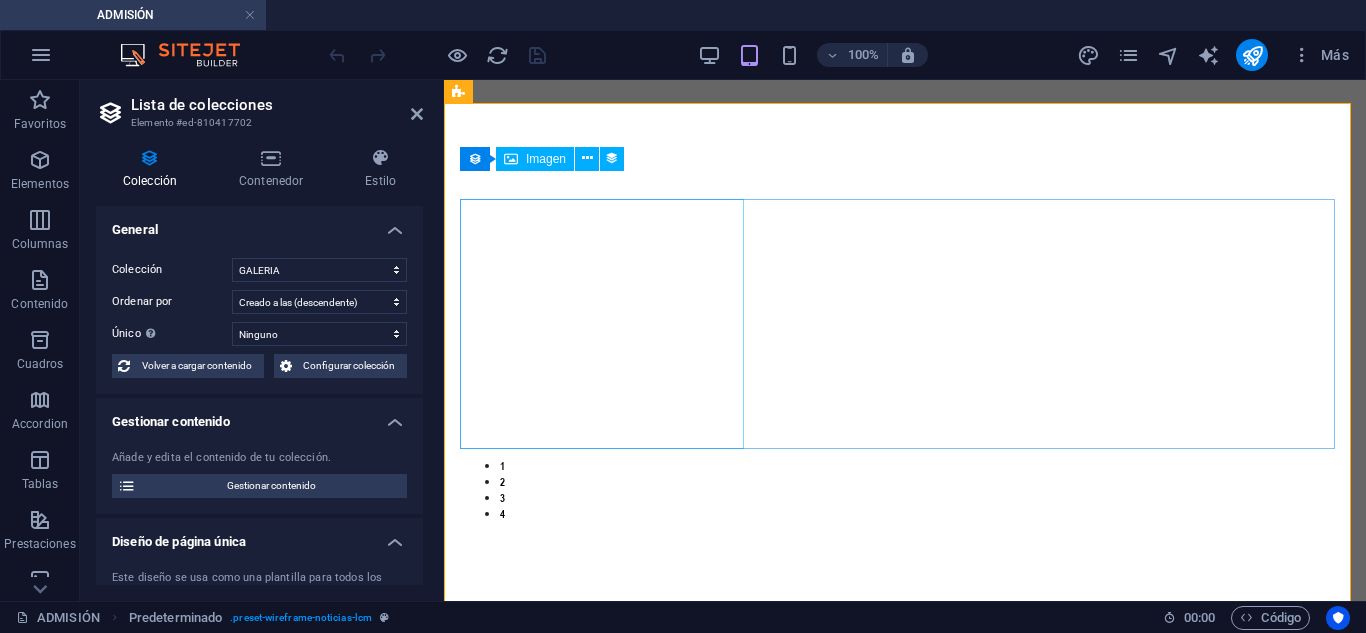 scroll, scrollTop: 1259, scrollLeft: 0, axis: vertical 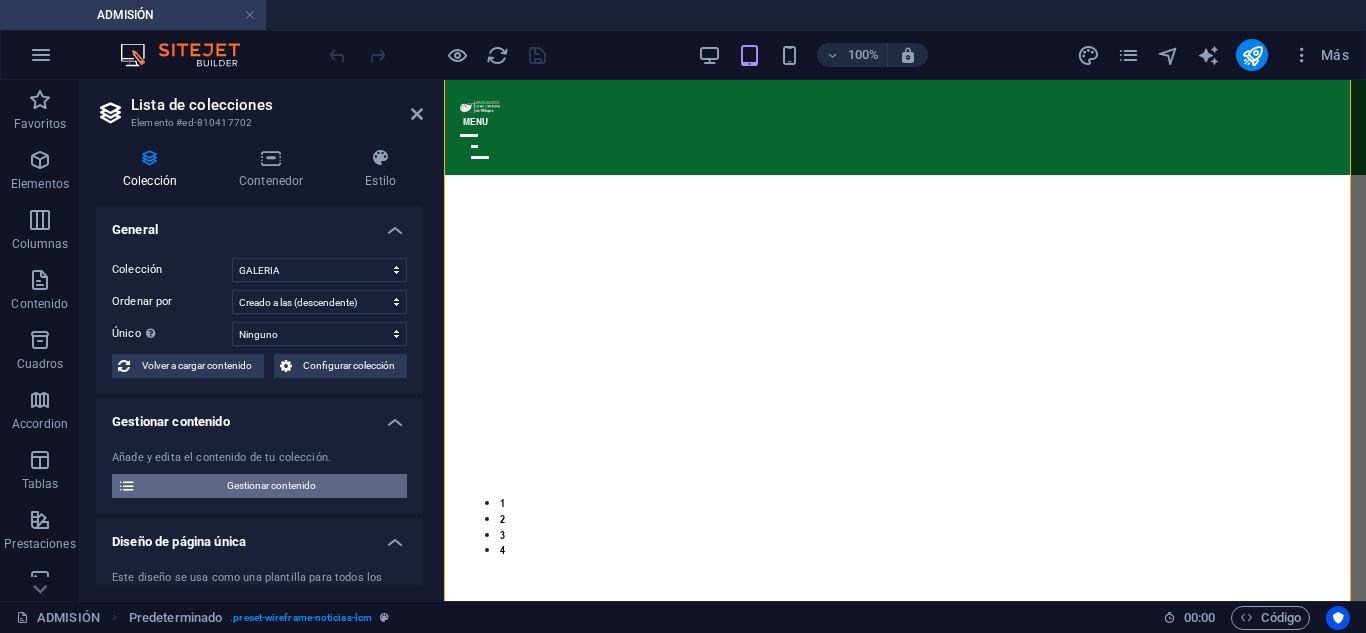 click on "Gestionar contenido" at bounding box center (271, 486) 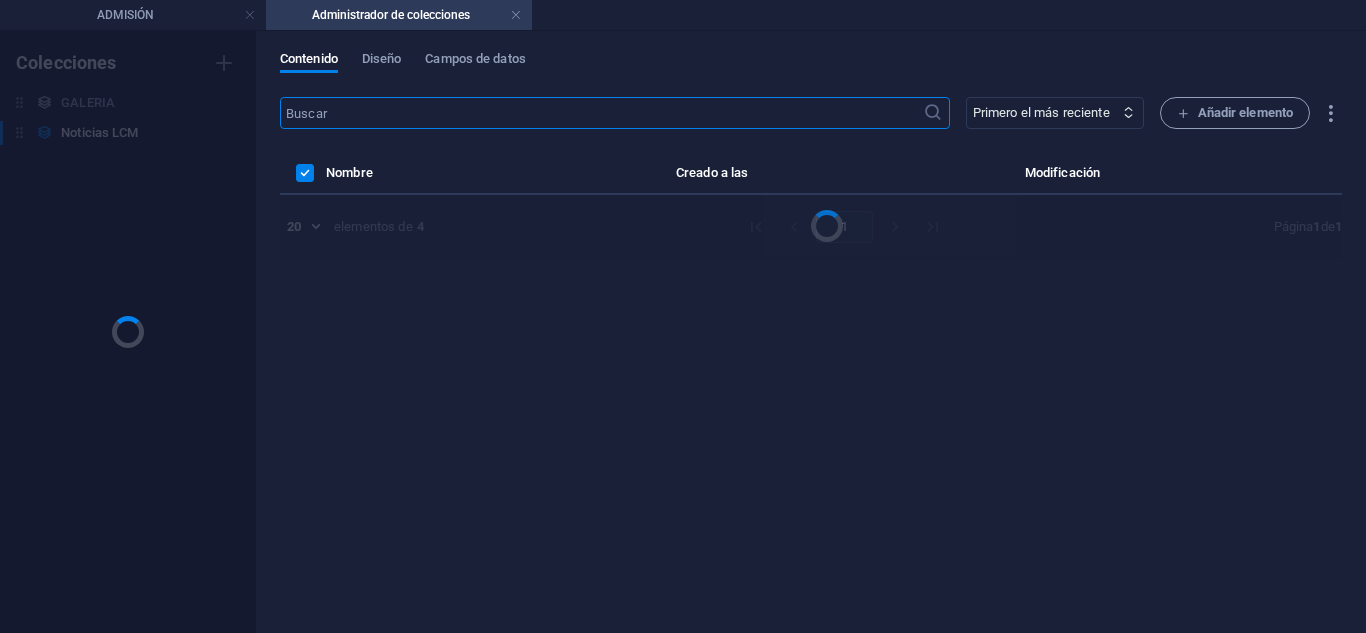 scroll, scrollTop: 0, scrollLeft: 0, axis: both 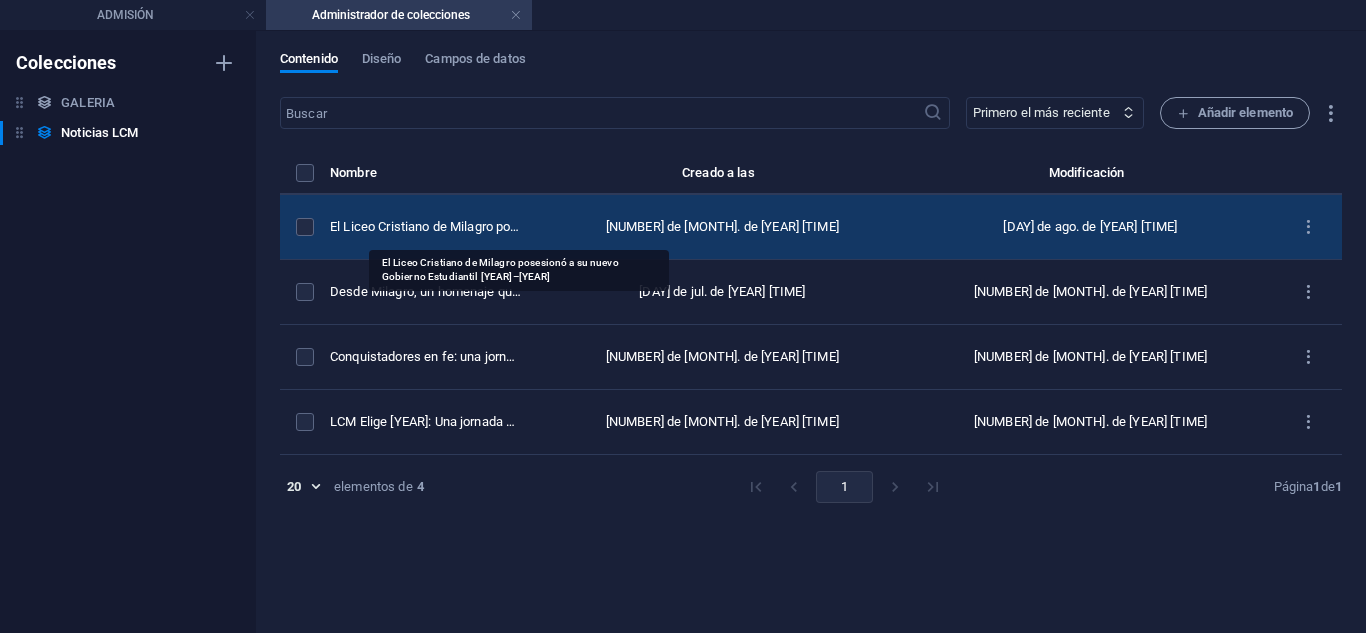 click on "El Liceo Cristiano de Milagro posesionó a su nuevo Gobierno Estudiantil [DATE]–[DATE]" at bounding box center (426, 227) 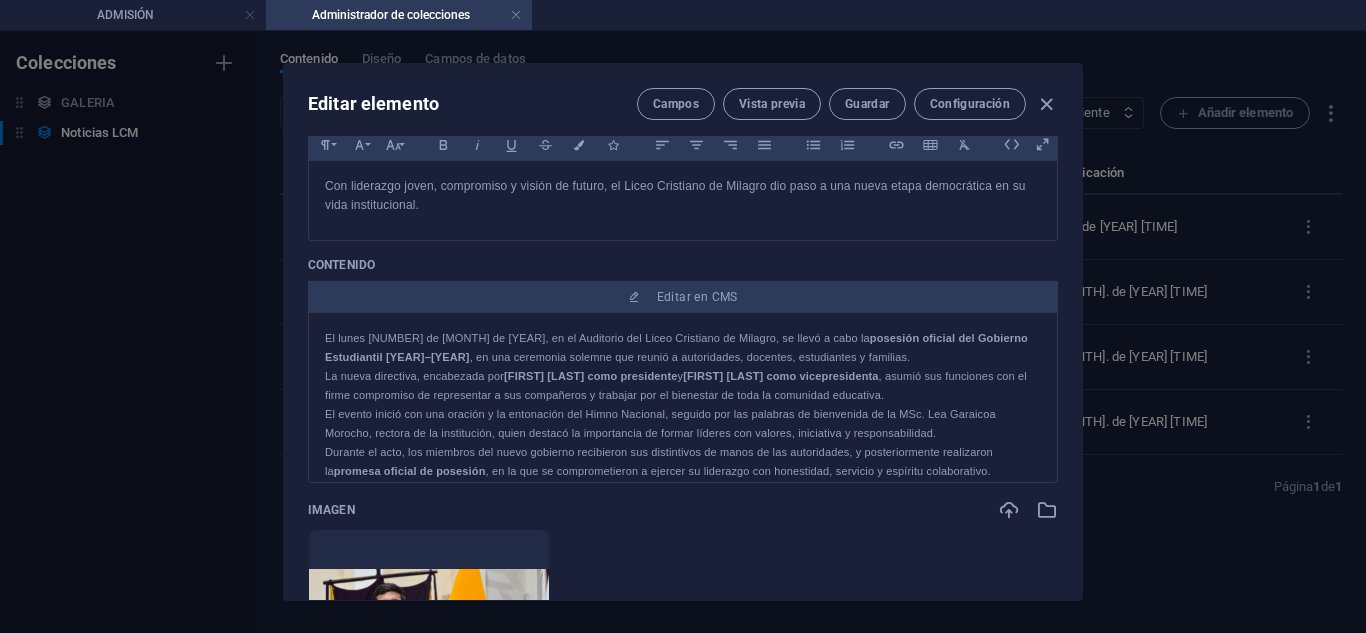 scroll, scrollTop: 200, scrollLeft: 0, axis: vertical 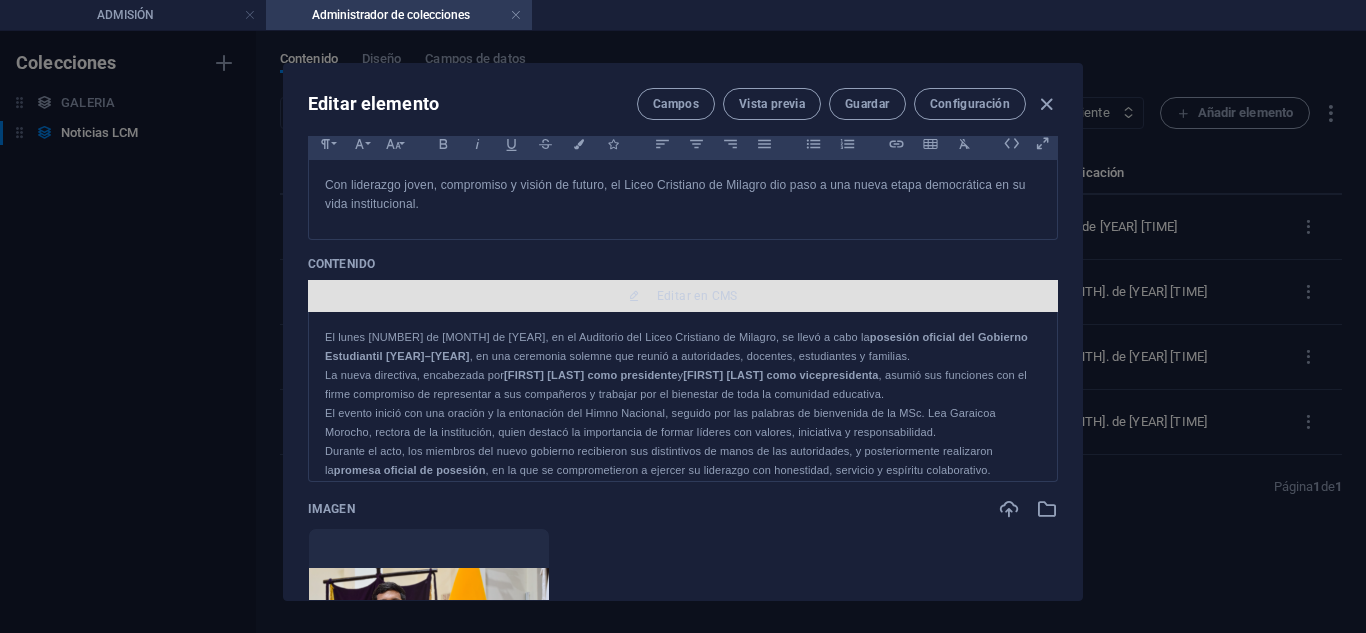 click on "Editar en CMS" at bounding box center [697, 296] 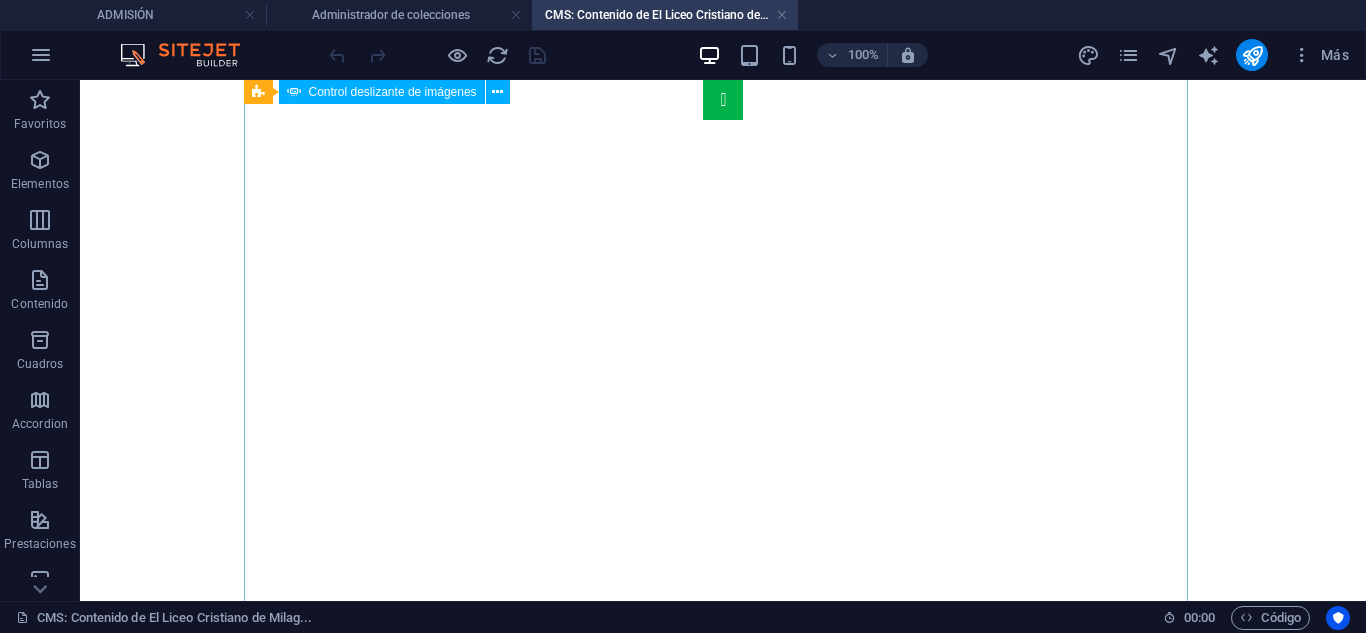 scroll, scrollTop: 800, scrollLeft: 0, axis: vertical 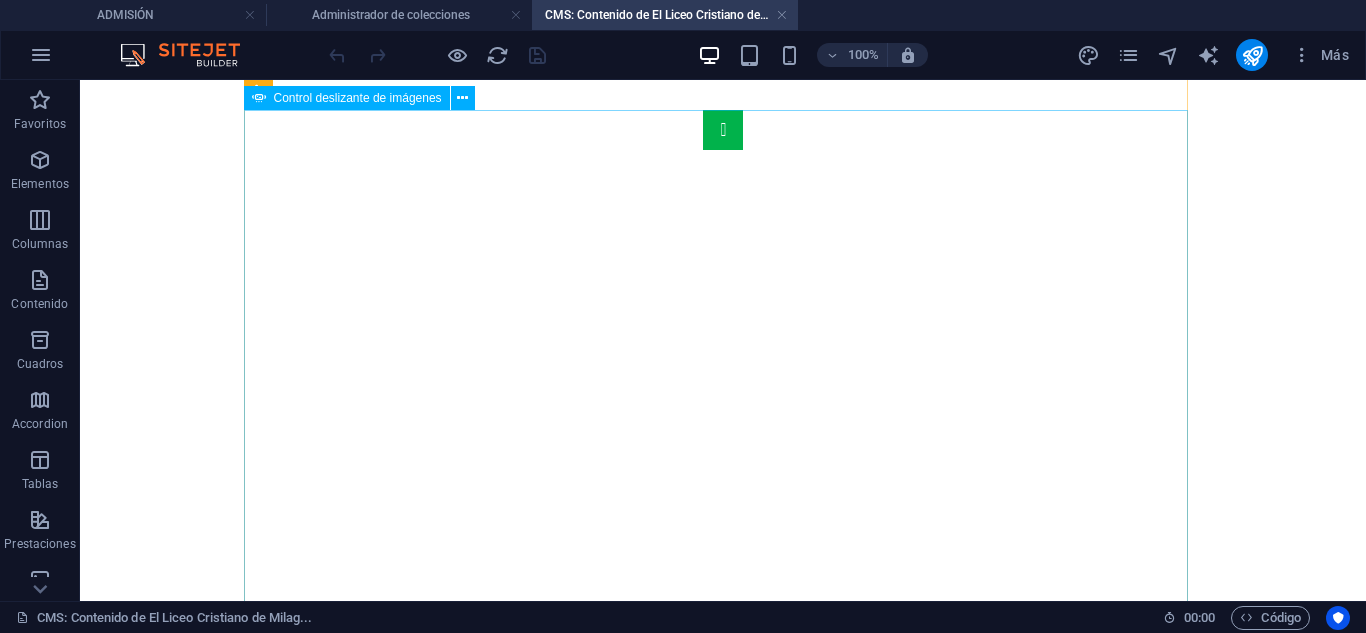 click at bounding box center (-1165, 1857) 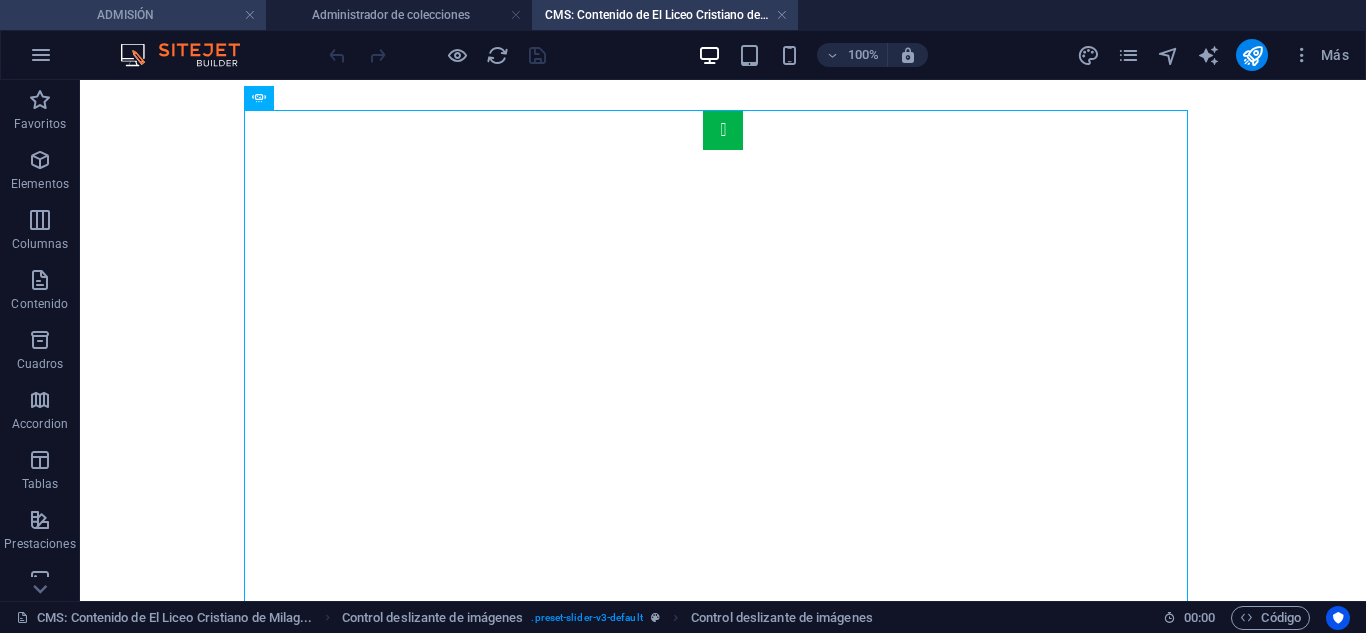 click on "ADMISIÓN" at bounding box center (133, 15) 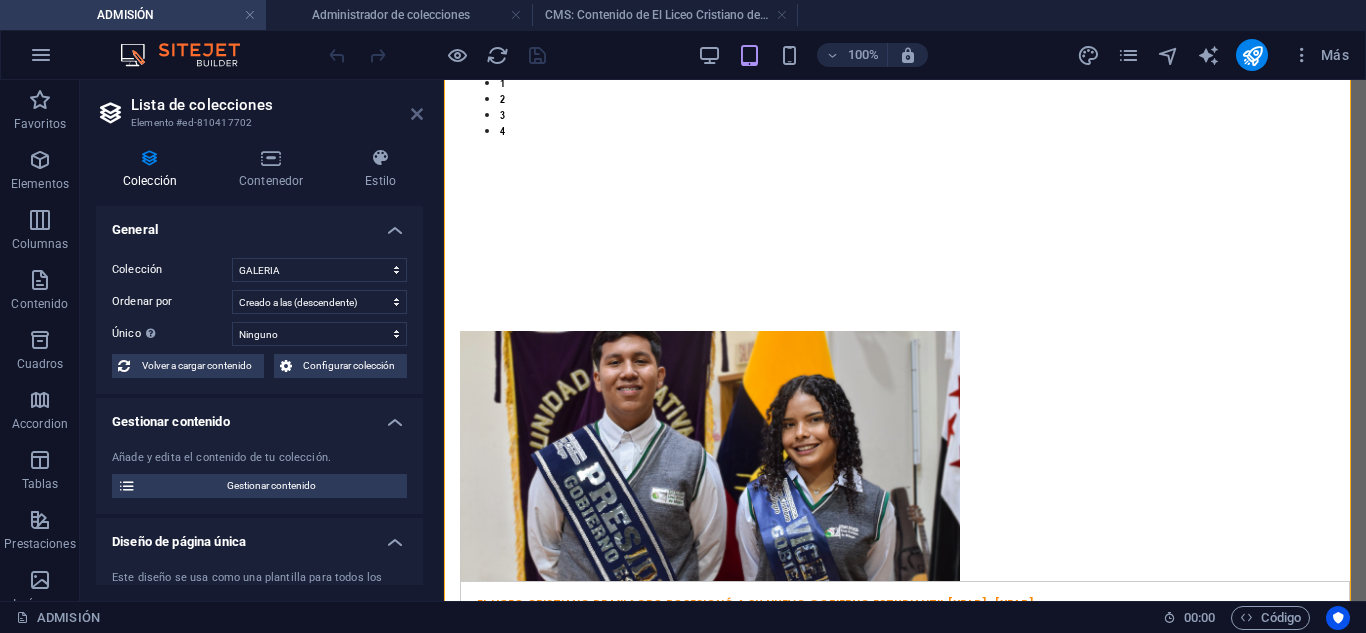 drag, startPoint x: 417, startPoint y: 113, endPoint x: 338, endPoint y: 33, distance: 112.432205 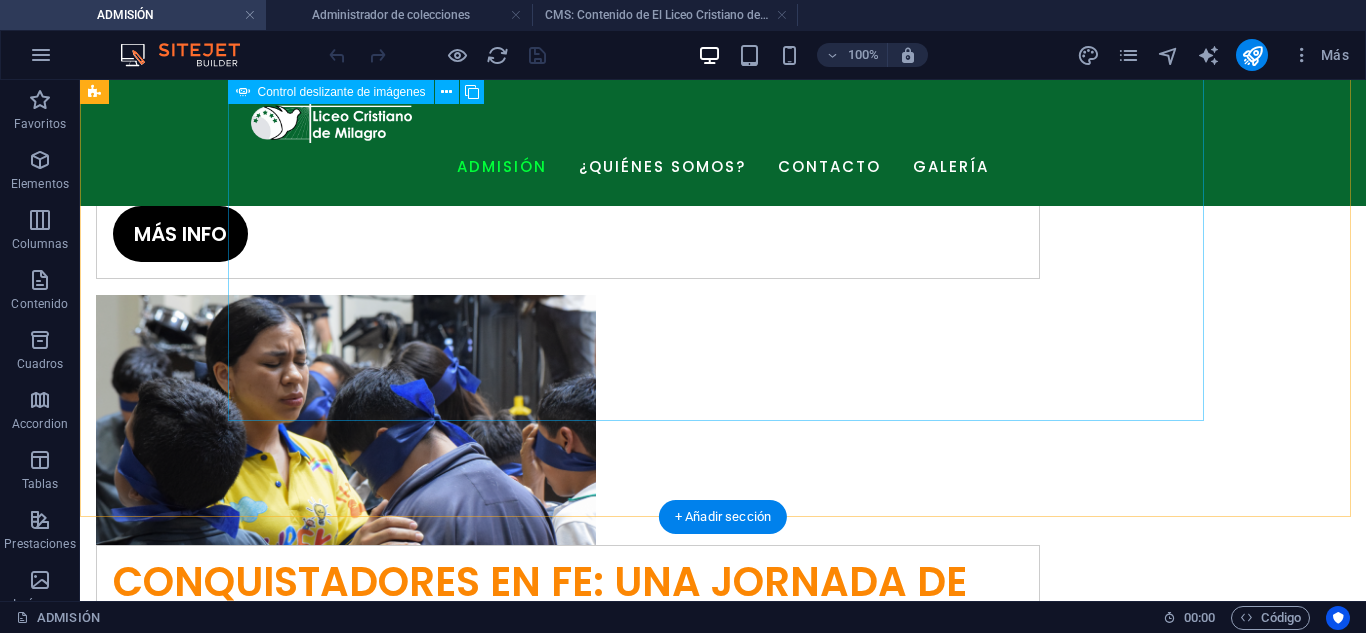 scroll, scrollTop: 3149, scrollLeft: 0, axis: vertical 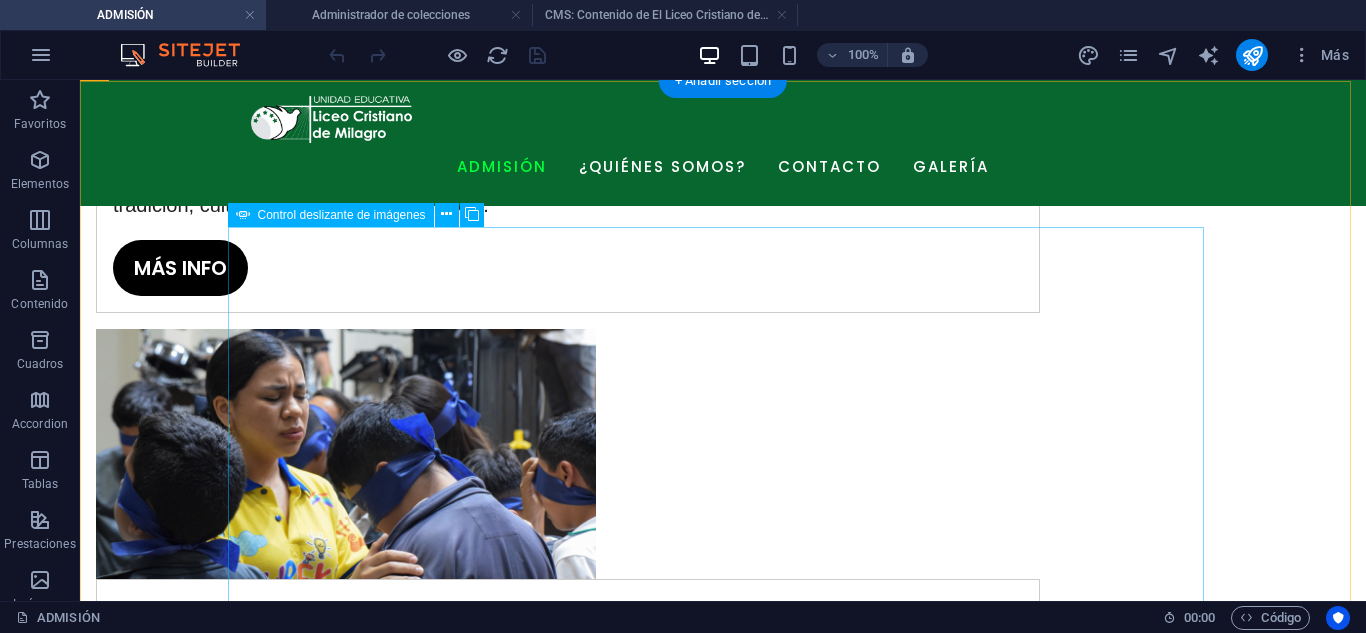 click at bounding box center (-6109, 4773) 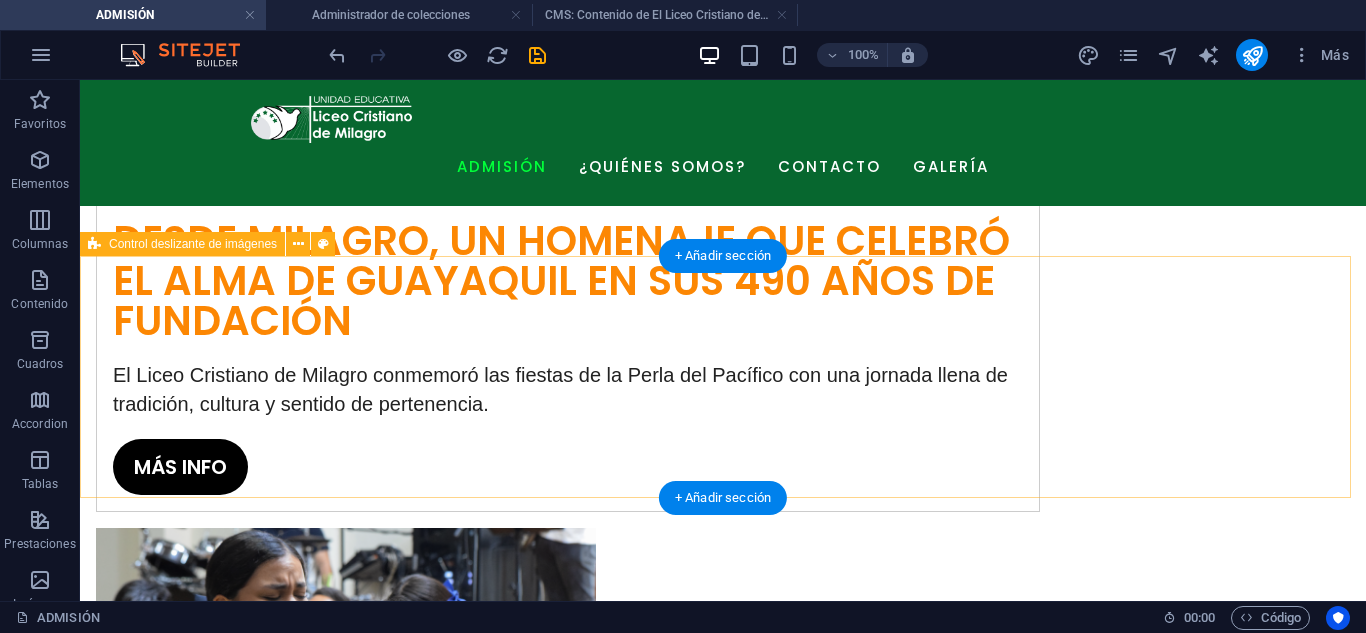scroll, scrollTop: 3049, scrollLeft: 0, axis: vertical 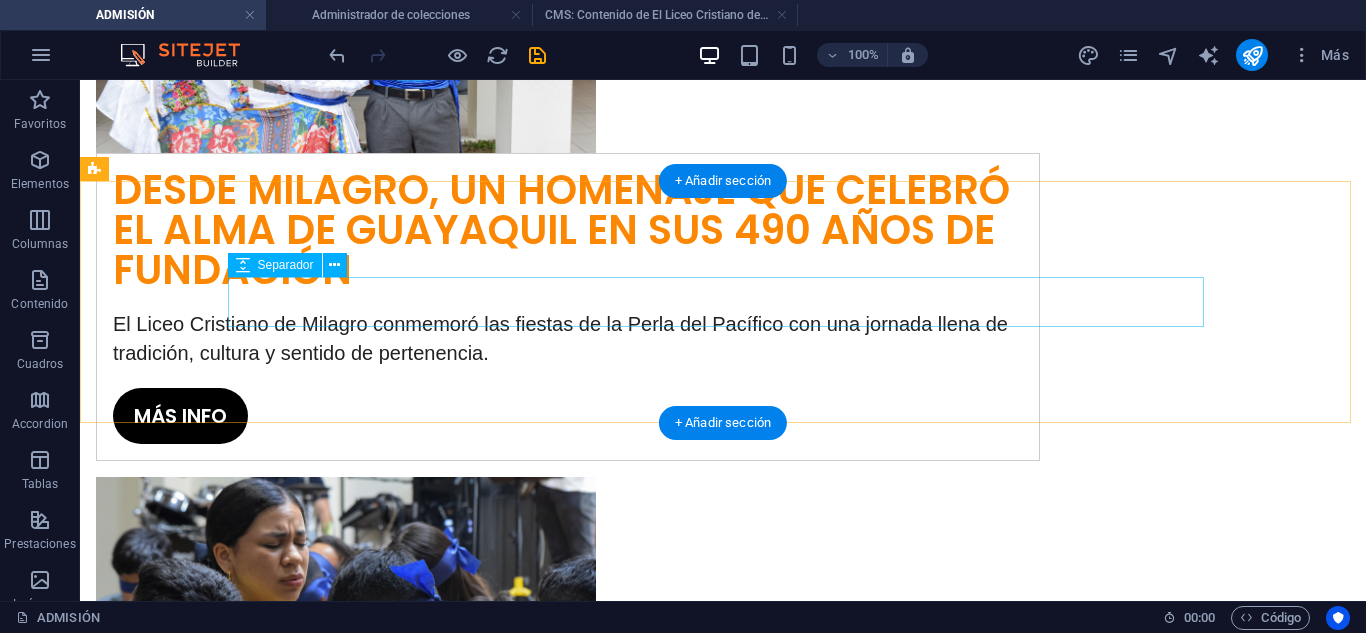click at bounding box center (723, 1899) 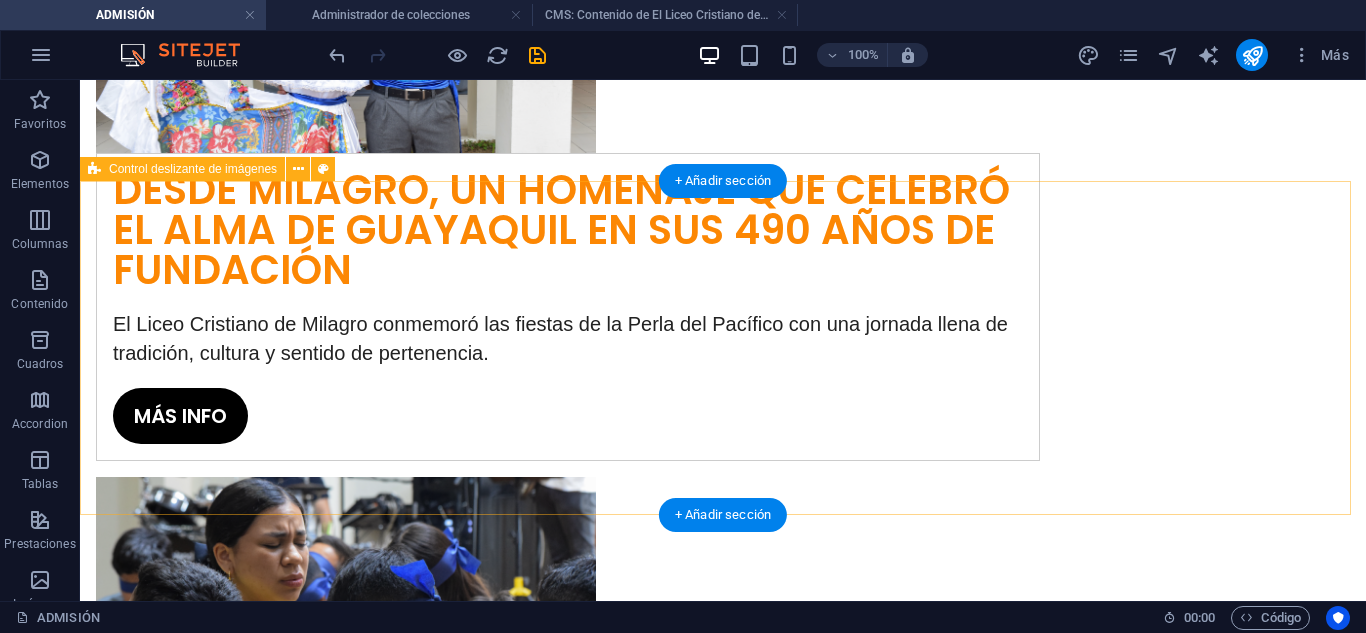 click on "Pegar portapapeles" at bounding box center (788, 1975) 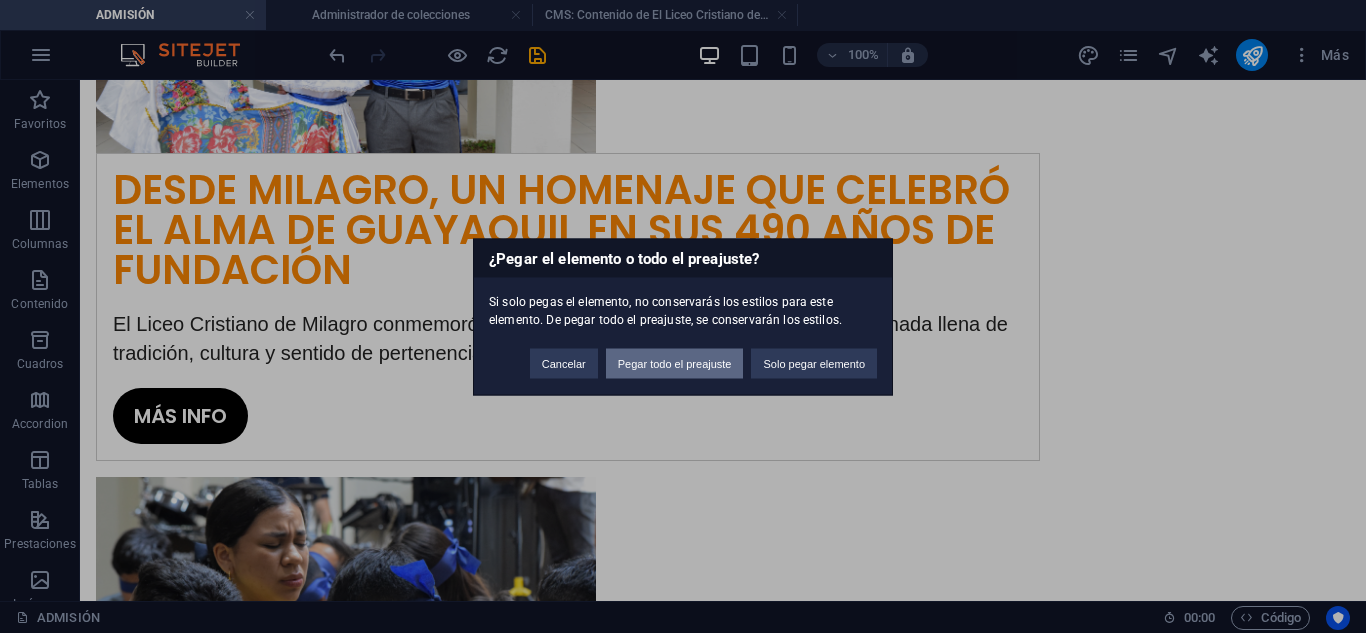 click on "Pegar todo el preajuste" at bounding box center [675, 363] 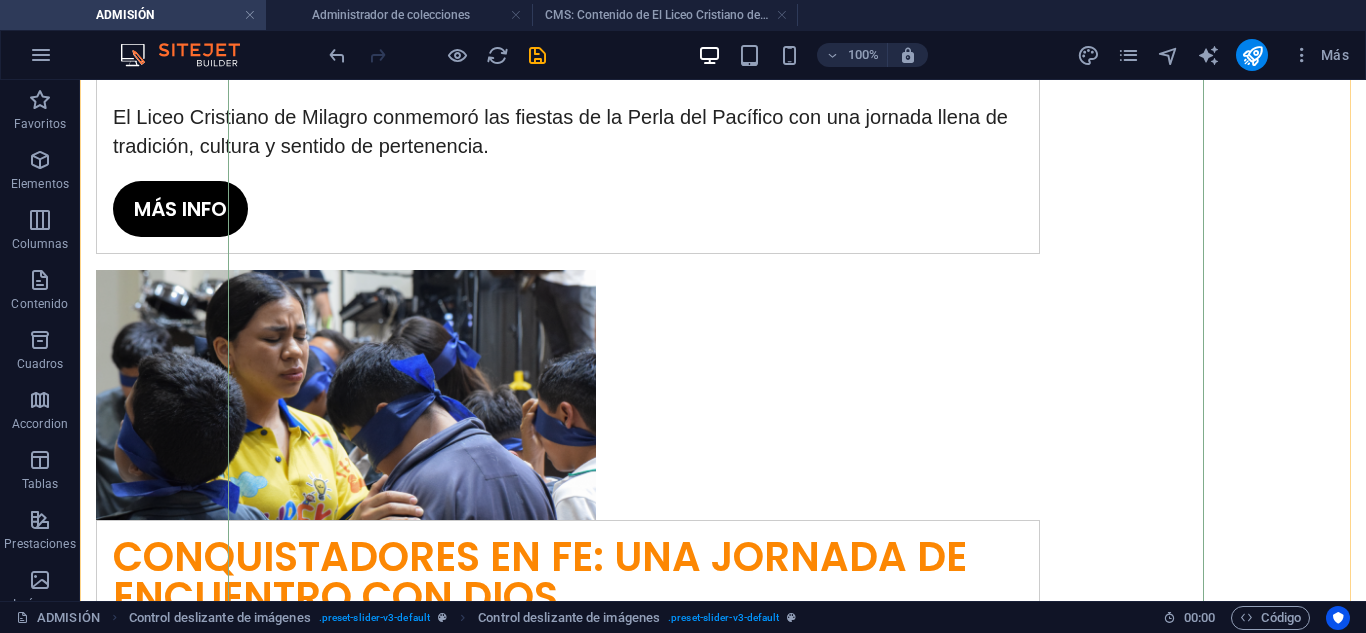 scroll, scrollTop: 3359, scrollLeft: 0, axis: vertical 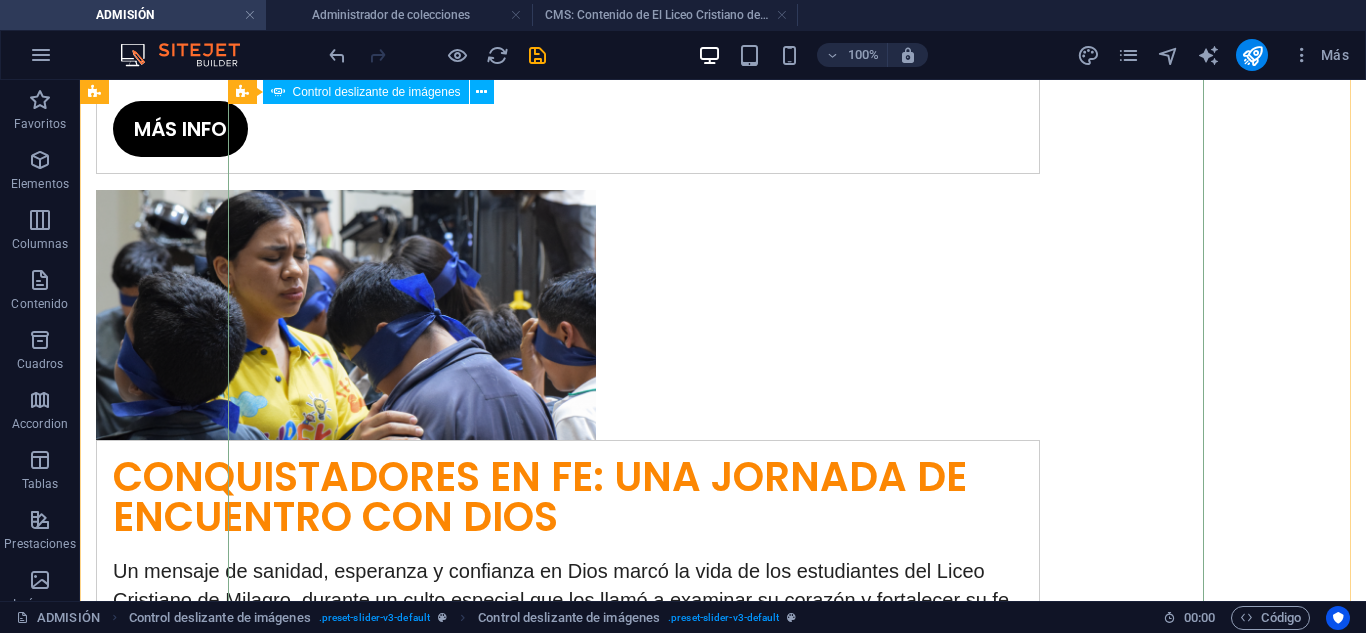 click at bounding box center [-1229, 3334] 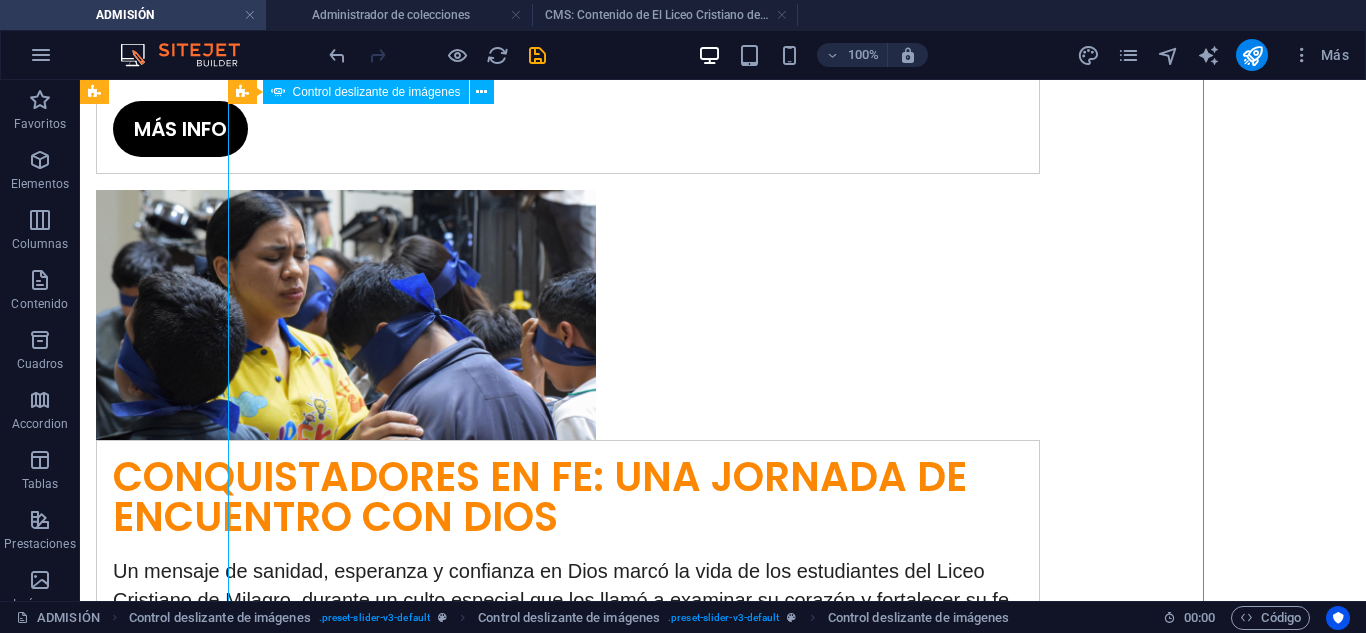 click at bounding box center (-1229, 3334) 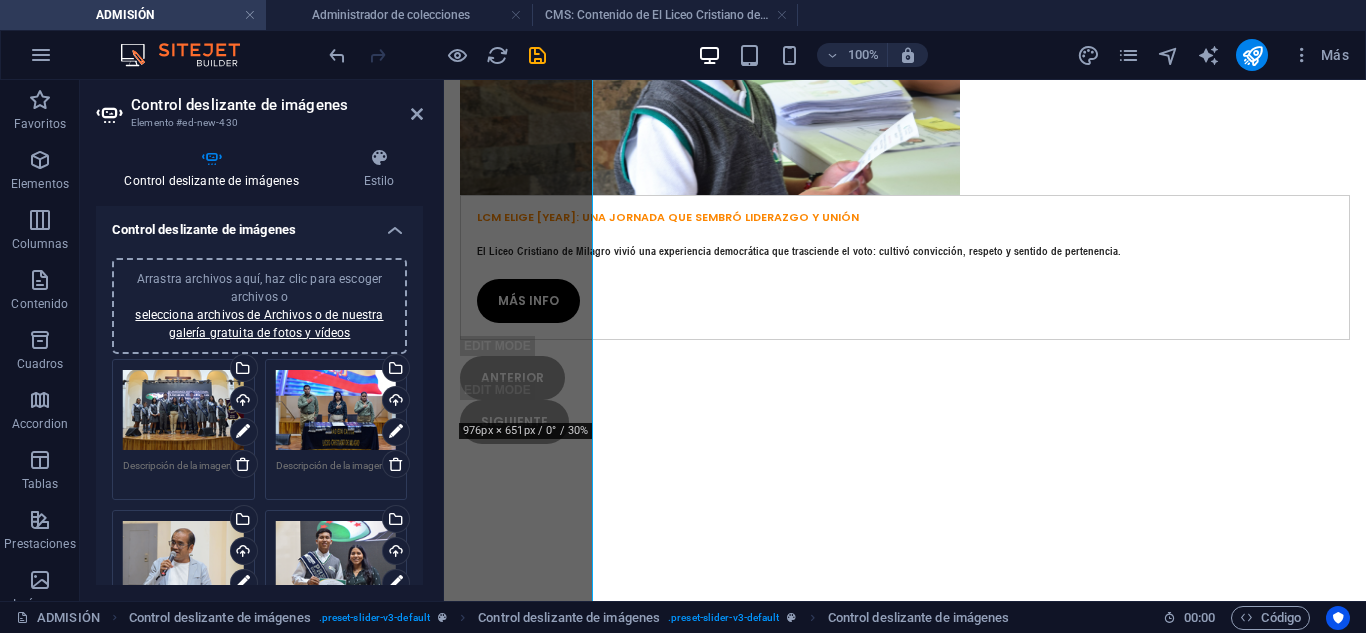 scroll, scrollTop: 3036, scrollLeft: 0, axis: vertical 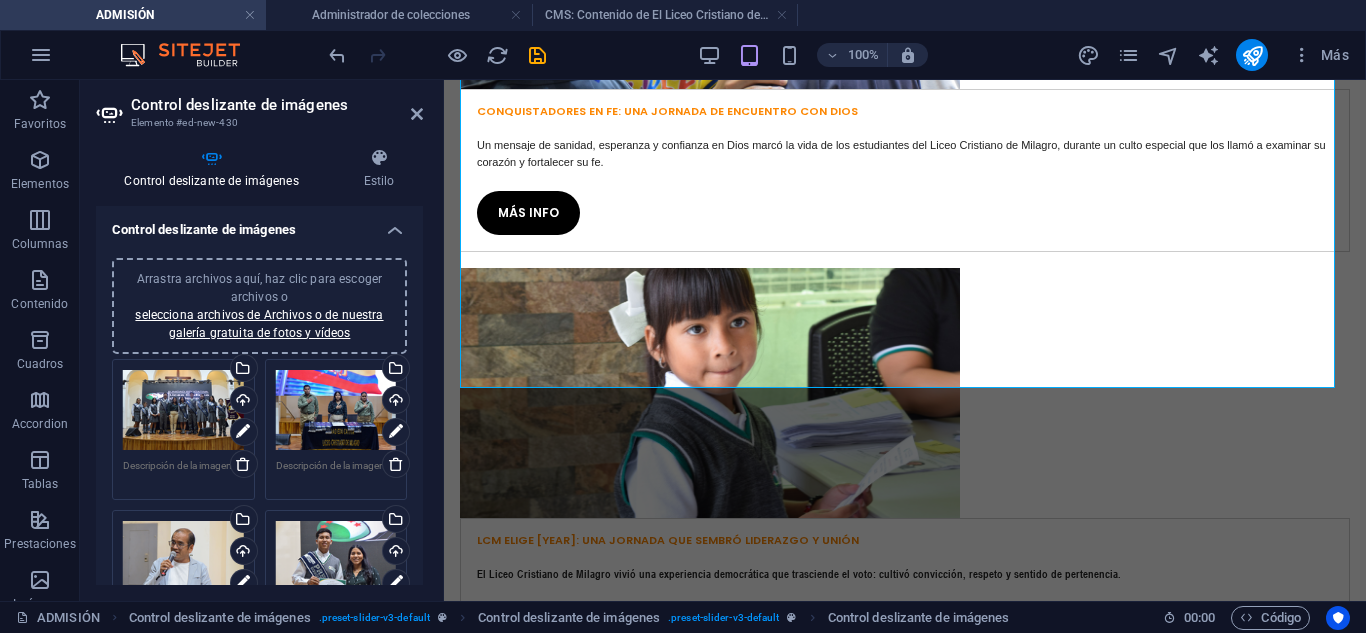 click on "Arrastra archivos aquí, haz clic para escoger archivos o  selecciona archivos de Archivos o de nuestra galería gratuita de fotos y vídeos" at bounding box center [259, 306] 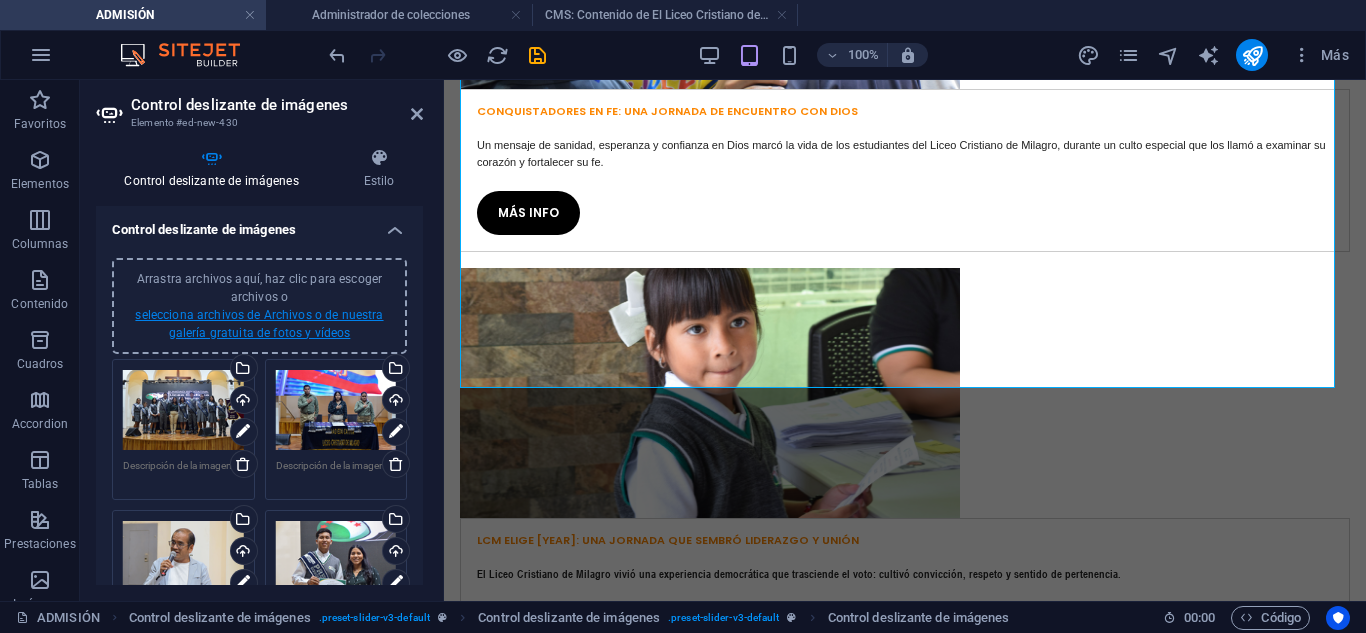 click on "selecciona archivos de Archivos o de nuestra galería gratuita de fotos y vídeos" at bounding box center [259, 324] 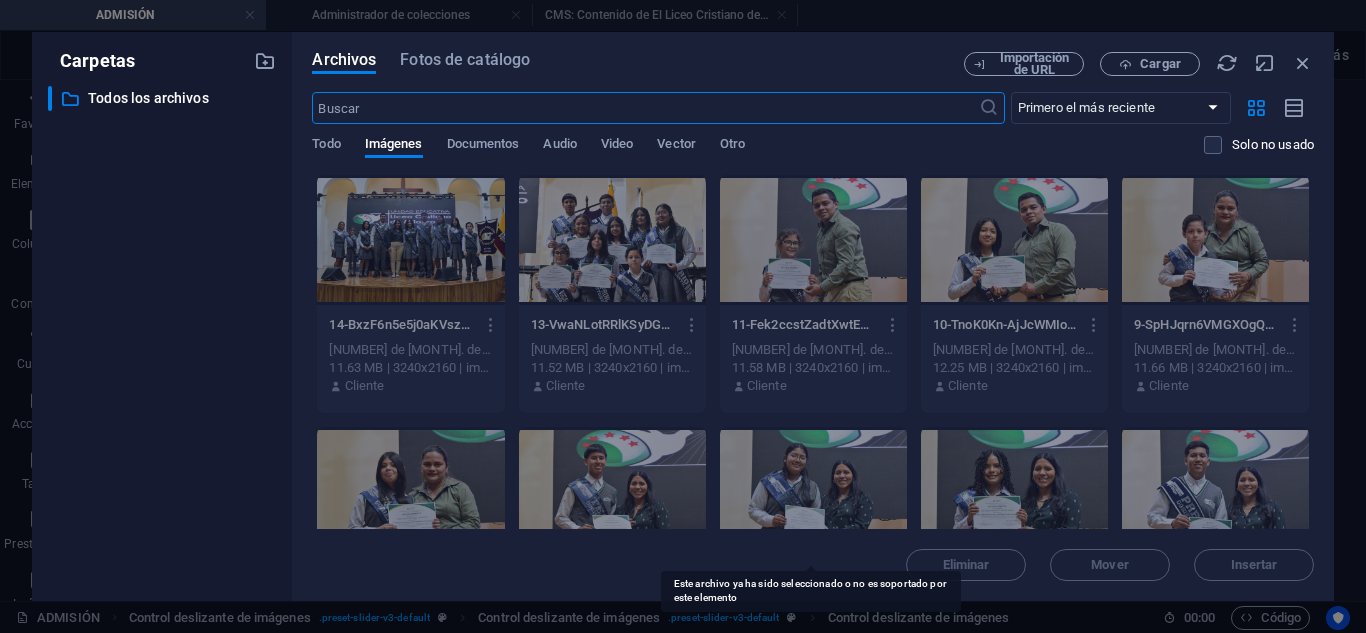 scroll, scrollTop: 2805, scrollLeft: 0, axis: vertical 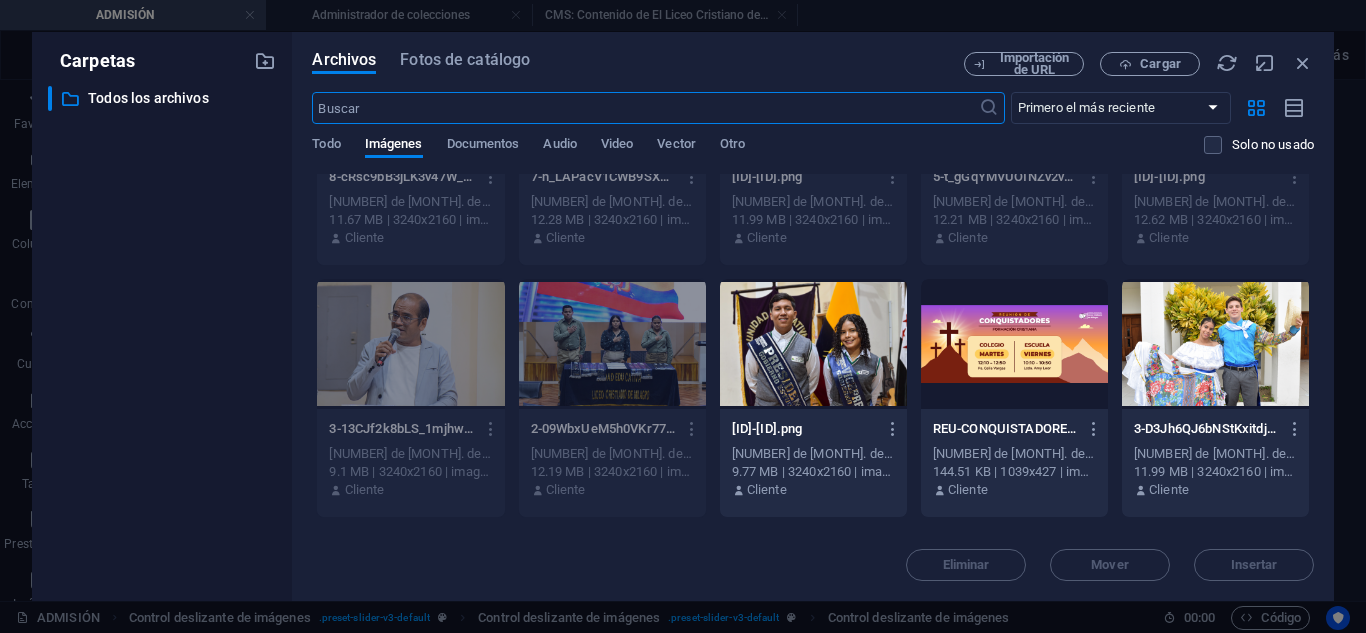 click at bounding box center [813, 344] 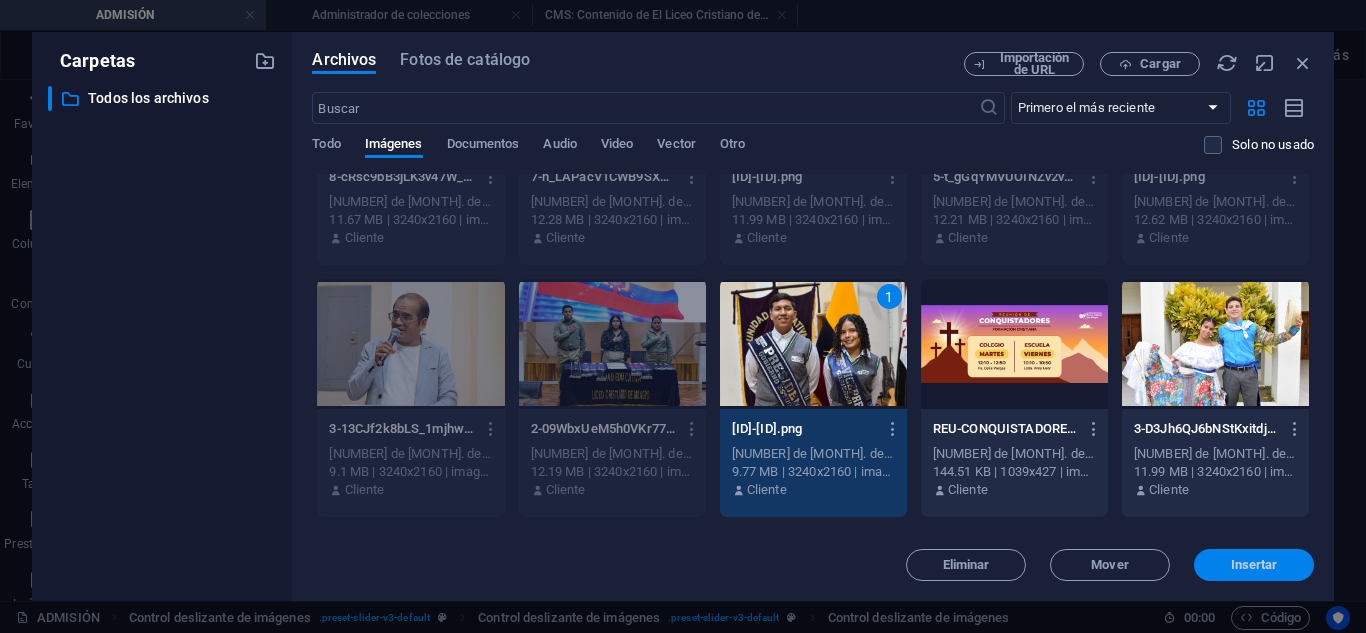 click on "Insertar" at bounding box center (1254, 565) 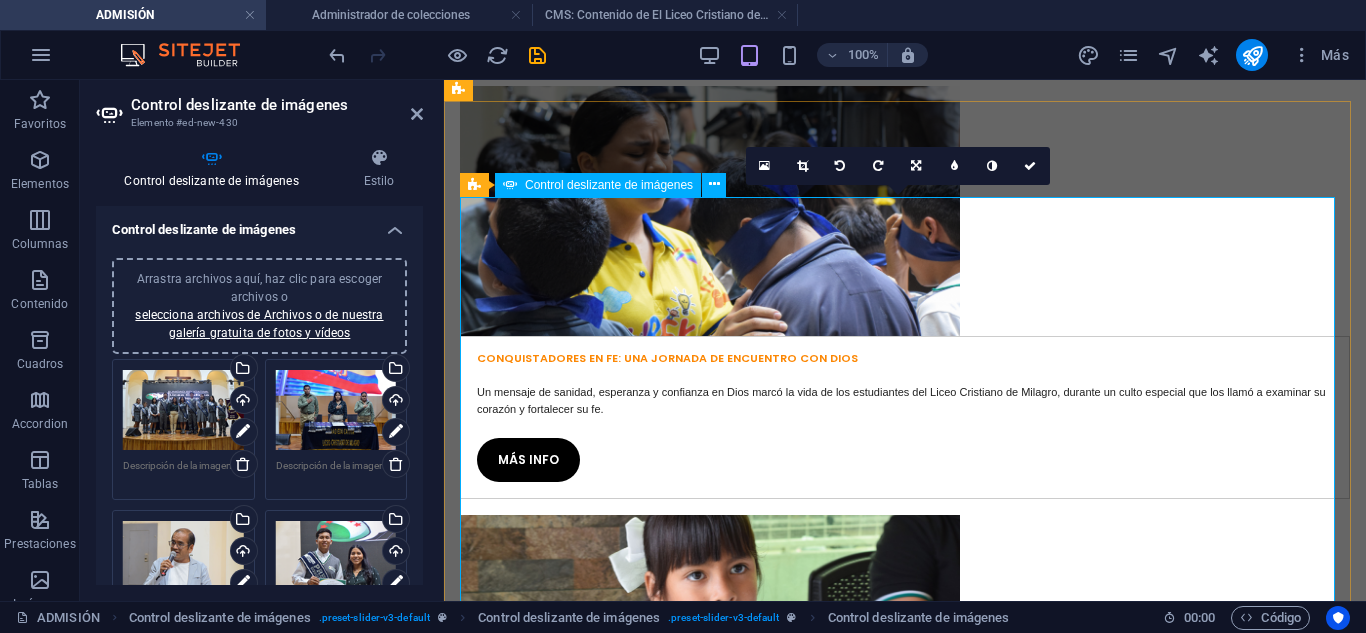scroll, scrollTop: 2806, scrollLeft: 0, axis: vertical 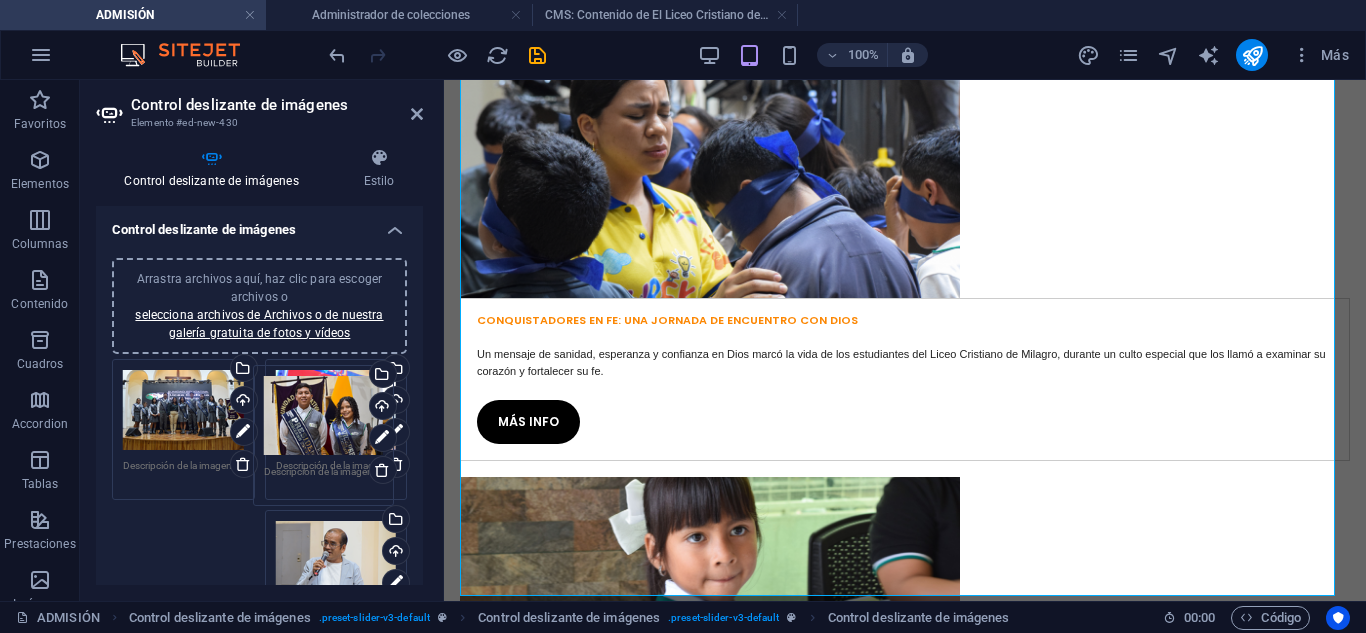 drag, startPoint x: 176, startPoint y: 434, endPoint x: 317, endPoint y: 434, distance: 141 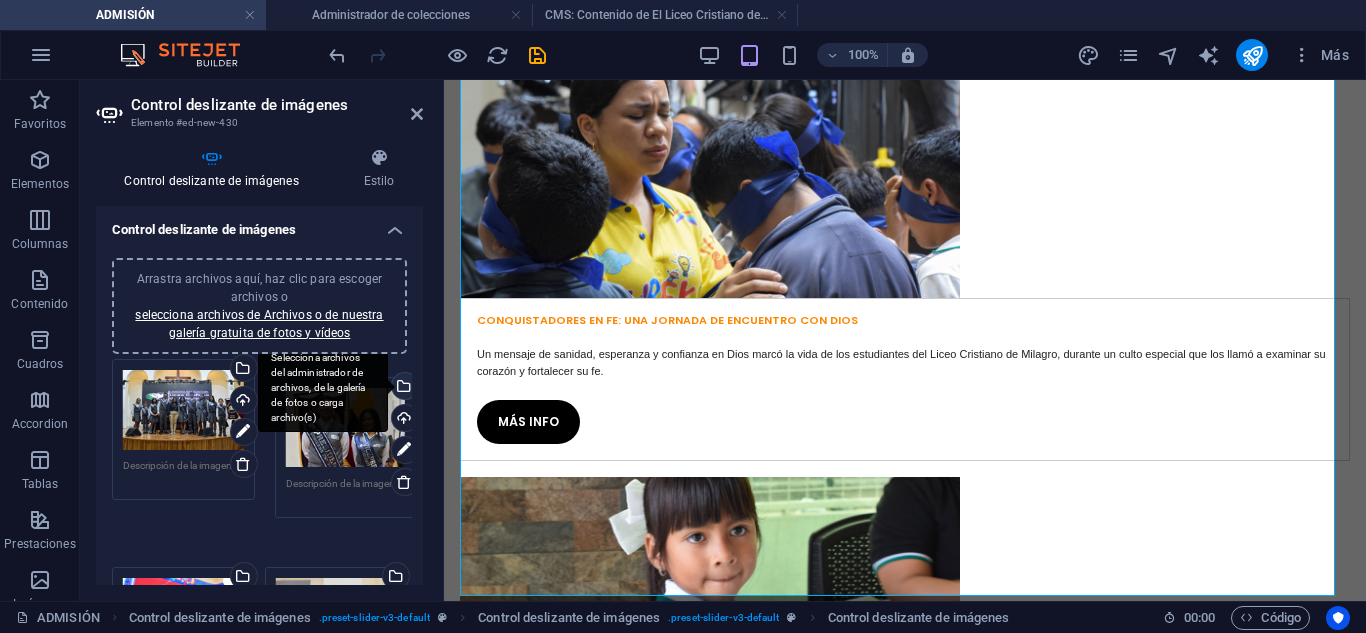drag, startPoint x: 185, startPoint y: 555, endPoint x: 348, endPoint y: 422, distance: 210.37585 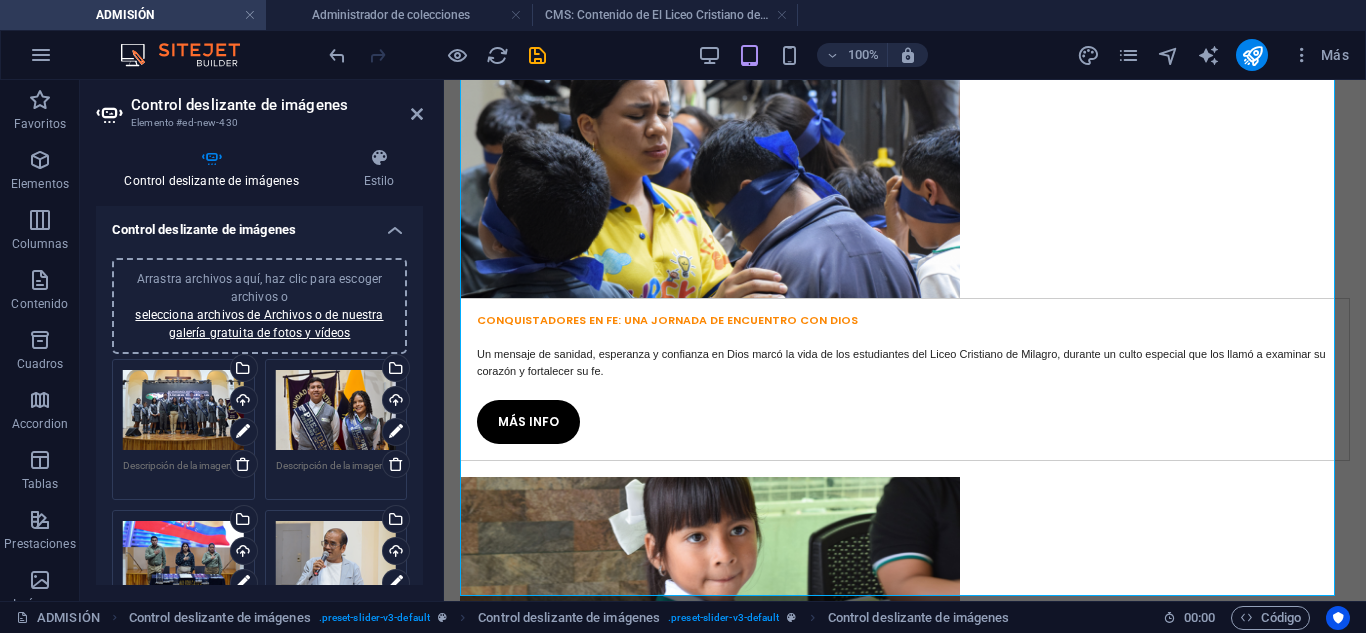 scroll, scrollTop: 100, scrollLeft: 0, axis: vertical 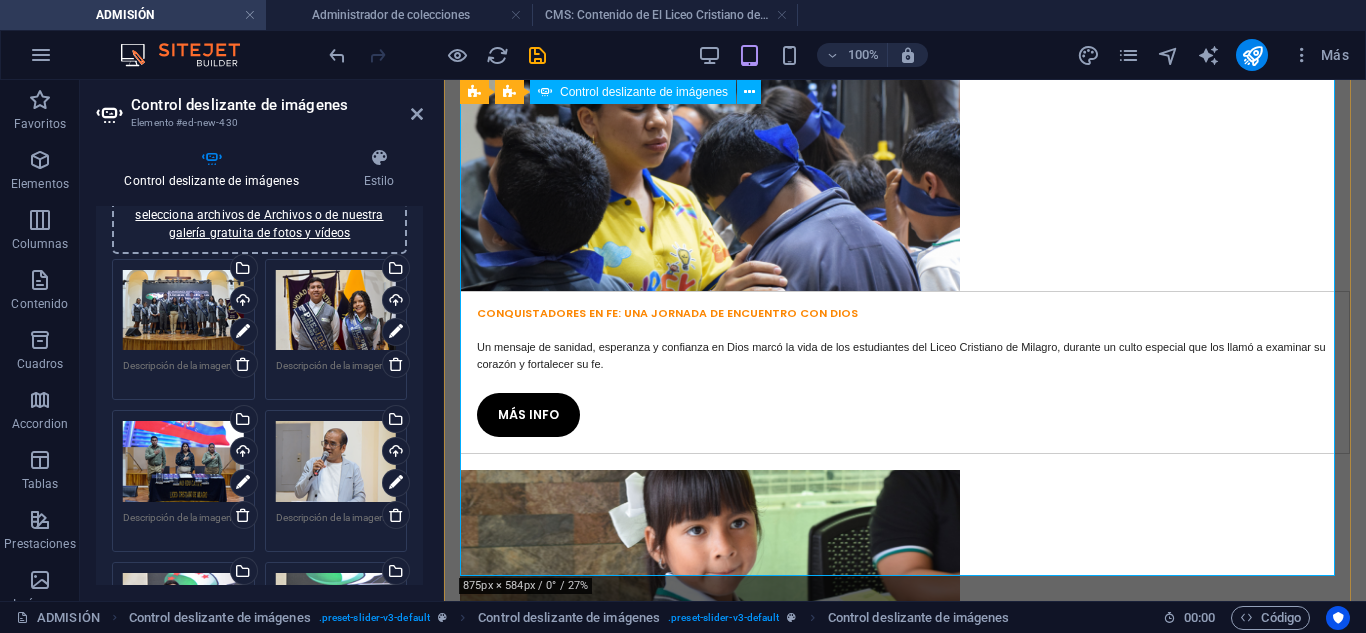click at bounding box center (905, 11961) 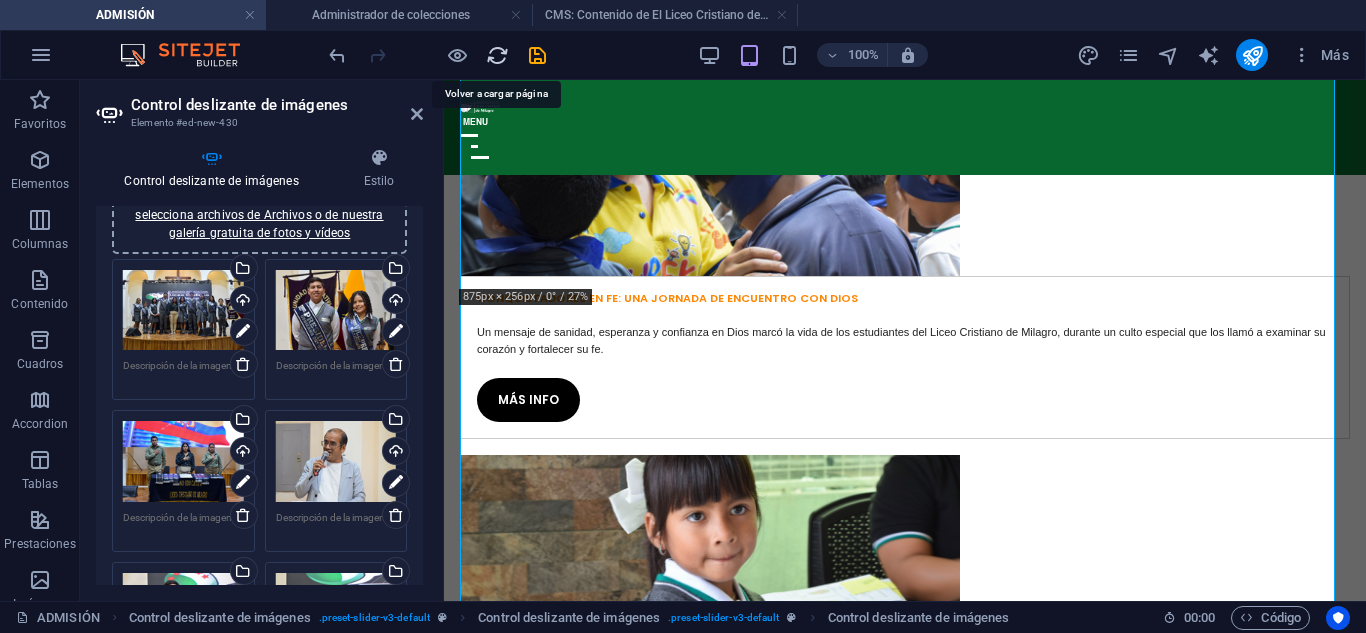 scroll, scrollTop: 2805, scrollLeft: 0, axis: vertical 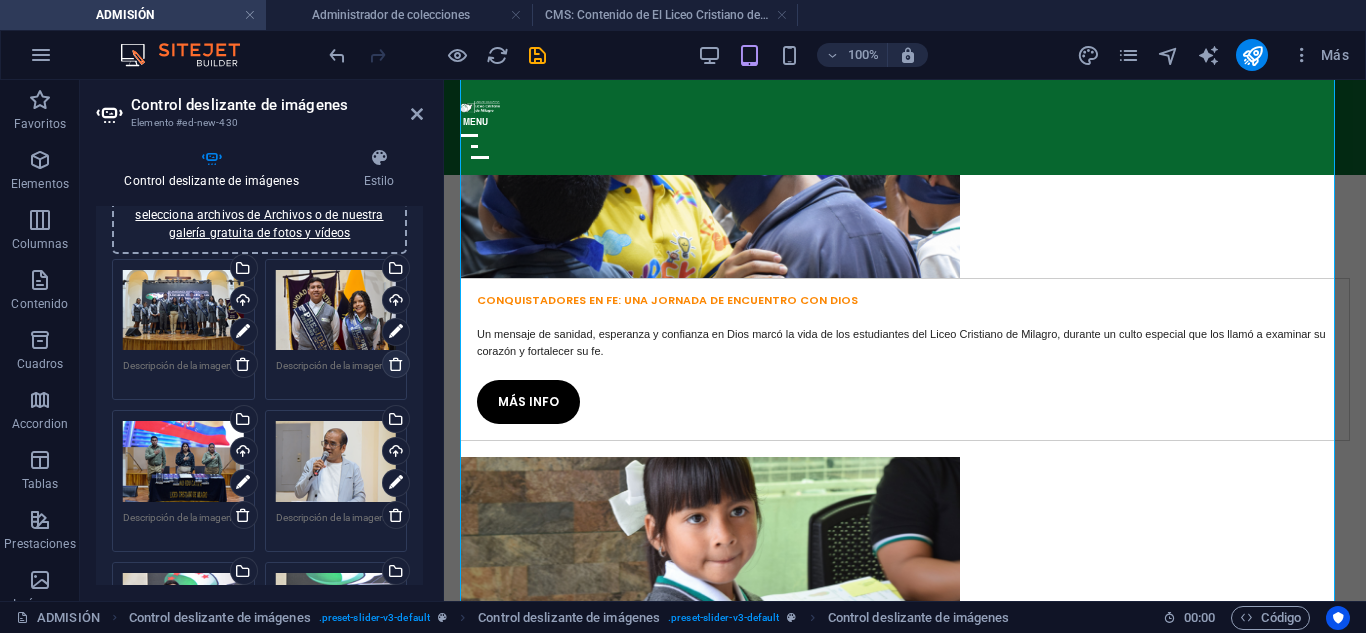 click at bounding box center (396, 364) 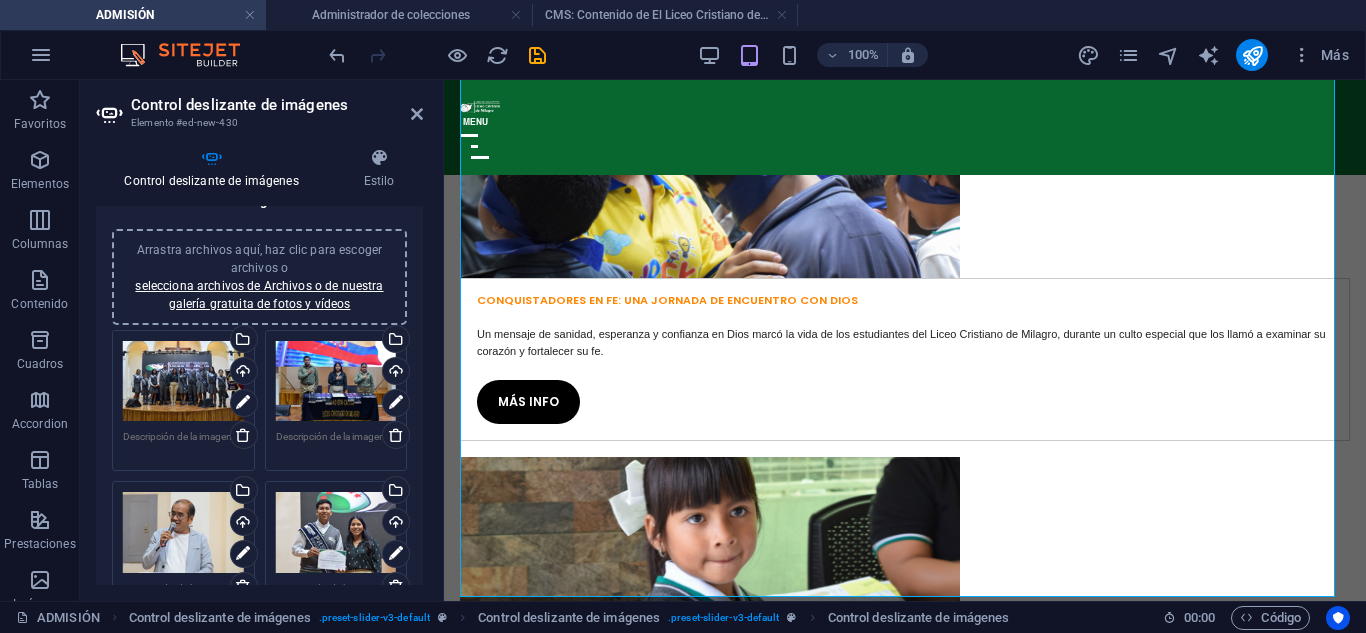scroll, scrollTop: 0, scrollLeft: 0, axis: both 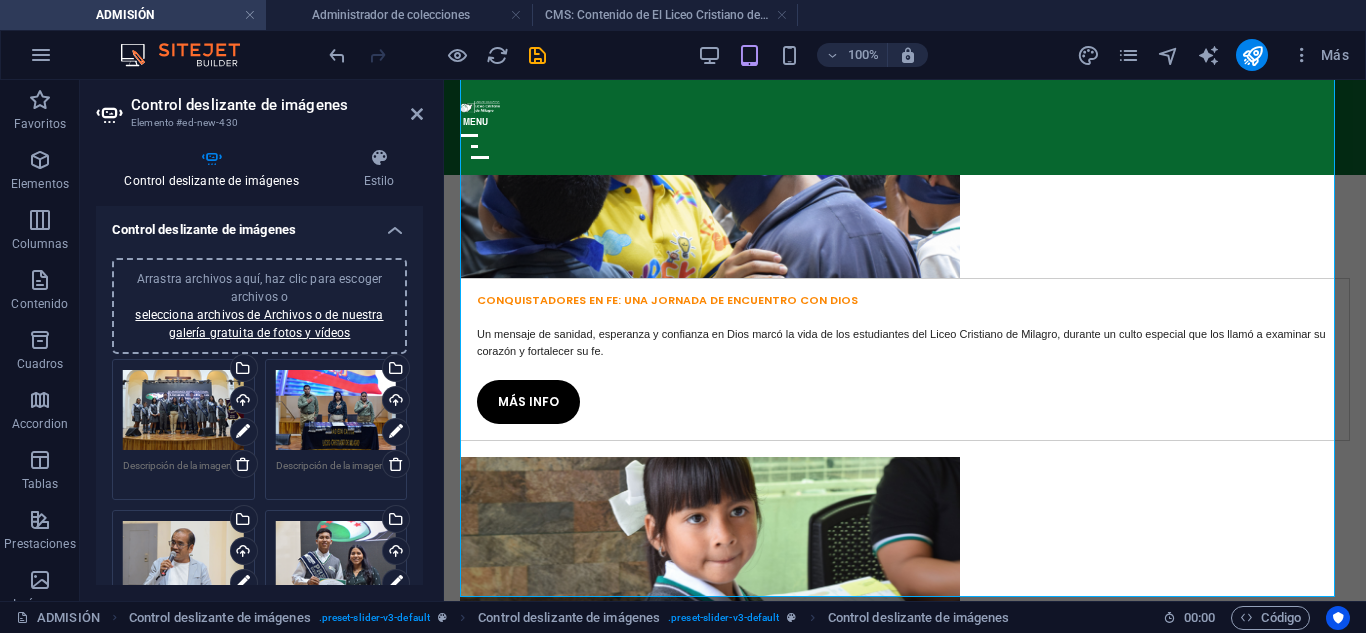 click on "Arrastra archivos aquí, haz clic para escoger archivos o  selecciona archivos de Archivos o de nuestra galería gratuita de fotos y vídeos" at bounding box center (259, 306) 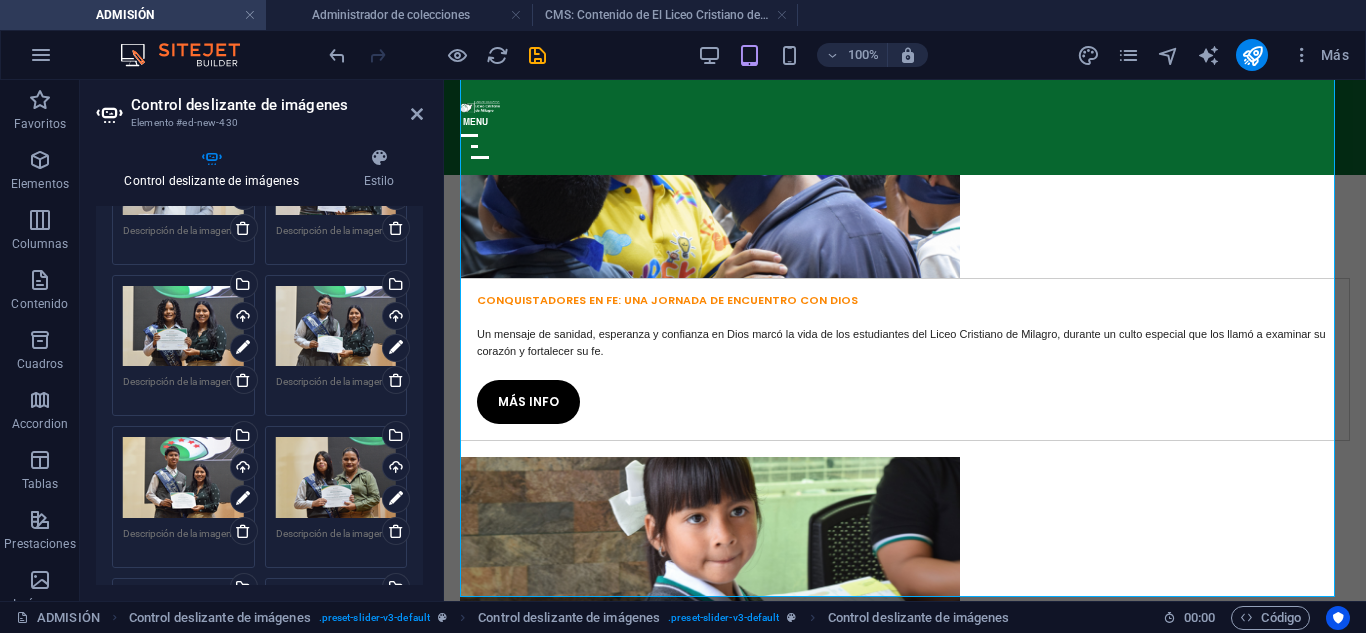 scroll, scrollTop: 400, scrollLeft: 0, axis: vertical 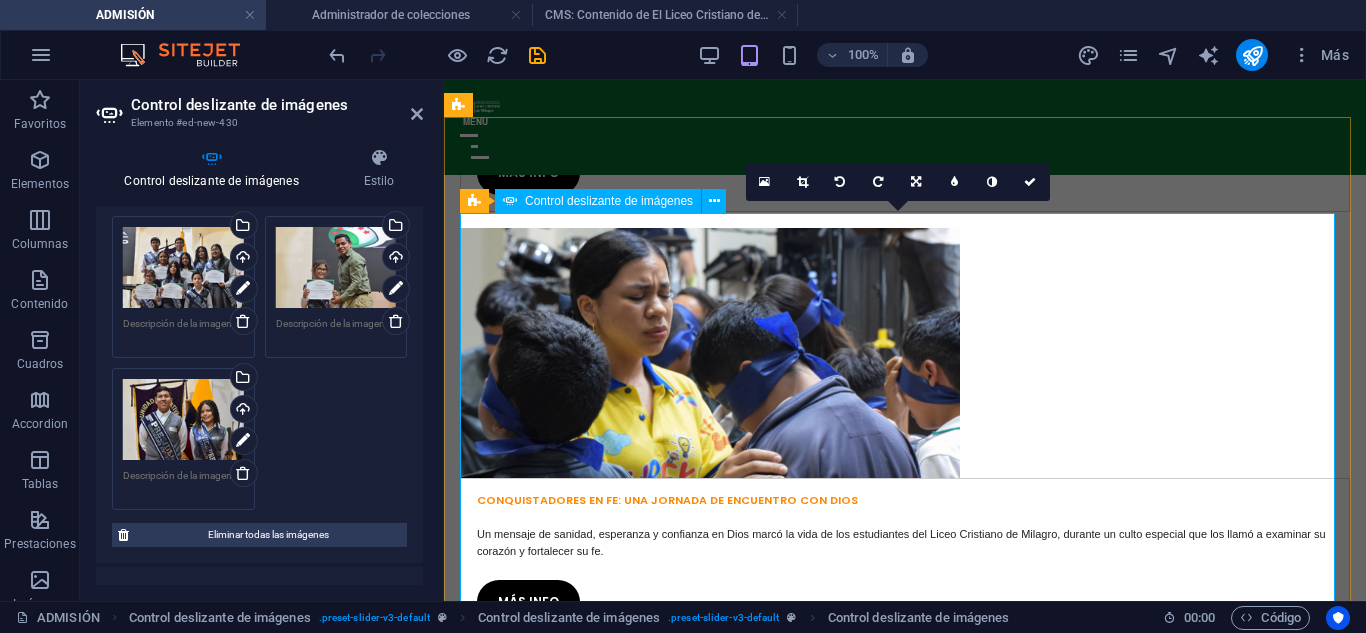 click at bounding box center [905, 1393] 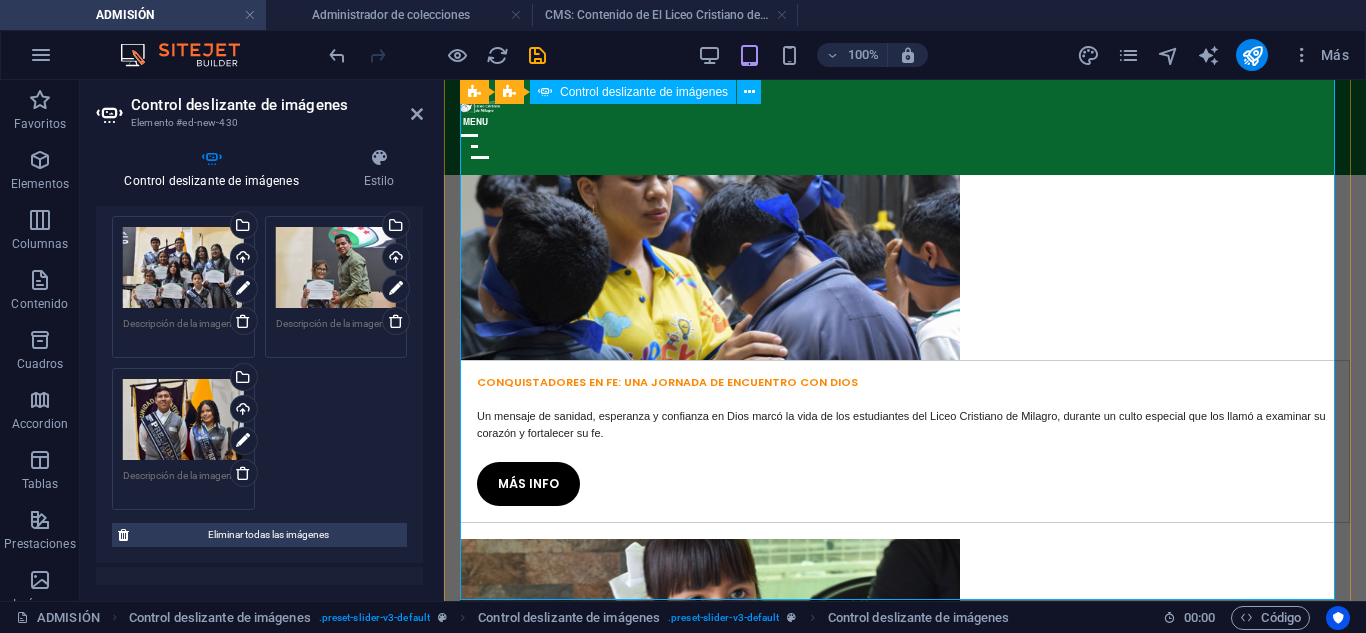 scroll, scrollTop: 2705, scrollLeft: 0, axis: vertical 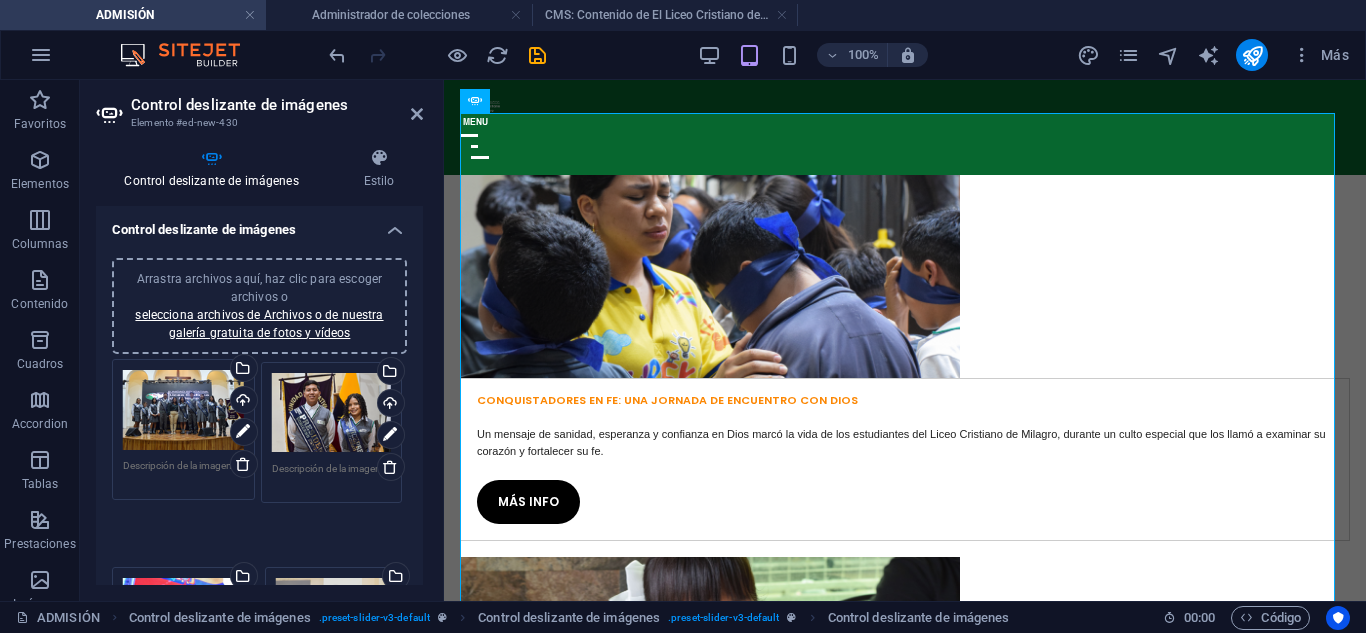 drag, startPoint x: 174, startPoint y: 523, endPoint x: 322, endPoint y: 420, distance: 180.31361 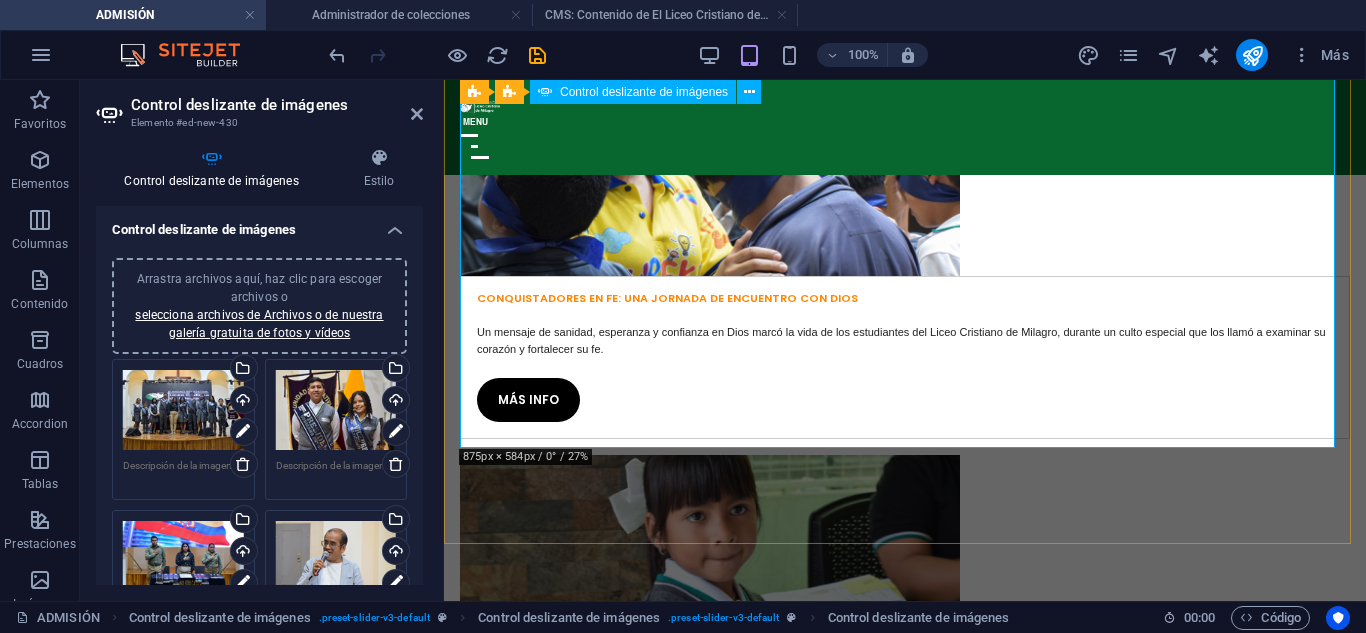 scroll, scrollTop: 2805, scrollLeft: 0, axis: vertical 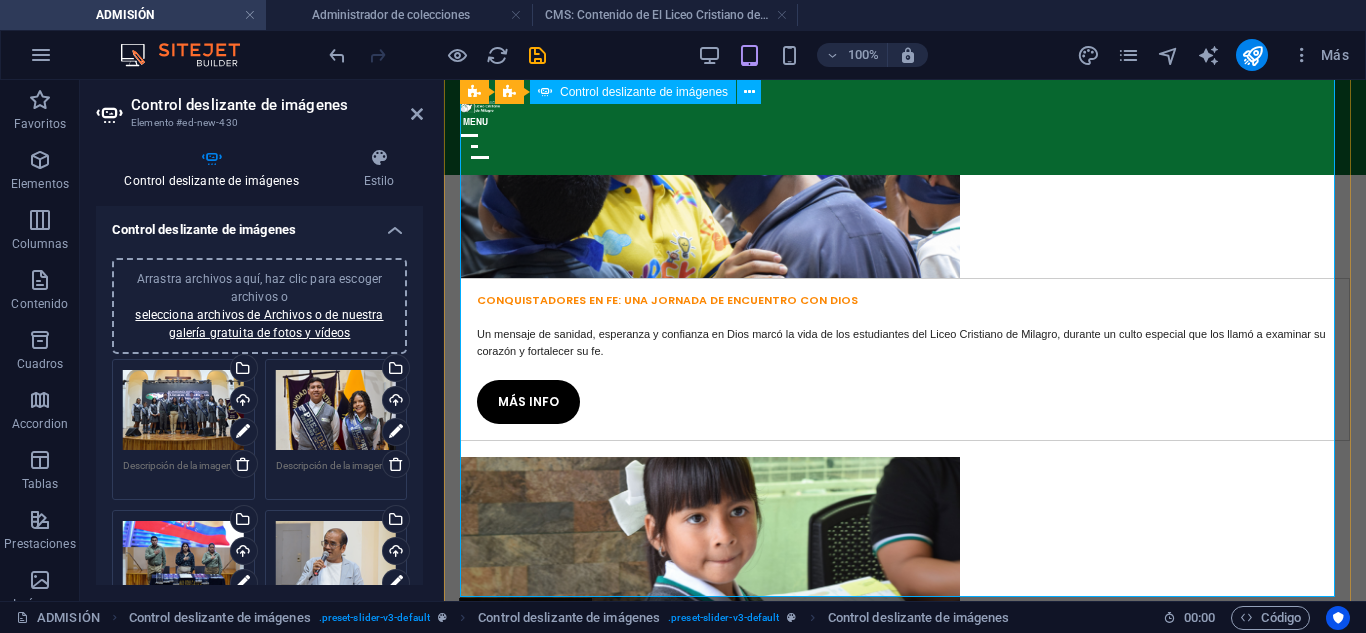 click at bounding box center (905, 12714) 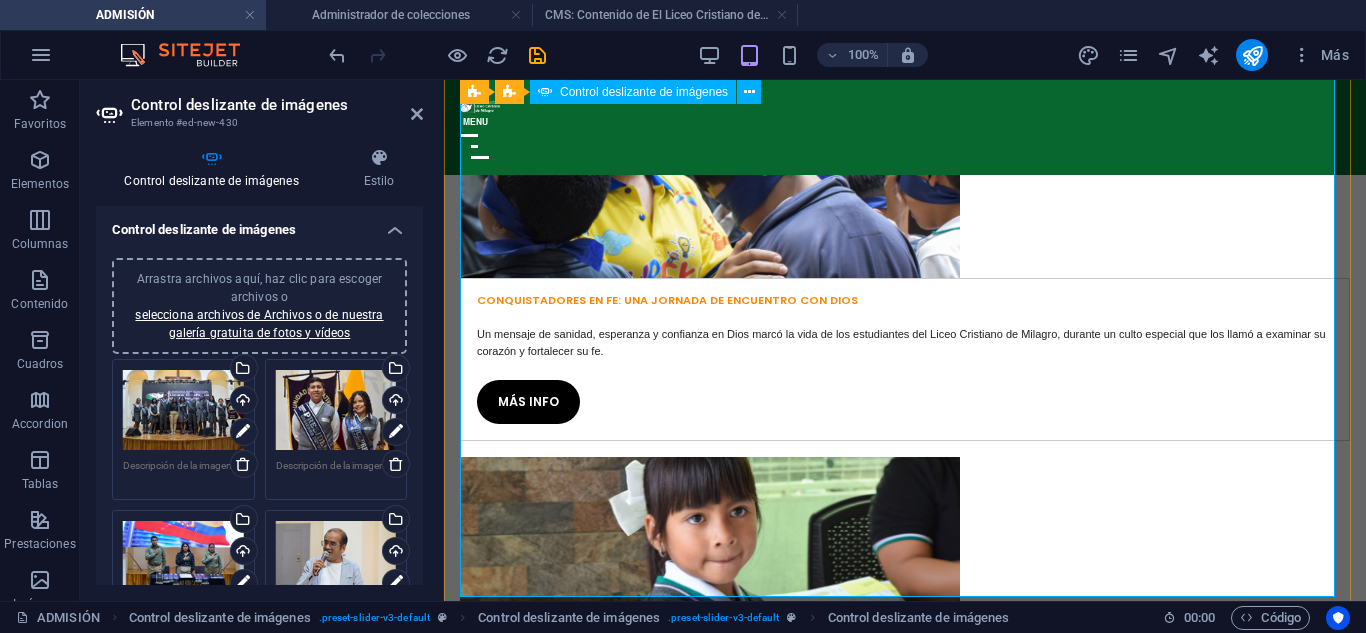 click at bounding box center (905, 12714) 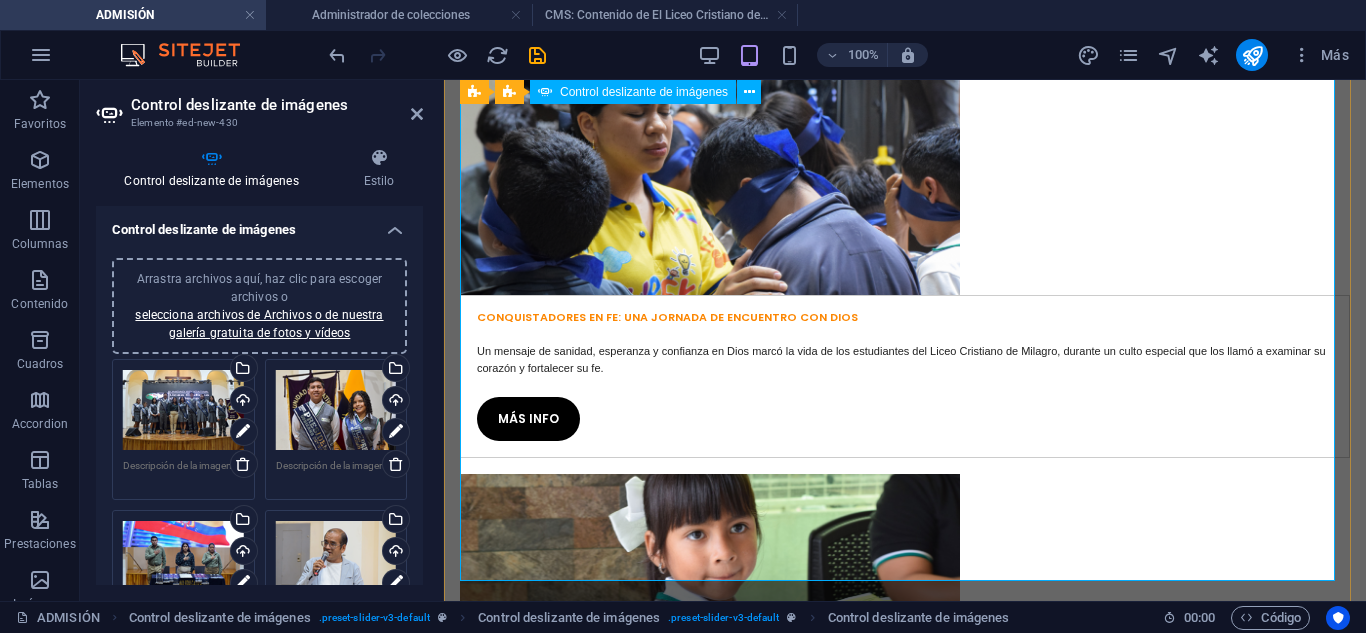 scroll, scrollTop: 2827, scrollLeft: 0, axis: vertical 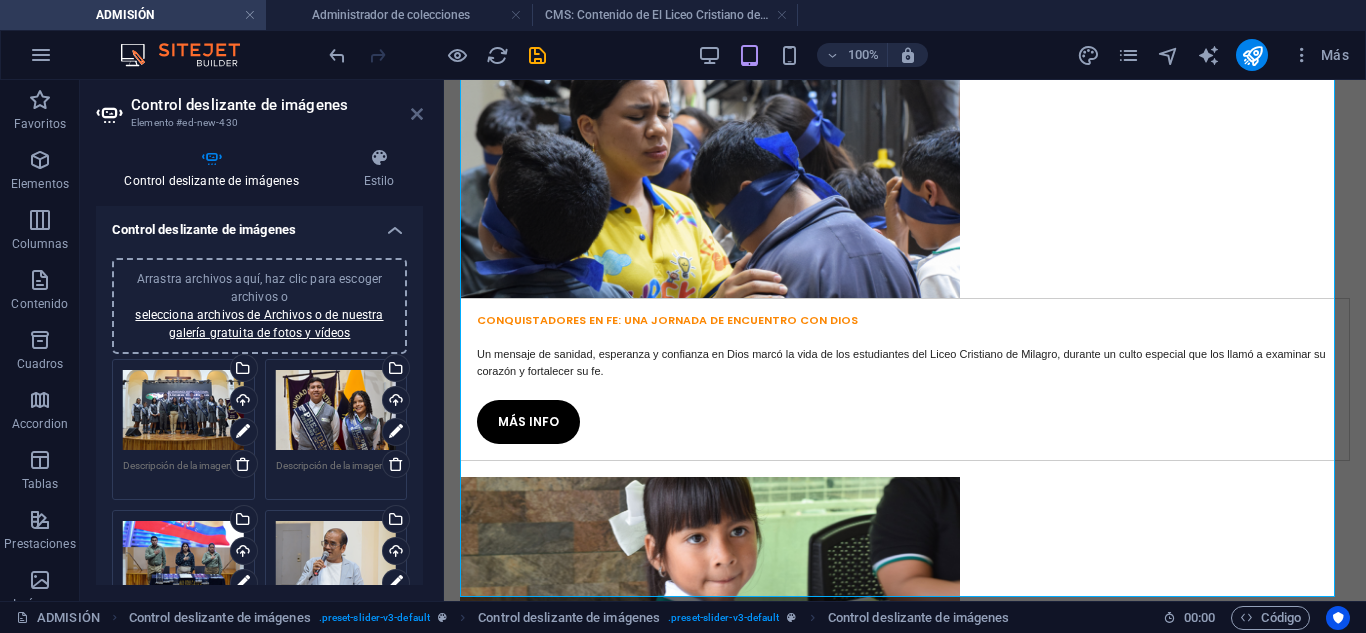 click at bounding box center [417, 114] 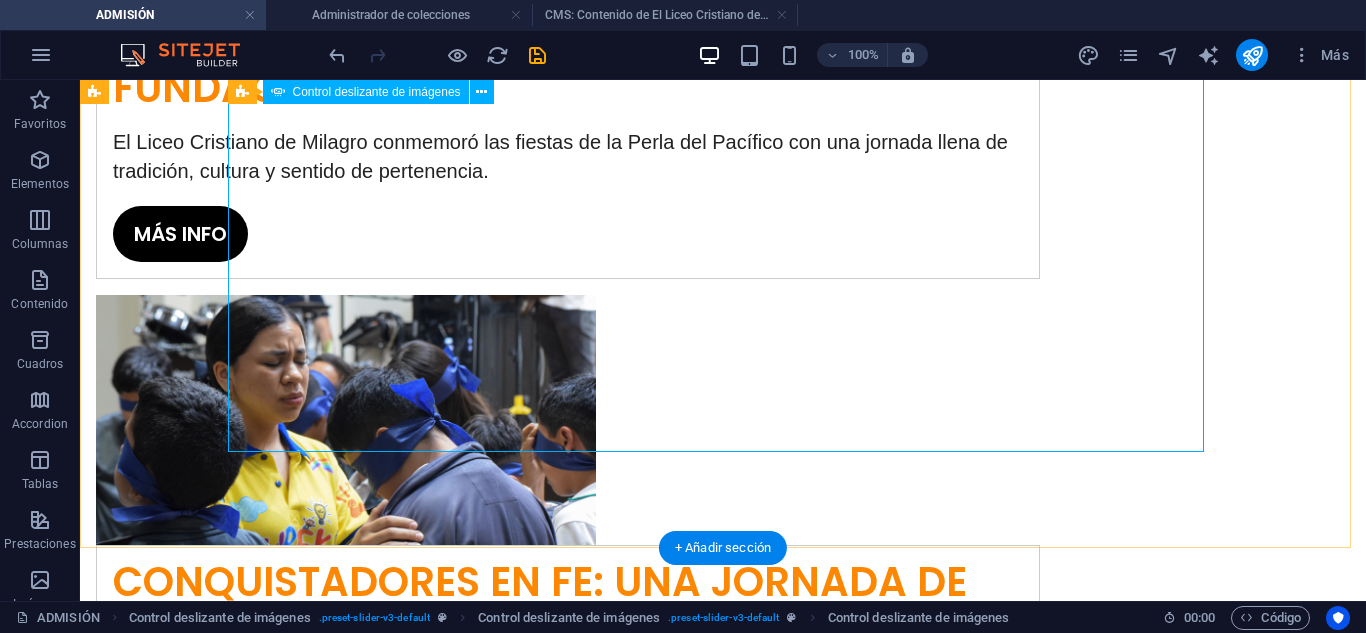 scroll, scrollTop: 3303, scrollLeft: 0, axis: vertical 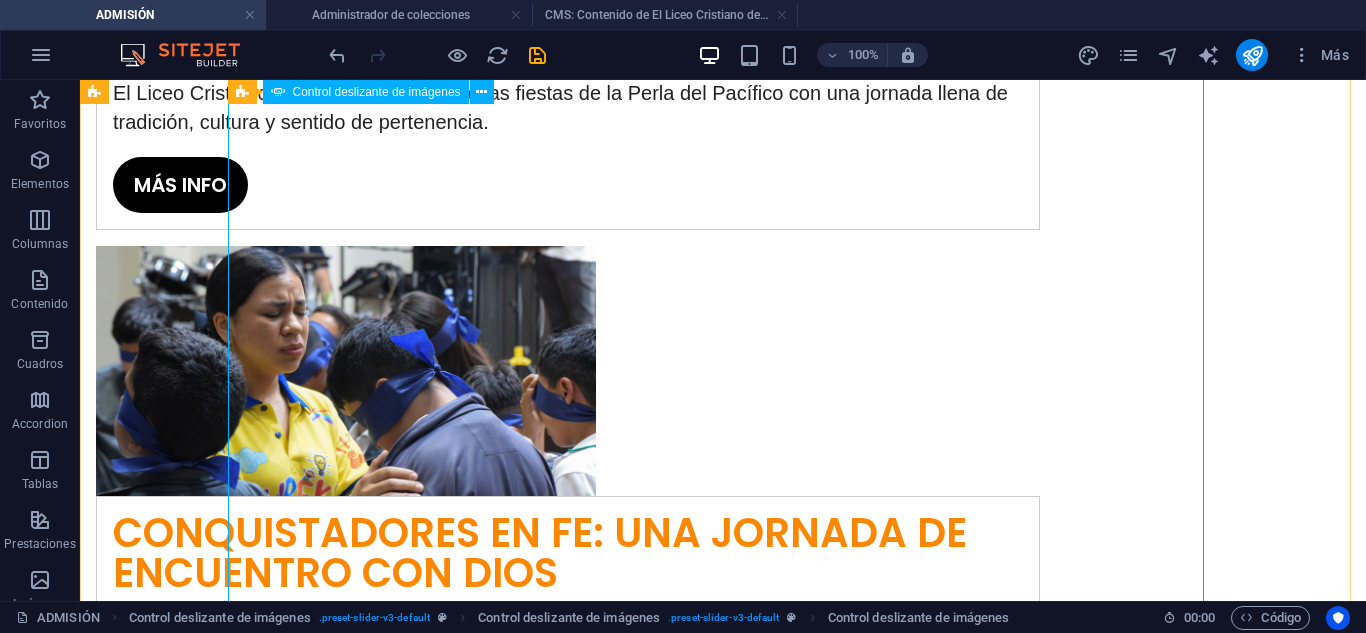 click at bounding box center (-2205, 4073) 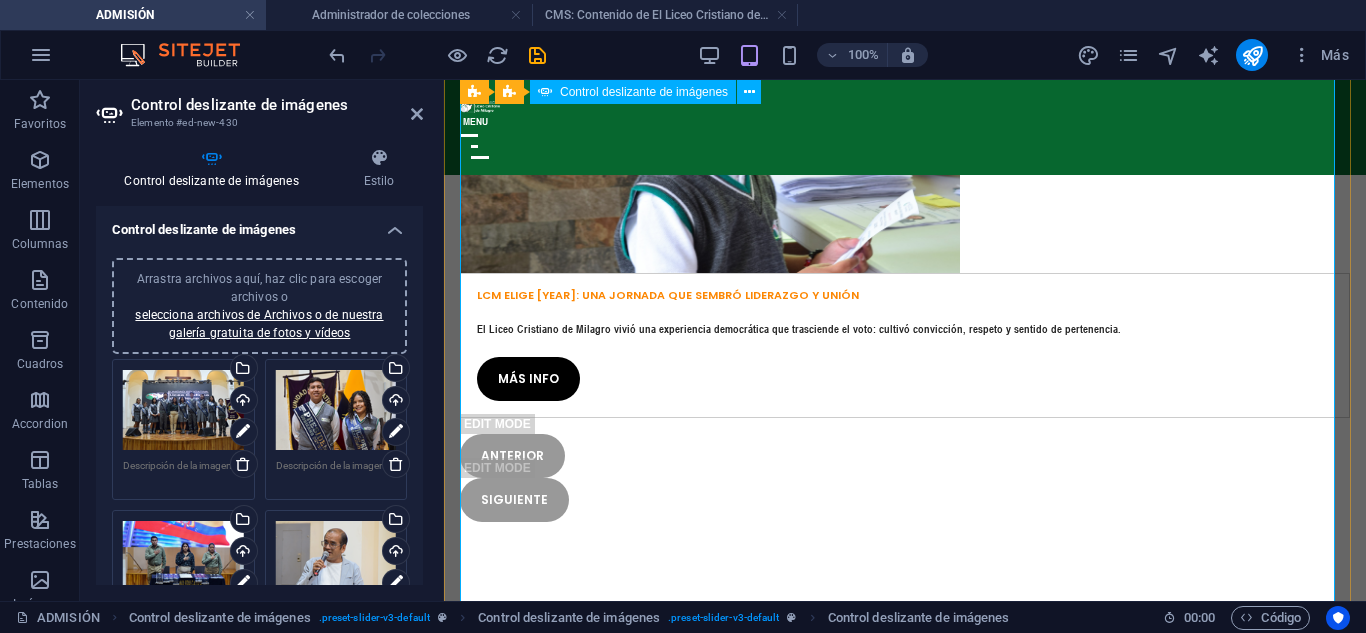scroll, scrollTop: 2980, scrollLeft: 0, axis: vertical 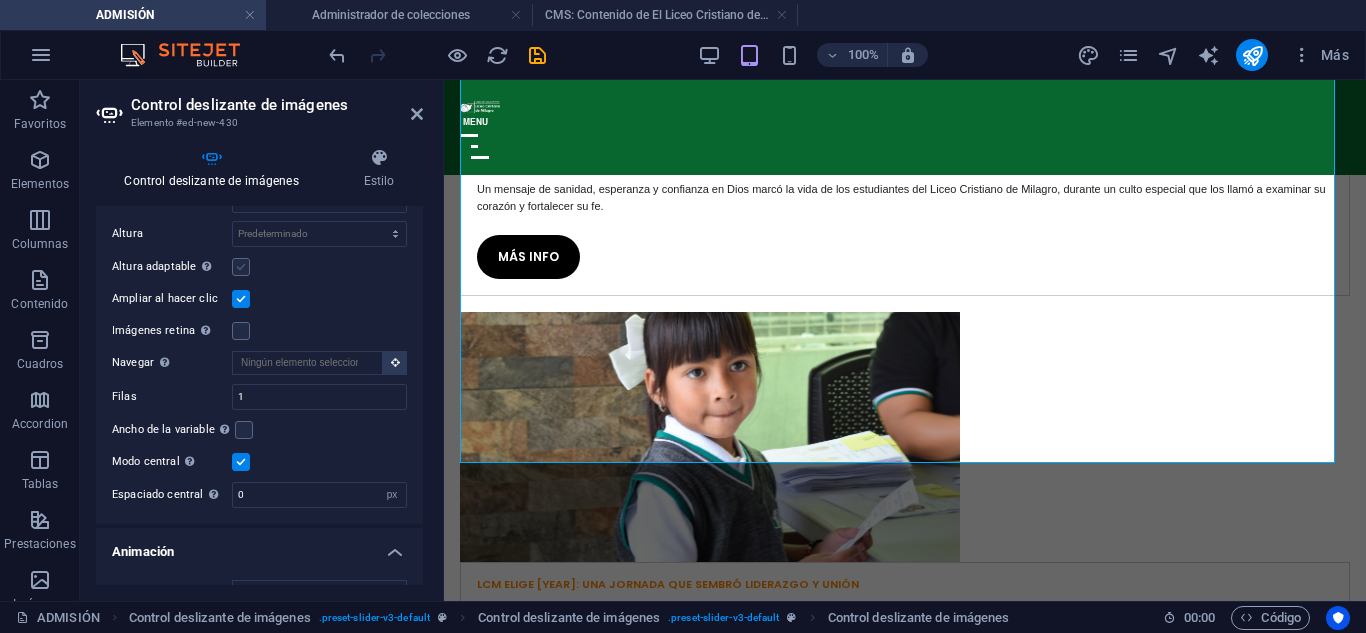click at bounding box center (241, 267) 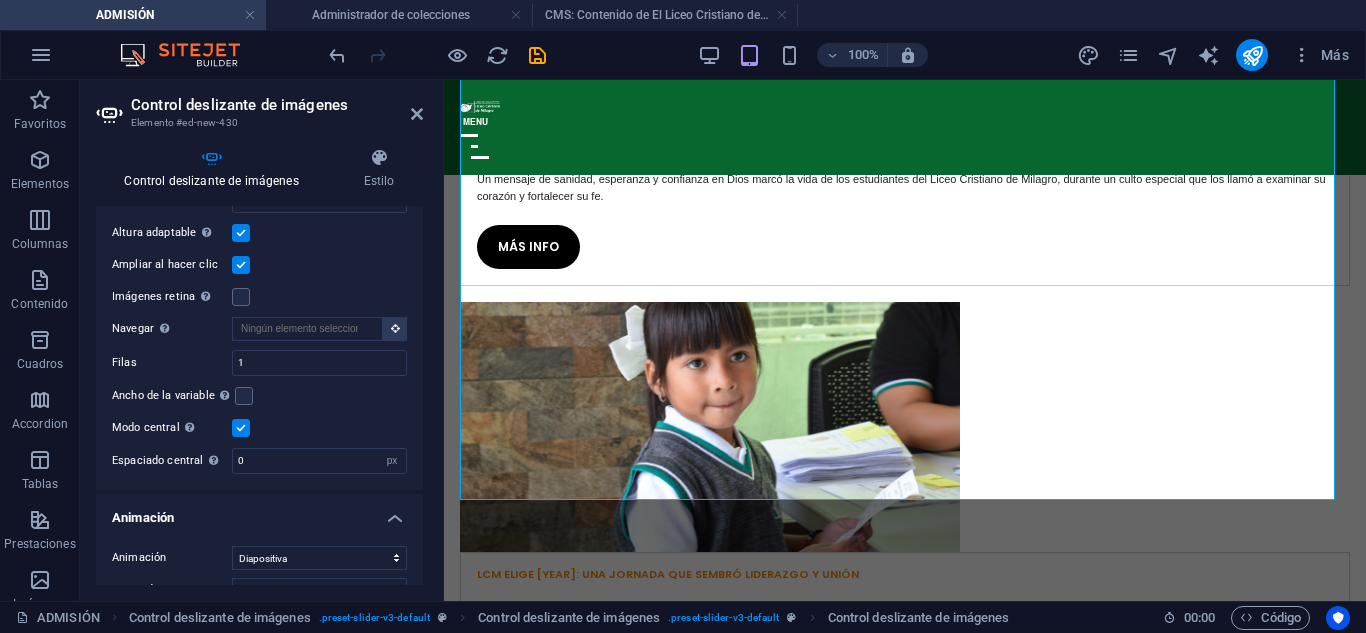 scroll, scrollTop: 2770, scrollLeft: 0, axis: vertical 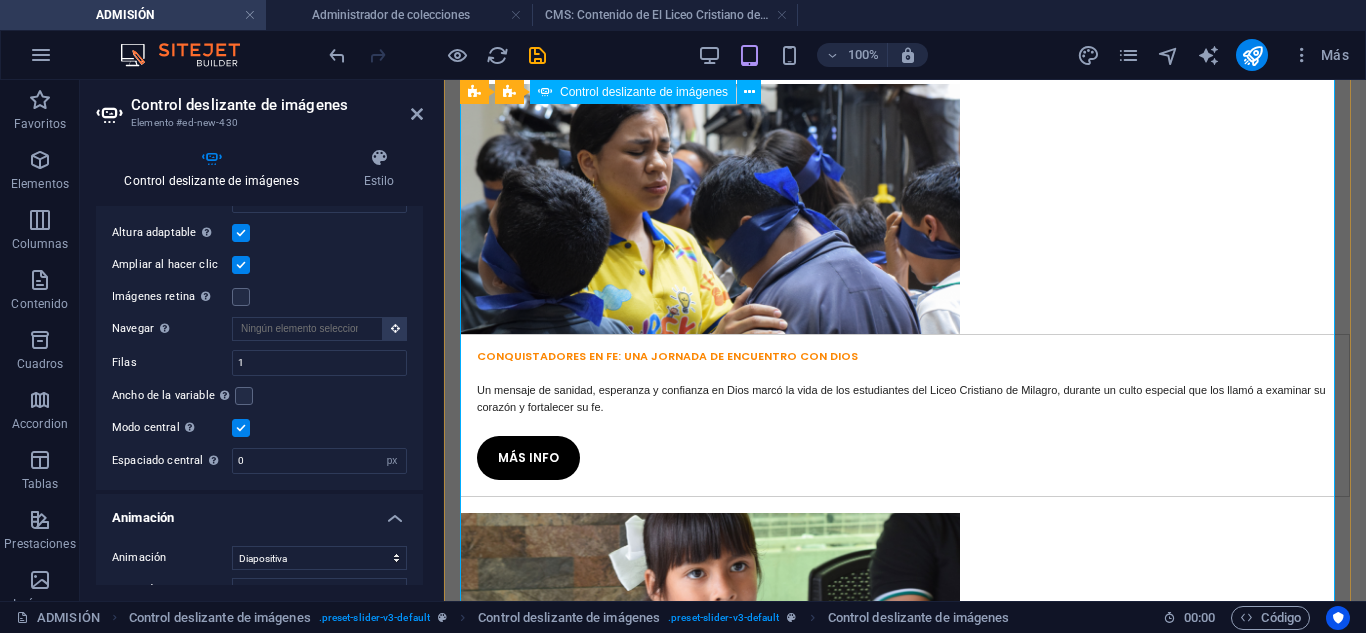 click at bounding box center (905, 1872) 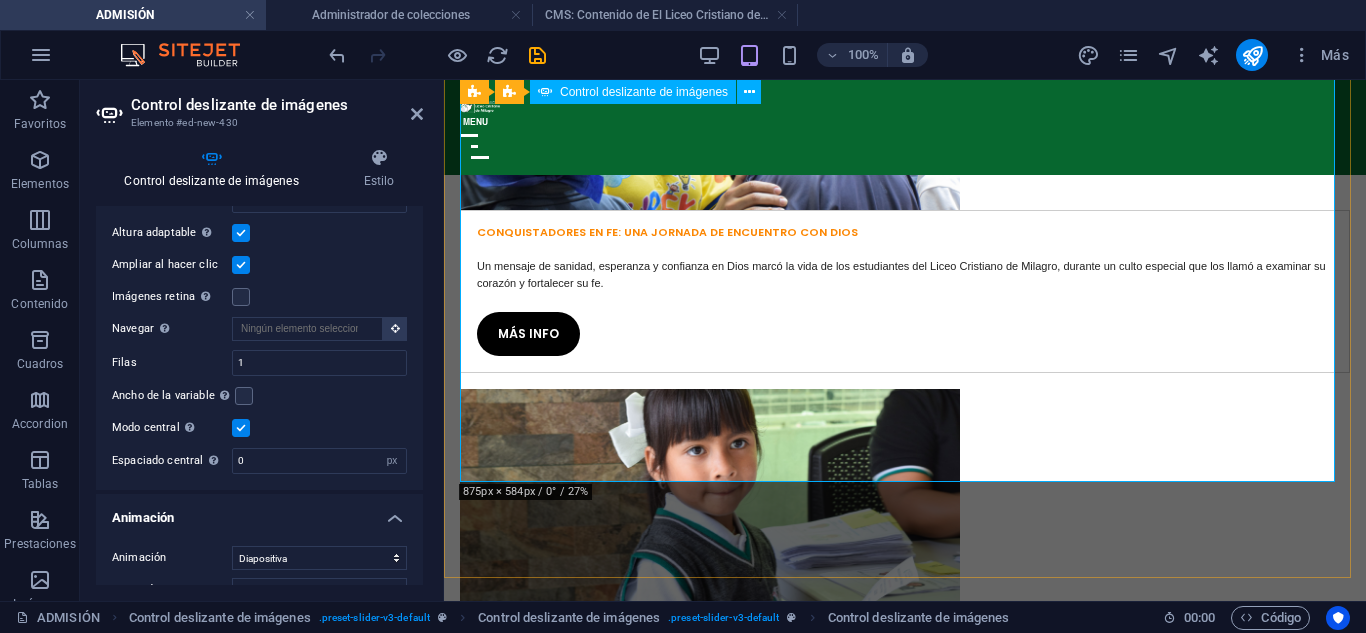 scroll, scrollTop: 2770, scrollLeft: 0, axis: vertical 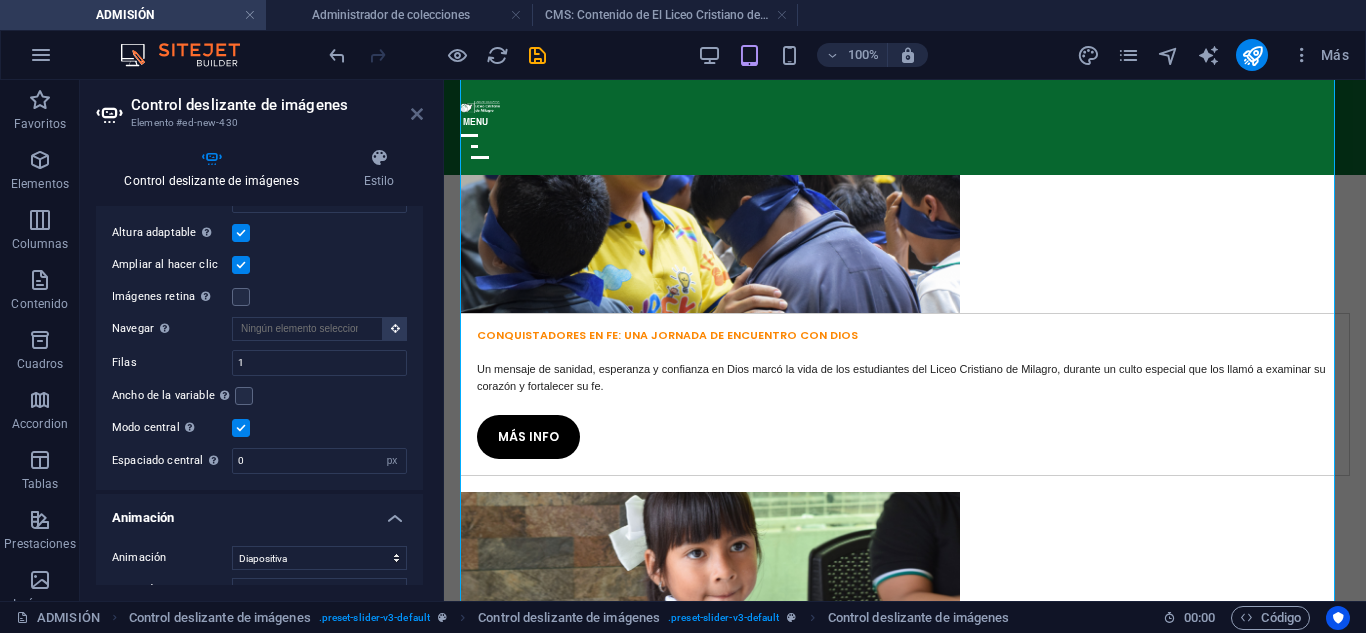 click at bounding box center [417, 114] 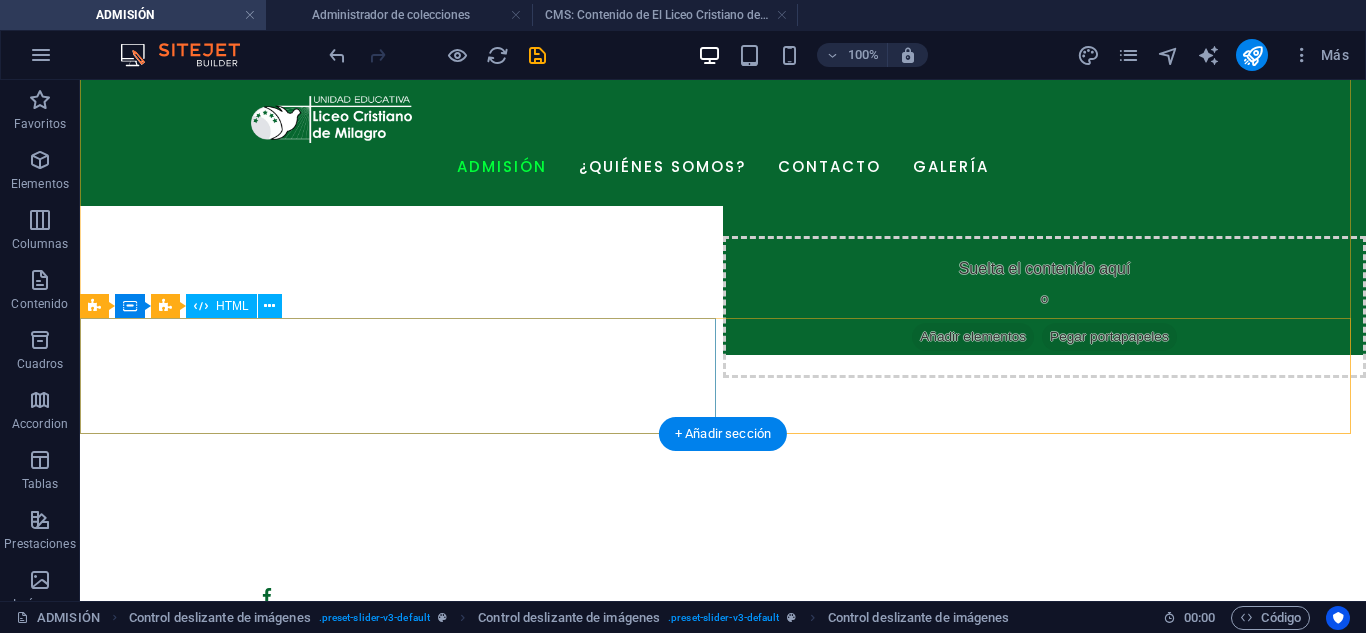 scroll, scrollTop: 245, scrollLeft: 0, axis: vertical 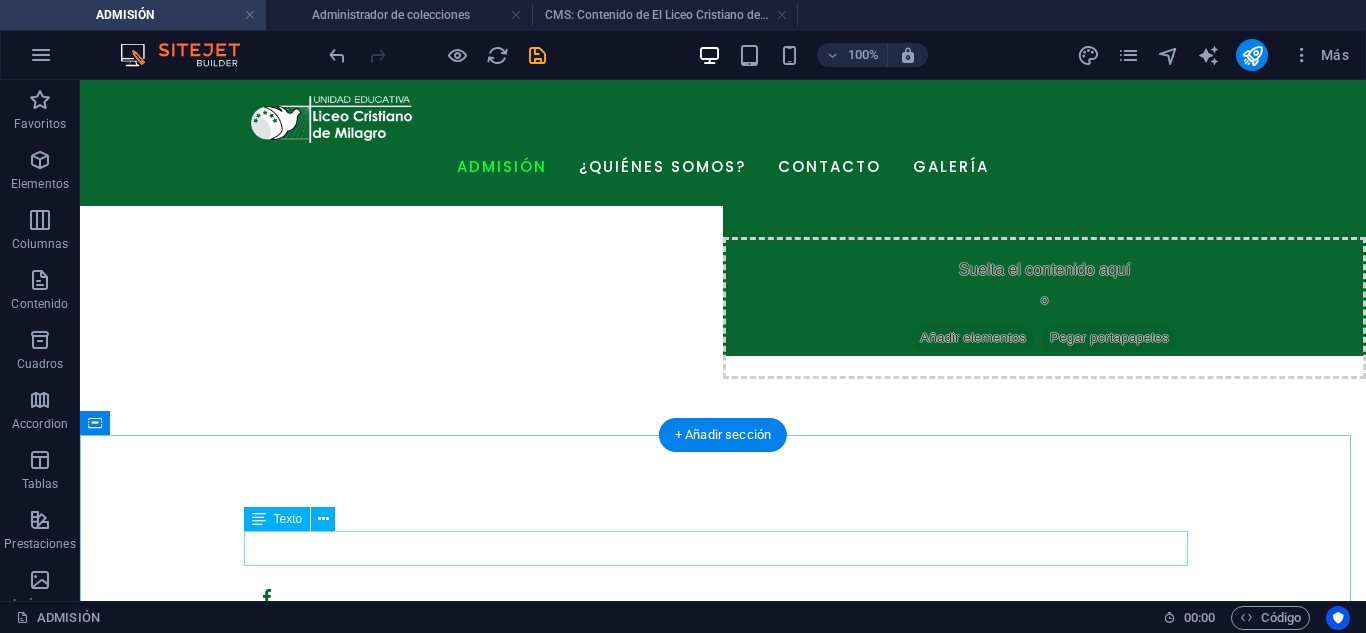 click on "NOTICIAS LCM" at bounding box center (723, 1323) 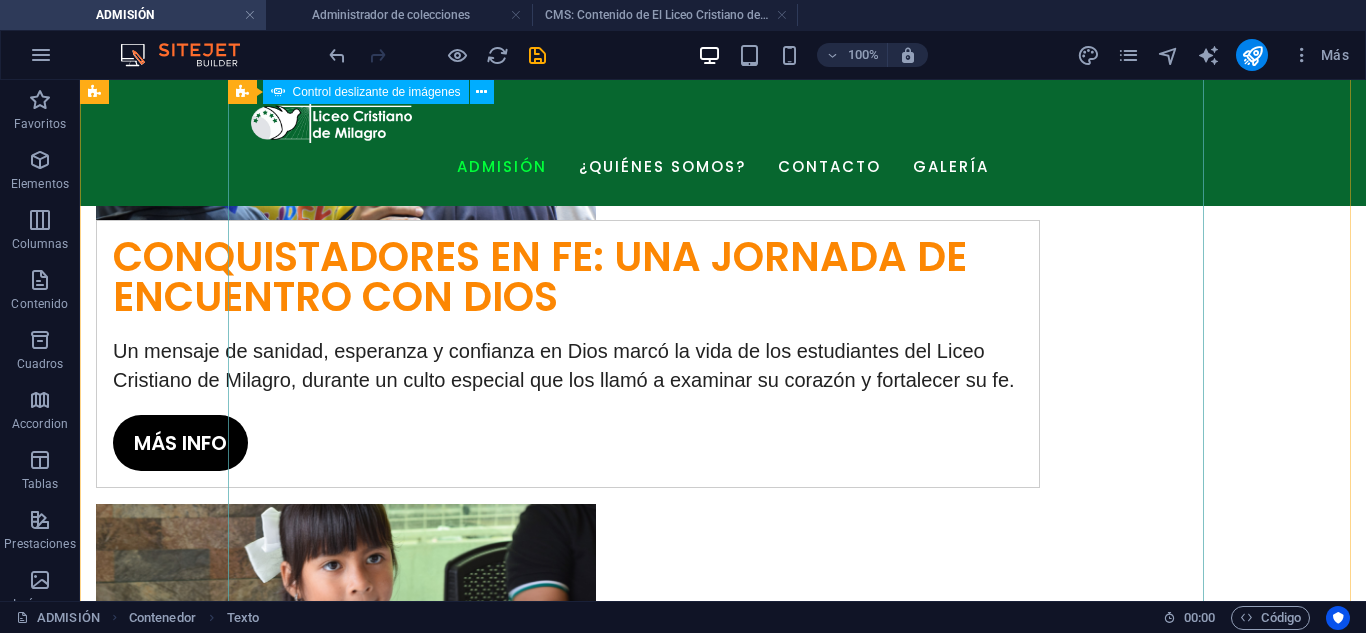 scroll, scrollTop: 3045, scrollLeft: 0, axis: vertical 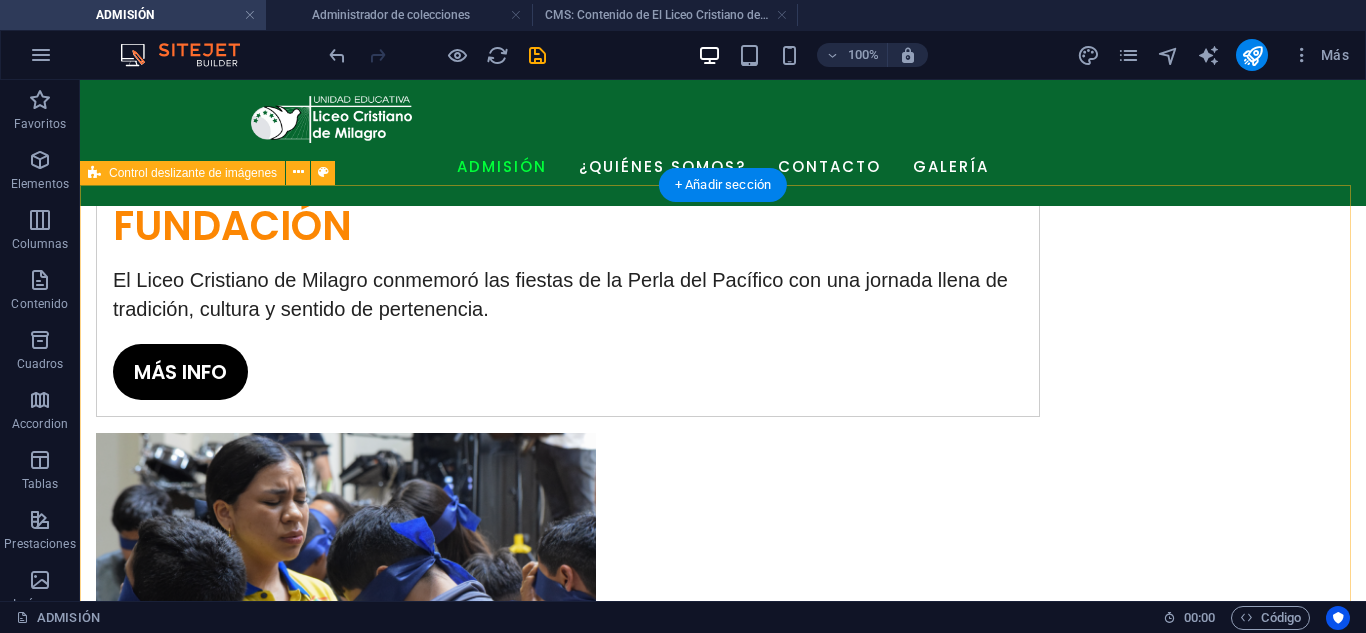 click at bounding box center [723, 2195] 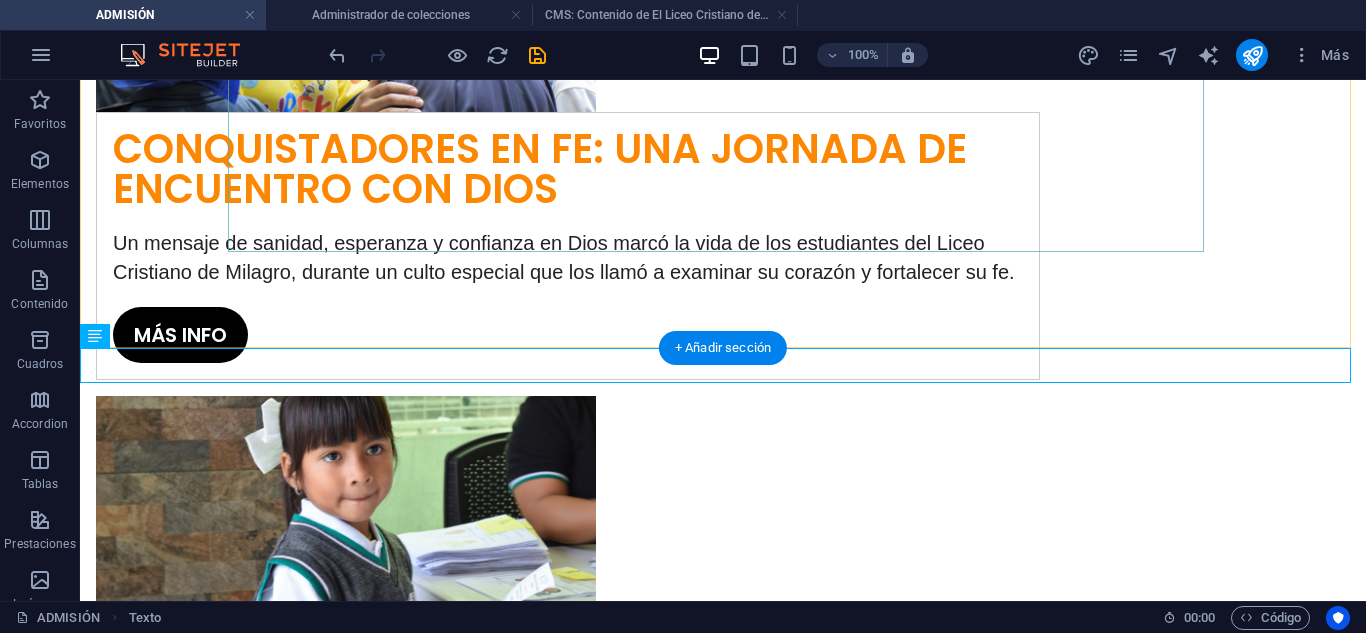 scroll, scrollTop: 3750, scrollLeft: 0, axis: vertical 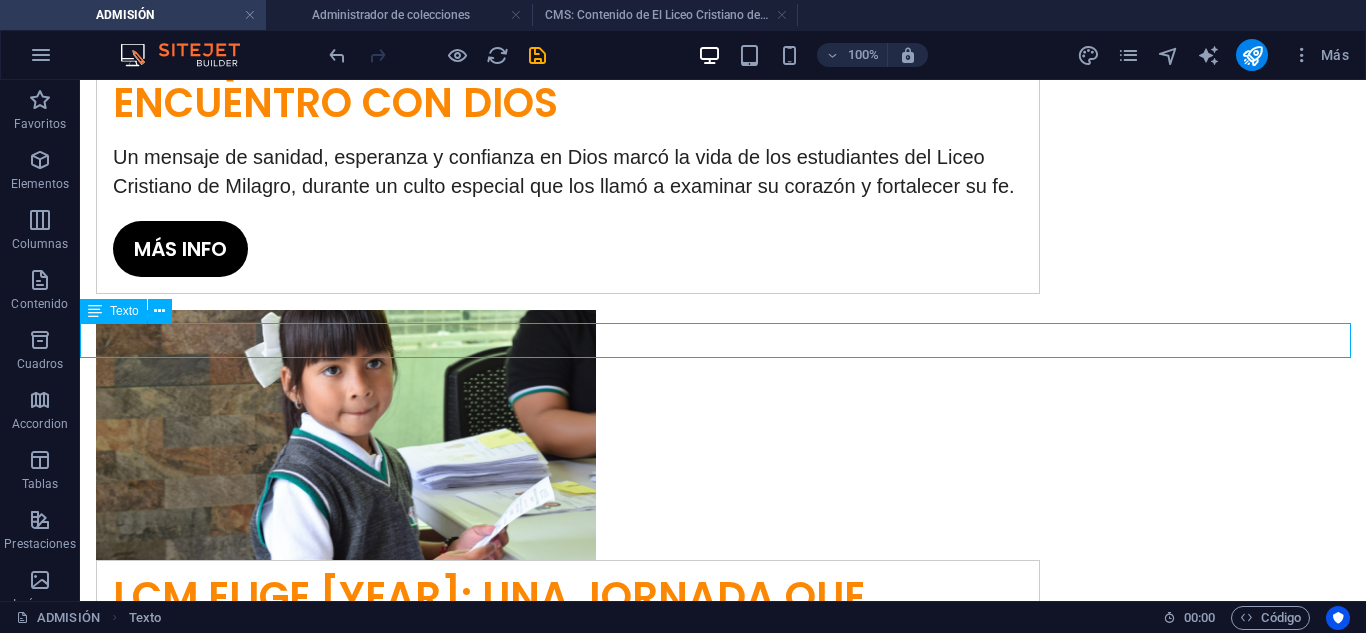 click on "NOTICIAS LCM" at bounding box center (723, 2017) 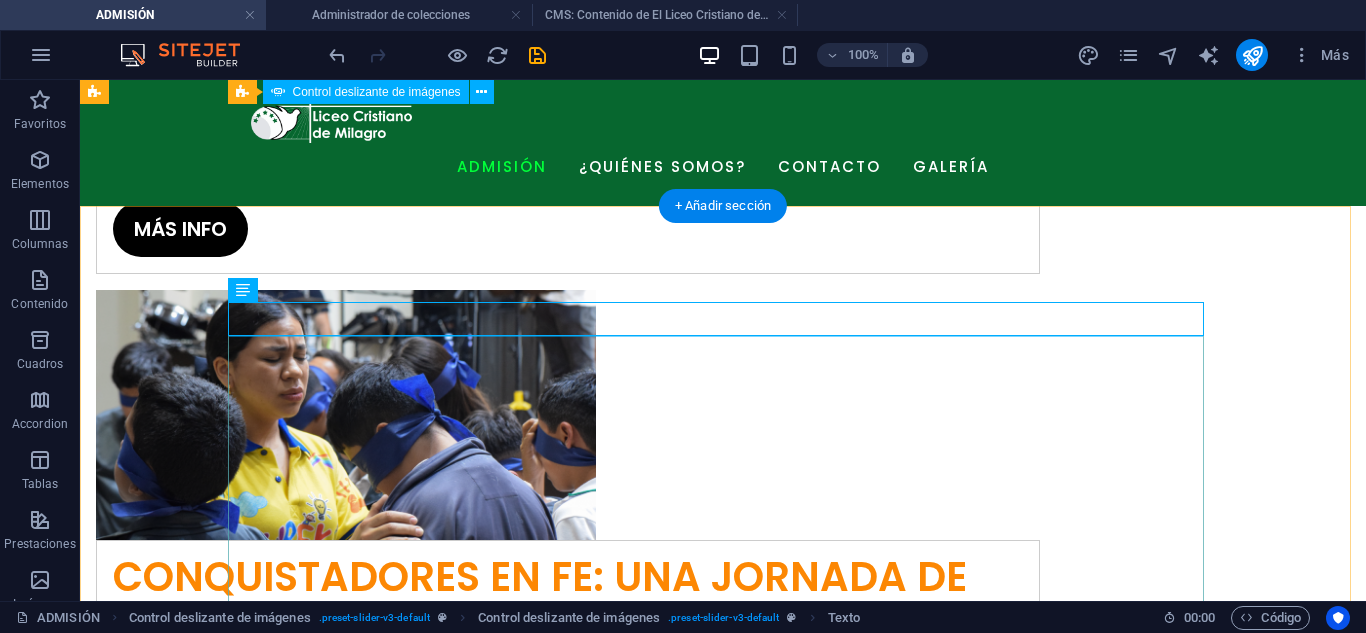 scroll, scrollTop: 3003, scrollLeft: 0, axis: vertical 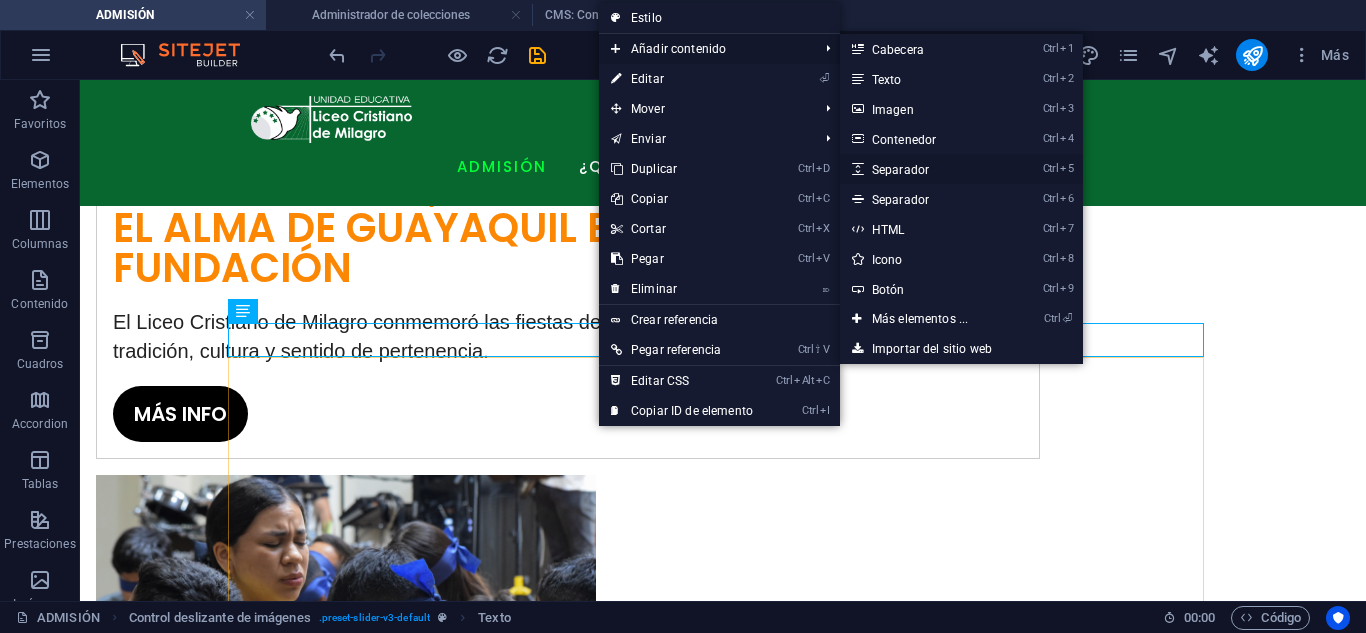 drag, startPoint x: 916, startPoint y: 172, endPoint x: 378, endPoint y: 169, distance: 538.00836 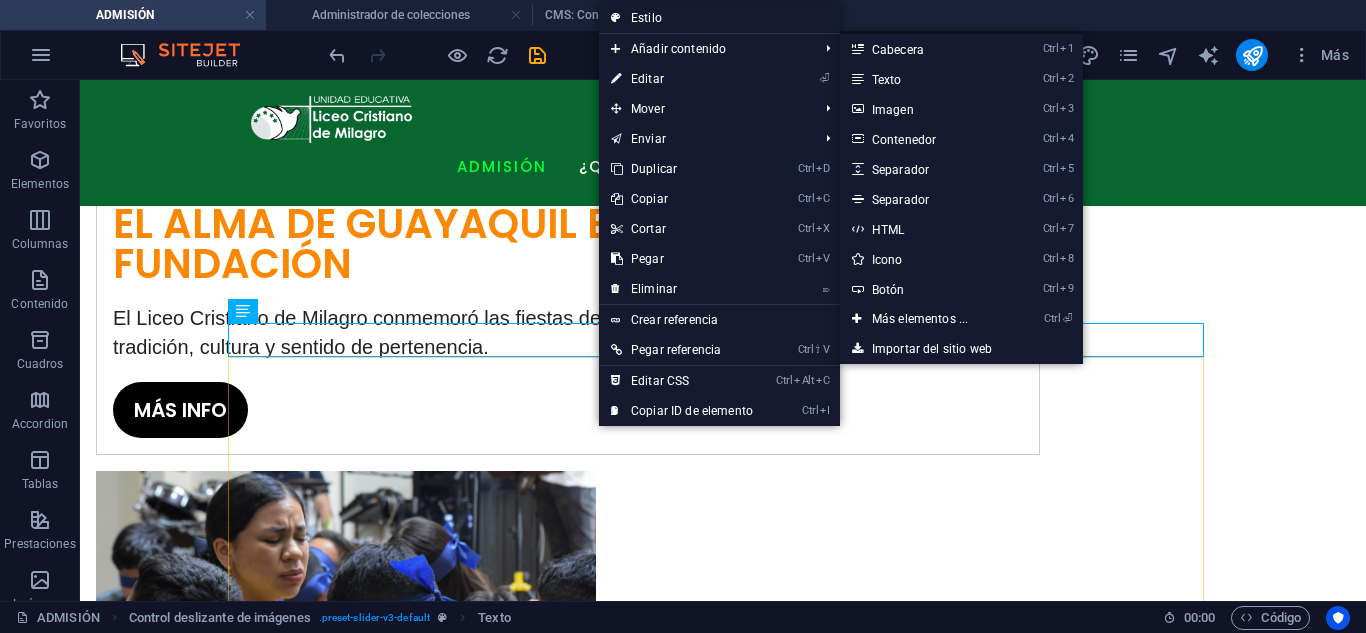 select on "px" 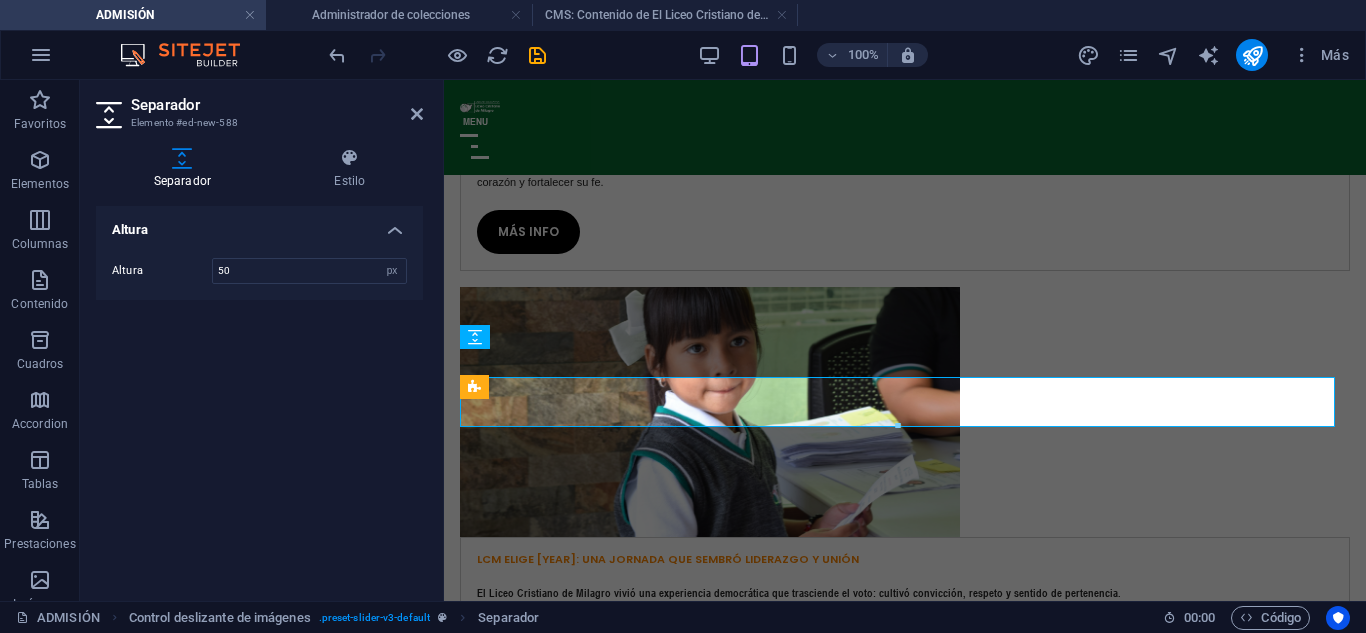 scroll, scrollTop: 2504, scrollLeft: 0, axis: vertical 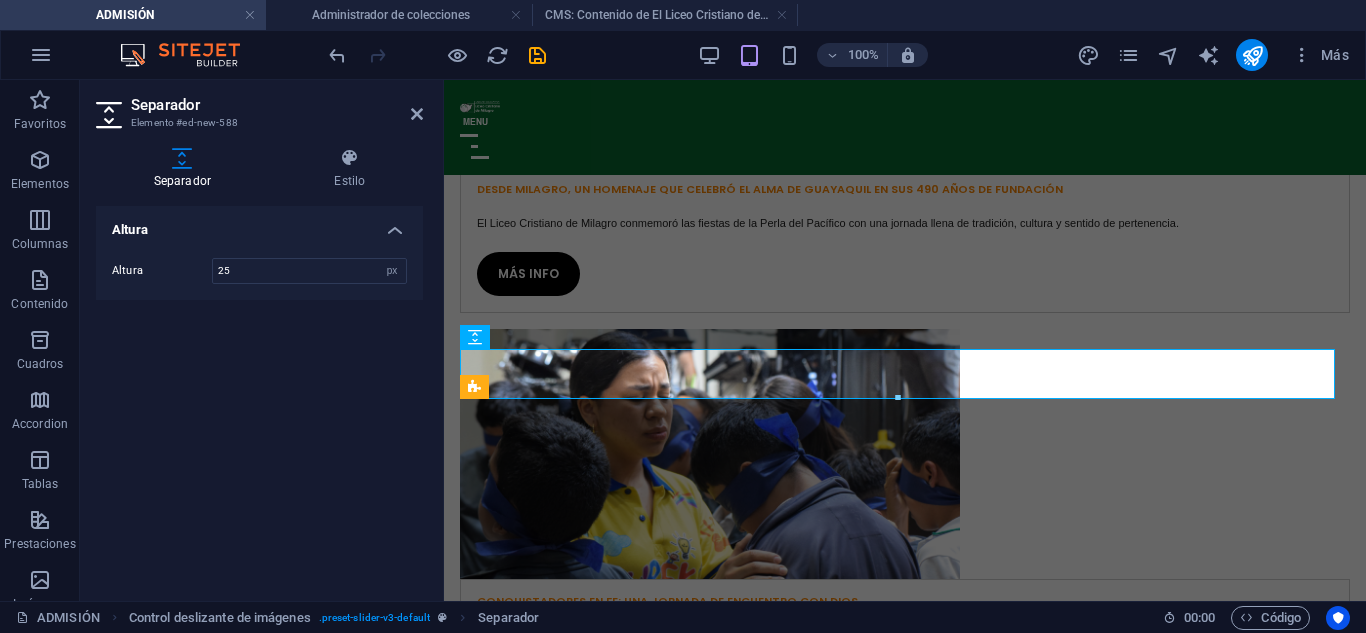 type on "25" 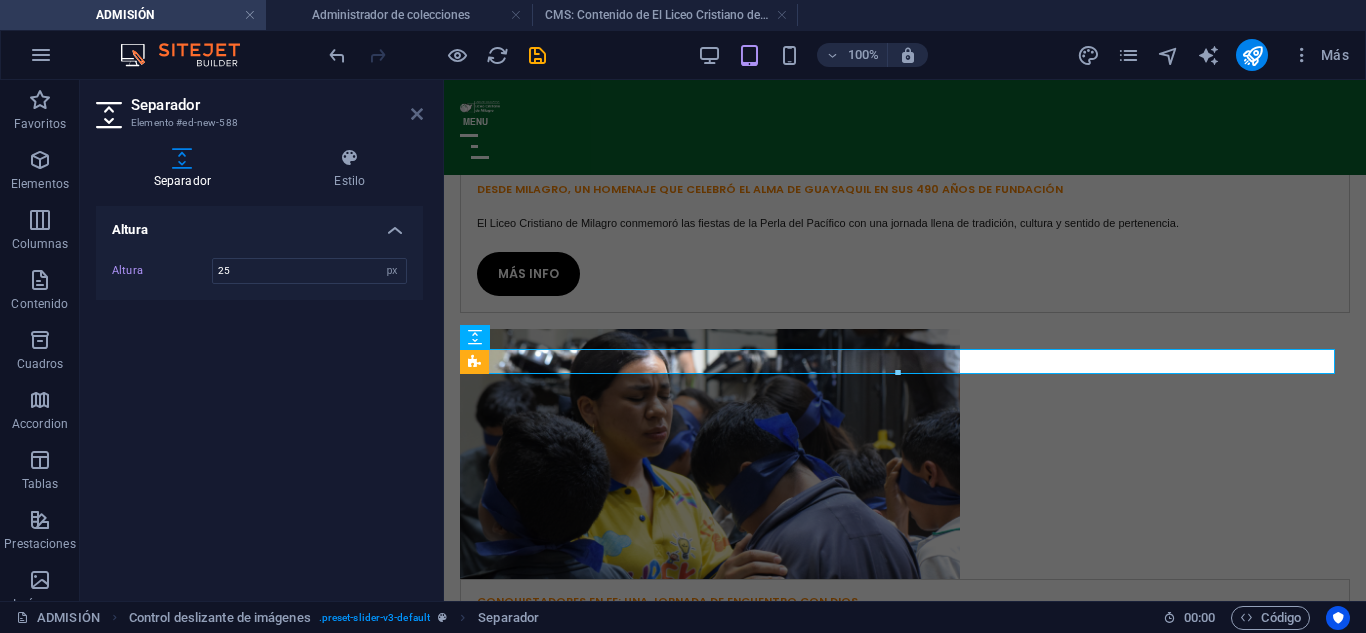 click at bounding box center (417, 114) 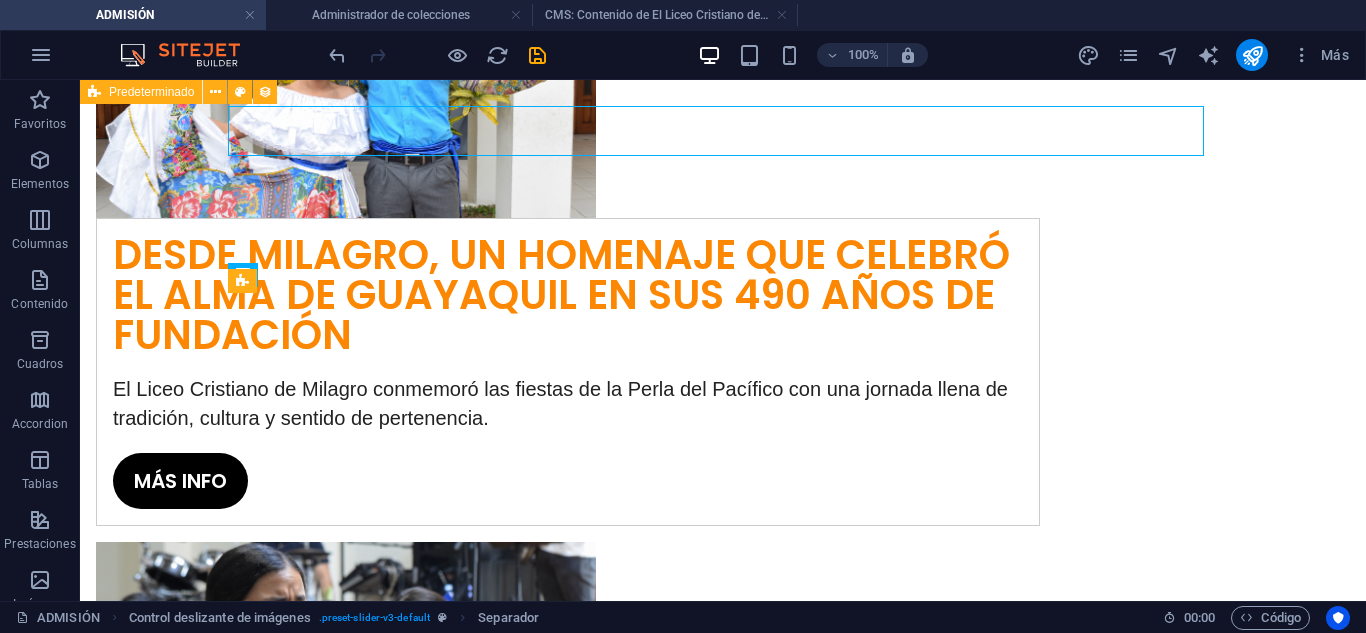 scroll, scrollTop: 2988, scrollLeft: 0, axis: vertical 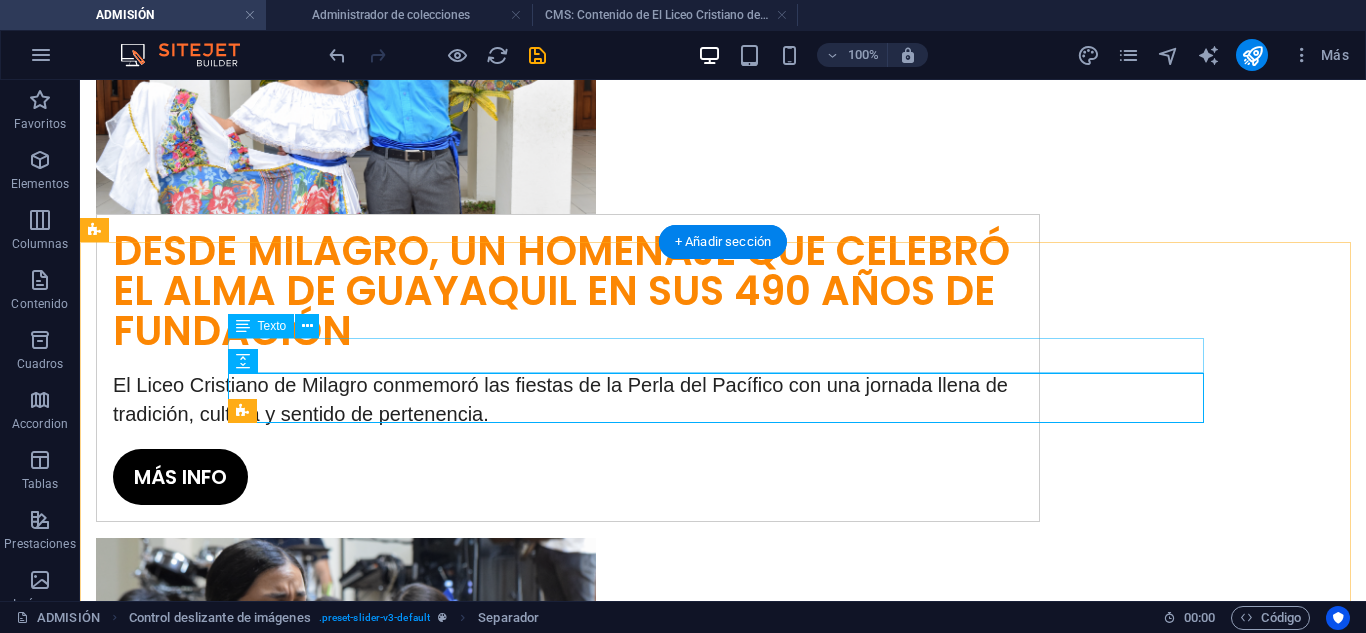 click on "NOTICIAS LCM" at bounding box center [723, 1952] 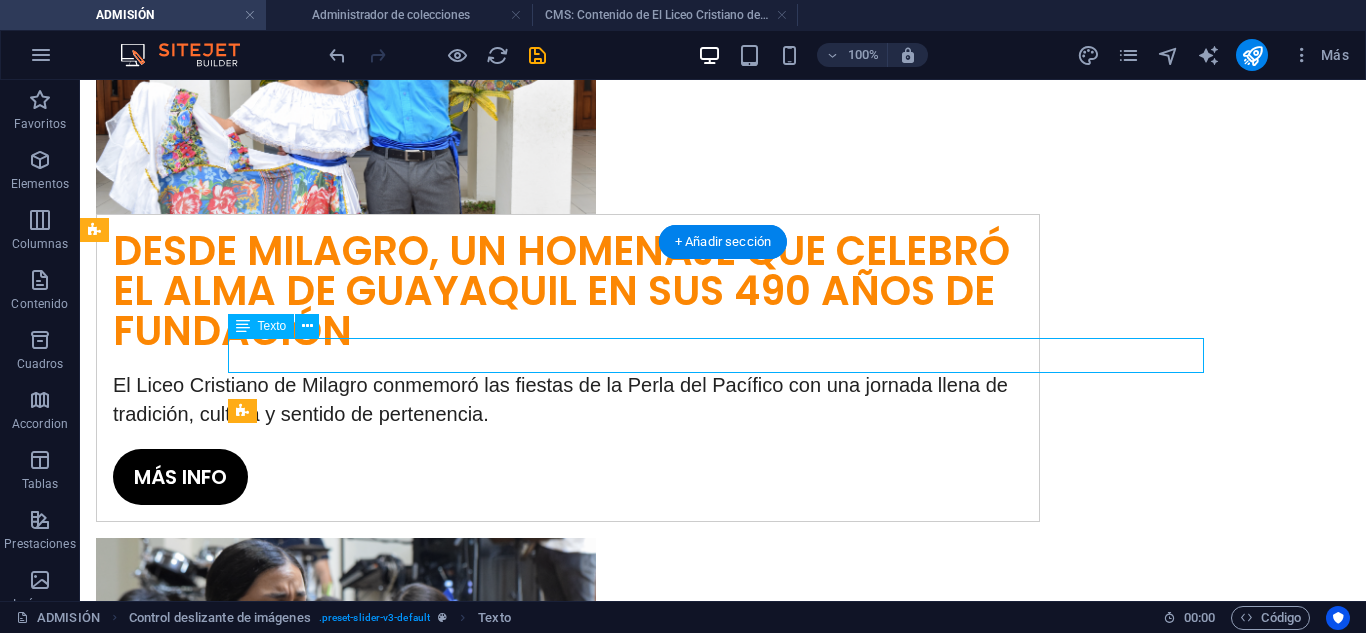 click on "NOTICIAS LCM" at bounding box center [723, 1952] 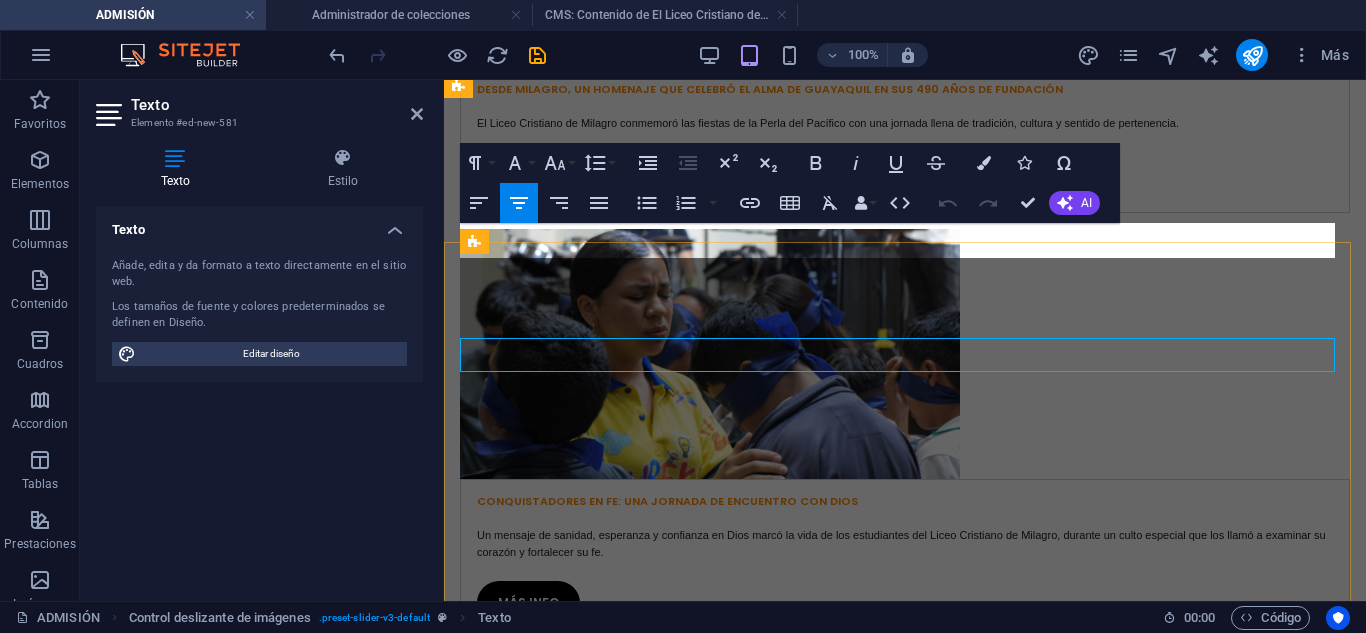 scroll, scrollTop: 2480, scrollLeft: 0, axis: vertical 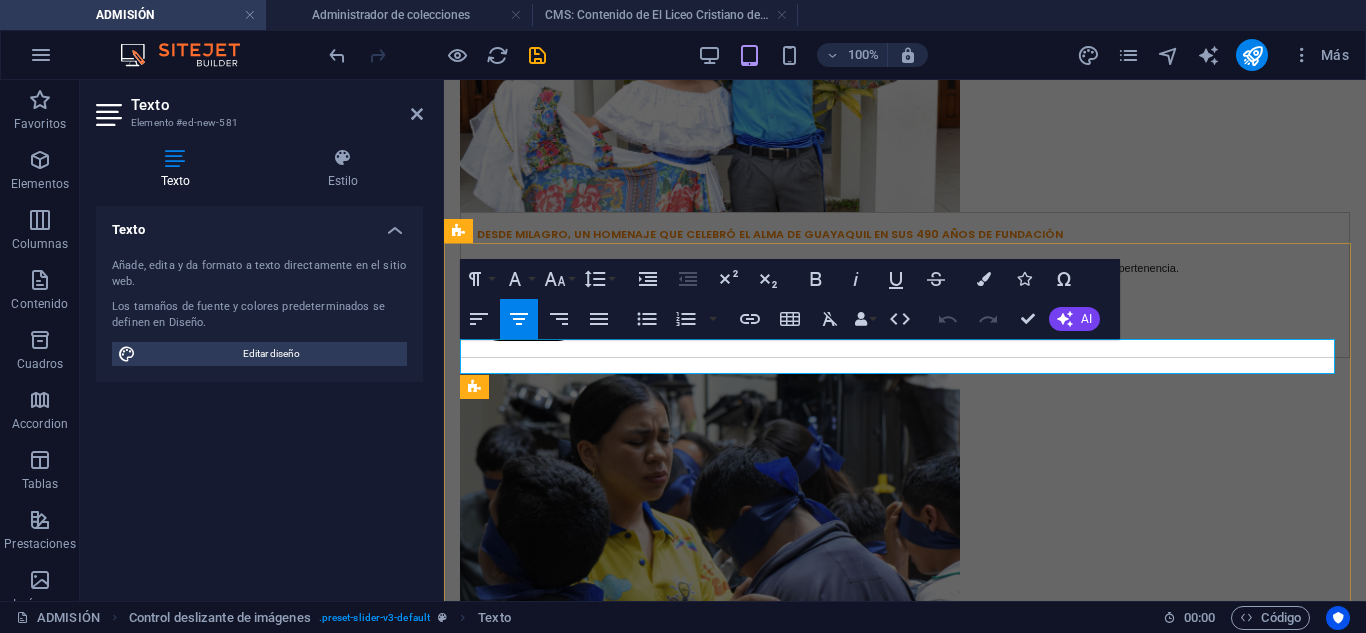 drag, startPoint x: 992, startPoint y: 354, endPoint x: 730, endPoint y: 356, distance: 262.00763 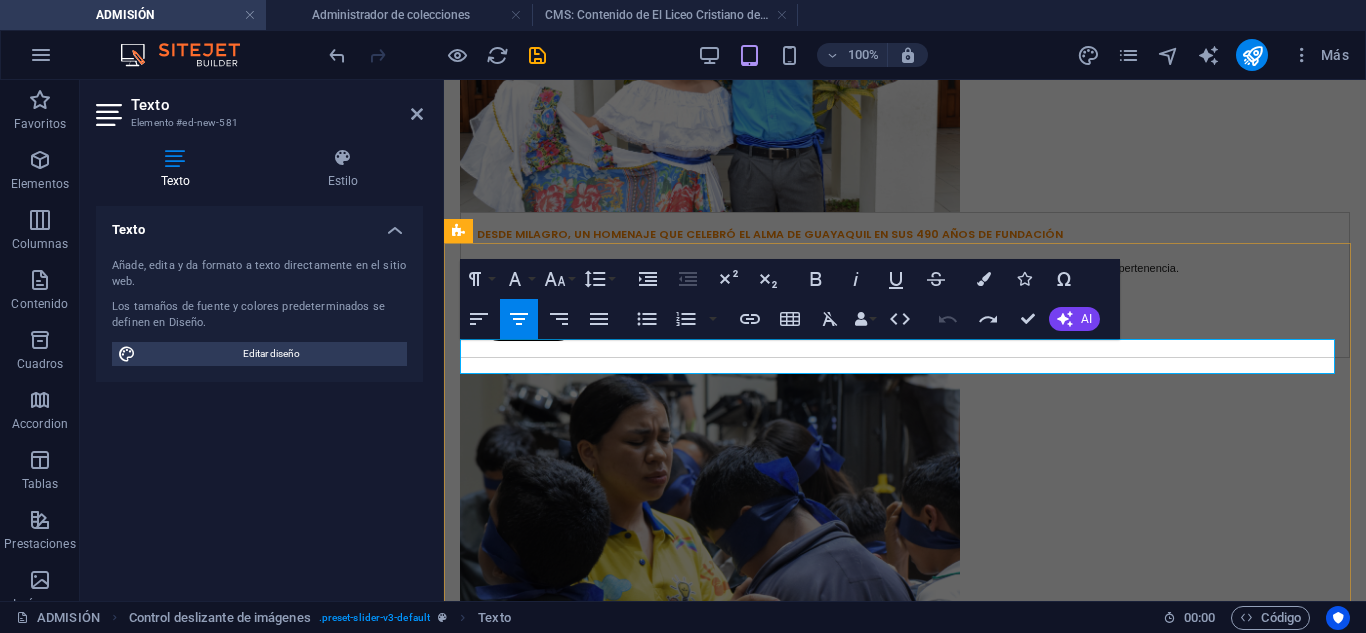 click on "NOTICIAS LCM" at bounding box center [905, 1535] 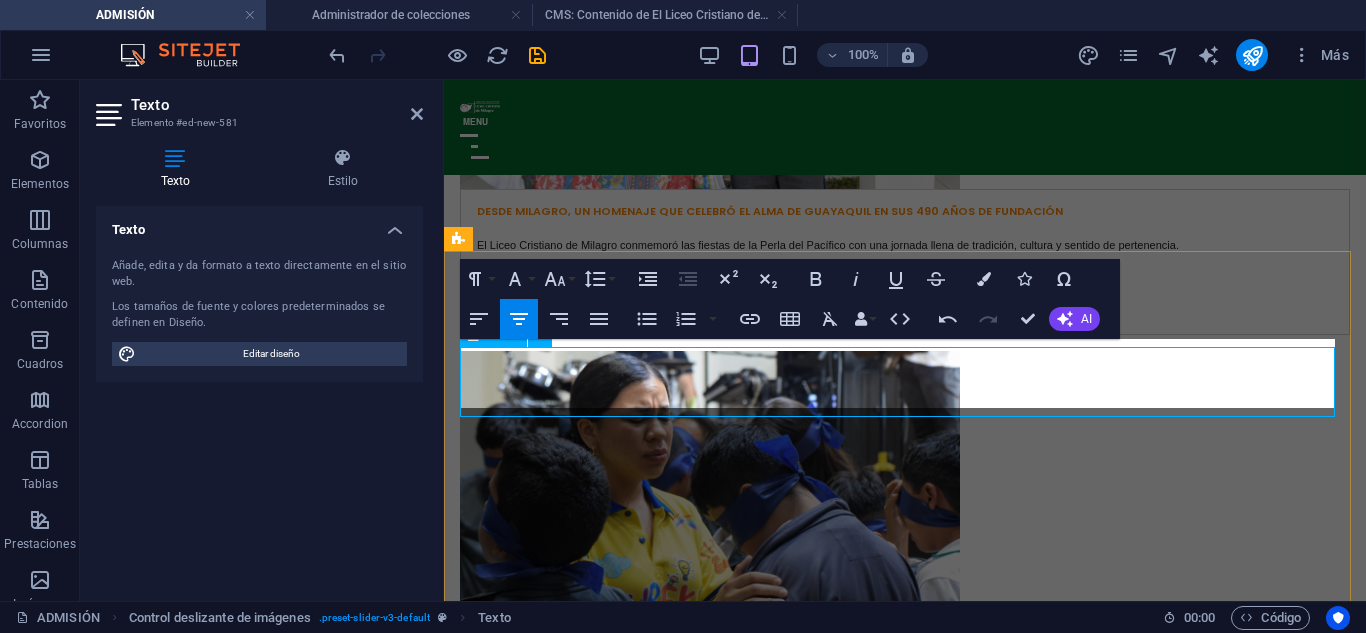 scroll, scrollTop: 2479, scrollLeft: 0, axis: vertical 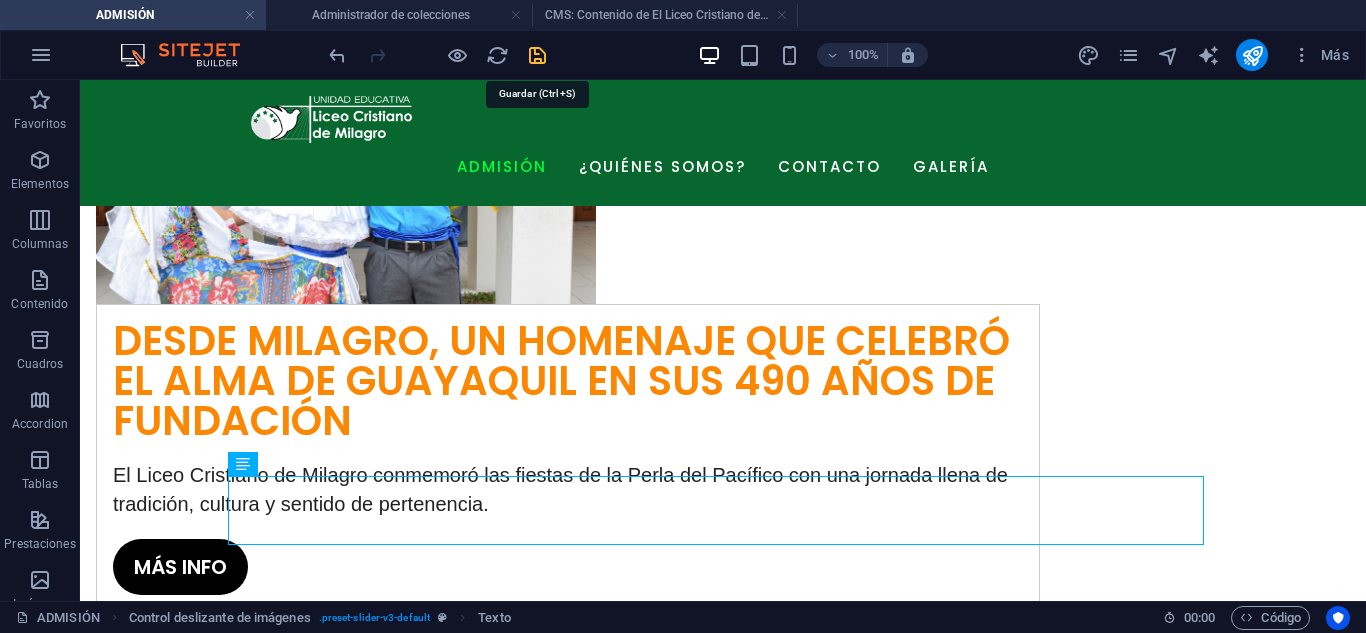 click at bounding box center (537, 55) 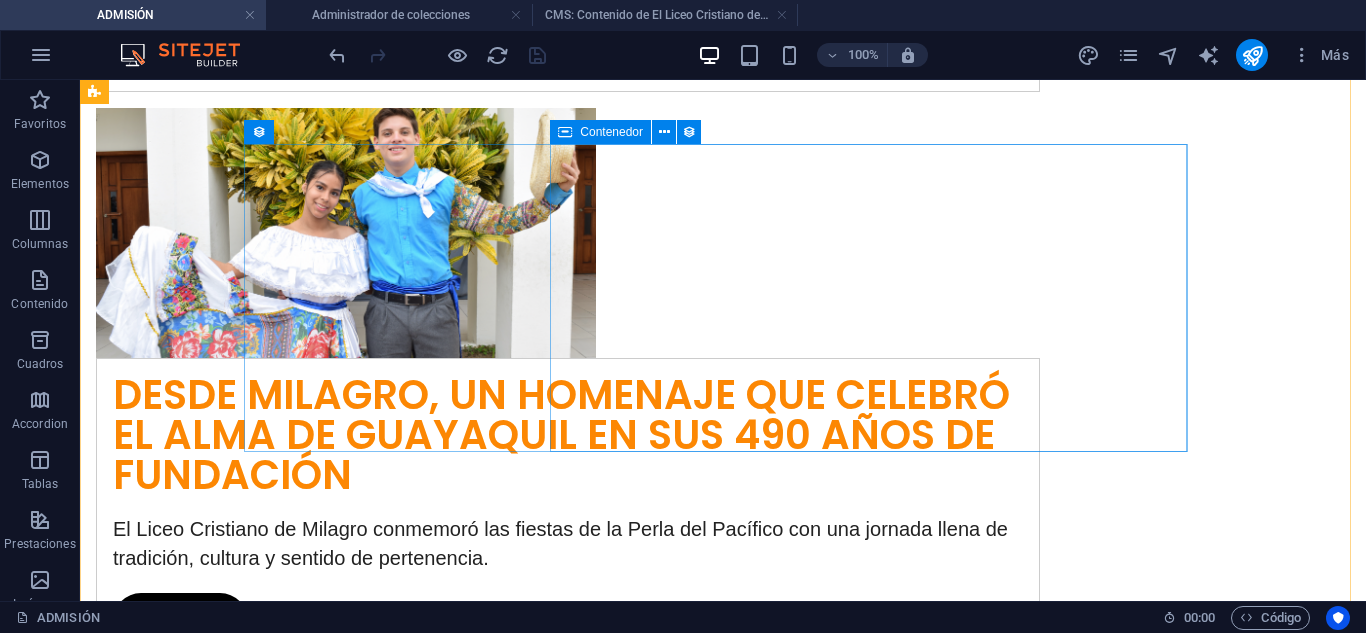 scroll, scrollTop: 3050, scrollLeft: 0, axis: vertical 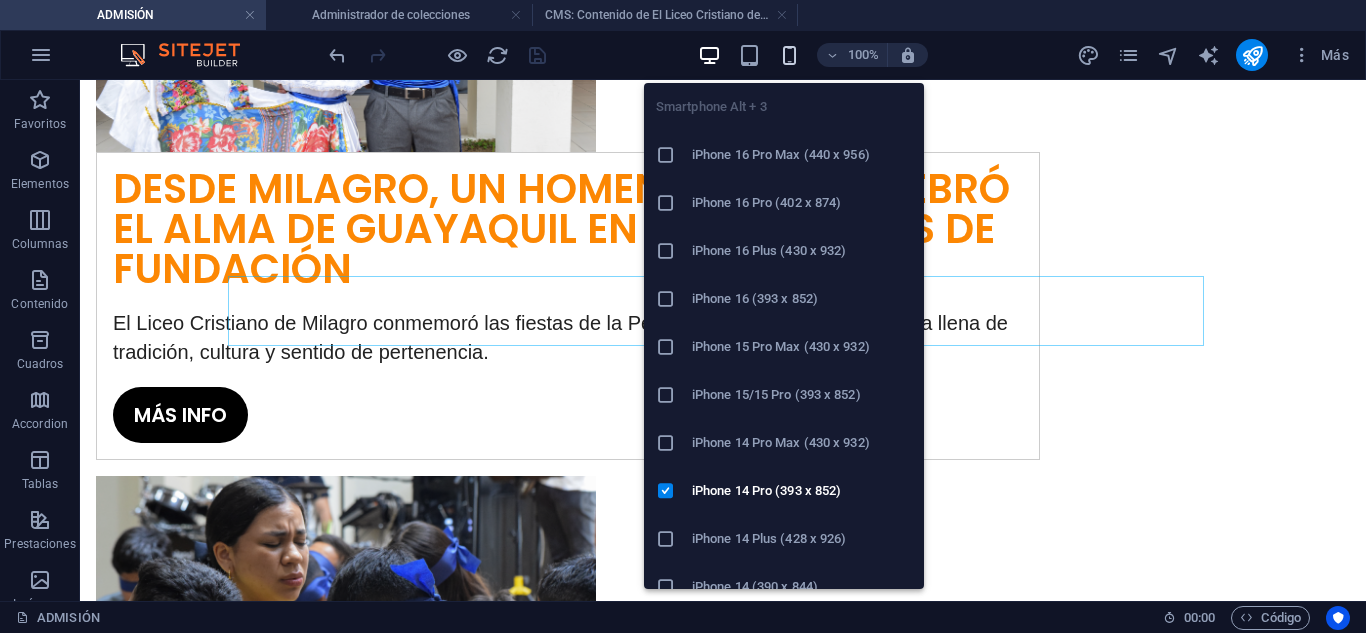 click at bounding box center (789, 55) 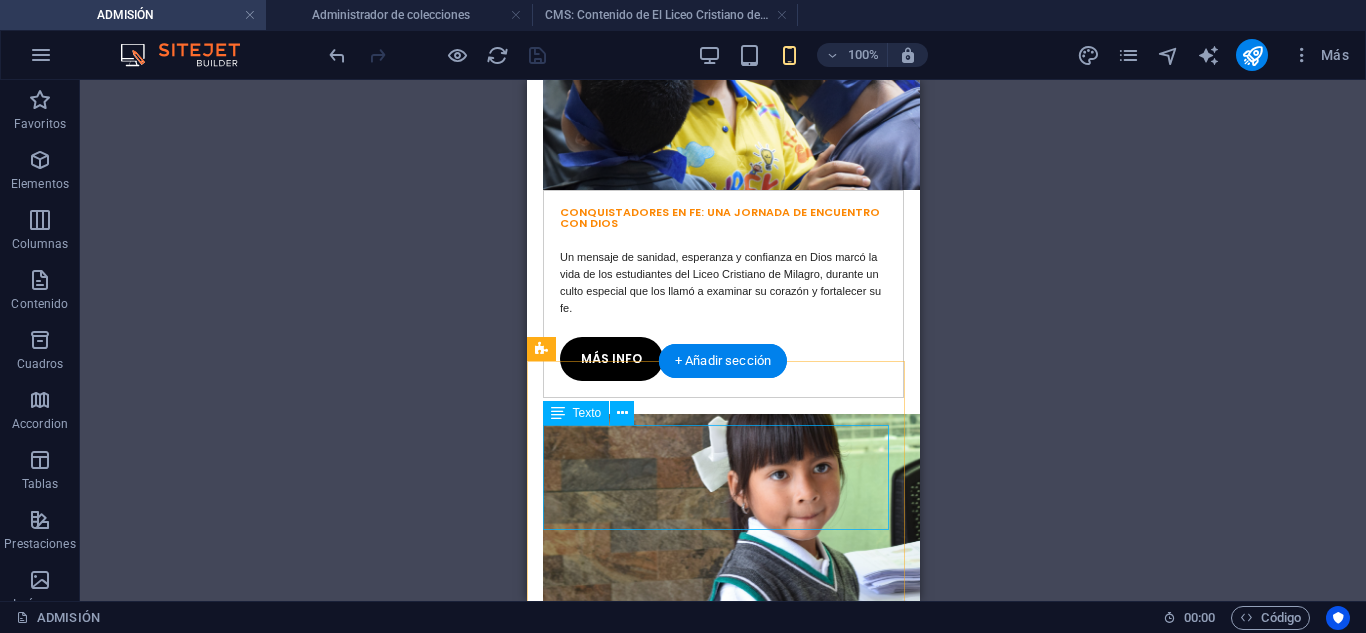 scroll, scrollTop: 2777, scrollLeft: 0, axis: vertical 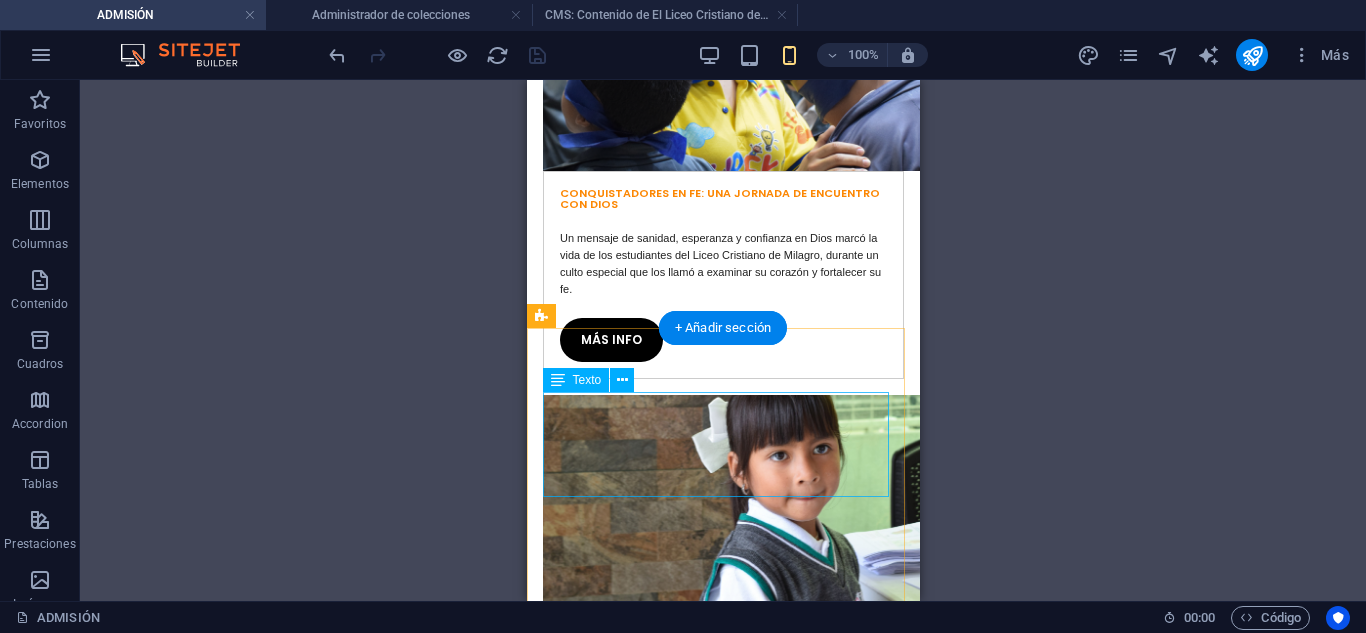 click on "NUEVO GOBIERNO ESTUDIANTIL LCM 2025 - 2026" at bounding box center (722, 1142) 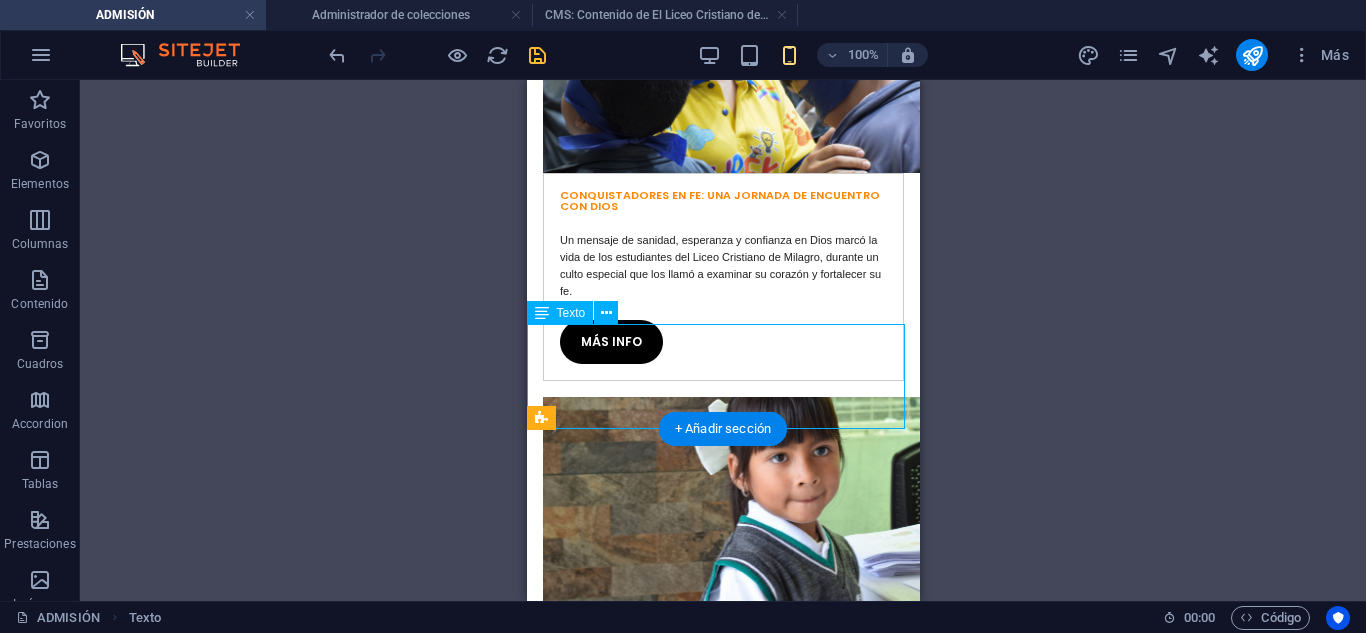 scroll, scrollTop: 2785, scrollLeft: 0, axis: vertical 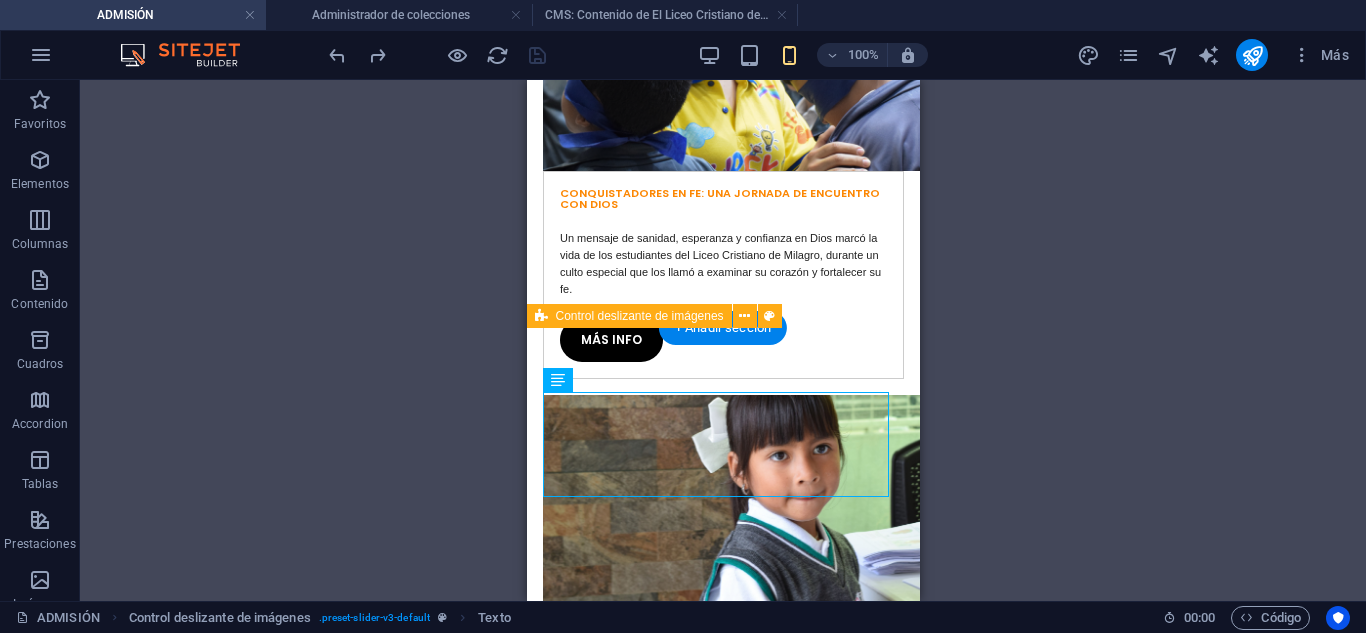 click on "NUEVO GOBIERNO ESTUDIANTIL LCM 2025 - 2026" at bounding box center [722, 1270] 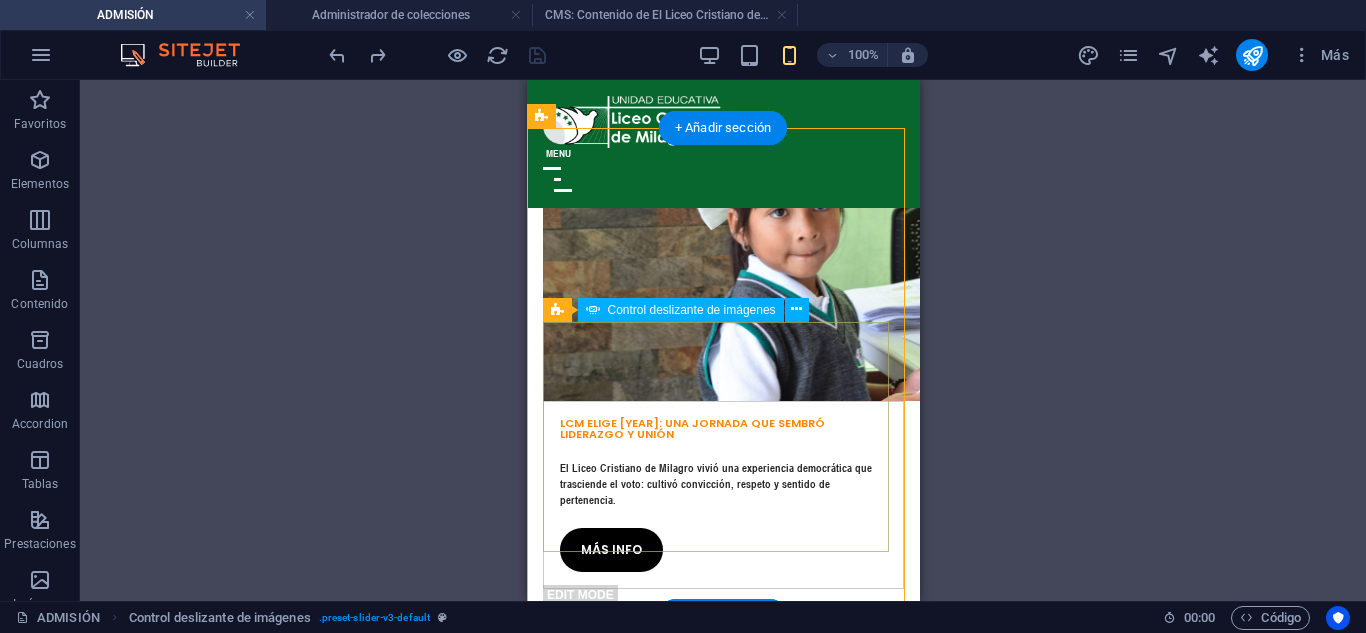 scroll, scrollTop: 2685, scrollLeft: 0, axis: vertical 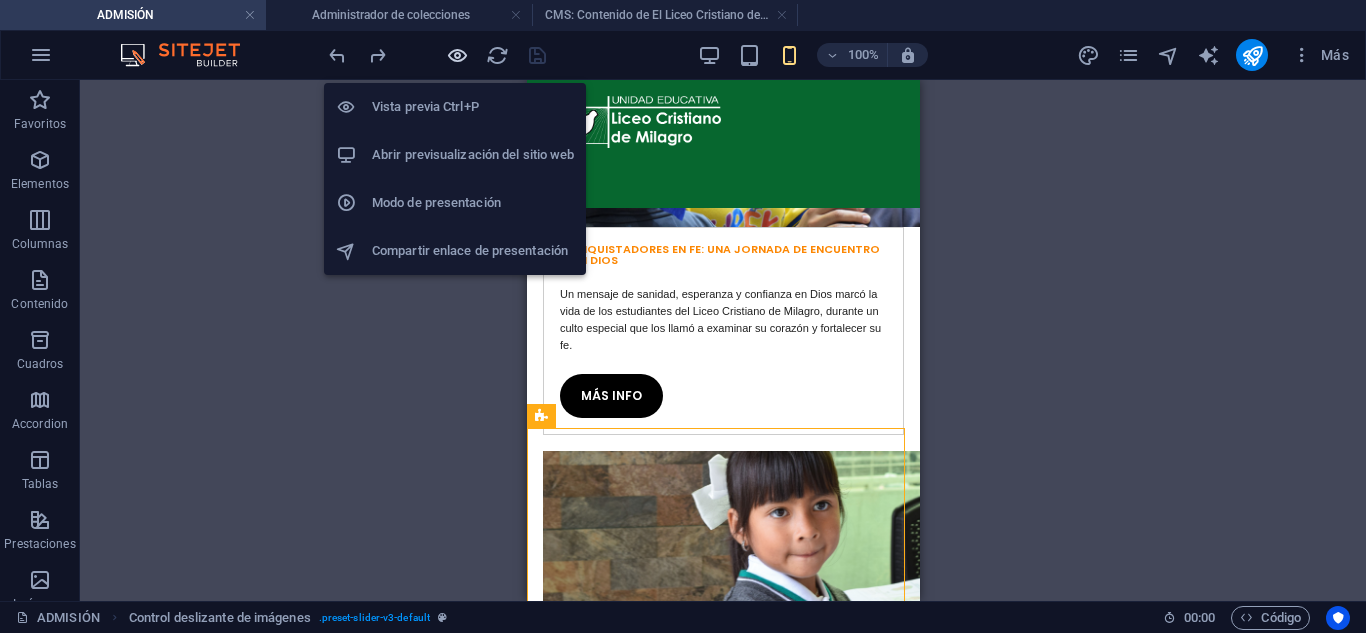 click at bounding box center [457, 55] 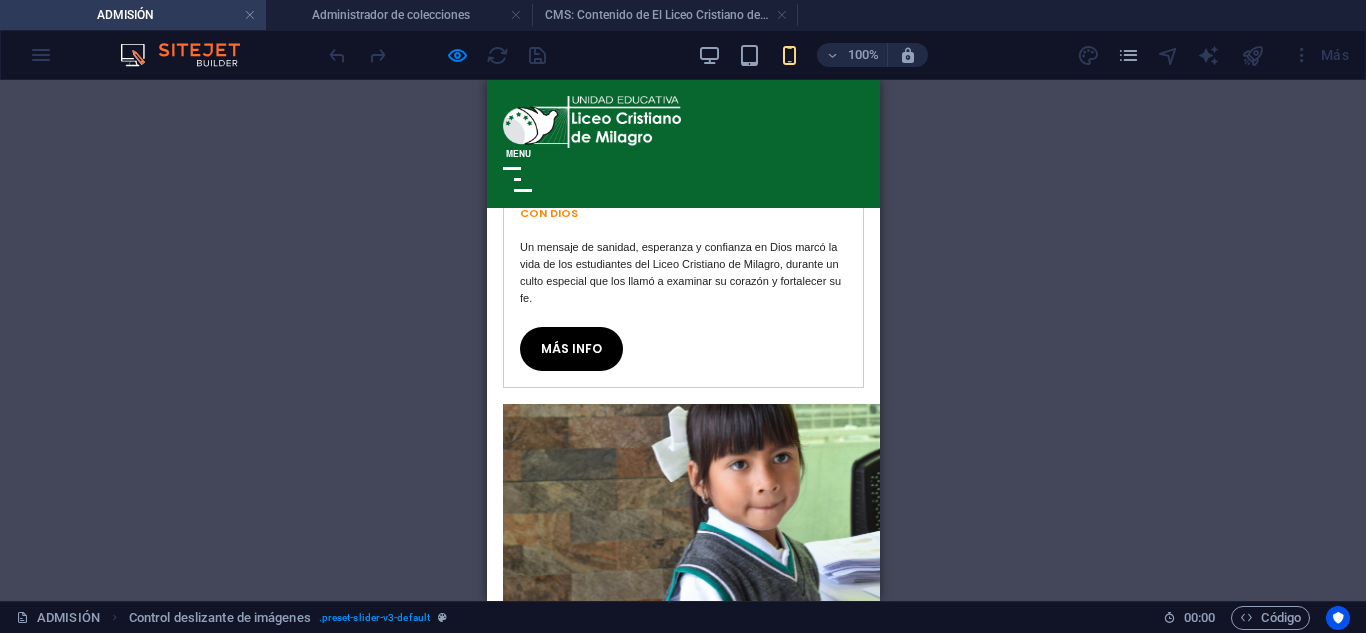 click on "NUEVO GOBIERNO ESTUDIANTIL" at bounding box center (682, 1133) 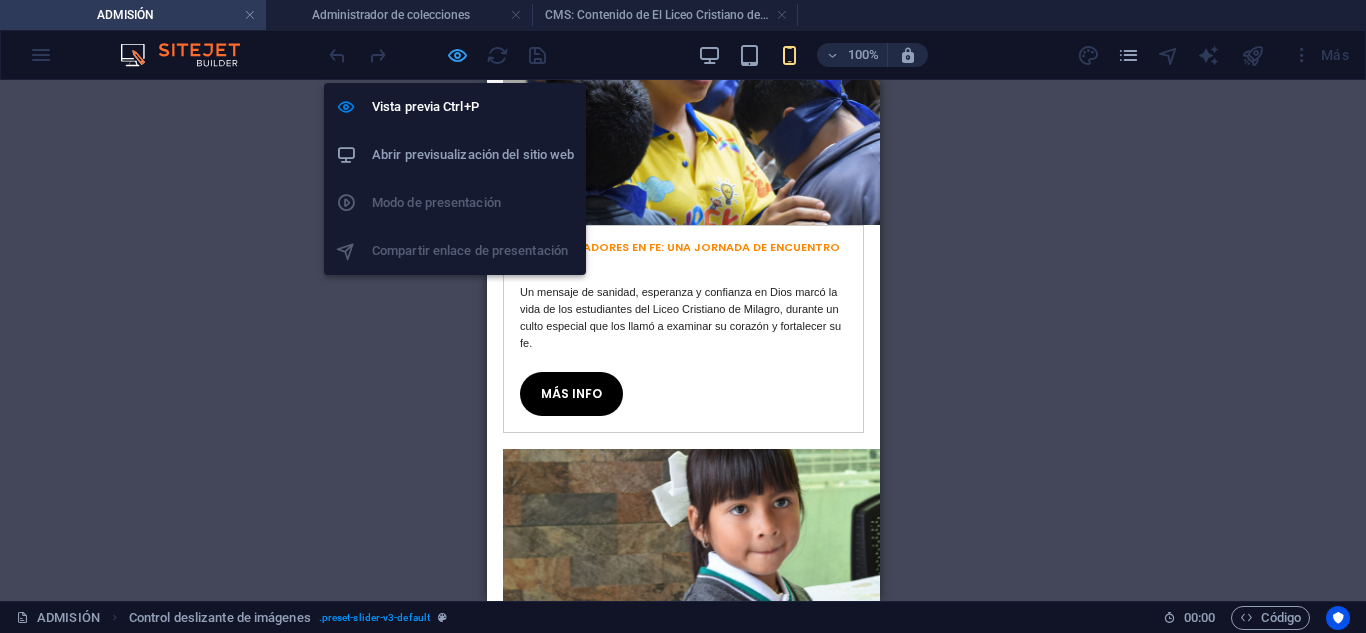 click at bounding box center (457, 55) 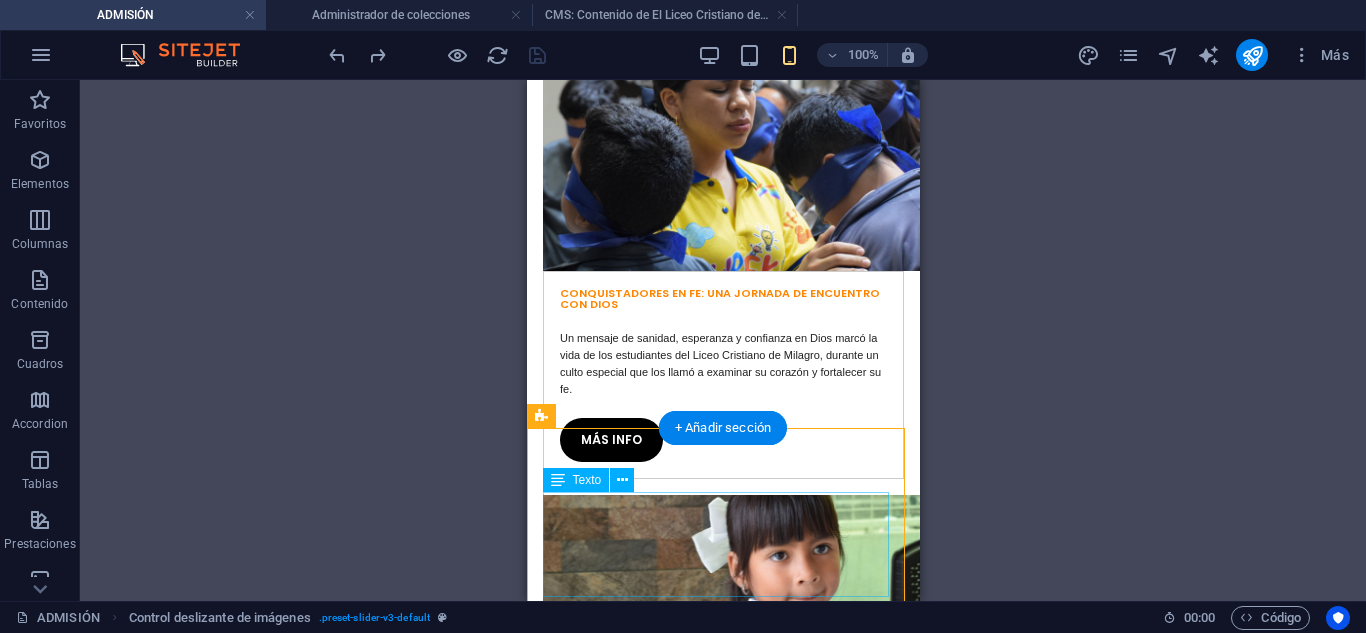 click on "NUEVO GOBIERNO ESTUDIANTIL LCM 2025 - 2026" at bounding box center (722, 1242) 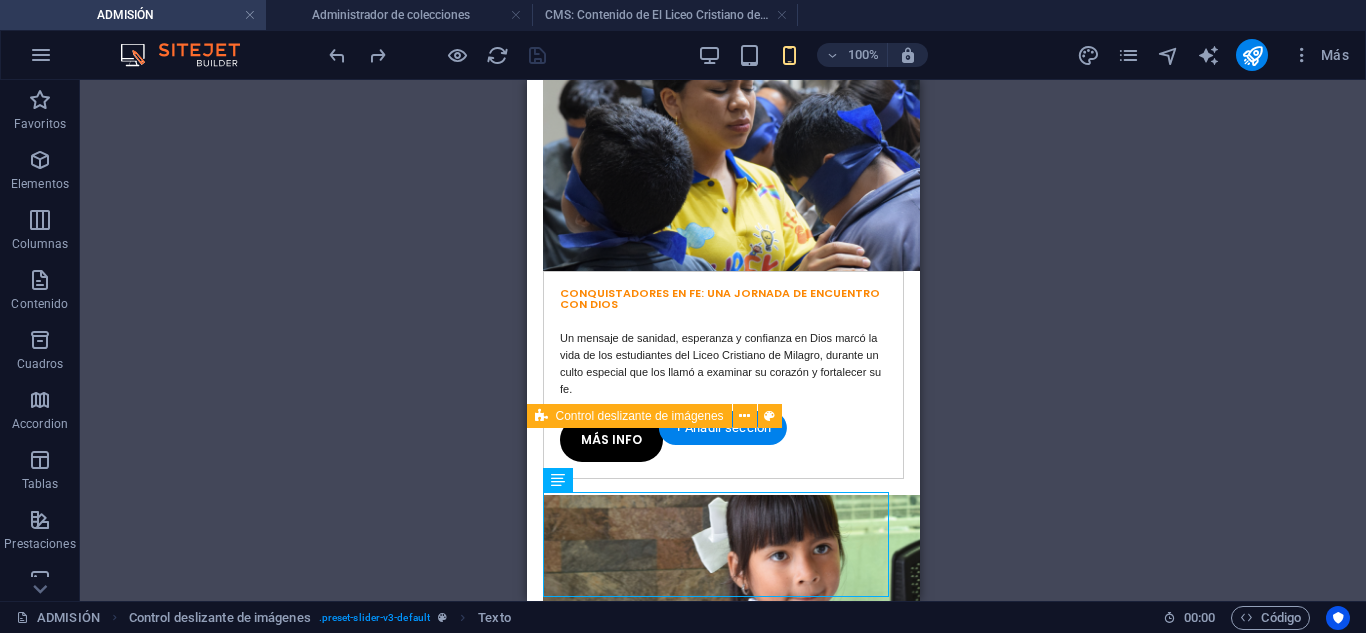 click on "NUEVO GOBIERNO ESTUDIANTIL LCM 2025 - 2026" at bounding box center [722, 1370] 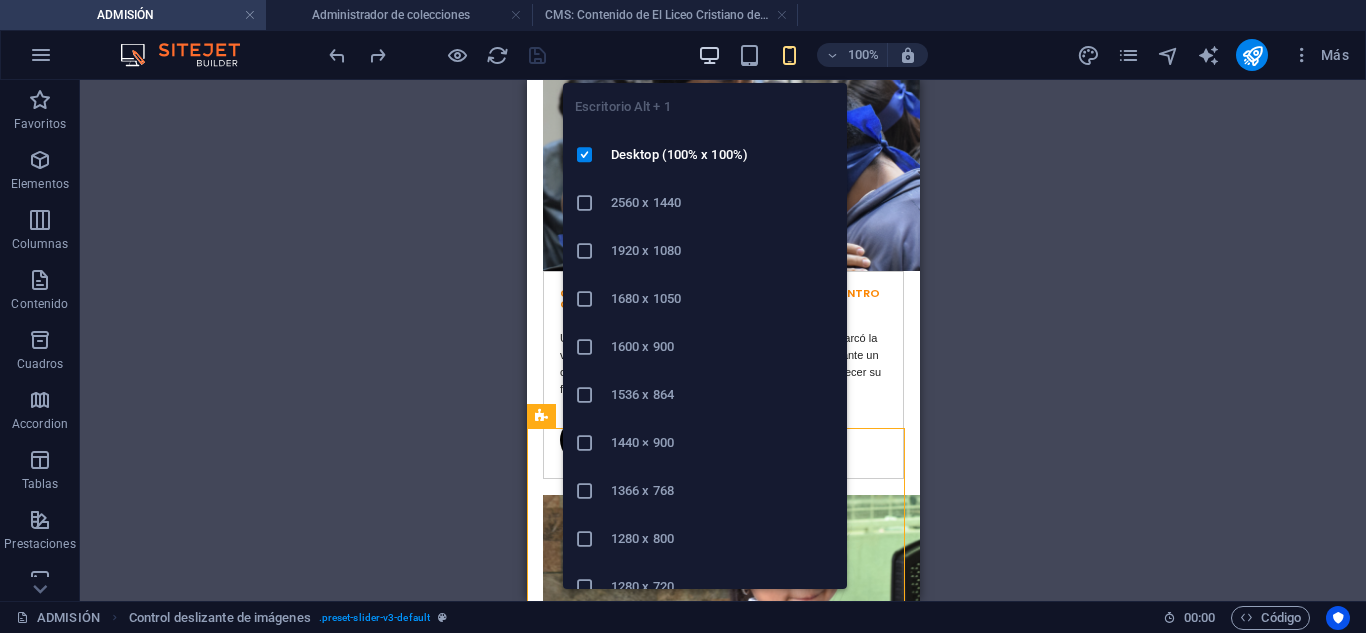 click at bounding box center [709, 55] 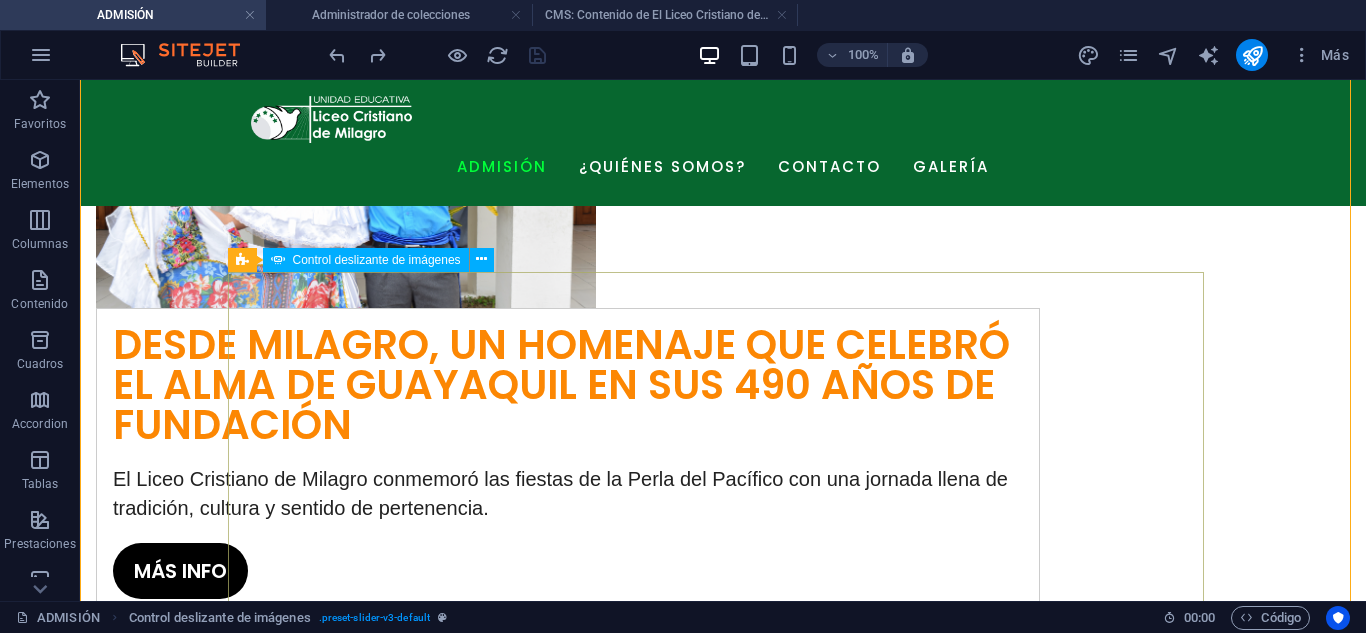 scroll, scrollTop: 2843, scrollLeft: 0, axis: vertical 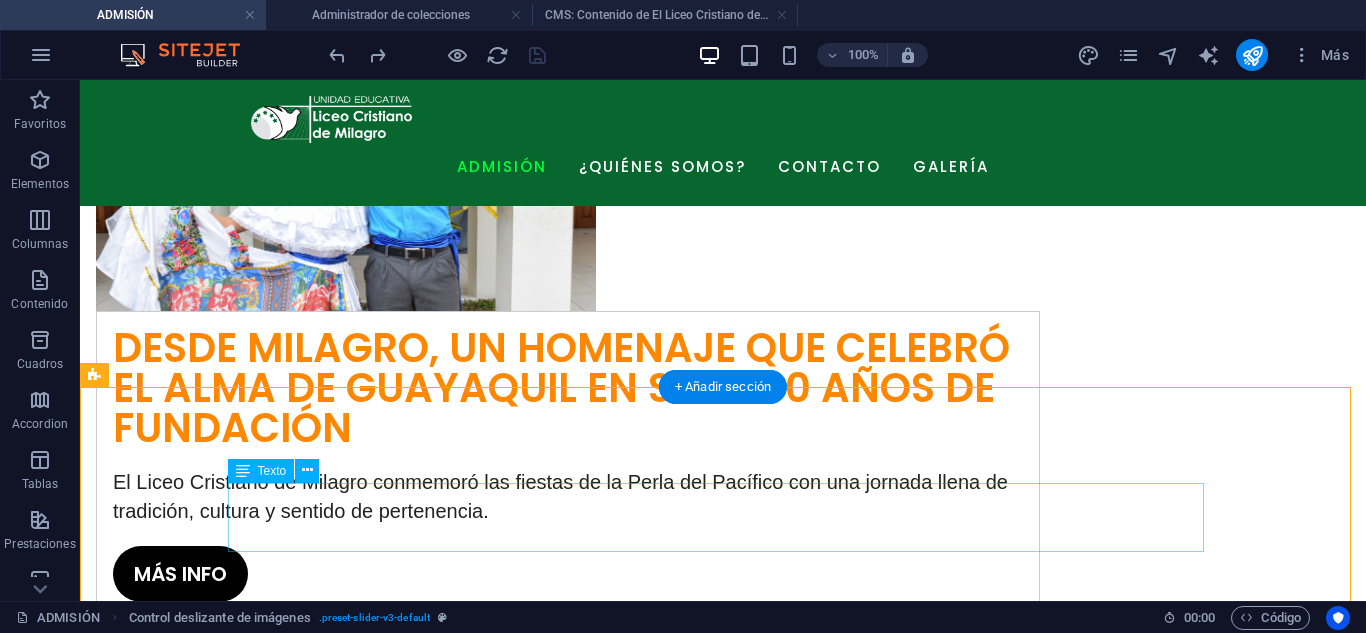 click on "NUEVO GOBIERNO ESTUDIANTIL LCM 2025 - 2026" at bounding box center (723, 2067) 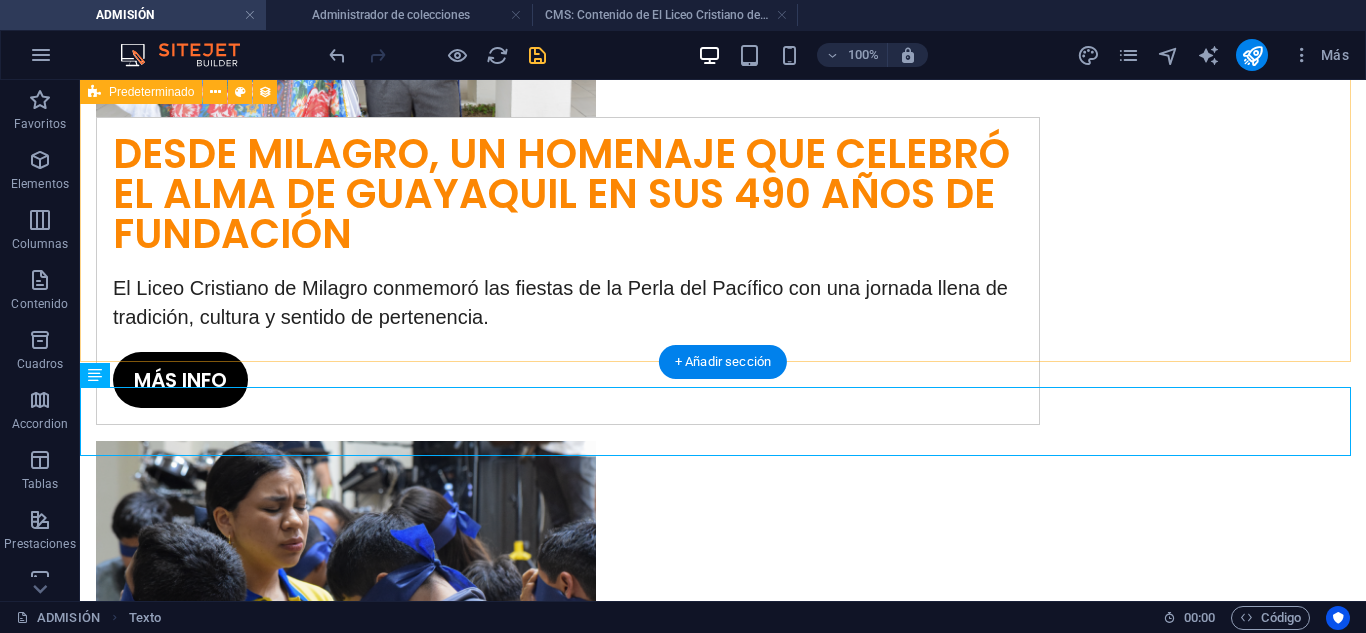 scroll, scrollTop: 3143, scrollLeft: 0, axis: vertical 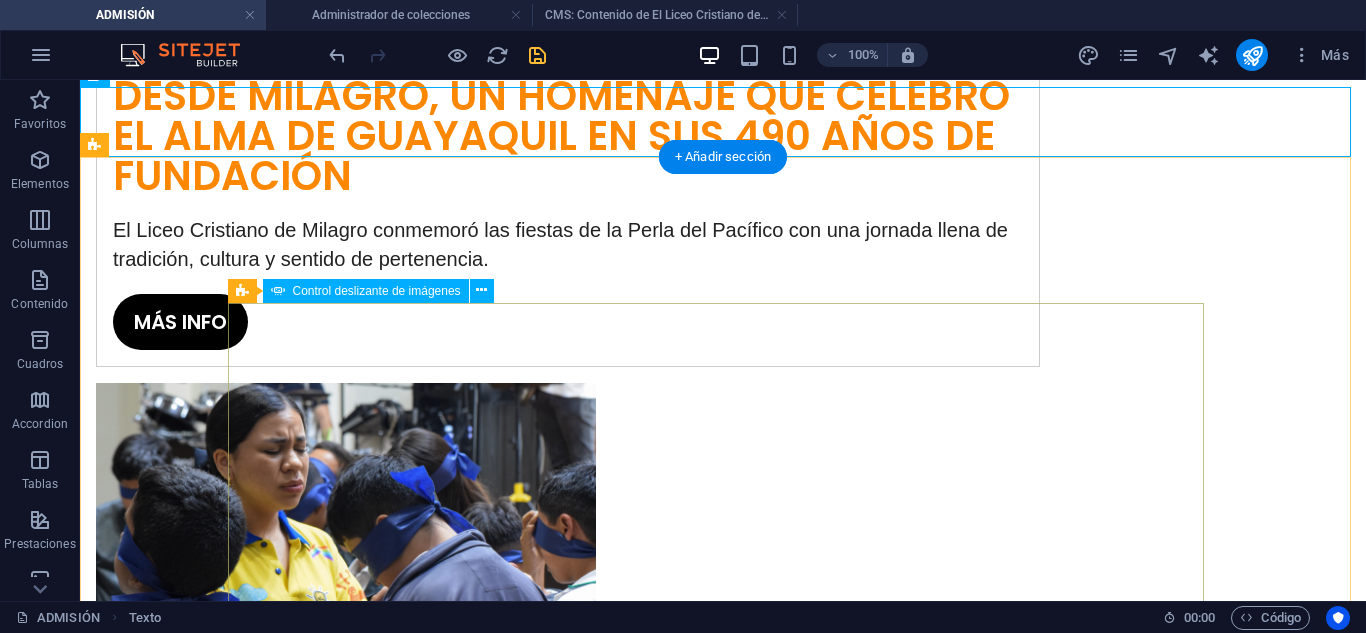 click at bounding box center [-9037, 8980] 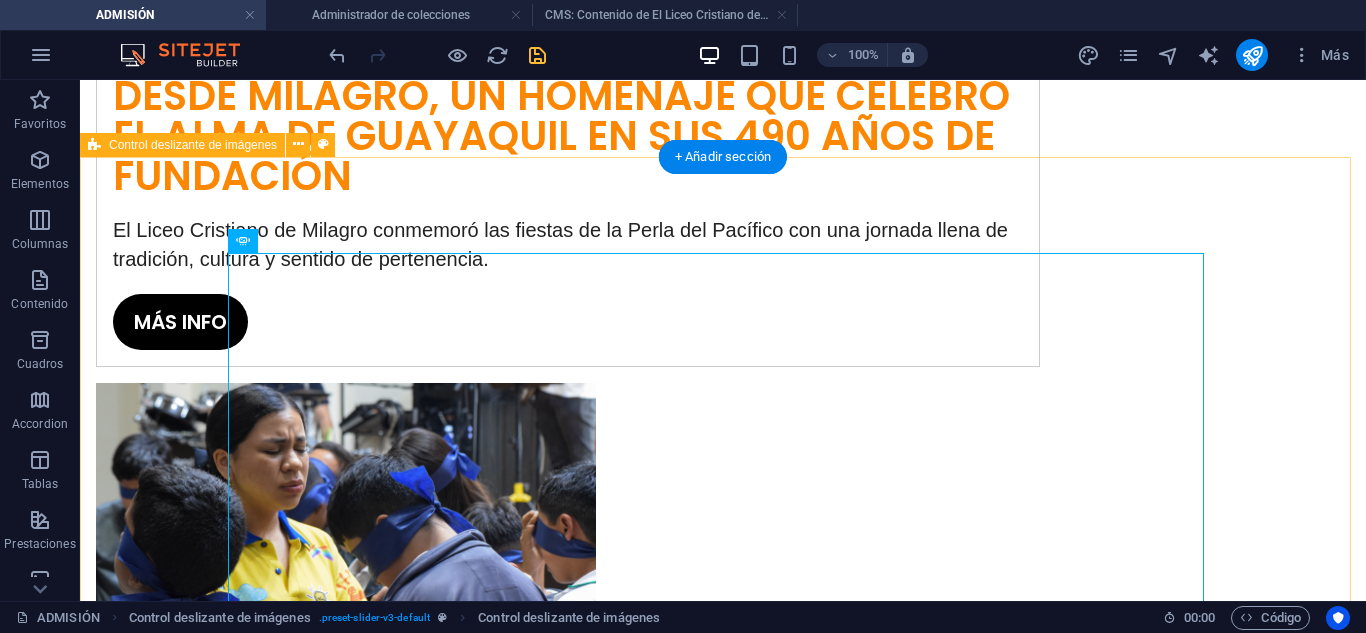 click on "Suelta el contenido aquí o  Añadir elementos  Pegar portapapeles" at bounding box center [723, 2310] 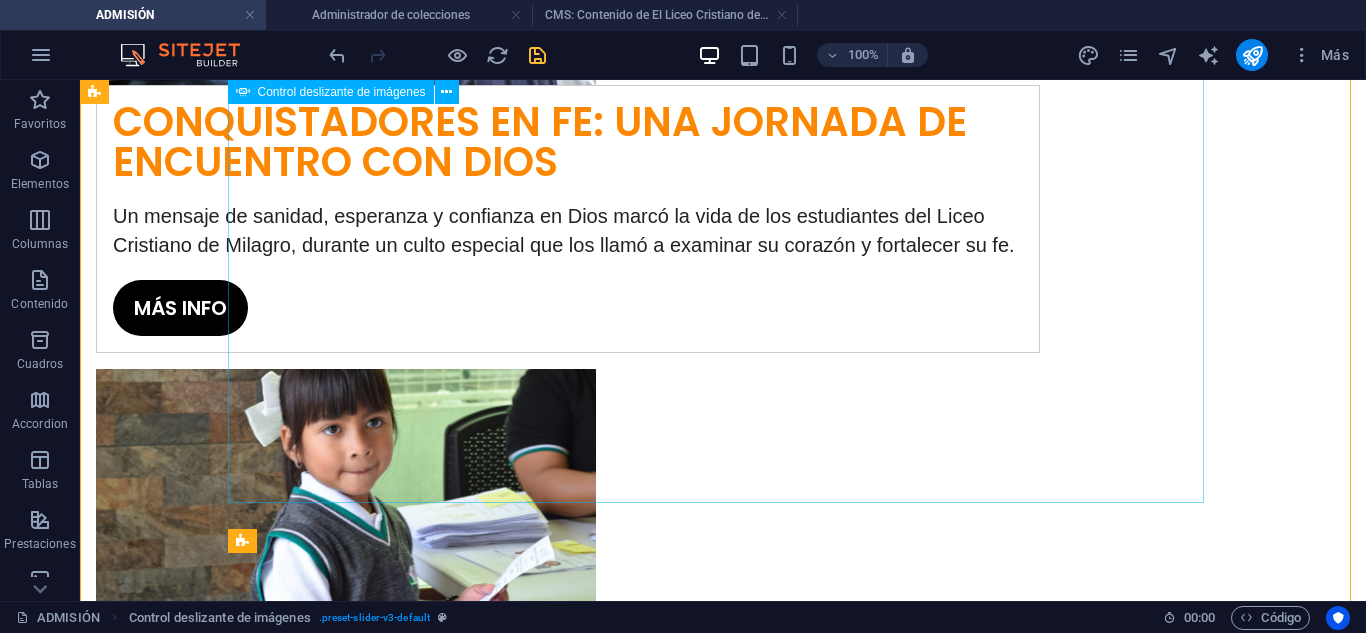 scroll, scrollTop: 3843, scrollLeft: 0, axis: vertical 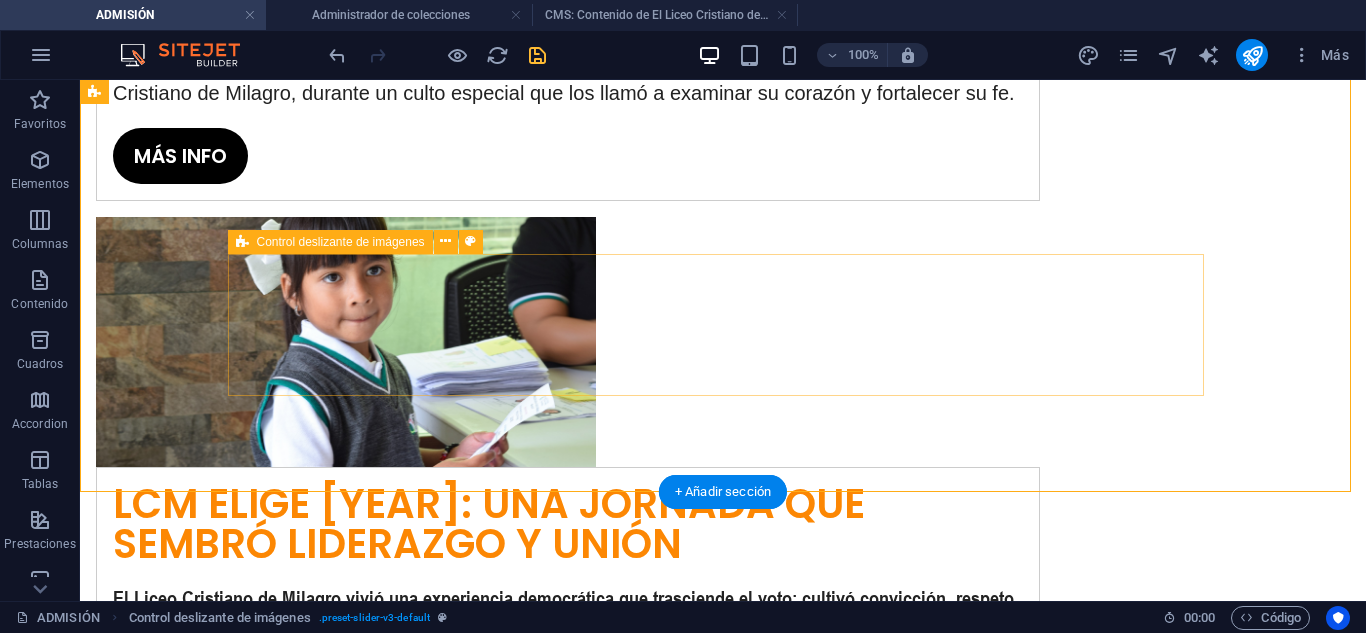 click on "Suelta el contenido aquí o  Añadir elementos  Pegar portapapeles" at bounding box center (723, 2001) 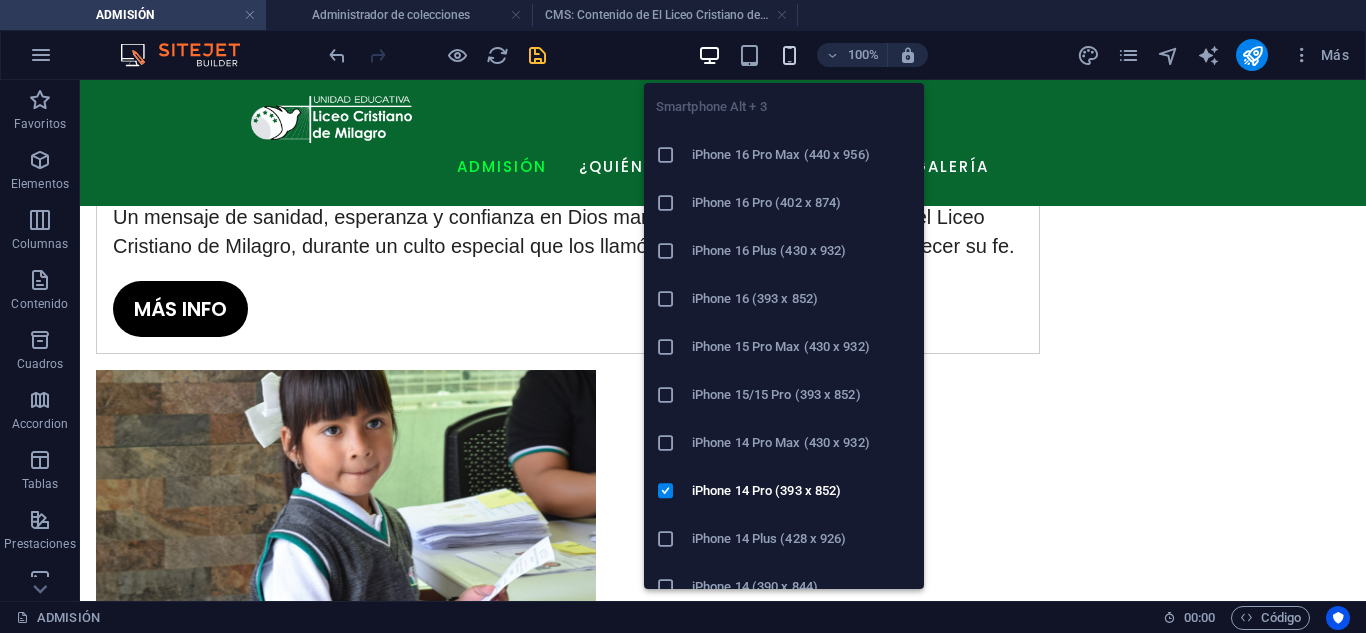 click at bounding box center (789, 55) 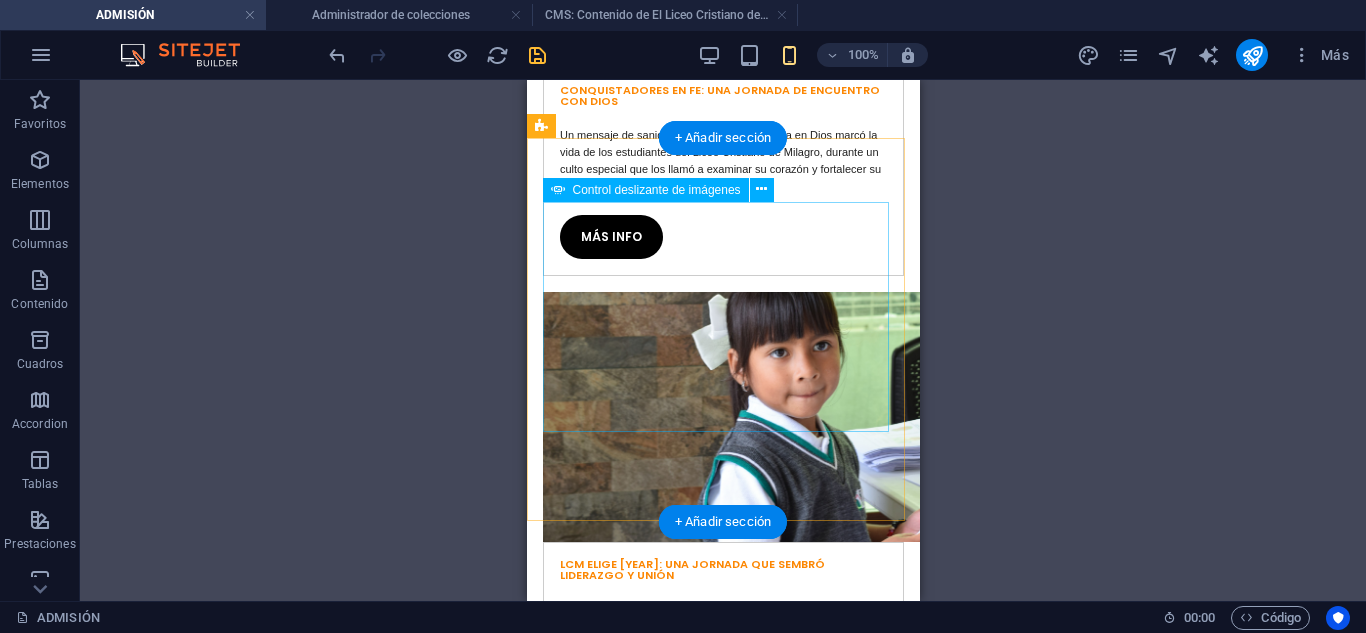 scroll, scrollTop: 3088, scrollLeft: 0, axis: vertical 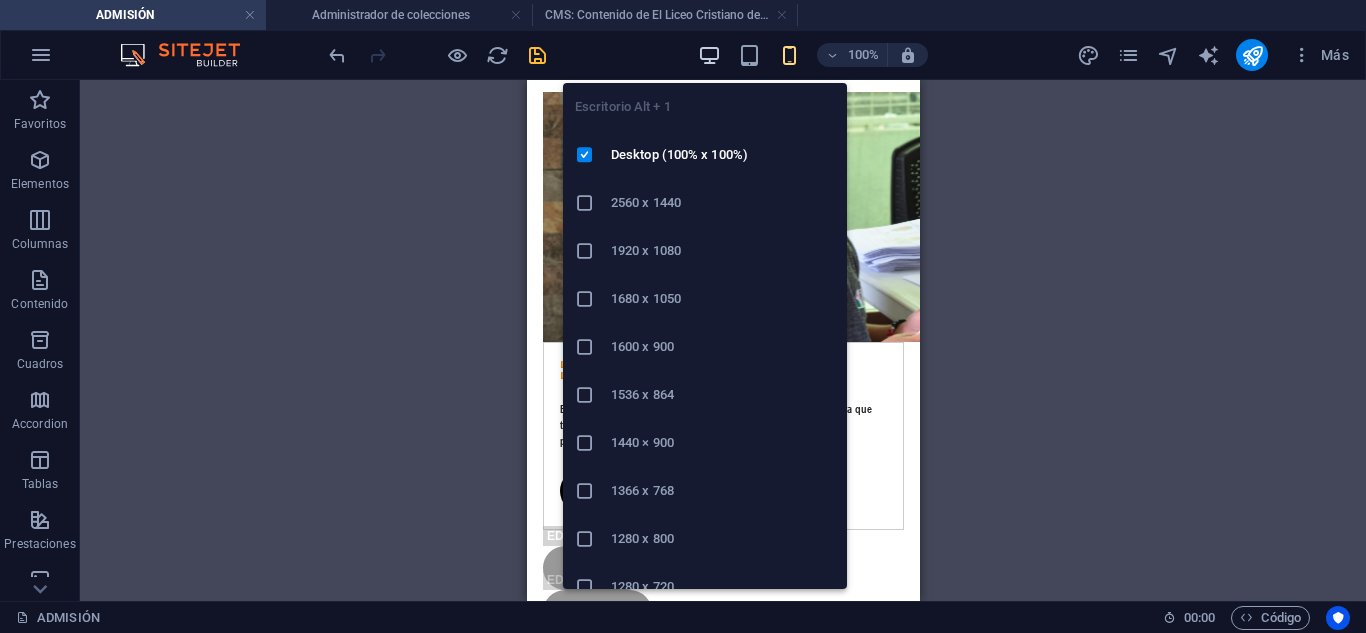 click at bounding box center (709, 55) 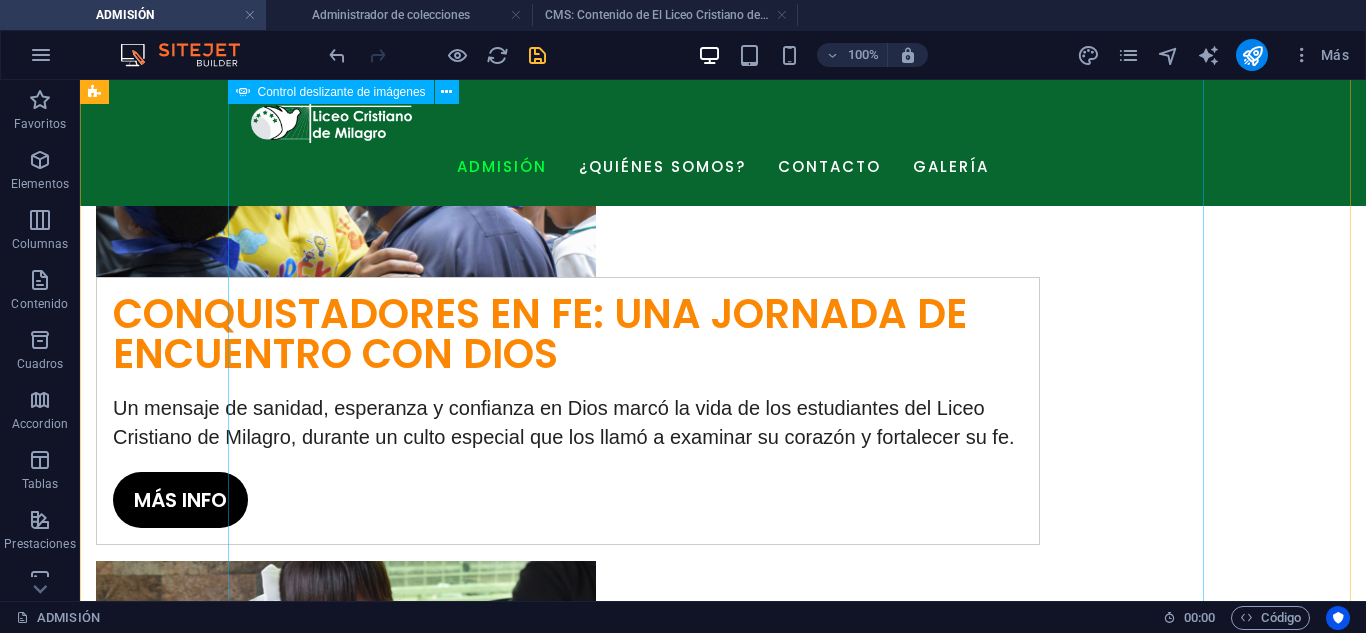 scroll, scrollTop: 3310, scrollLeft: 0, axis: vertical 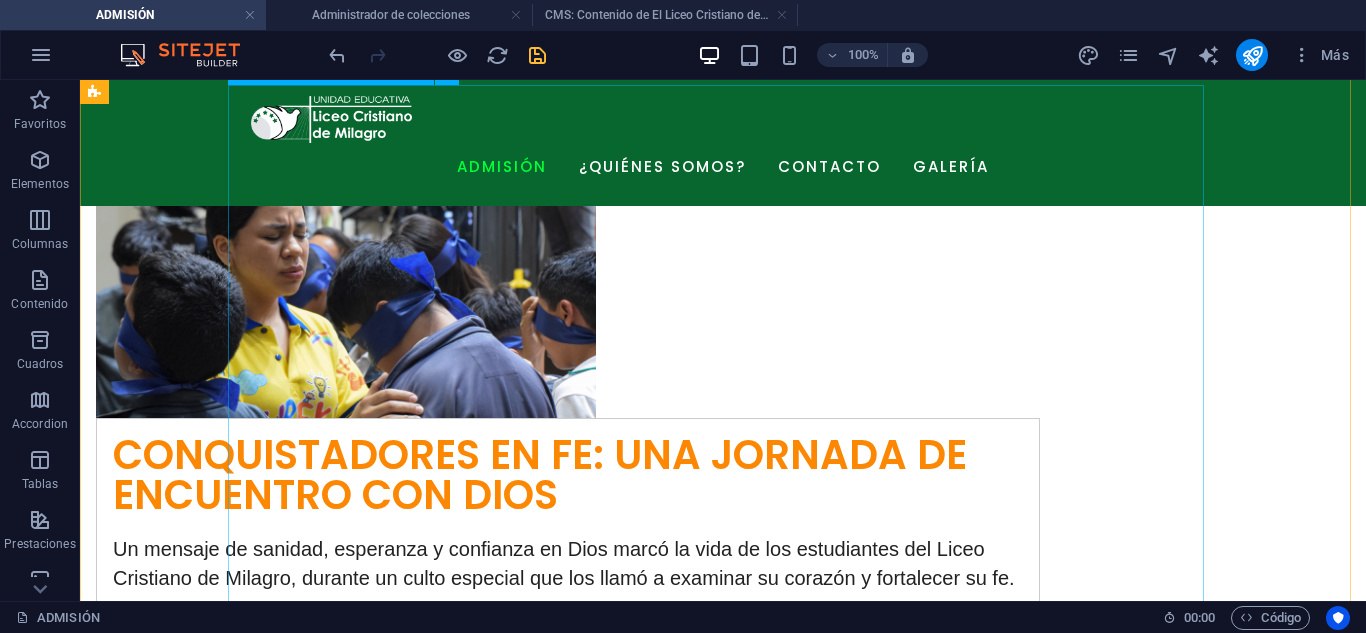 click at bounding box center (723, 2346) 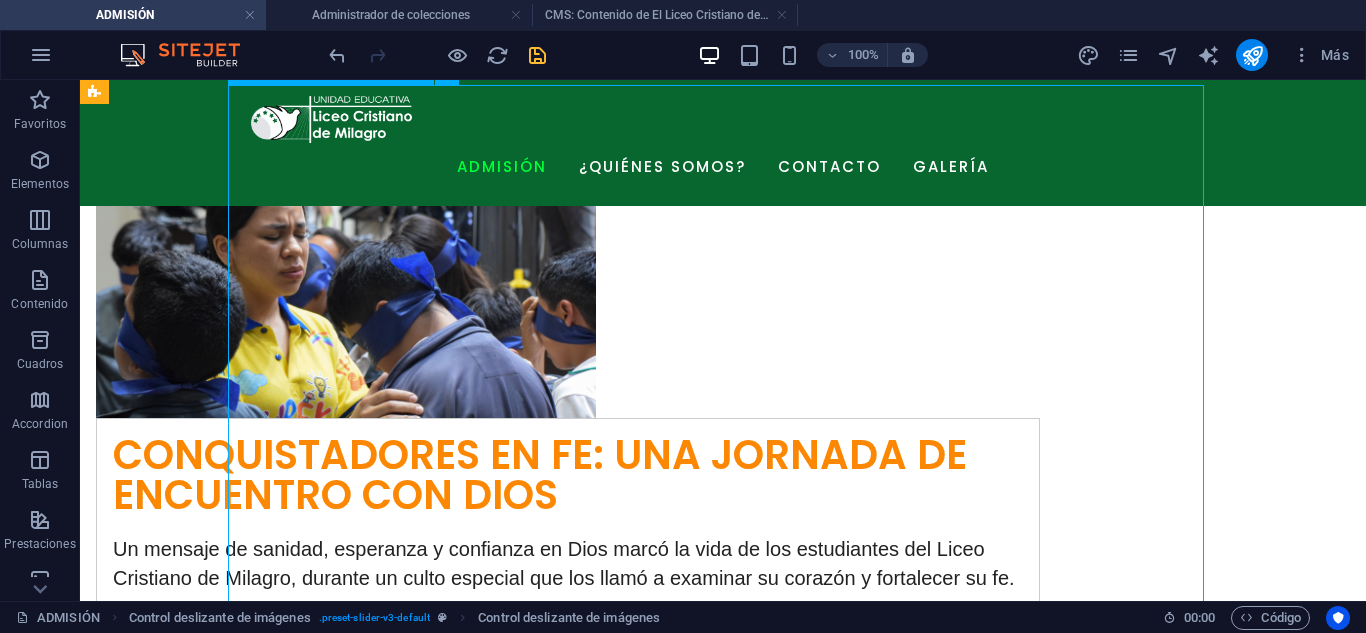 click at bounding box center (723, 2346) 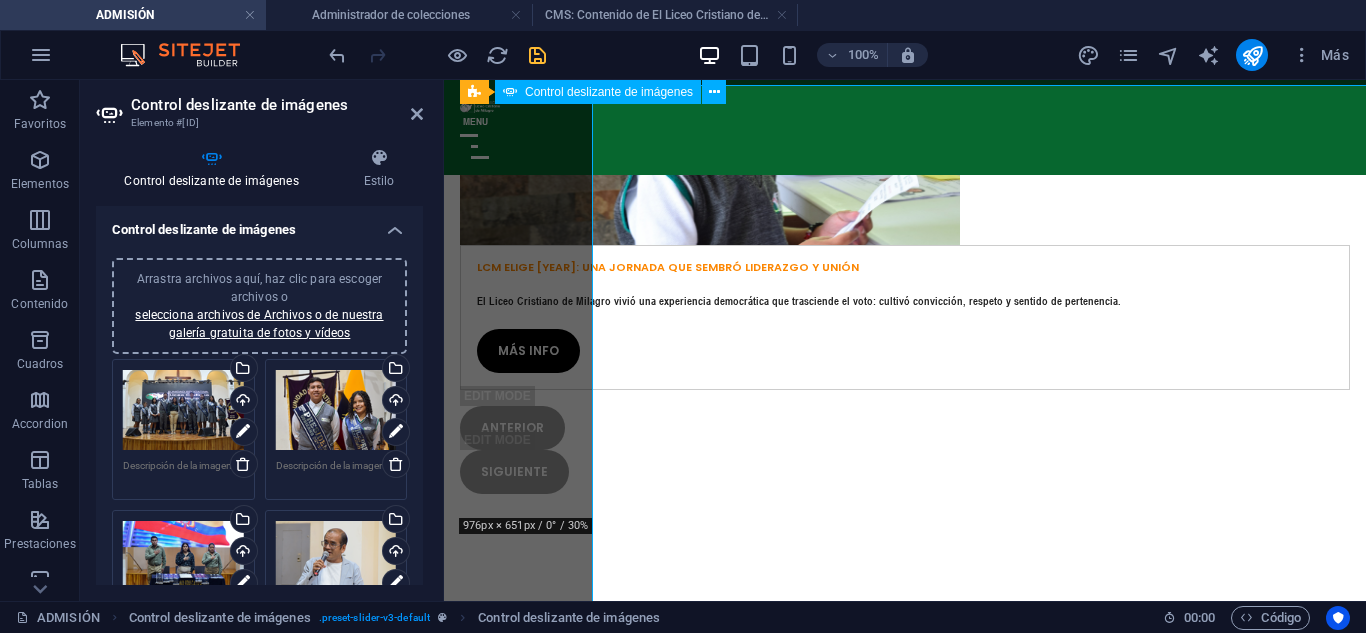scroll, scrollTop: 2988, scrollLeft: 0, axis: vertical 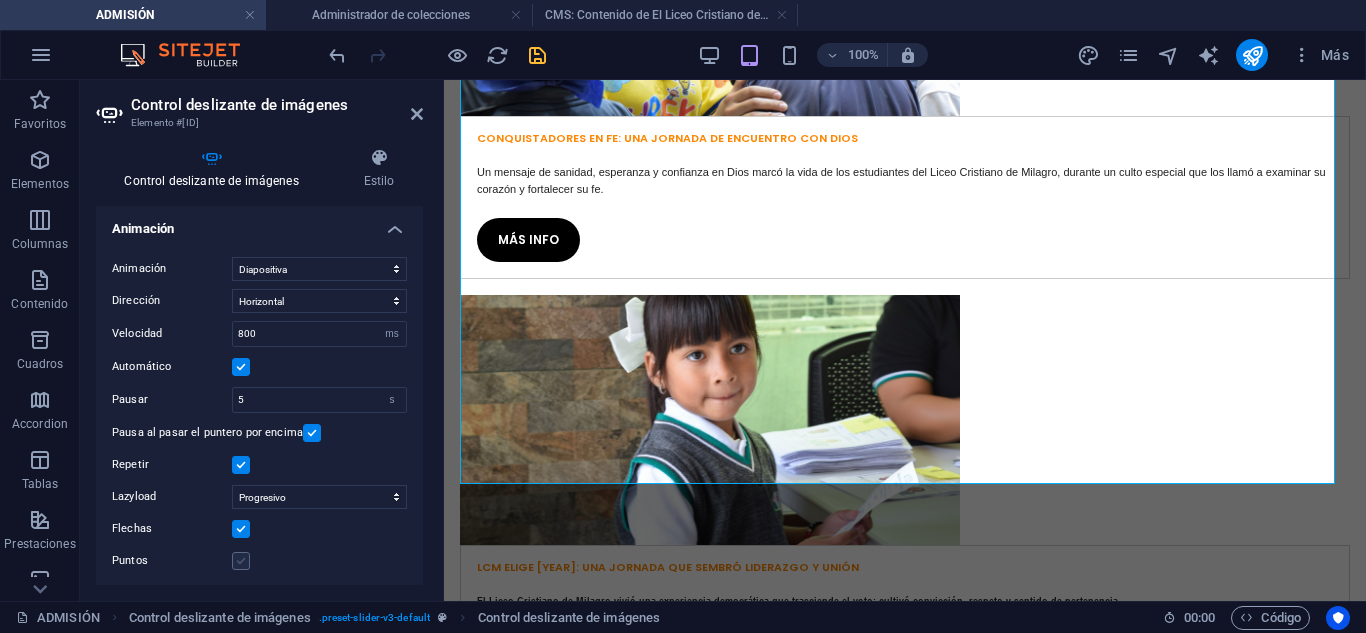 click at bounding box center (241, 561) 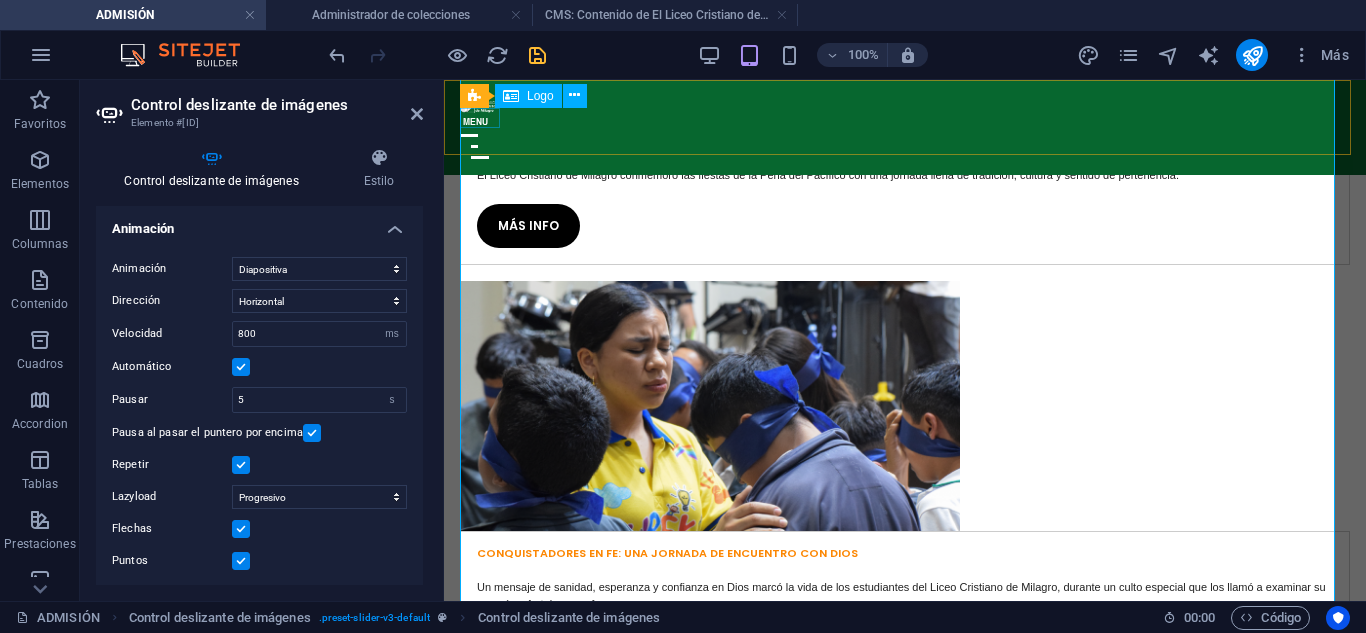 scroll, scrollTop: 2839, scrollLeft: 0, axis: vertical 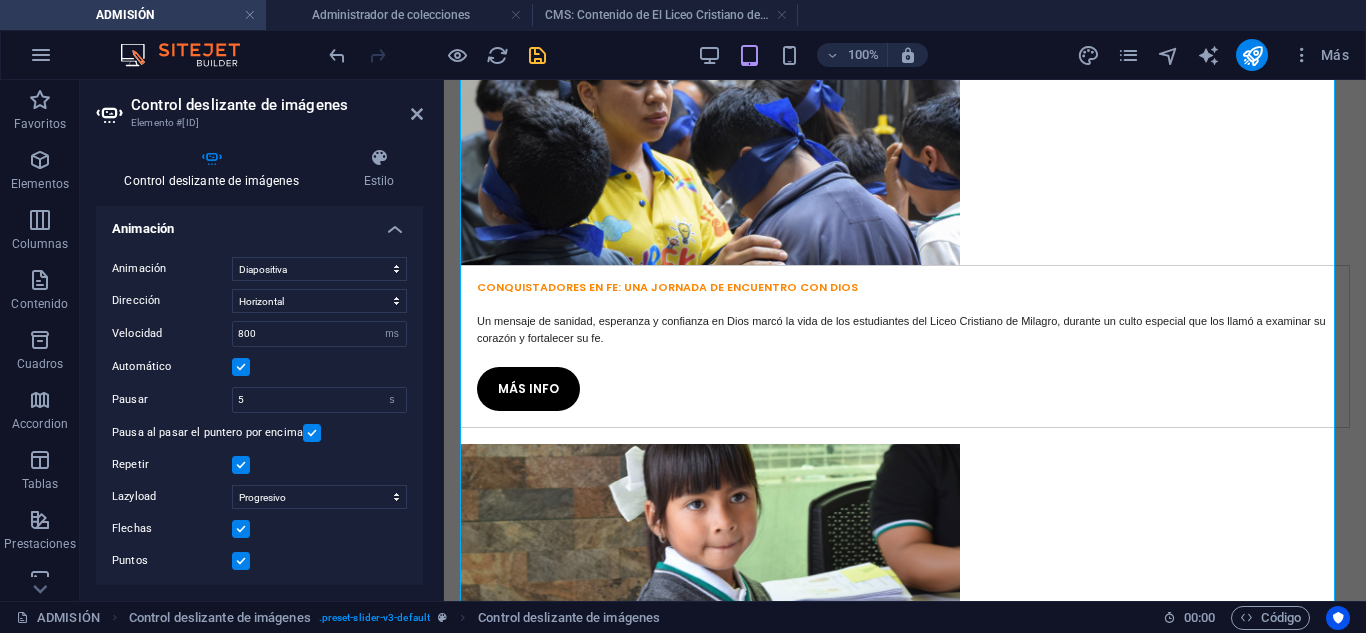 click on "Control deslizante de imágenes Elemento #ed-831208927 Control deslizante de imágenes Estilo Control deslizante de imágenes Arrastra archivos aquí, haz clic para escoger archivos o  selecciona archivos de Archivos o de nuestra galería gratuita de fotos y vídeos Arrastra archivos aquí, haz clic para escoger archivos o  selecciona archivos de Archivos o de nuestra galería gratuita de fotos y vídeos Selecciona archivos del administrador de archivos, de la galería de fotos o carga archivo(s) Cargar Arrastra archivos aquí, haz clic para escoger archivos o  selecciona archivos de Archivos o de nuestra galería gratuita de fotos y vídeos Selecciona archivos del administrador de archivos, de la galería de fotos o carga archivo(s) Cargar Arrastra archivos aquí, haz clic para escoger archivos o  selecciona archivos de Archivos o de nuestra galería gratuita de fotos y vídeos Selecciona archivos del administrador de archivos, de la galería de fotos o carga archivo(s) Cargar Cargar Cargar Cargar Cargar 1 1" at bounding box center (262, 340) 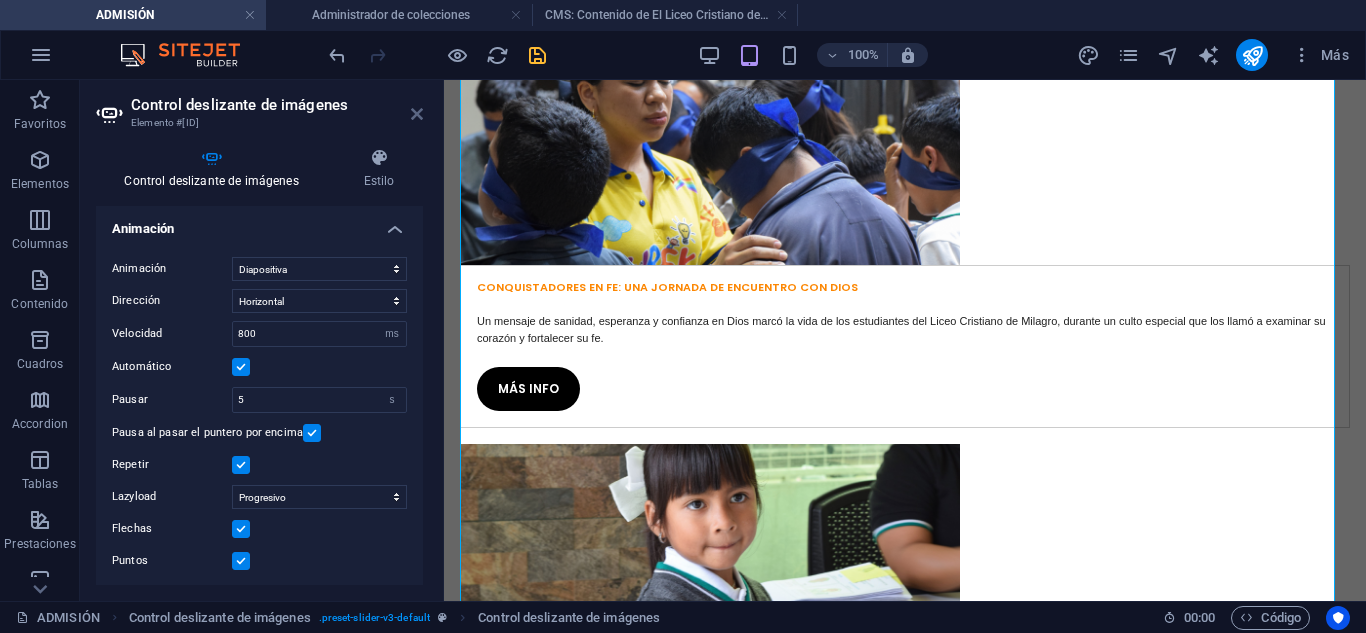 click at bounding box center (417, 114) 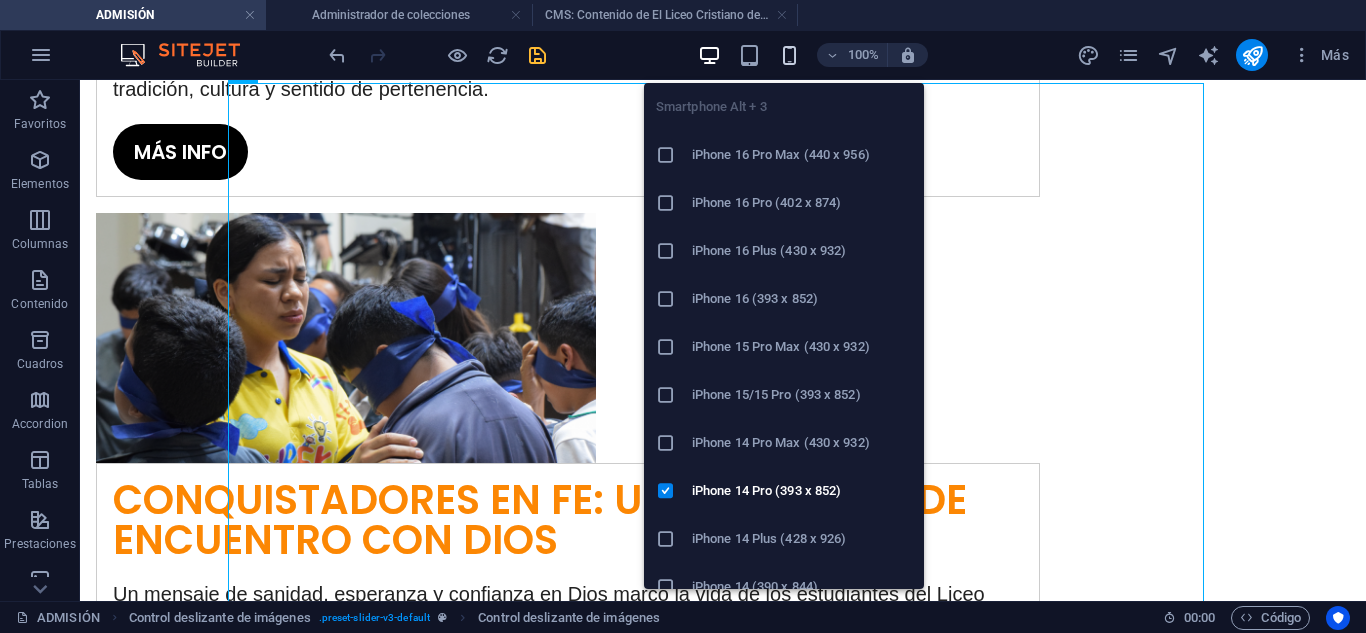 drag, startPoint x: 789, startPoint y: 53, endPoint x: 822, endPoint y: 268, distance: 217.51782 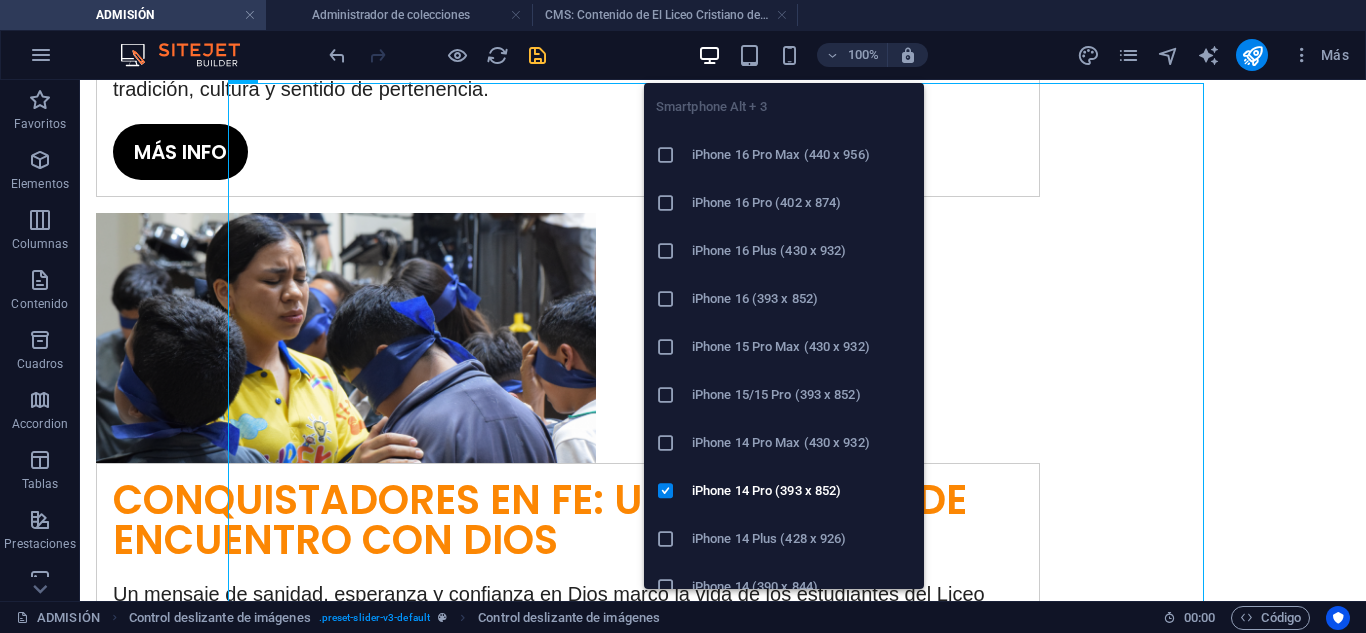 click at bounding box center [789, 55] 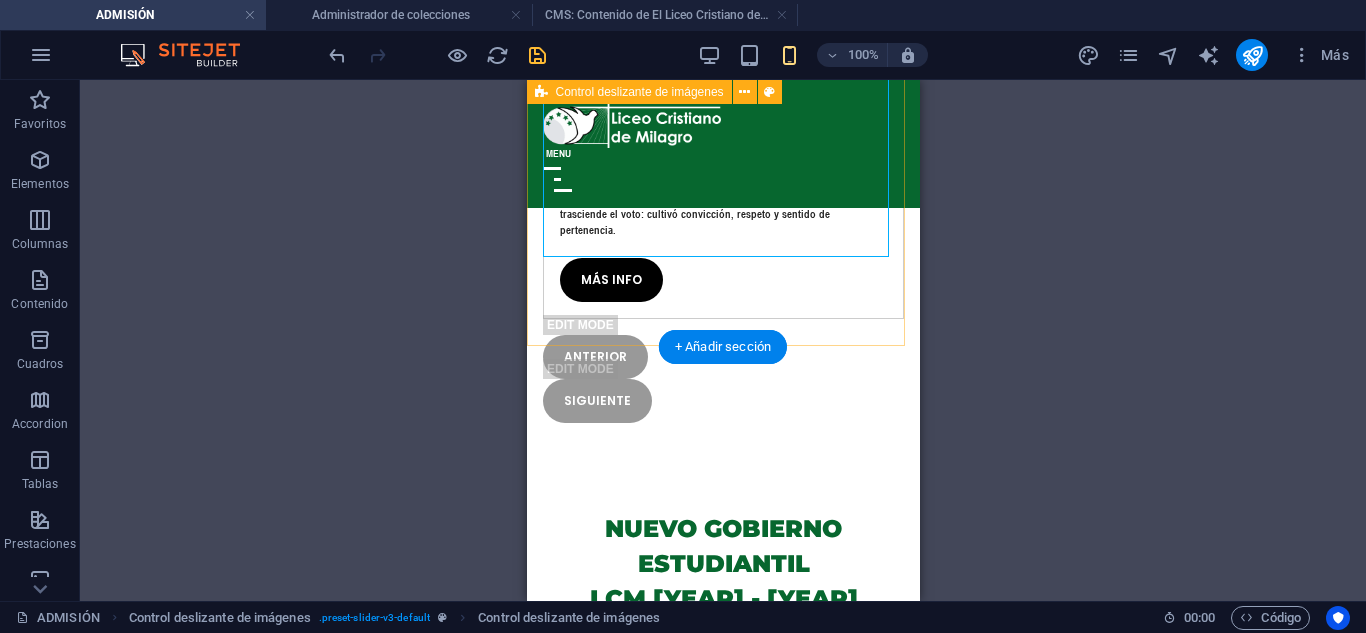 scroll, scrollTop: 3147, scrollLeft: 0, axis: vertical 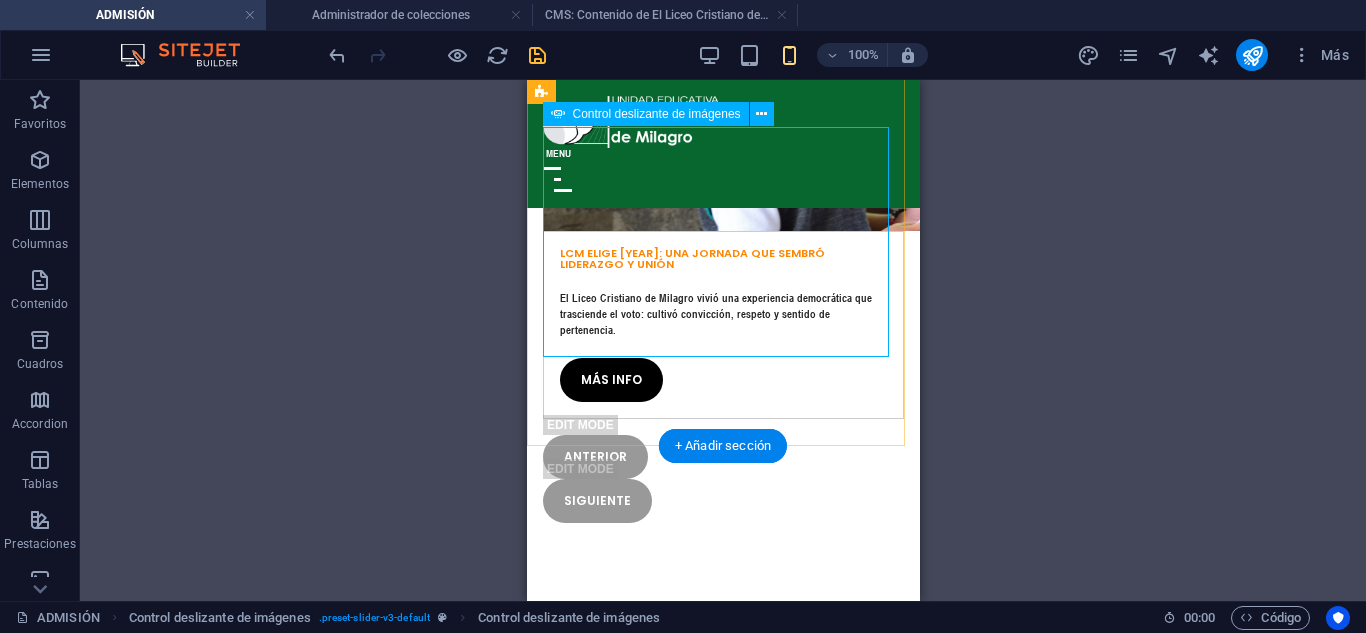 click on "2" at bounding box center [592, 848] 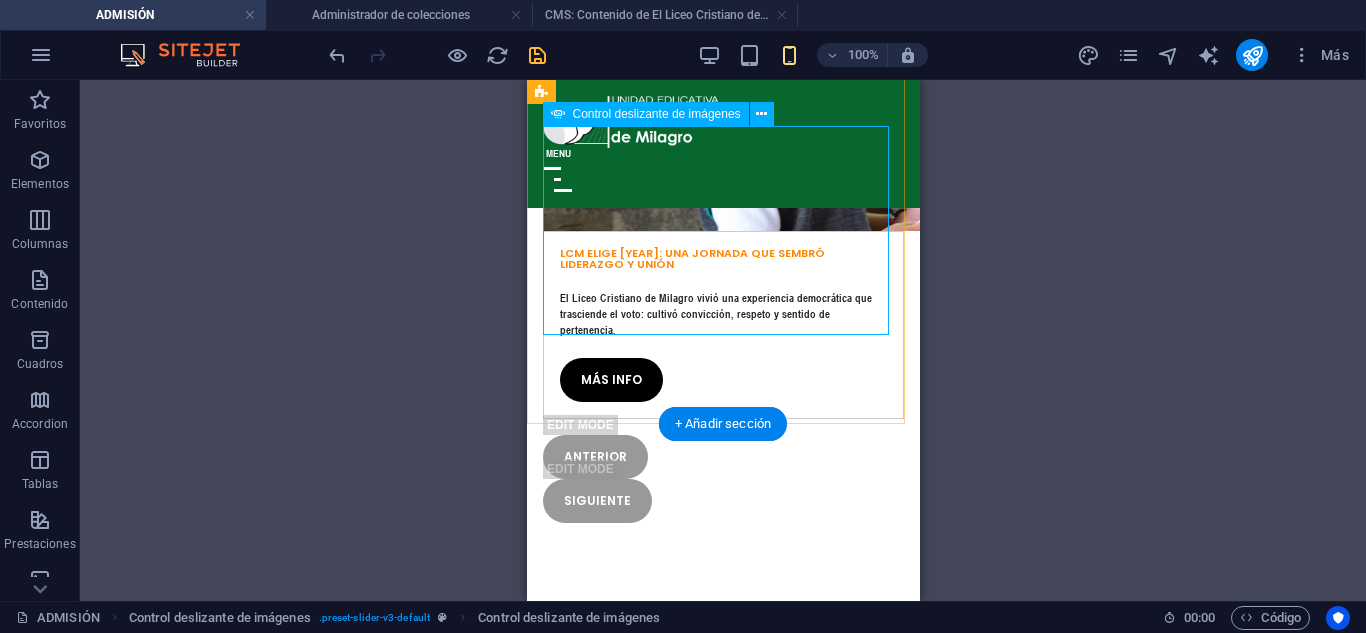 click on "4" at bounding box center (592, 858) 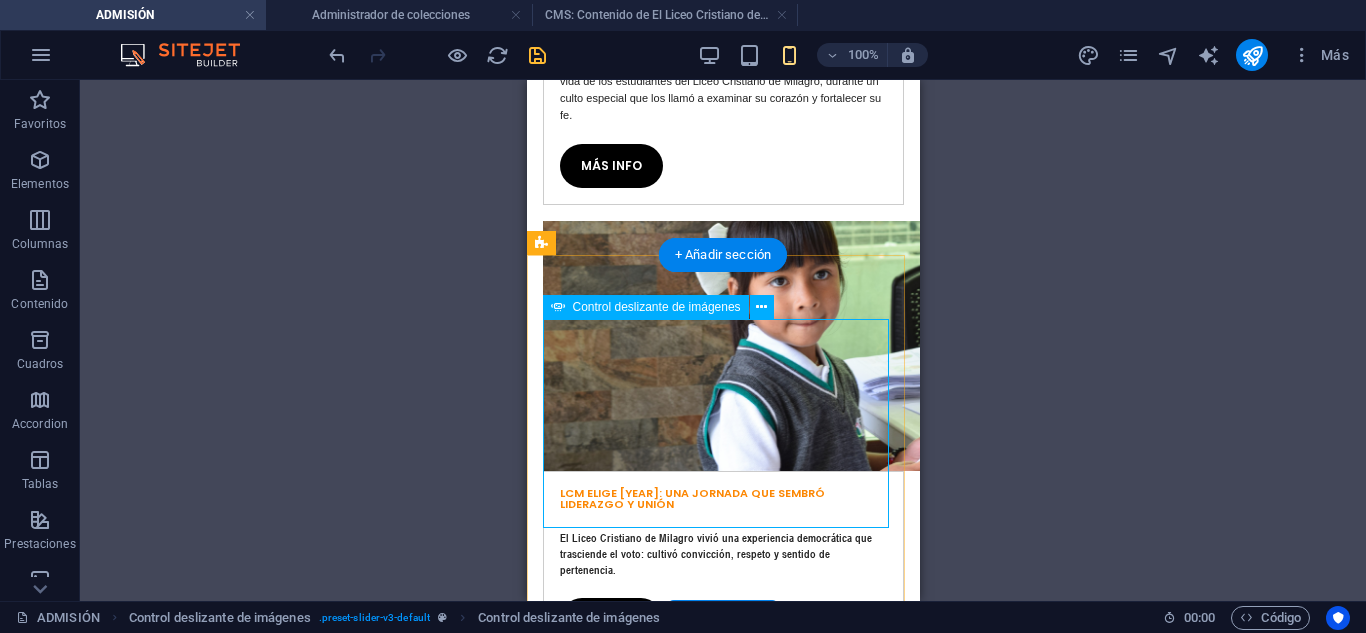 scroll, scrollTop: 2956, scrollLeft: 0, axis: vertical 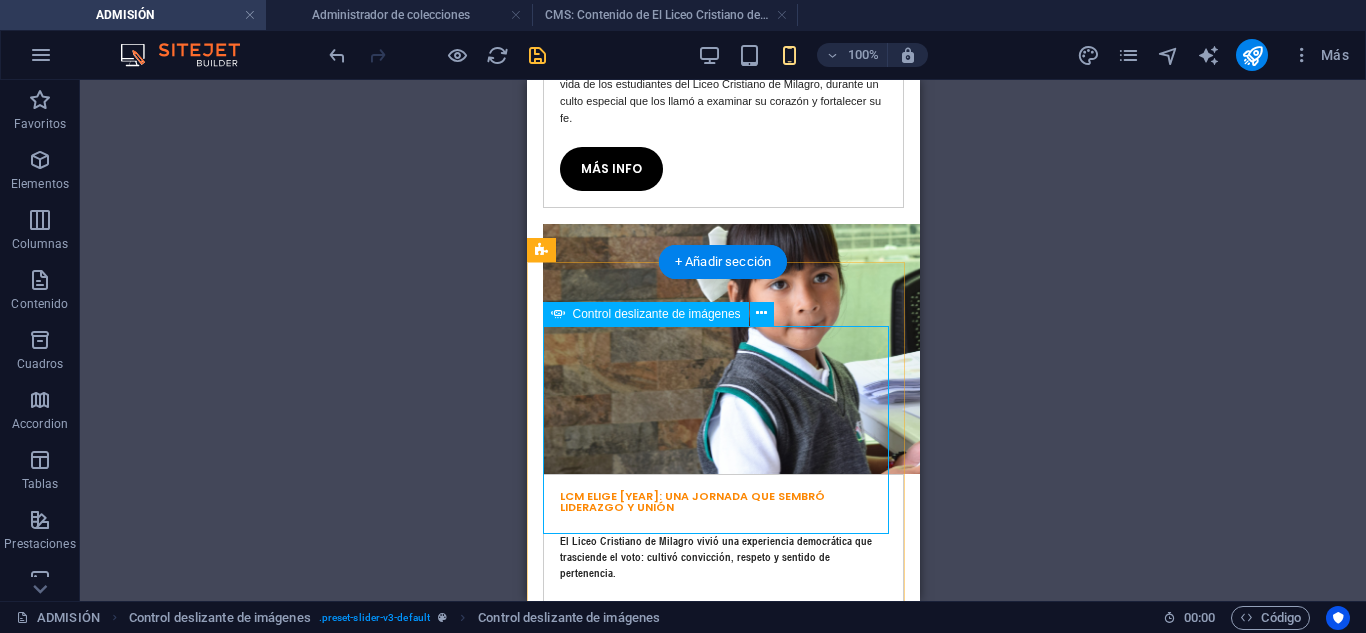 click on "5" at bounding box center (592, 1117) 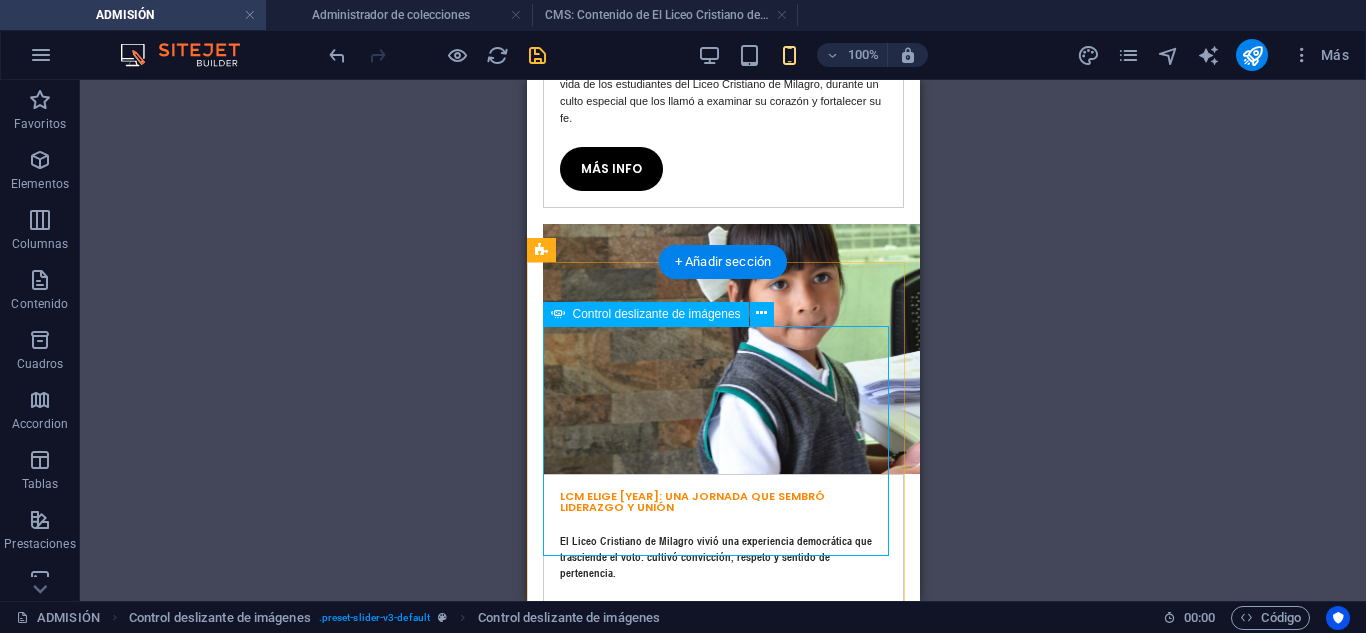 click on "6" at bounding box center (592, 1155) 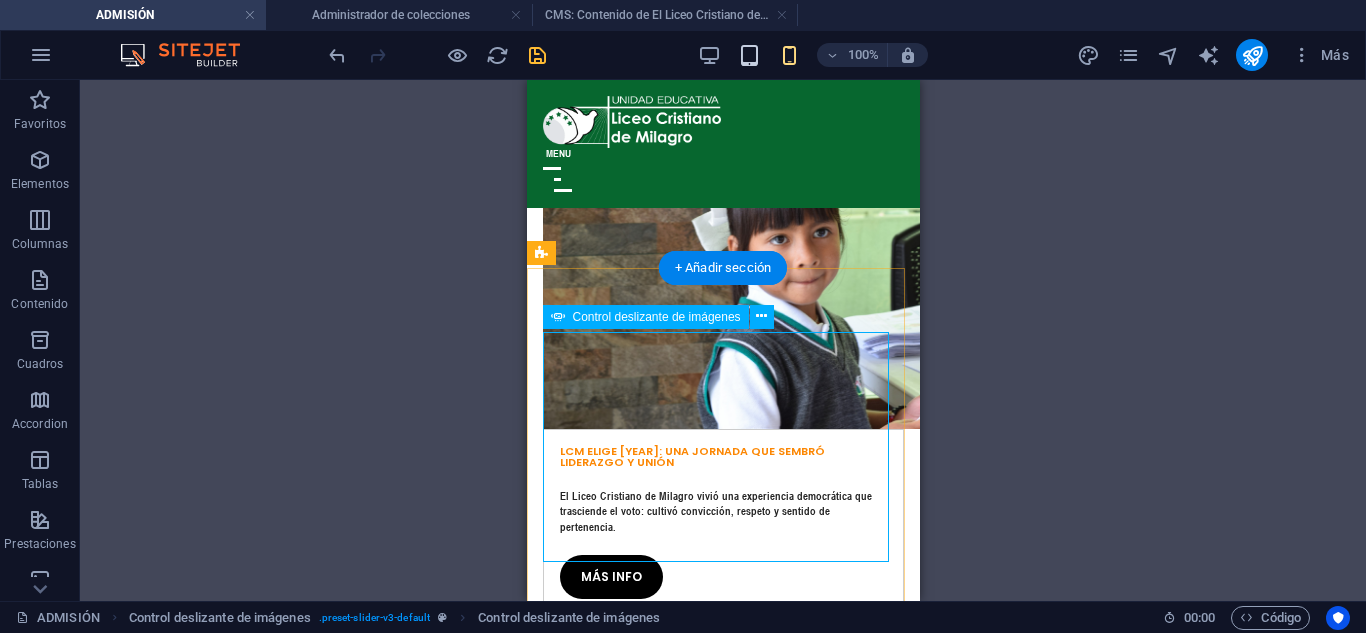 scroll, scrollTop: 2947, scrollLeft: 0, axis: vertical 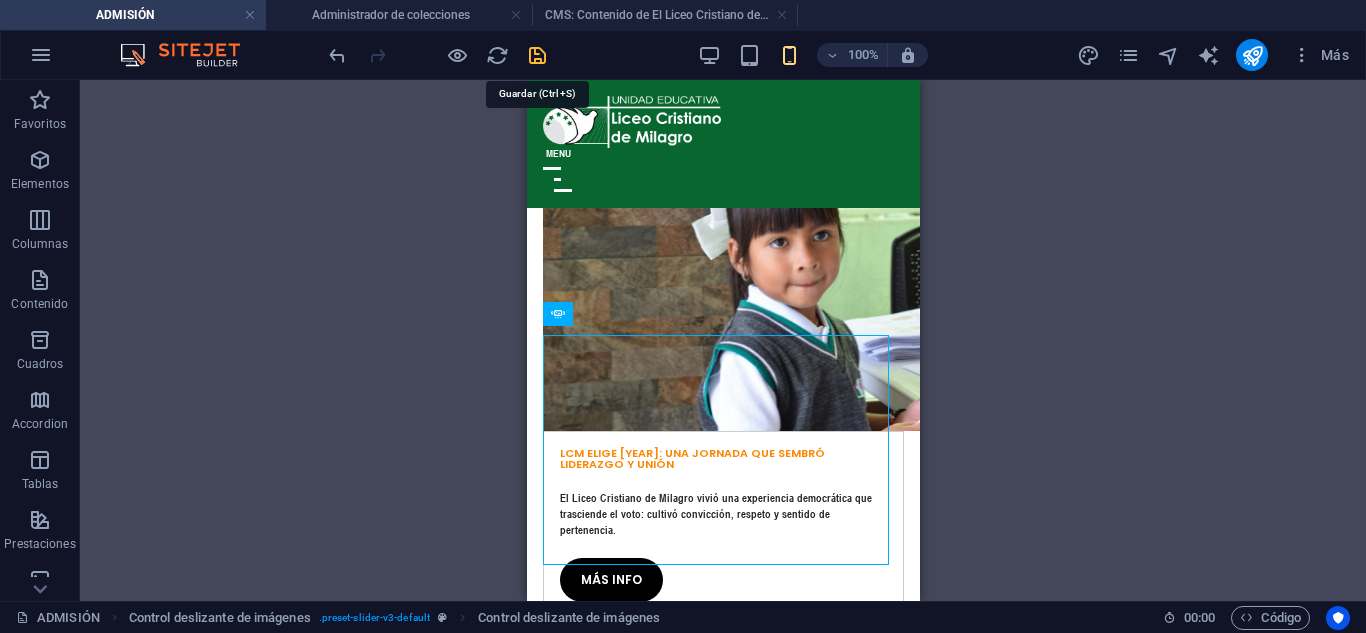 click at bounding box center (537, 55) 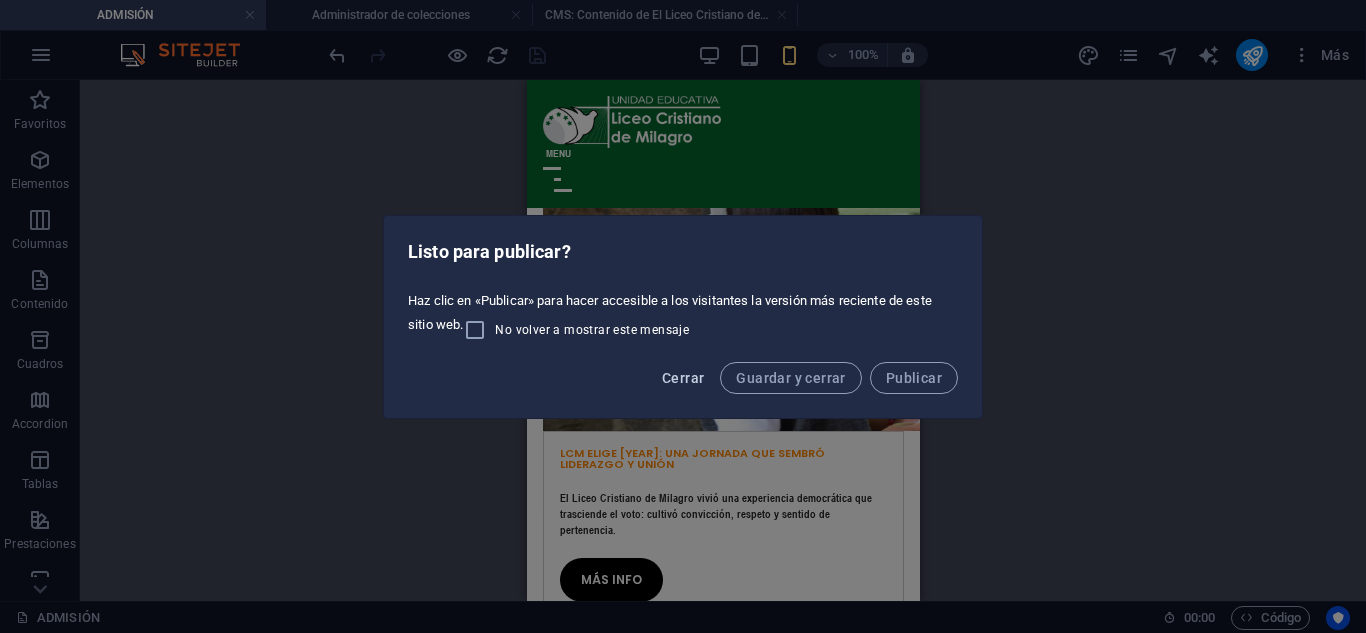 click on "Cerrar" at bounding box center (683, 378) 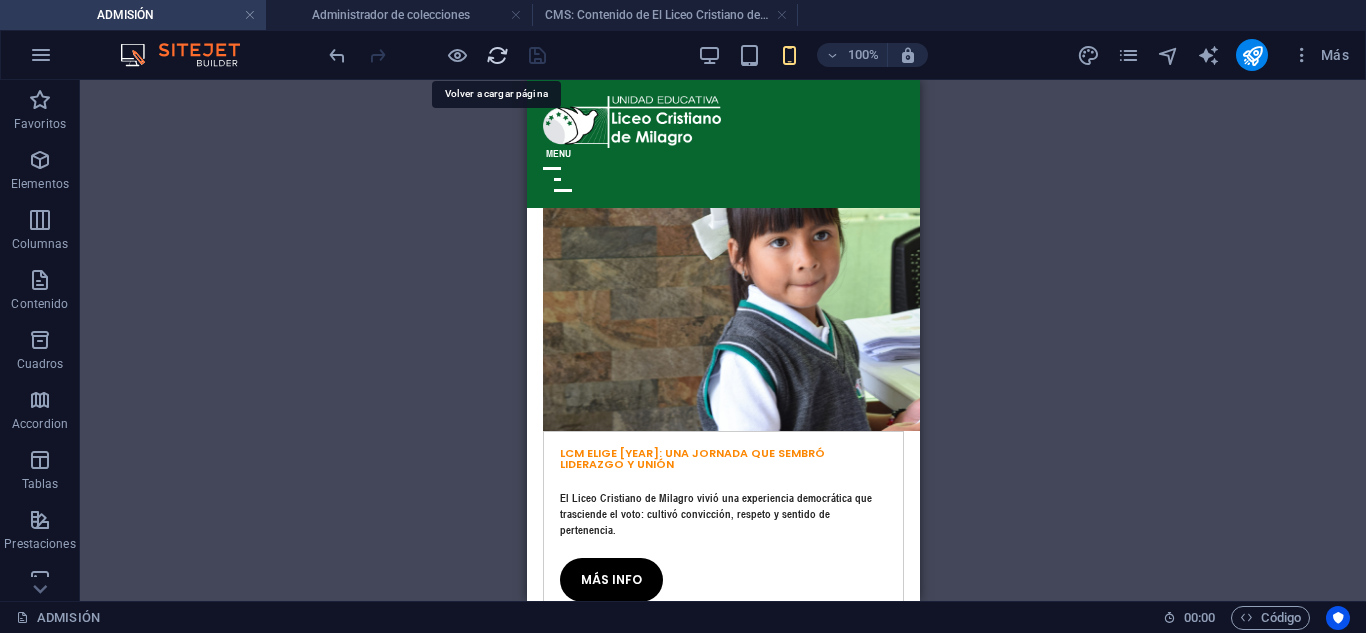 click at bounding box center [497, 55] 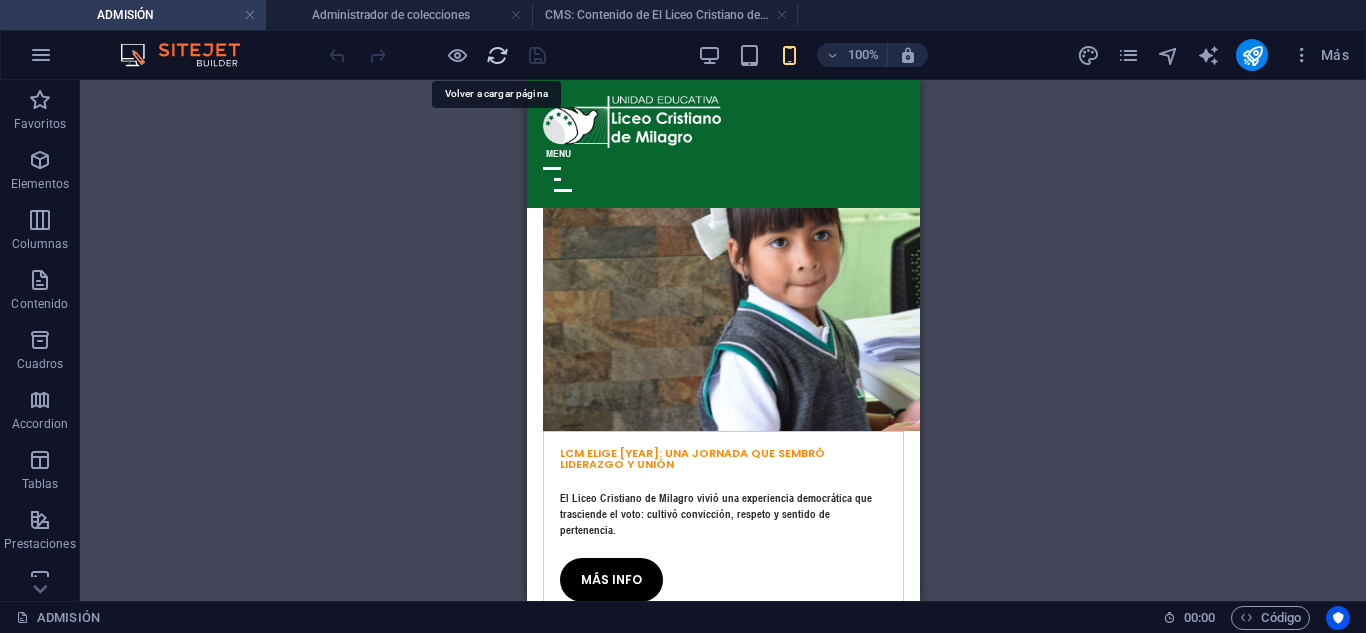 click at bounding box center [497, 55] 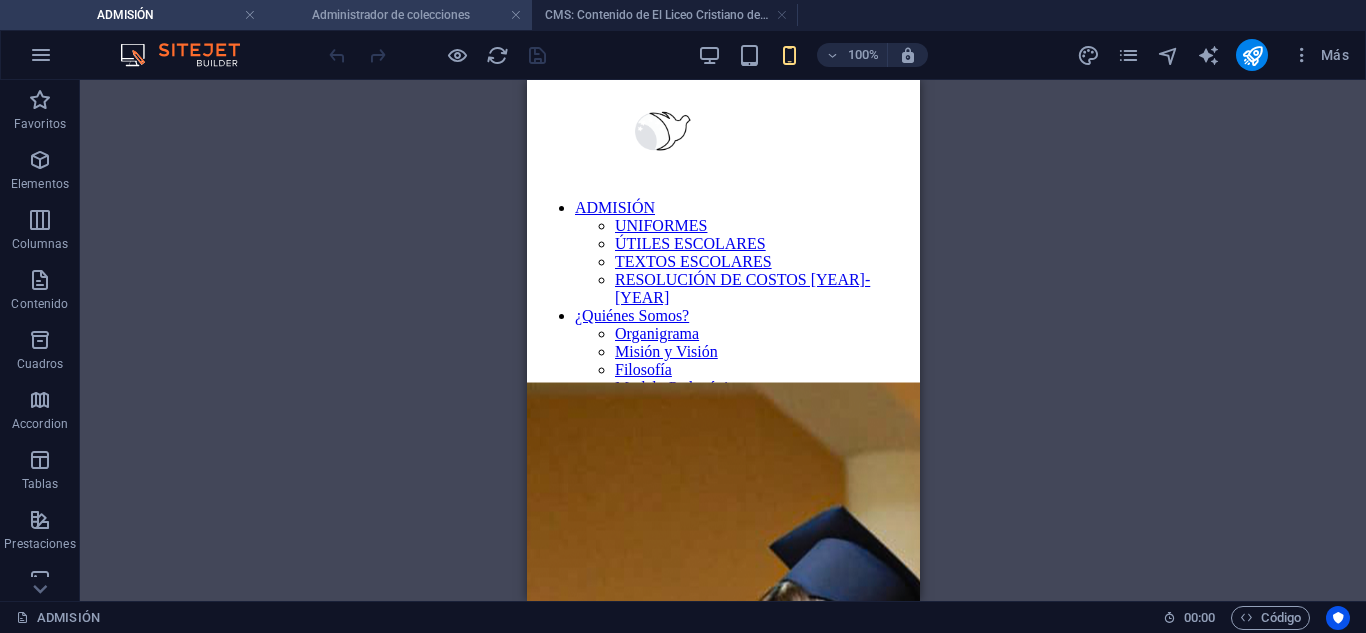 scroll, scrollTop: 0, scrollLeft: 0, axis: both 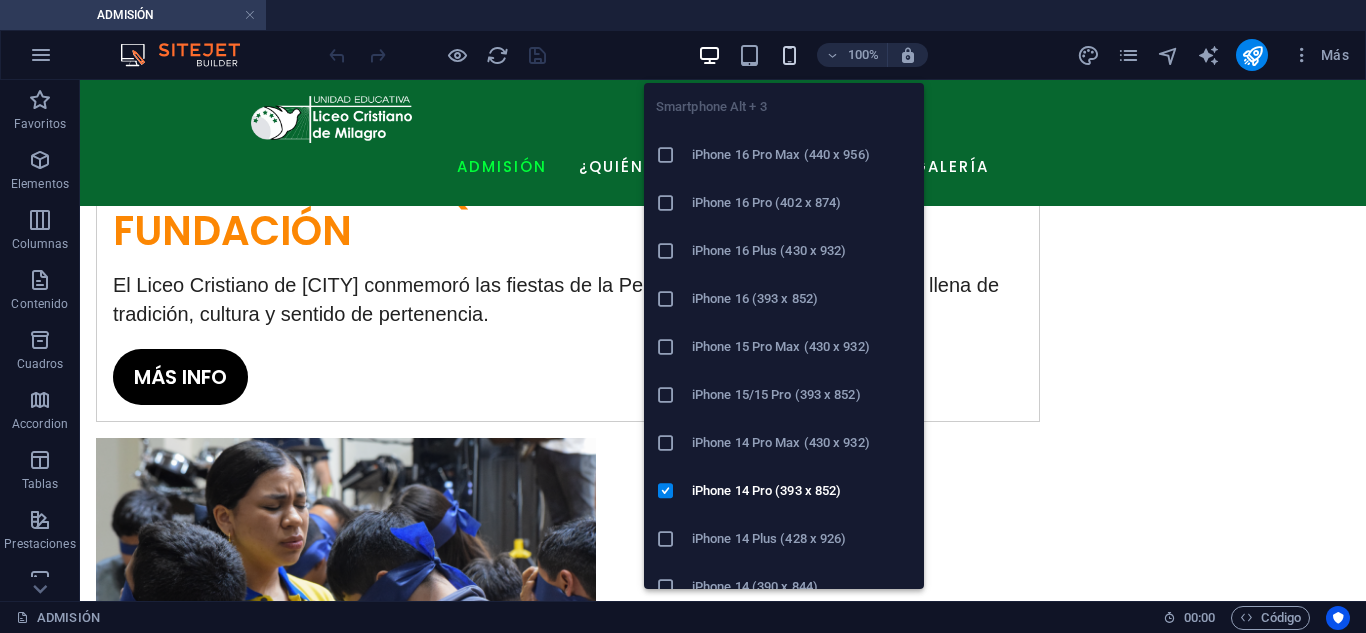 click at bounding box center [789, 55] 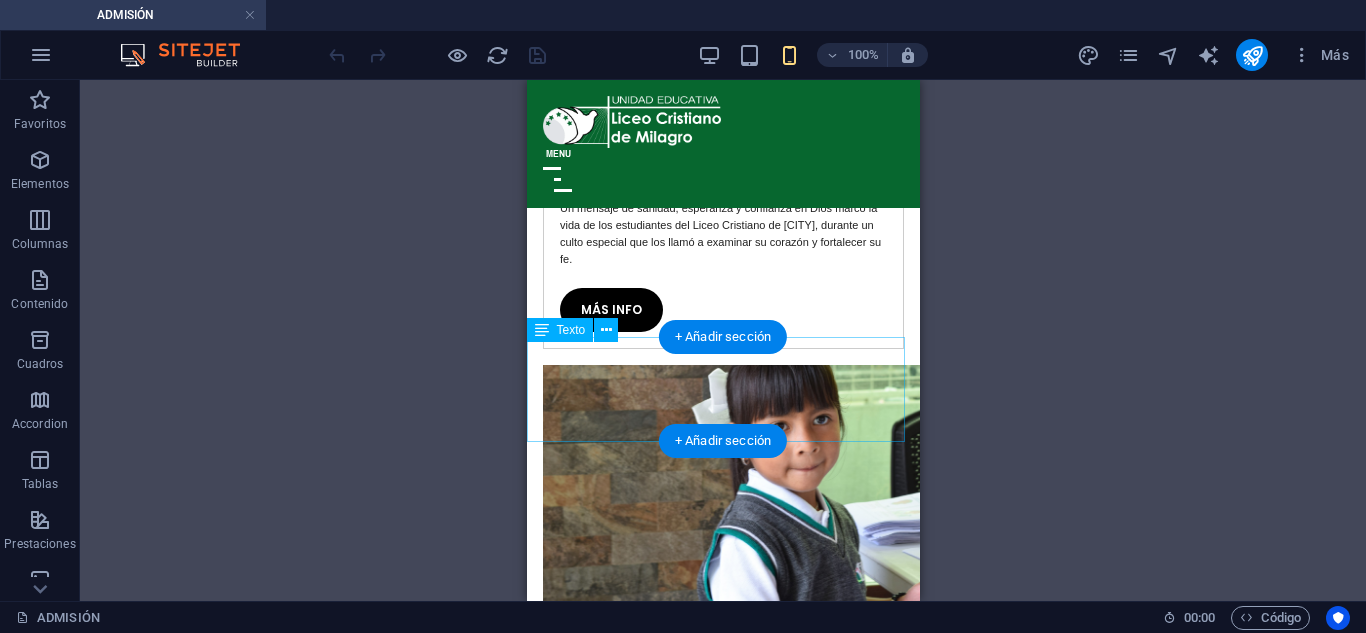 scroll, scrollTop: 2671, scrollLeft: 0, axis: vertical 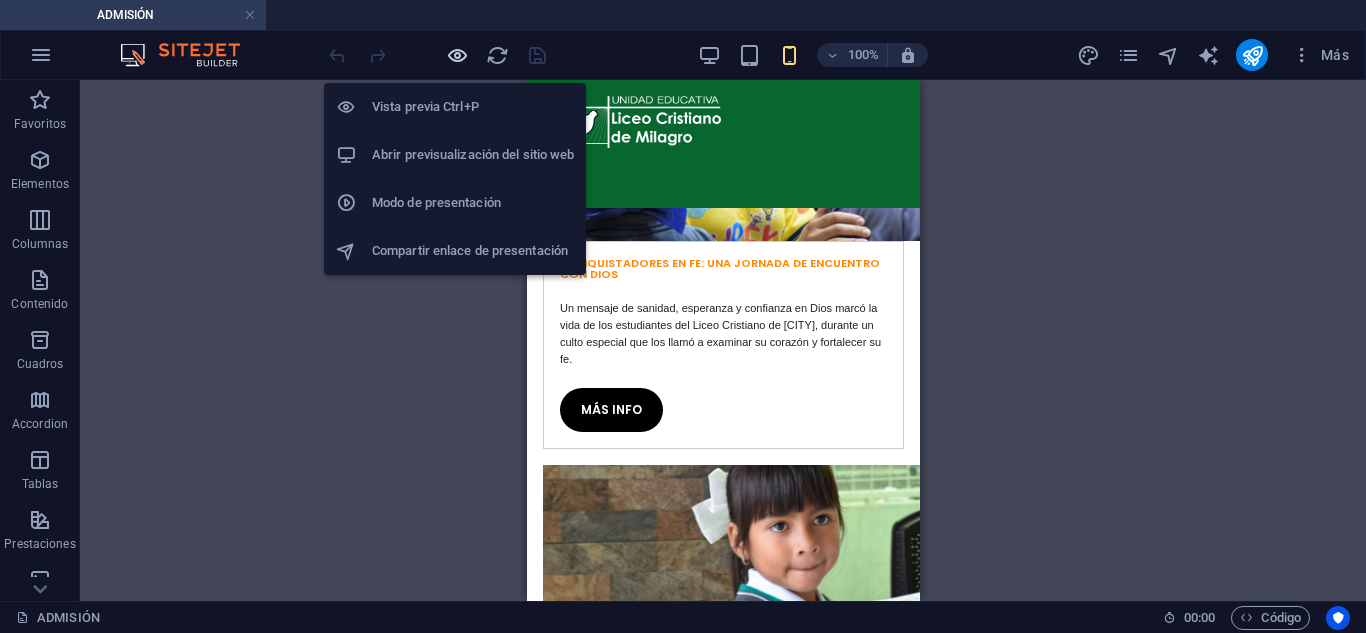 click at bounding box center [457, 55] 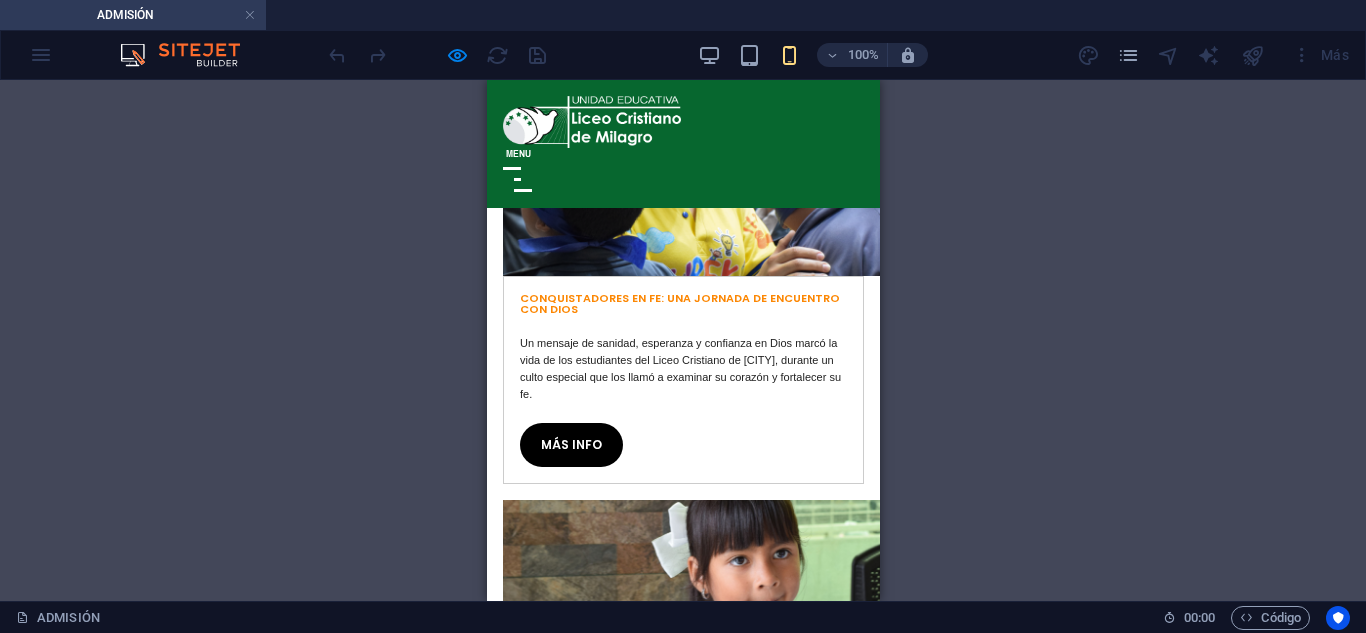 scroll, scrollTop: 2571, scrollLeft: 0, axis: vertical 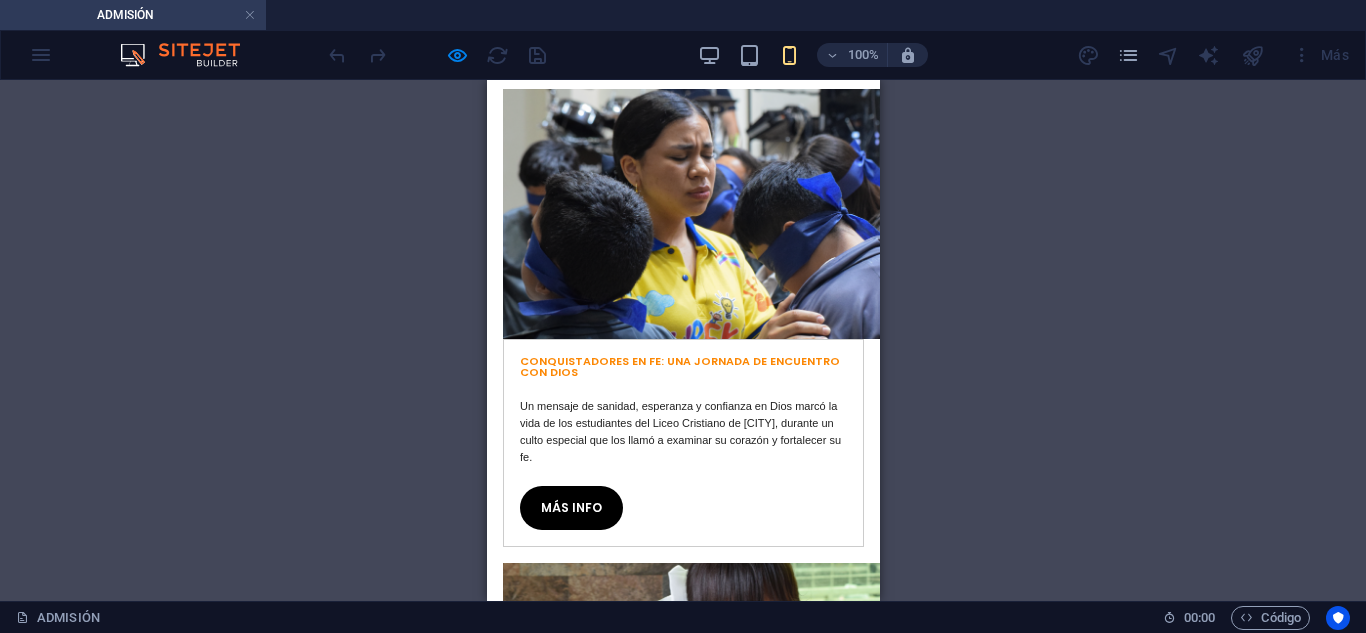 click on "NUEVO GOBIERNO ESTUDIANTIL" at bounding box center [682, 1228] 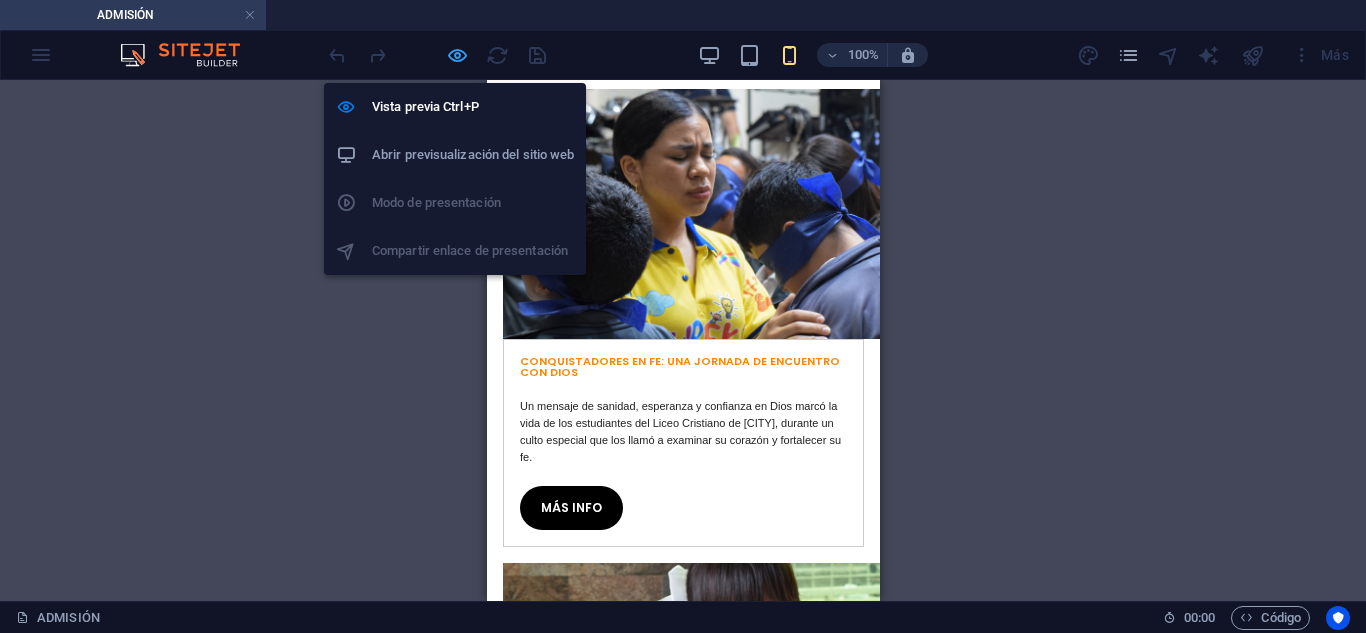 click at bounding box center [457, 55] 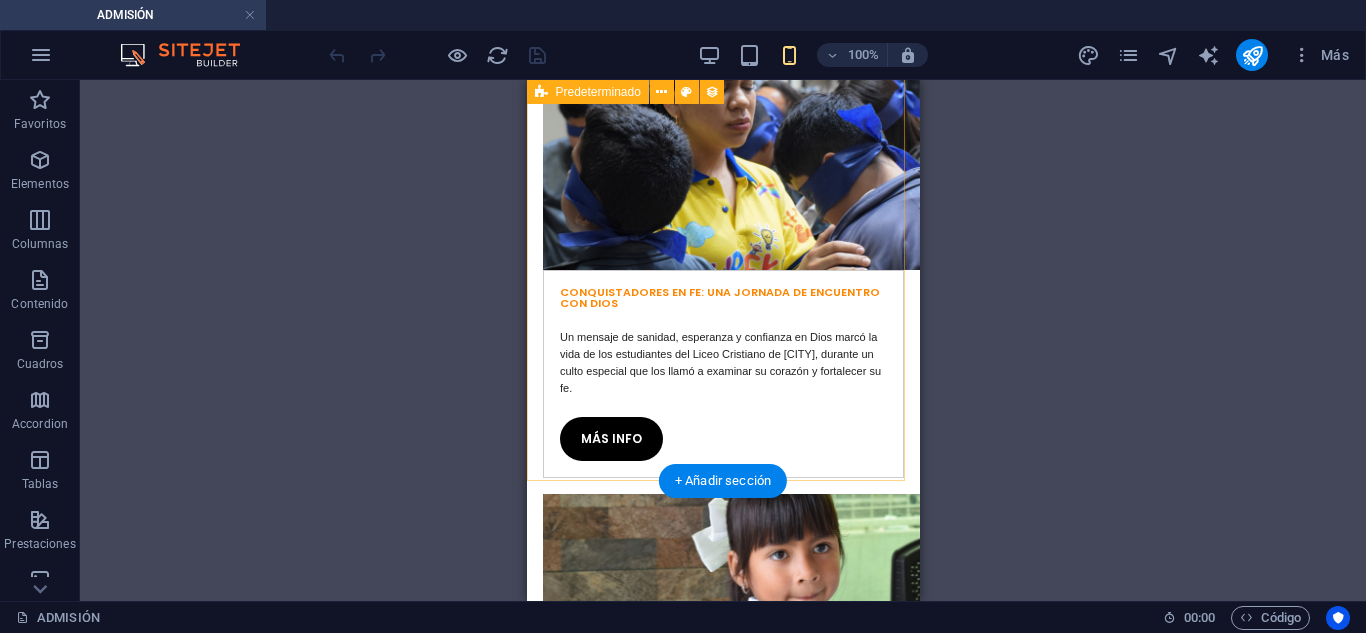 scroll, scrollTop: 2862, scrollLeft: 0, axis: vertical 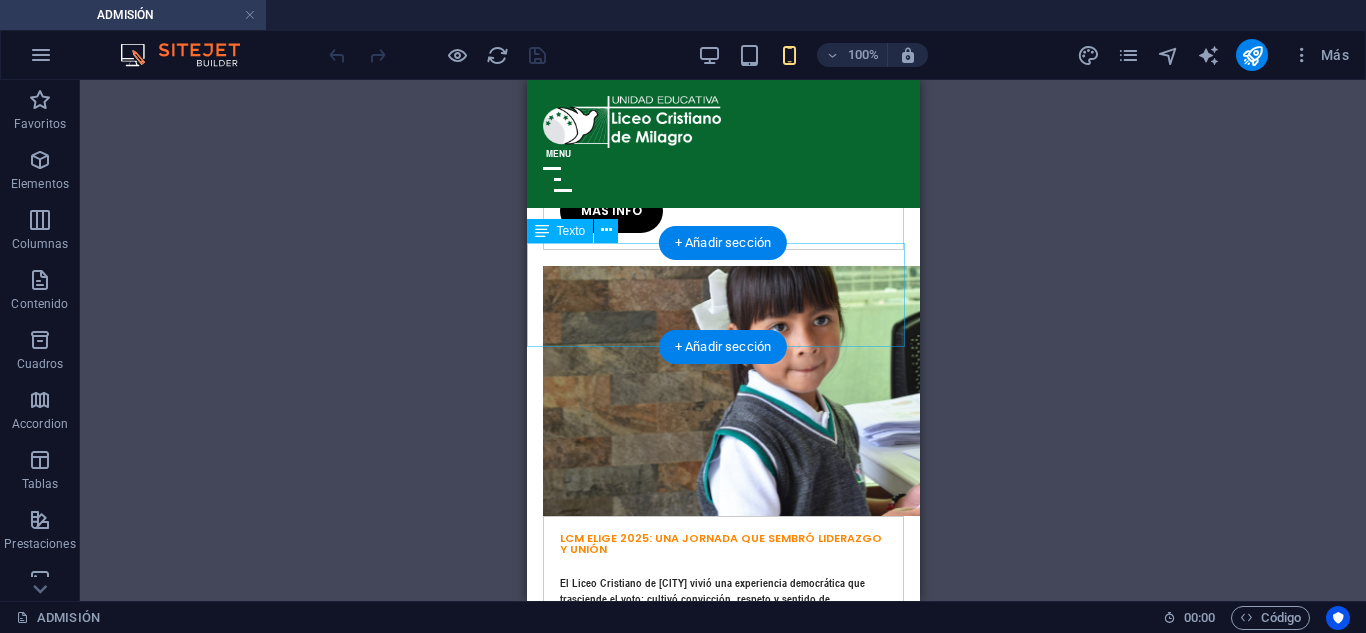 click on "NUEVO GOBIERNO ESTUDIANTIL LCM 2025 - 2026" at bounding box center [722, 949] 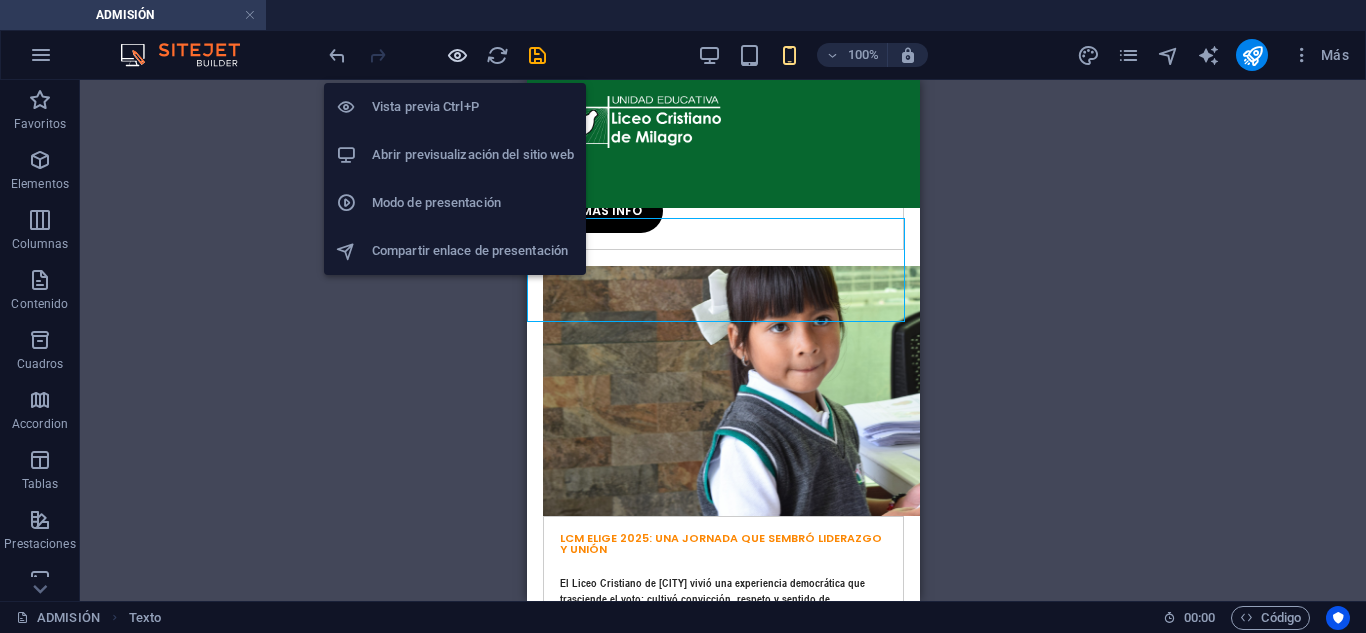 click at bounding box center [457, 55] 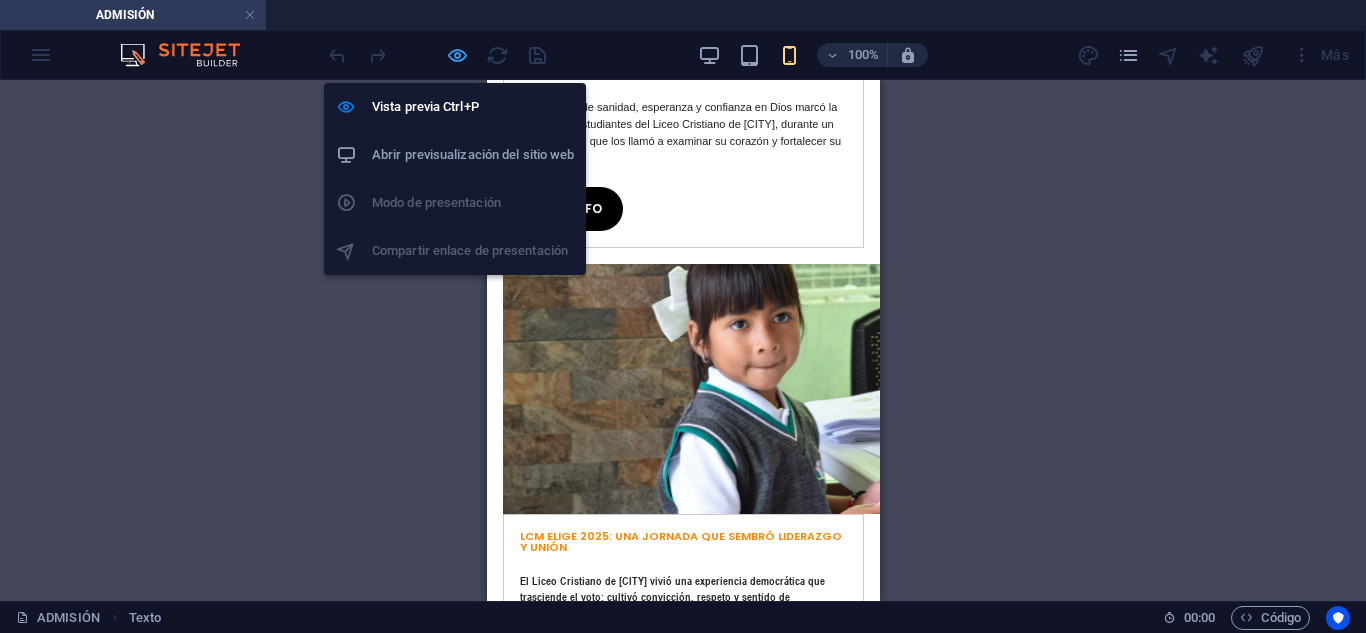 click at bounding box center (457, 55) 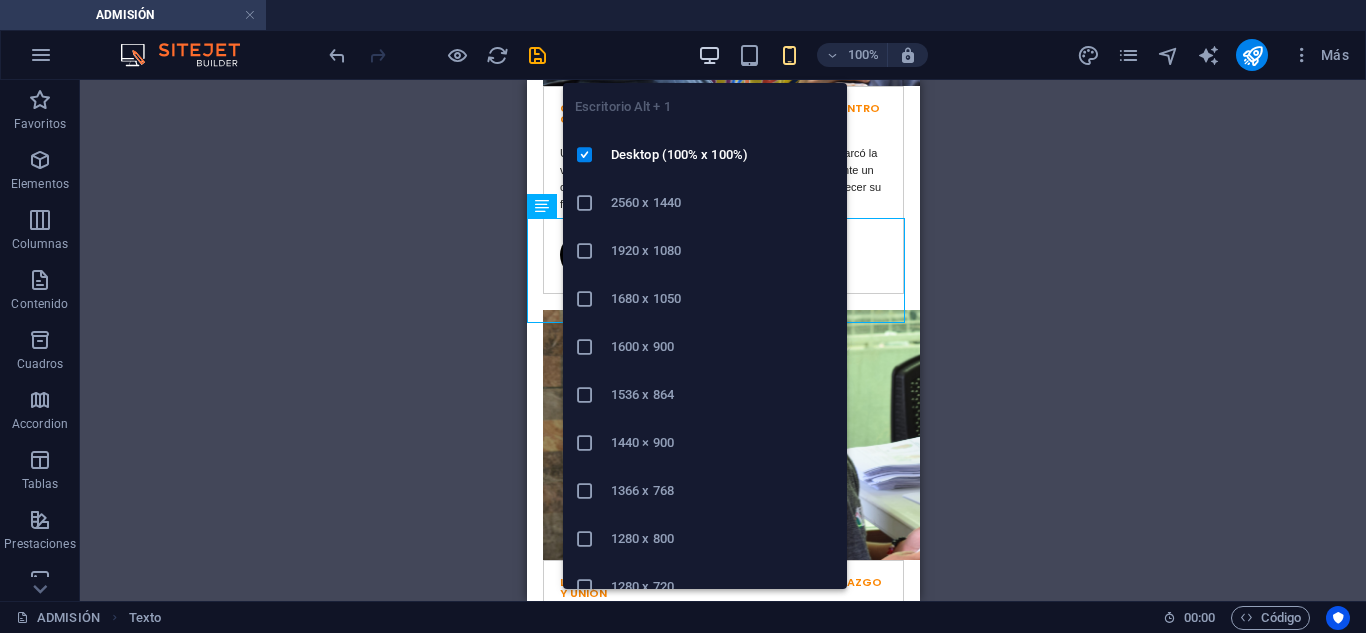 click at bounding box center [709, 55] 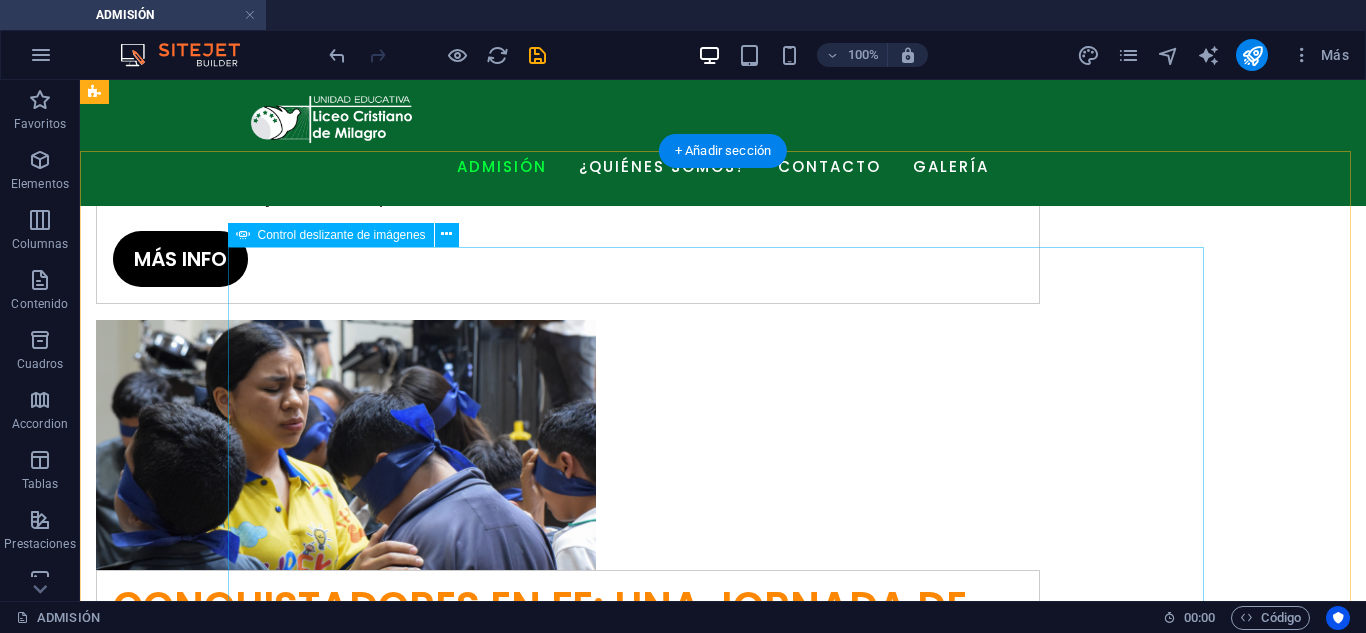 scroll, scrollTop: 2930, scrollLeft: 0, axis: vertical 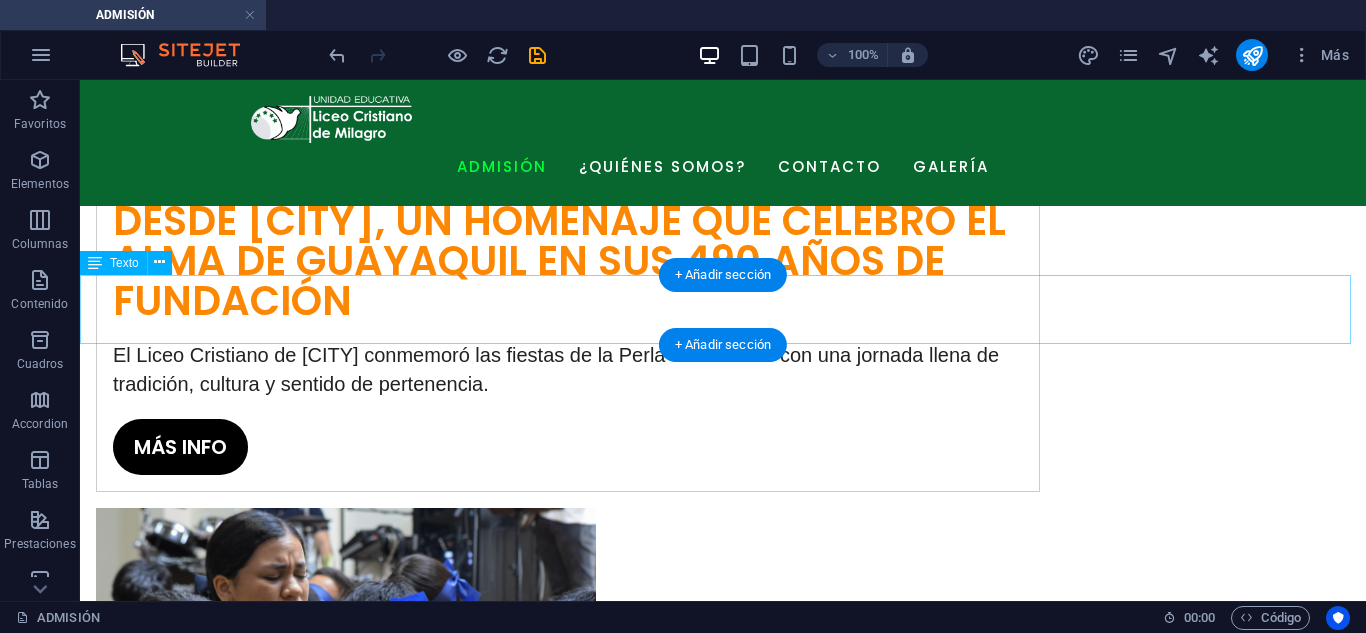 click on "NUEVO GOBIERNO ESTUDIANTIL LCM 2025 - 2026" at bounding box center [723, 1819] 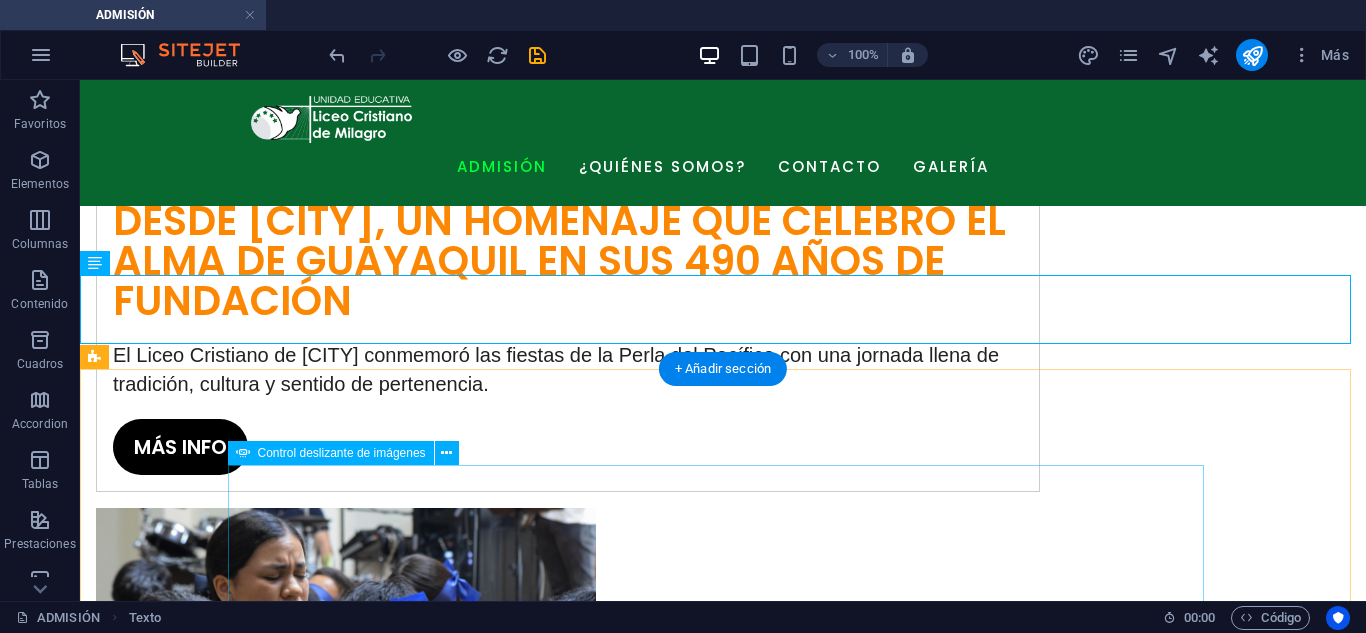 click at bounding box center (-2205, 4405) 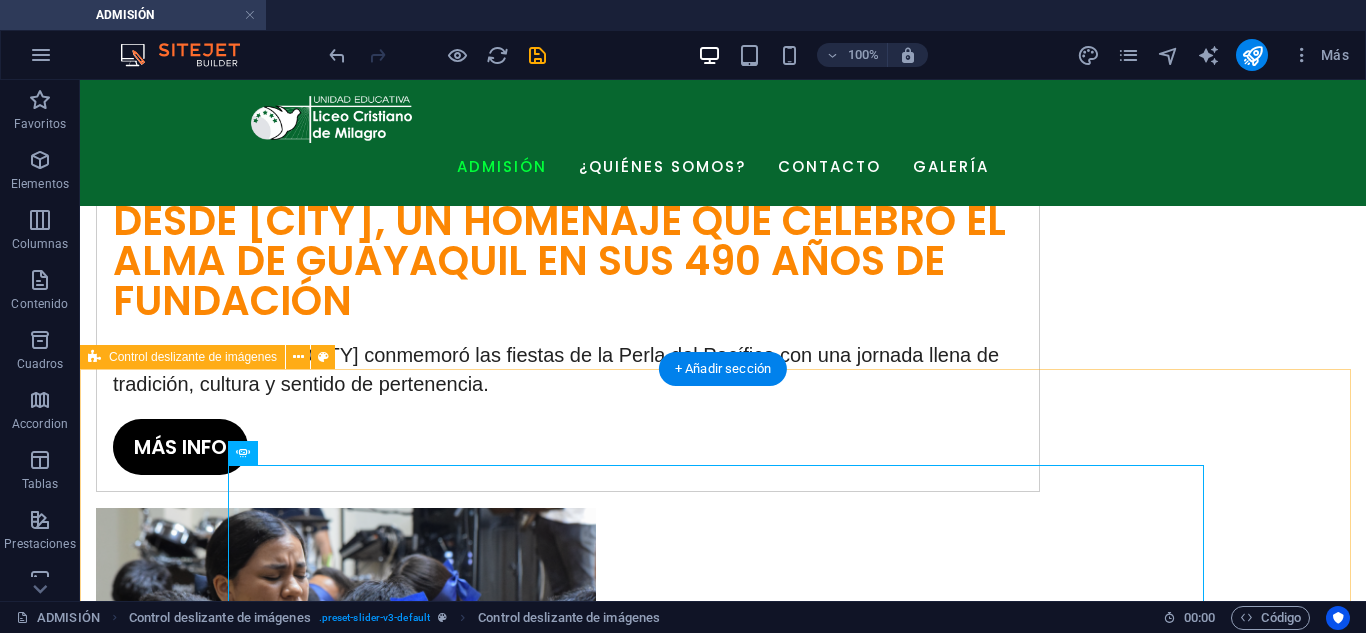 click on "1 2 3 4 5 6 7 8 9 10 11 12 13" at bounding box center [723, 2365] 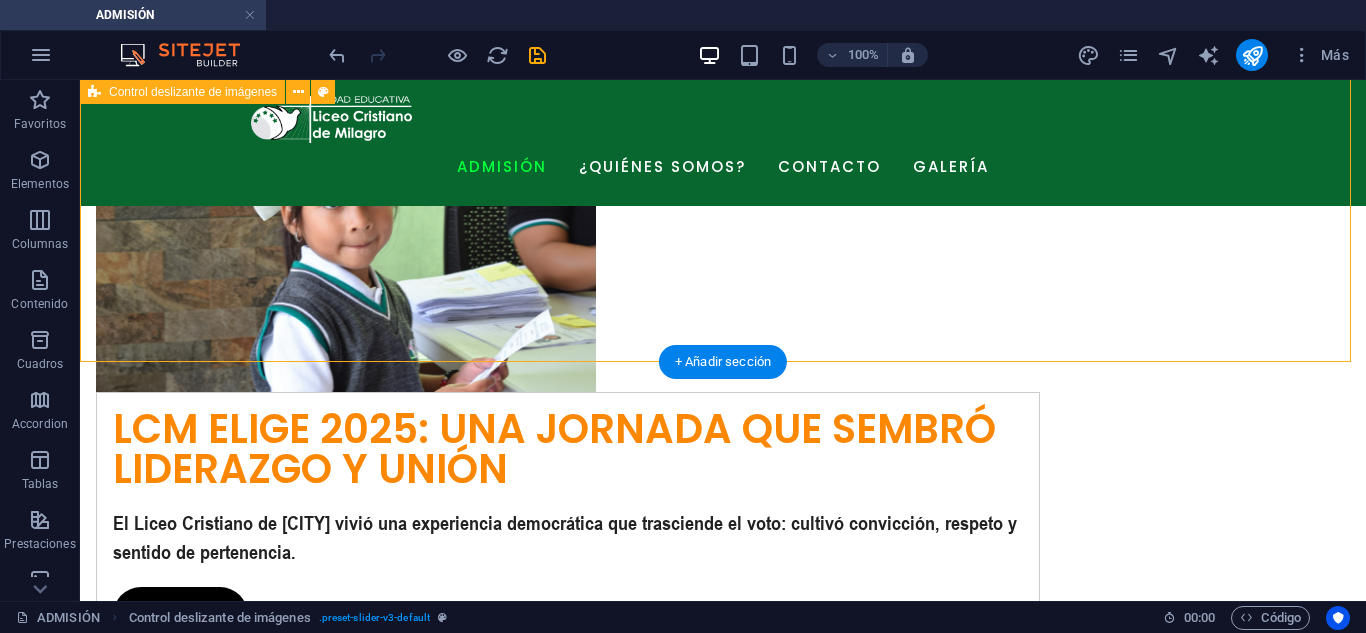 click on "1 2 3 4 5 6 7 8 9 10 11 12 13" at bounding box center [723, 1465] 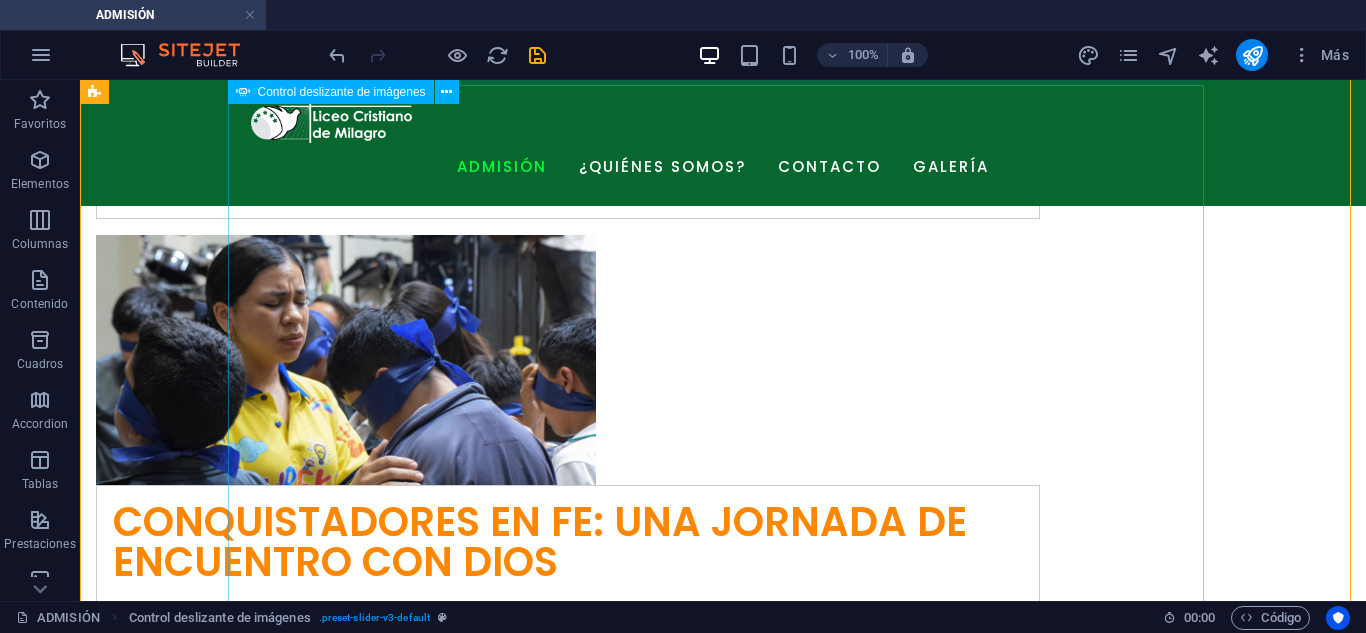 scroll, scrollTop: 3130, scrollLeft: 0, axis: vertical 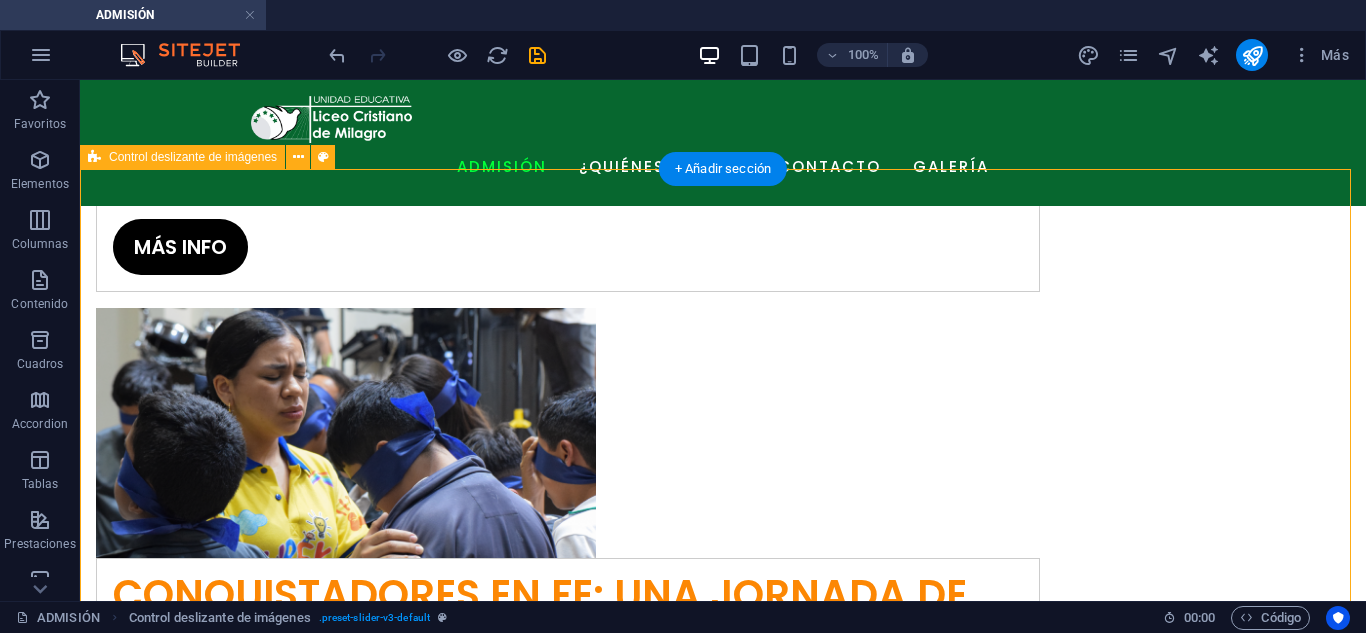 click on "1 2 3 4 5 6 7 8 9 10 11 12 13" at bounding box center (723, 2165) 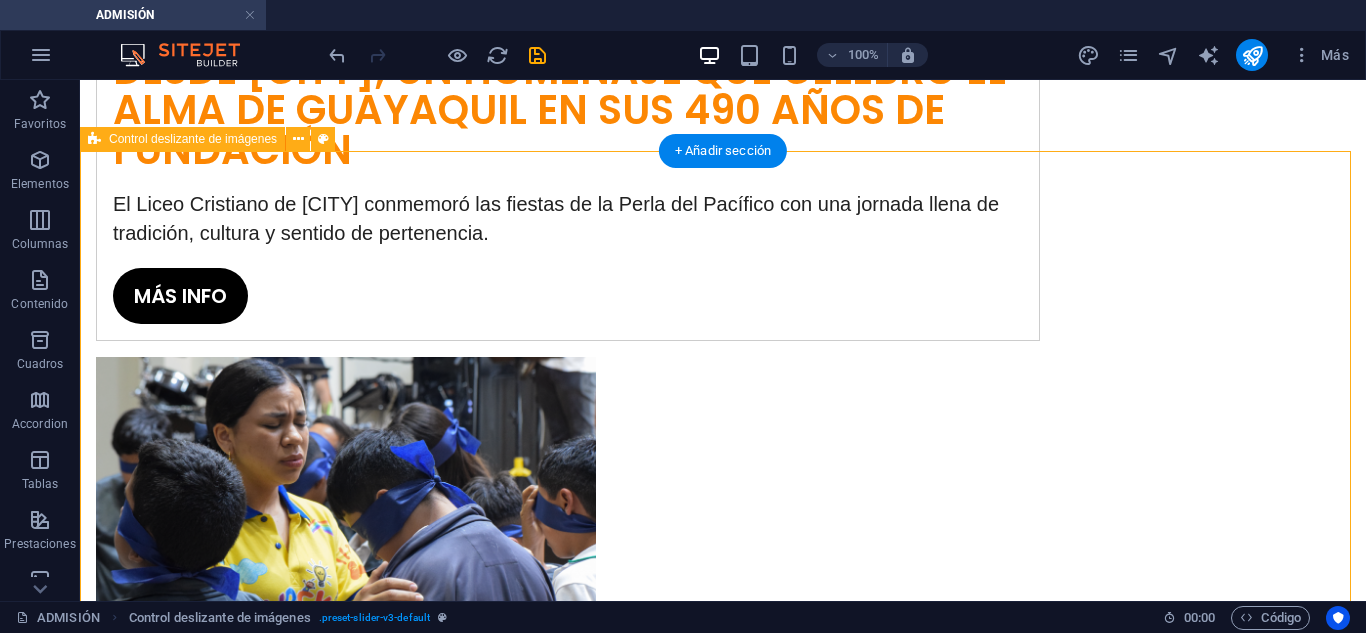 scroll, scrollTop: 3153, scrollLeft: 0, axis: vertical 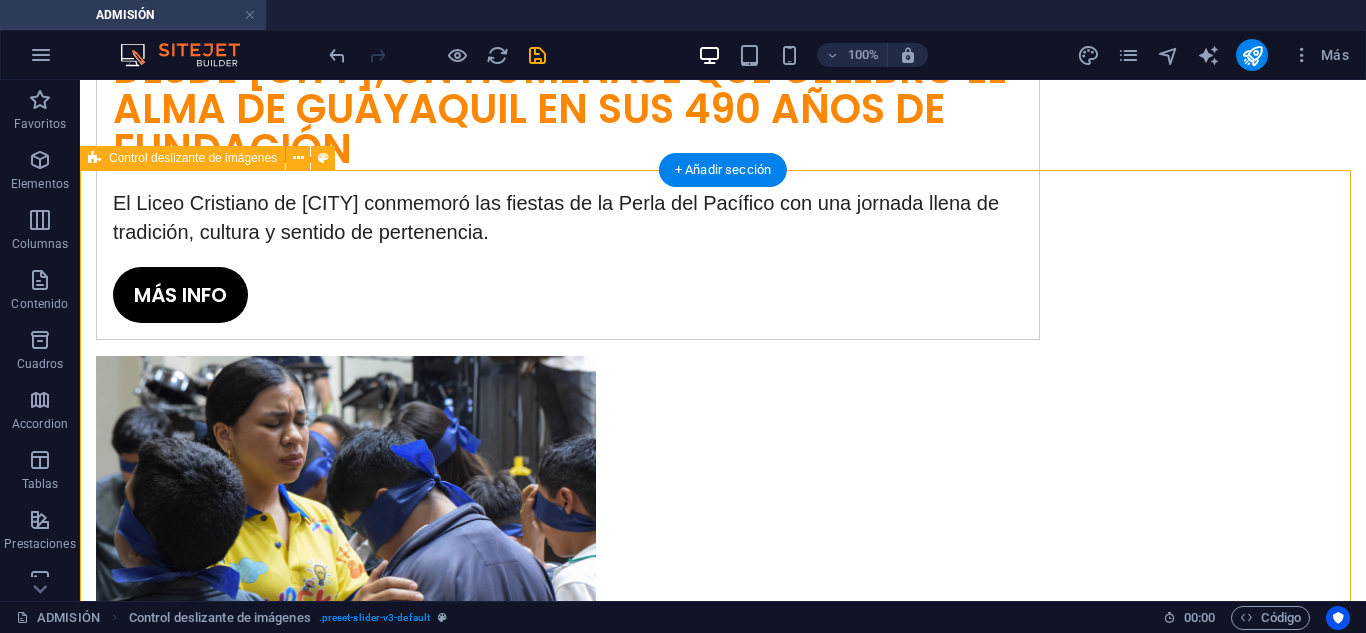 click on "1 2 3 4 5 6 7 8 9 10 11 12 13" at bounding box center (723, 2213) 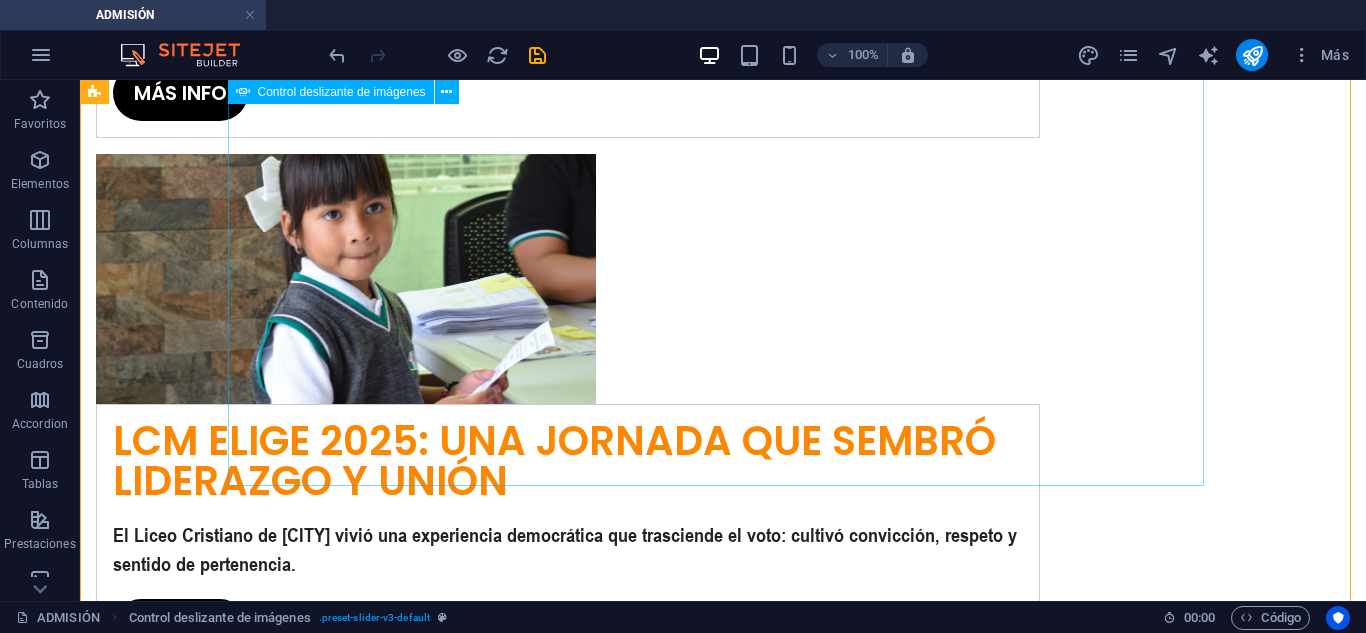 scroll, scrollTop: 3953, scrollLeft: 0, axis: vertical 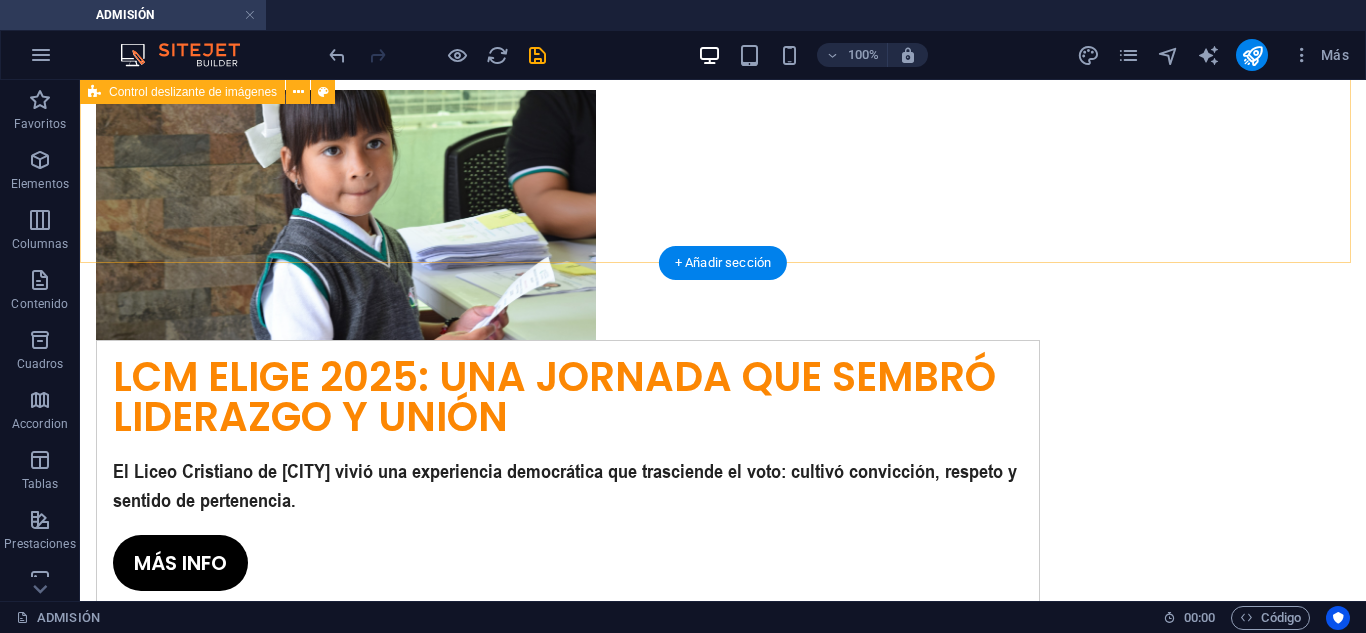 click on "1 2 3 4 5 6 7 8 9 10 11 12 13" at bounding box center [723, 1413] 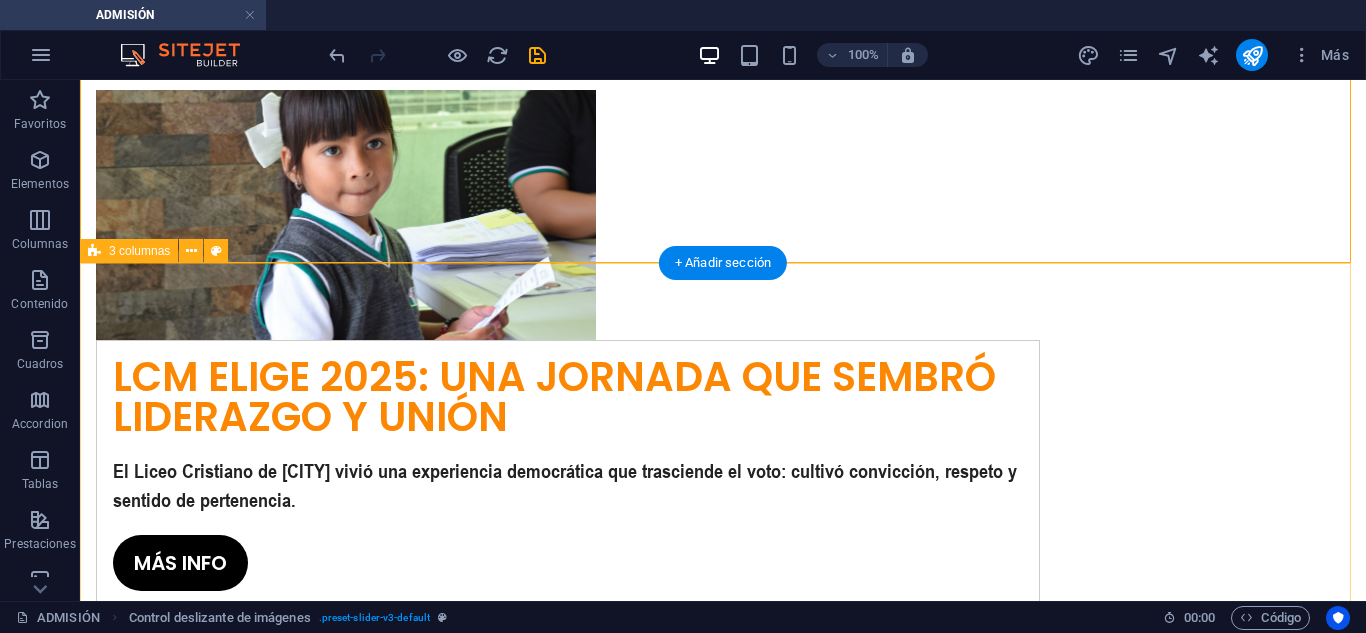 click on "UNIFORMES Consulta los costos, el uso adecuado del uniforme y el lugar dónde puedes conseguirlo     ÚTILES ESCOLARES Detalles completos de los útiles escolares por curso, para el periodo  2025-2026 ​ ​ ​ ​     ​ TEXTOS ESCOLARES Información sobre libros, recursos pedagógicos y editoriales por curso, con sus respectivos costos" at bounding box center [723, 3160] 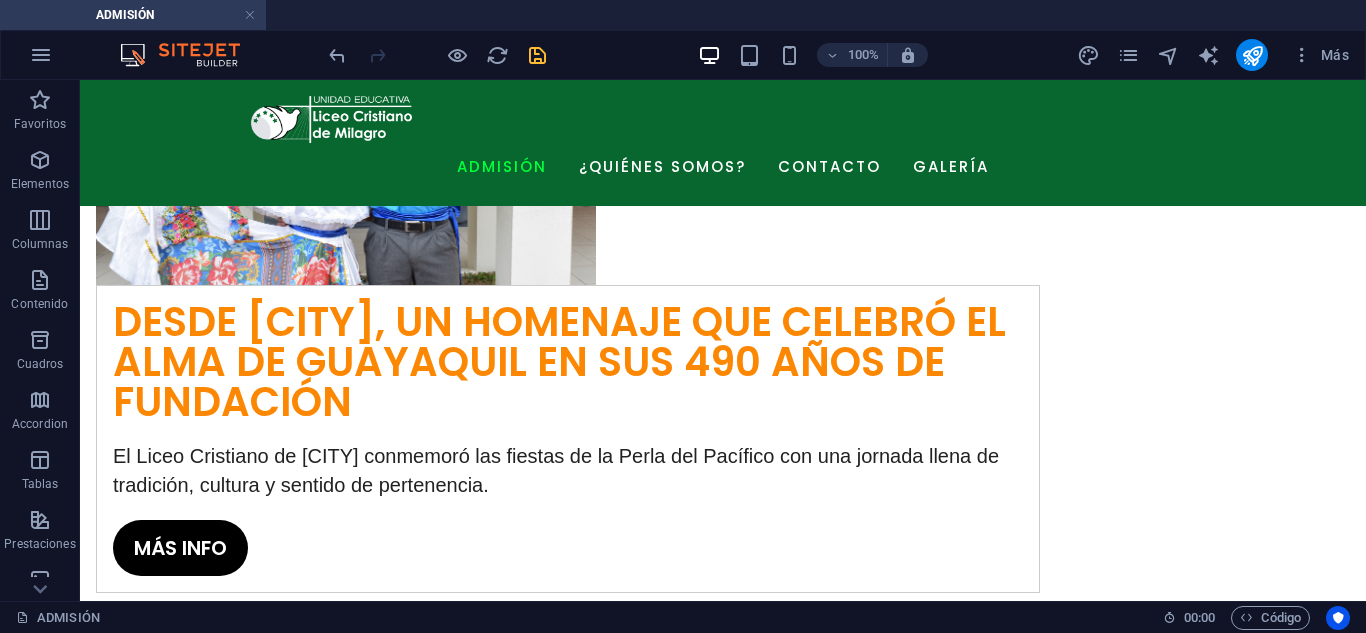 click at bounding box center (537, 55) 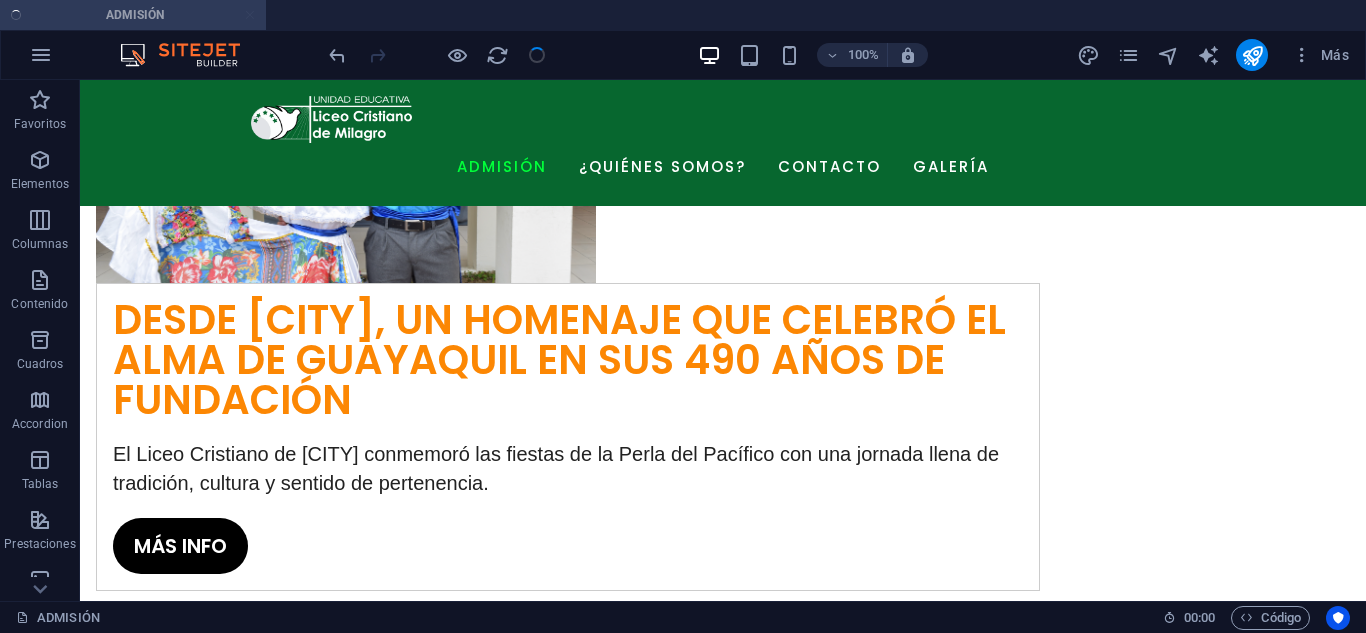 scroll, scrollTop: 2830, scrollLeft: 0, axis: vertical 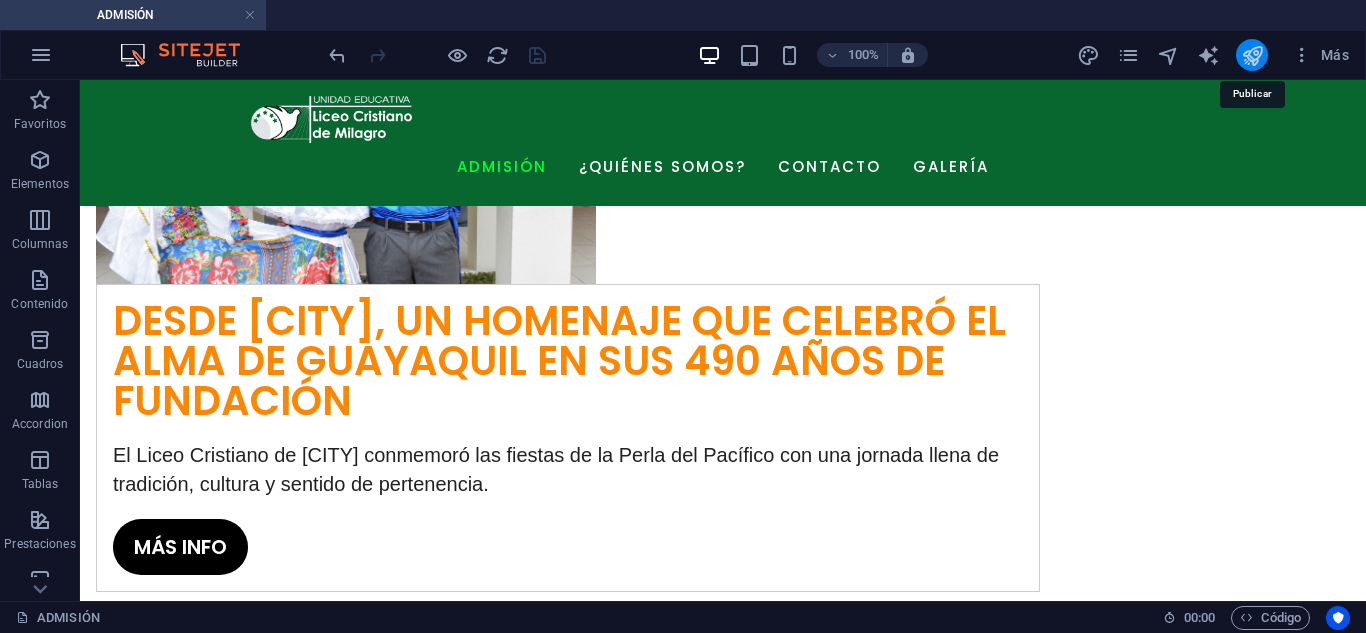 click at bounding box center [1252, 55] 